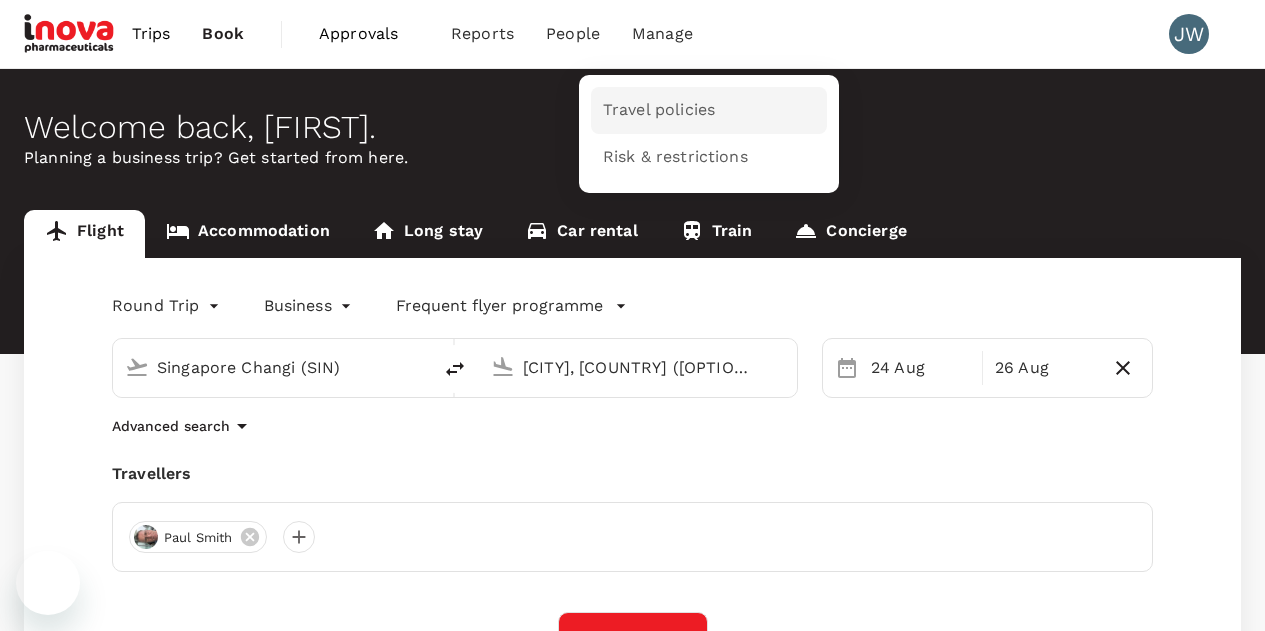 scroll, scrollTop: 0, scrollLeft: 0, axis: both 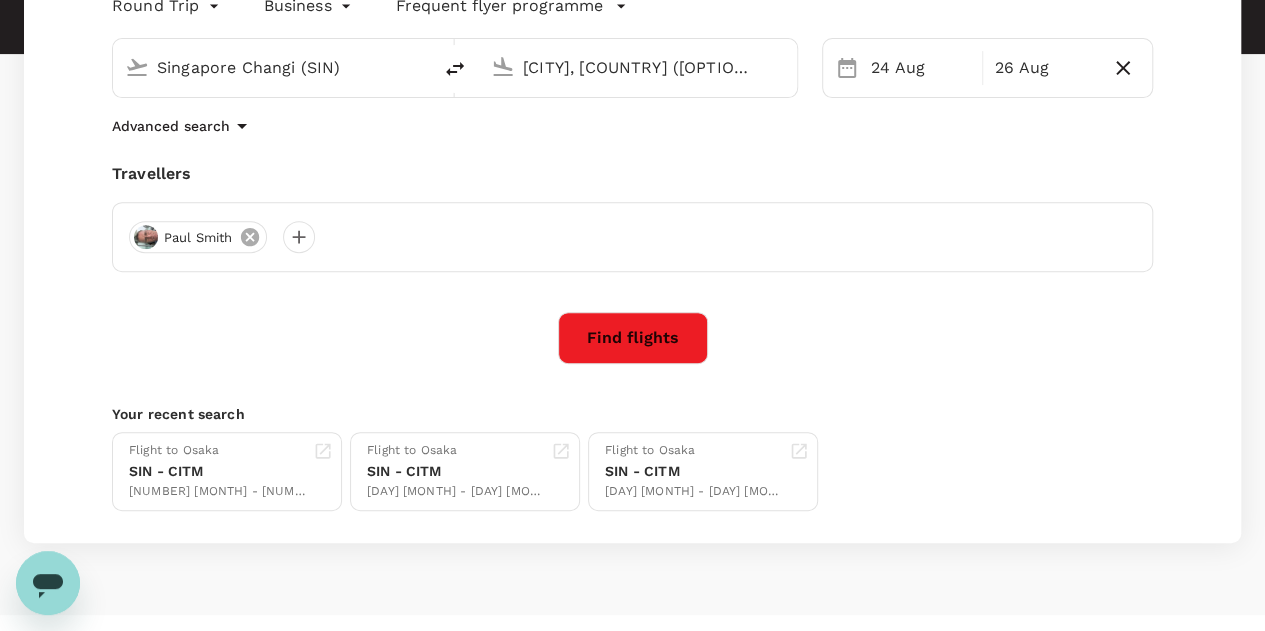 click 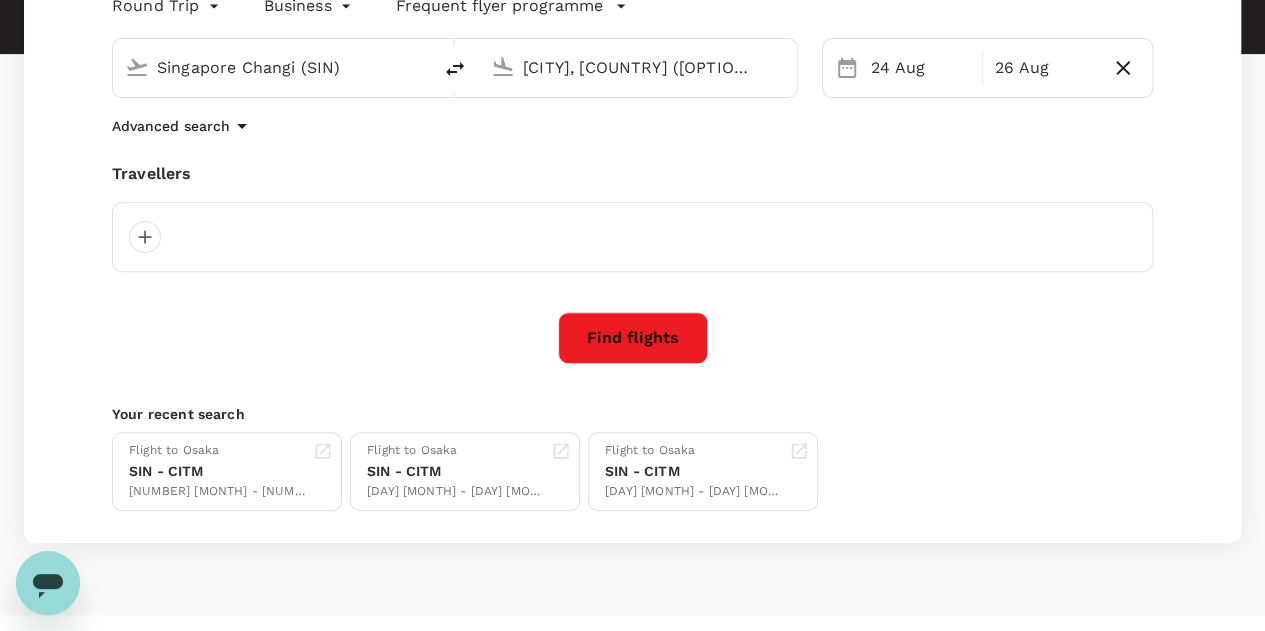 click on "Find flights" at bounding box center (632, 338) 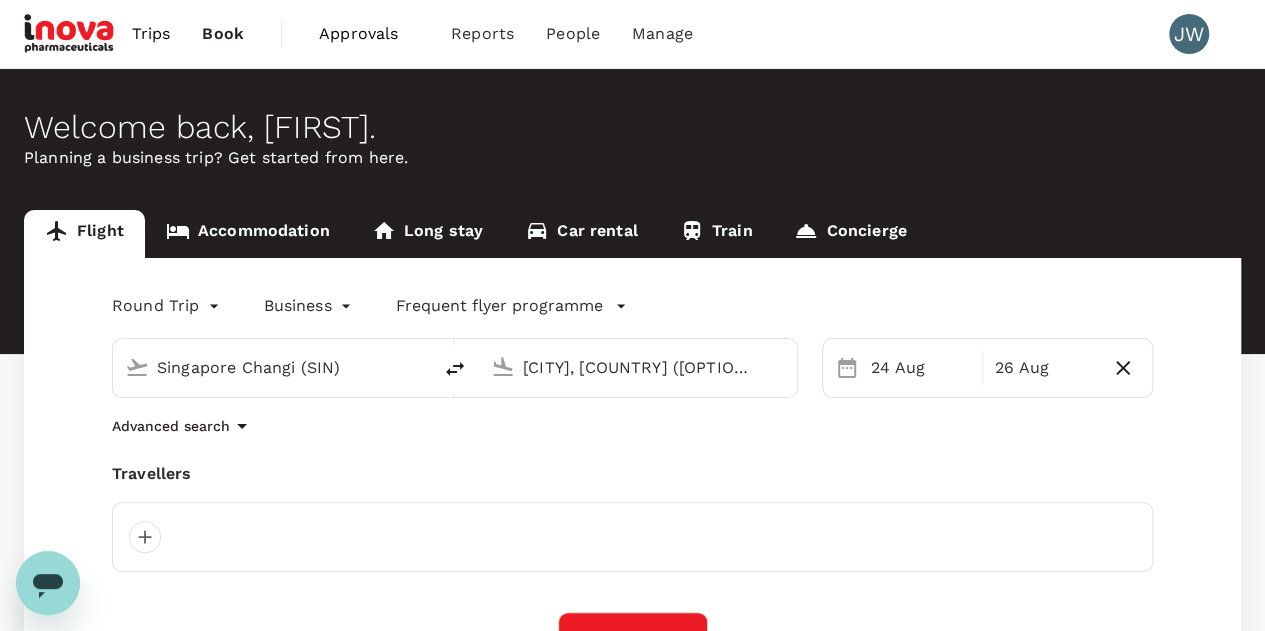 click on "[CITY], [COUNTRY] ([OPTION])" at bounding box center (639, 367) 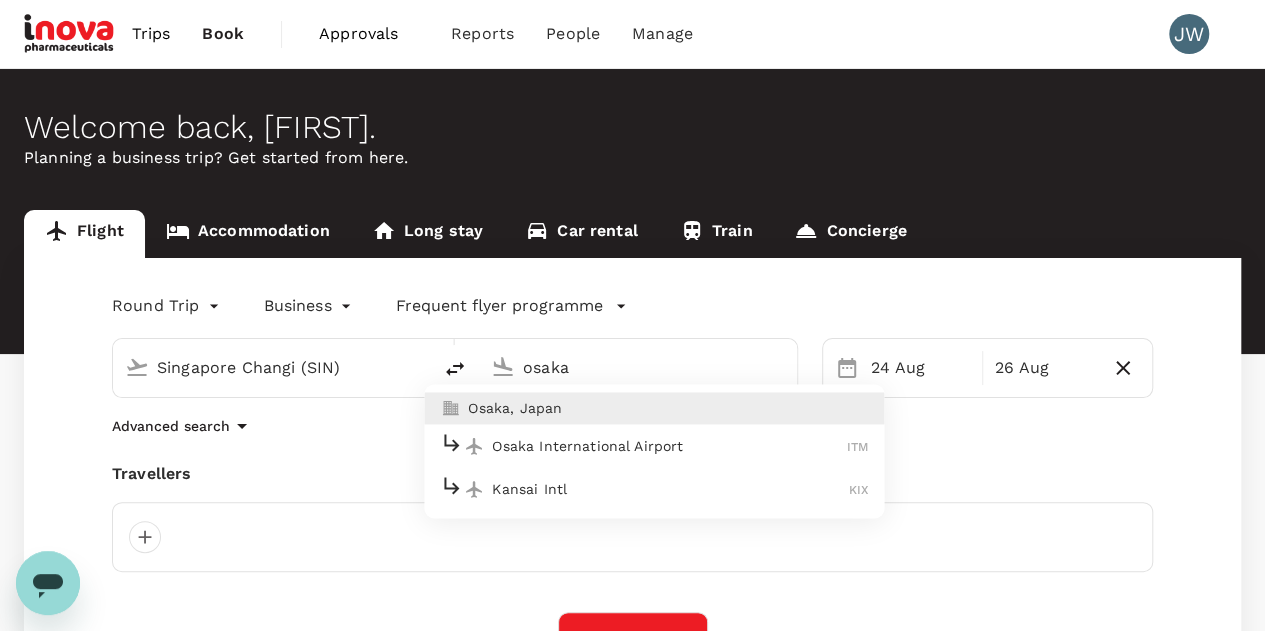 click on "Kansai Intl" at bounding box center [670, 489] 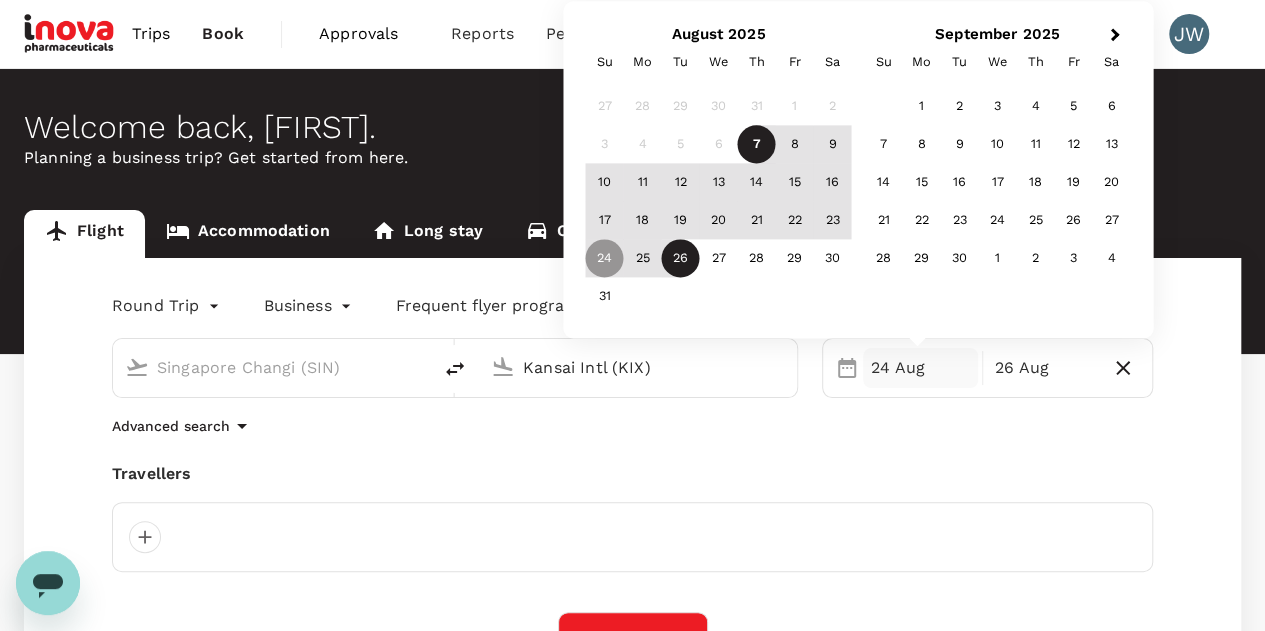 type on "Kansai Intl (KIX)" 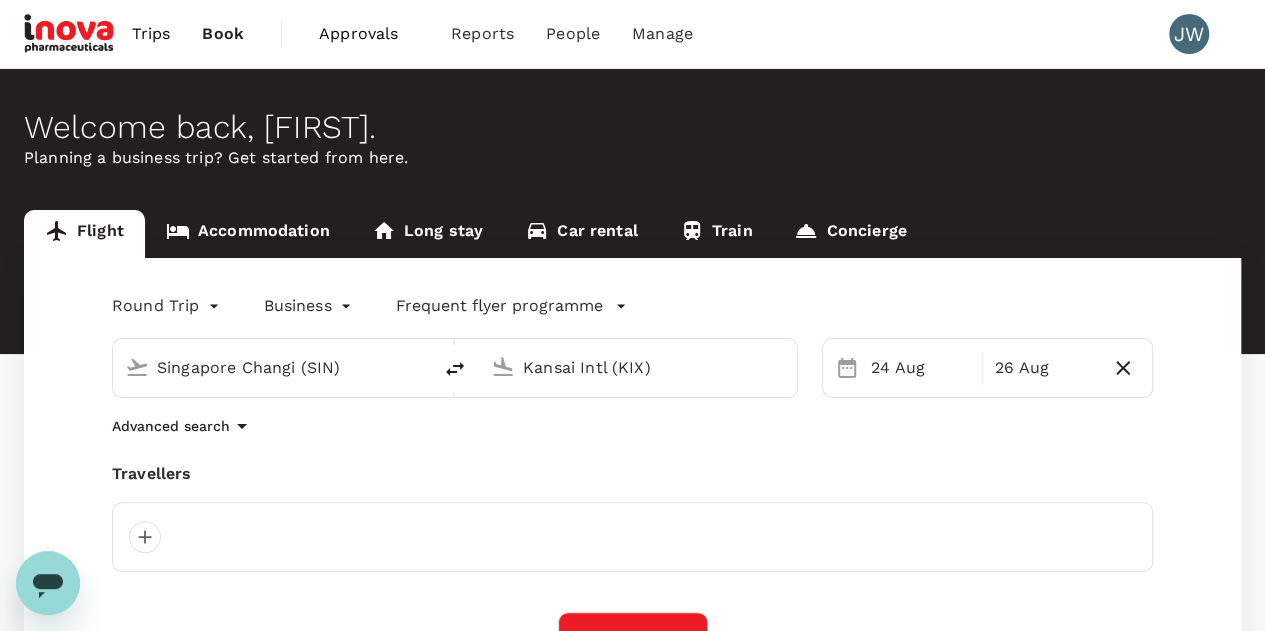 click on "Trips Book Approvals 0 Reports People Manage JW Welcome back , Jeannie . Planning a business trip? Get started from here. Flight Accommodation Long stay Car rental Train Concierge Round Trip roundtrip Business business Frequent flyer programme Singapore Changi (SIN) Kansai Intl (KIX) 24 Aug 26 Aug Advanced search Travellers   Find flights Your recent search Flight to Osaka SIN - CITM 25 Aug - 26 Aug · 1 Traveller Flight to Osaka SIN - CITM 23 Aug - 26 Aug · 1 Traveller Flight to Osaka SIN - CITM 24 Aug - 26 Aug · 1 Traveller Version 3.49.0 Privacy Policy Terms of Use Help Centre Frequent flyer programme Add new" at bounding box center (632, 484) 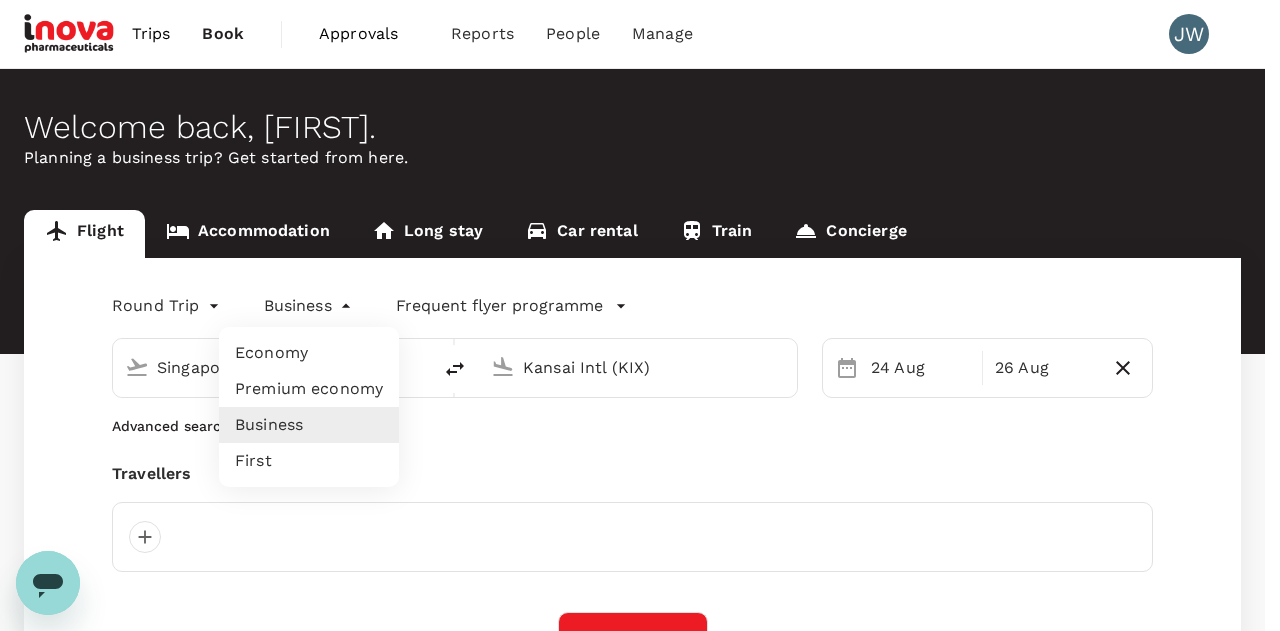 click on "Premium economy" at bounding box center (309, 389) 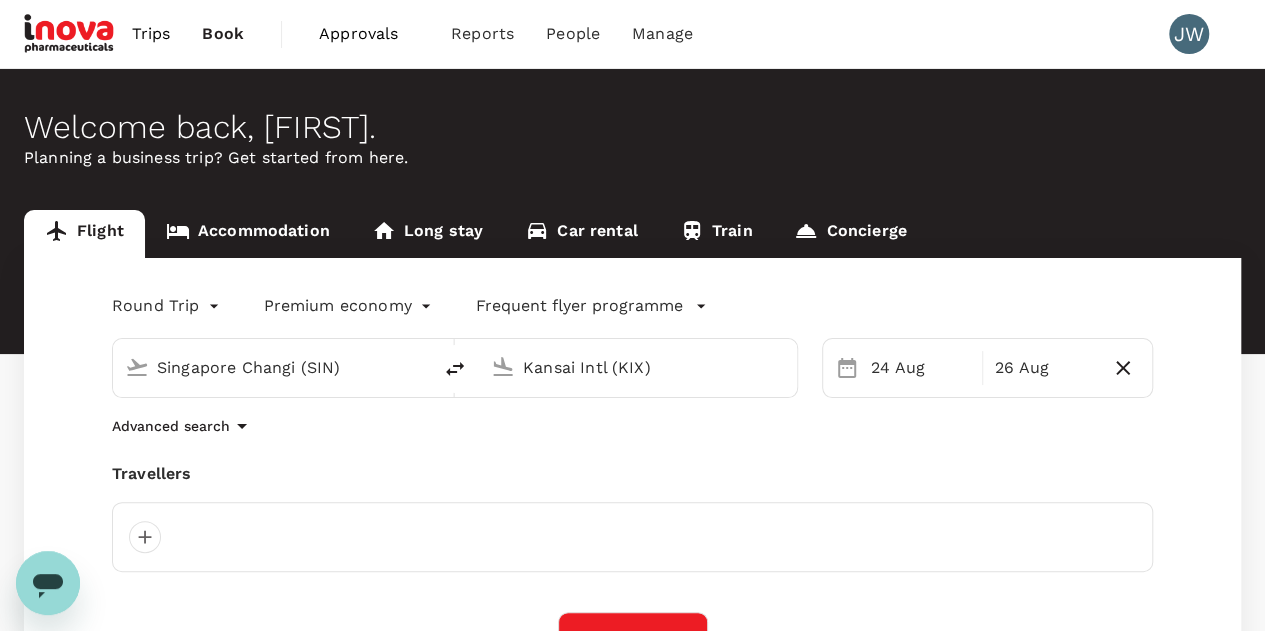 click on "Advanced search" at bounding box center (632, 426) 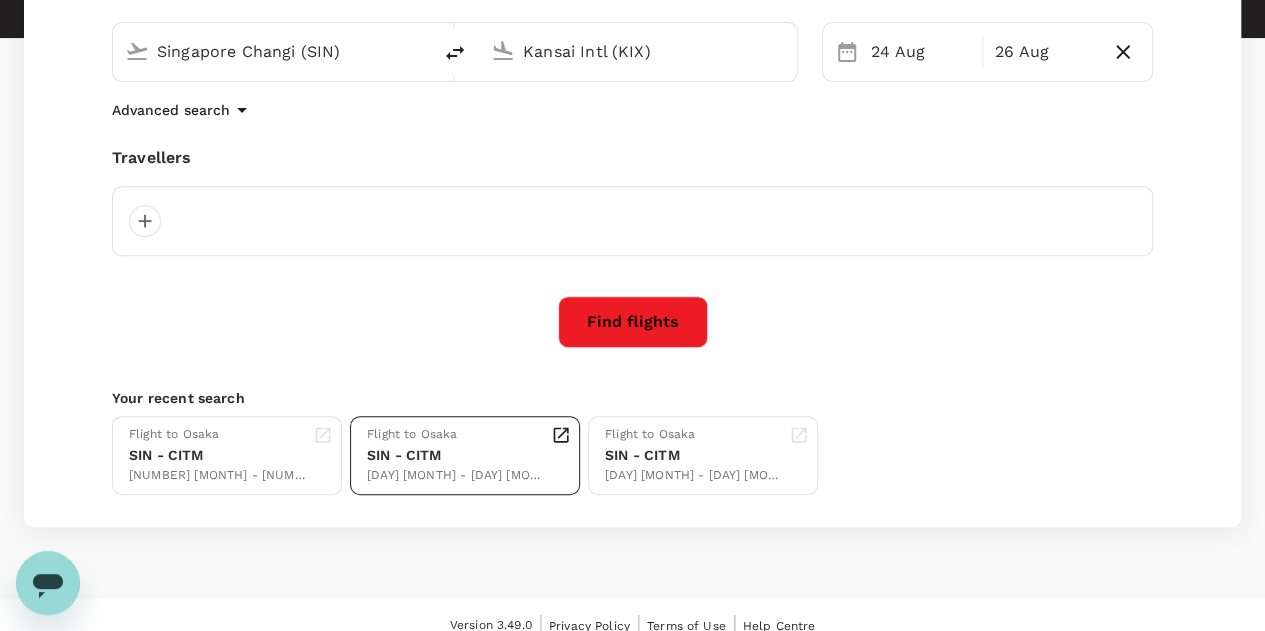 scroll, scrollTop: 334, scrollLeft: 0, axis: vertical 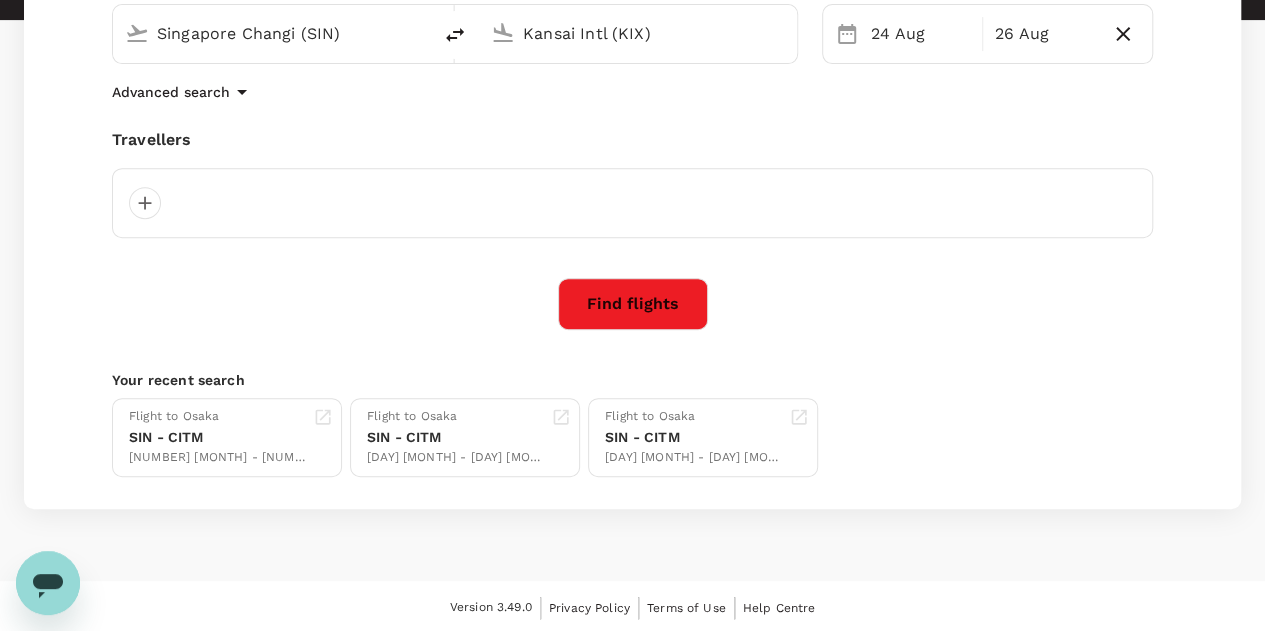 click on "Find flights" at bounding box center (633, 304) 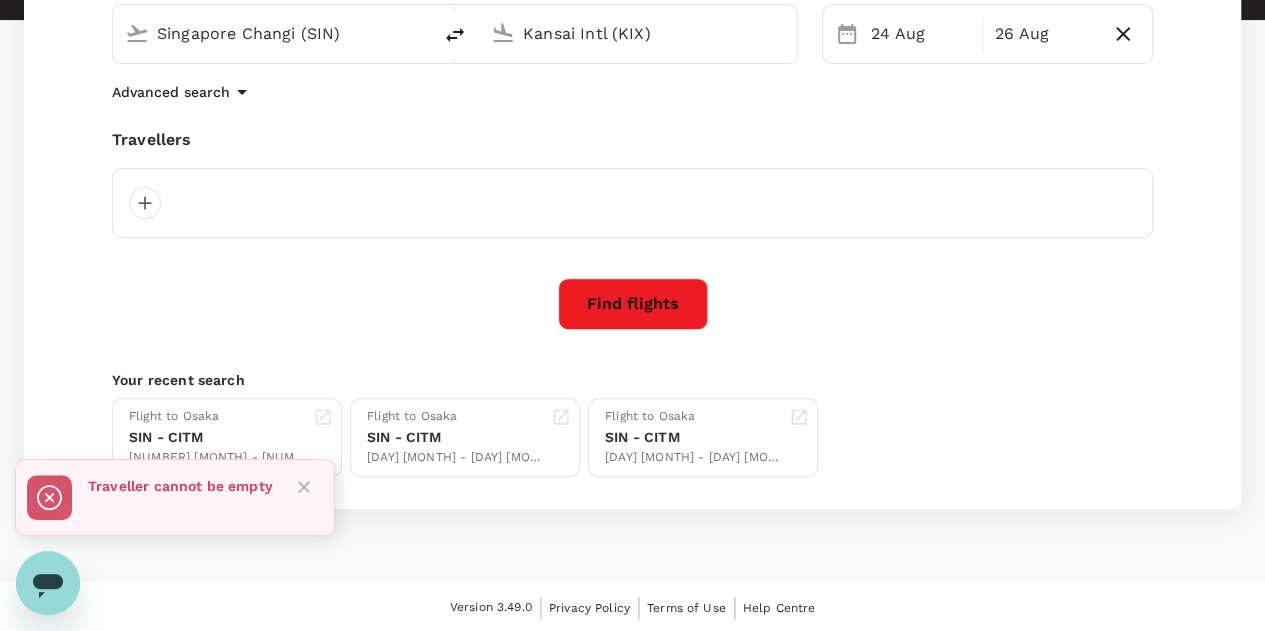 click on "Round Trip roundtrip Premium economy premium-economy Frequent flyer programme Singapore Changi (SIN) Kansai Intl (KIX) 24 Aug 26 Aug Advanced search Travellers   Find flights Your recent search Flight to Osaka SIN - CITM 25 Aug - 26 Aug · 1 Traveller Flight to Osaka SIN - CITM 23 Aug - 26 Aug · 1 Traveller Flight to Osaka SIN - CITM 24 Aug - 26 Aug · 1 Traveller" at bounding box center [632, 216] 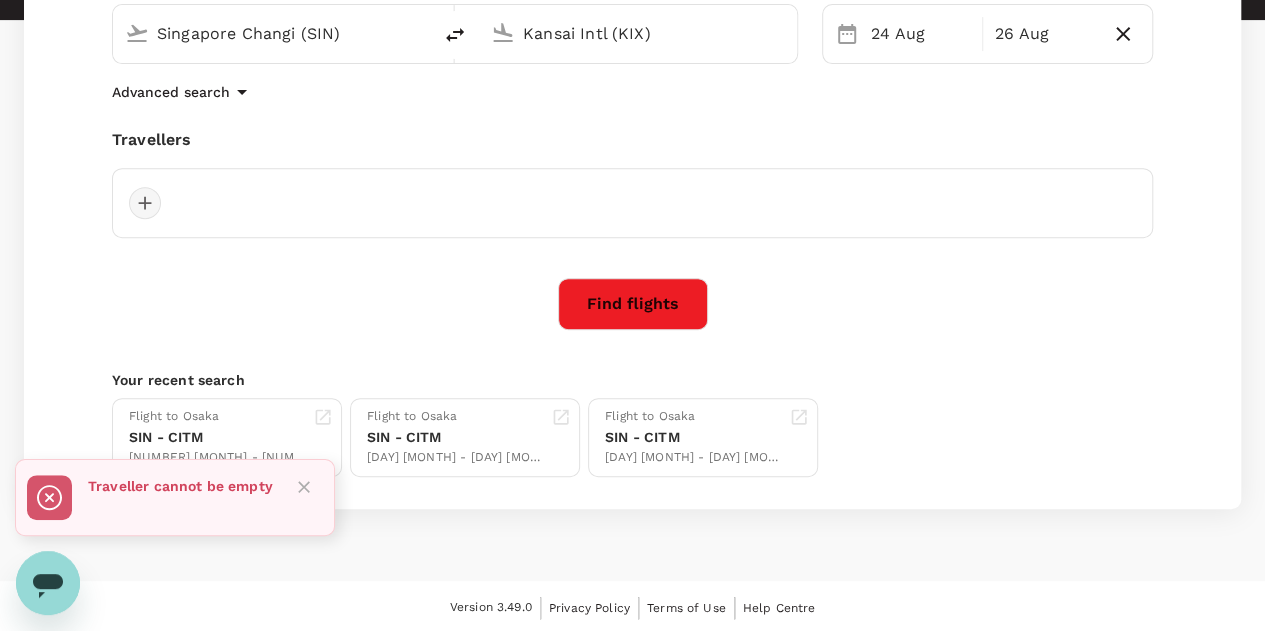 click at bounding box center [145, 203] 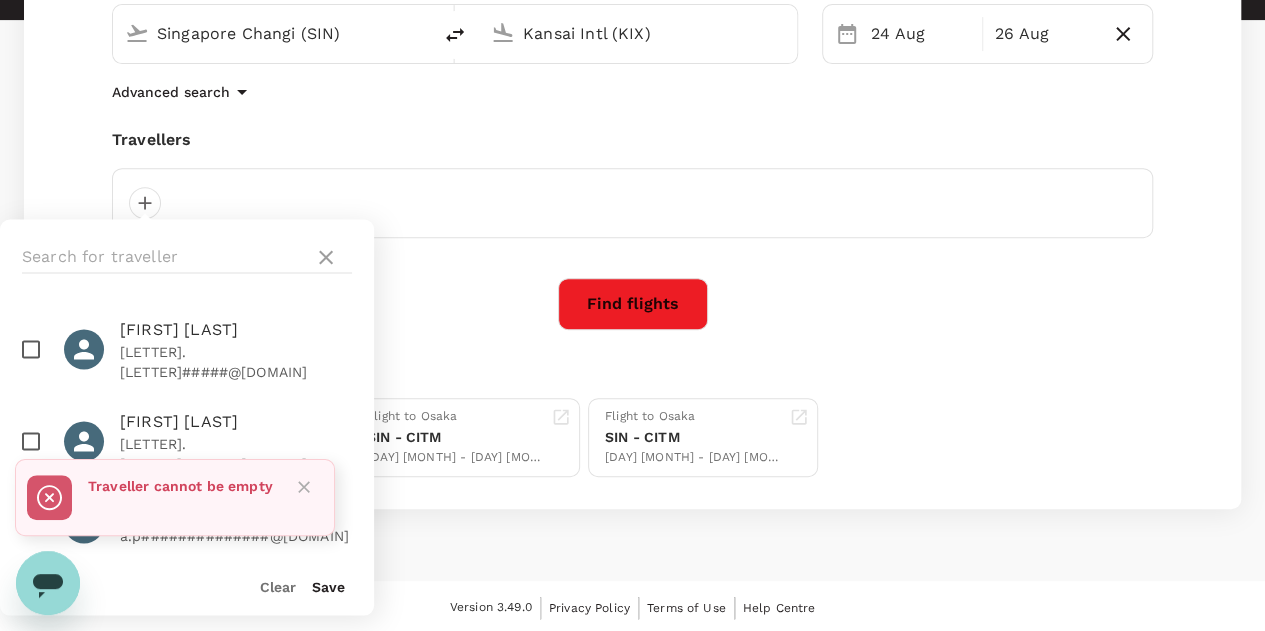 click at bounding box center (31, 349) 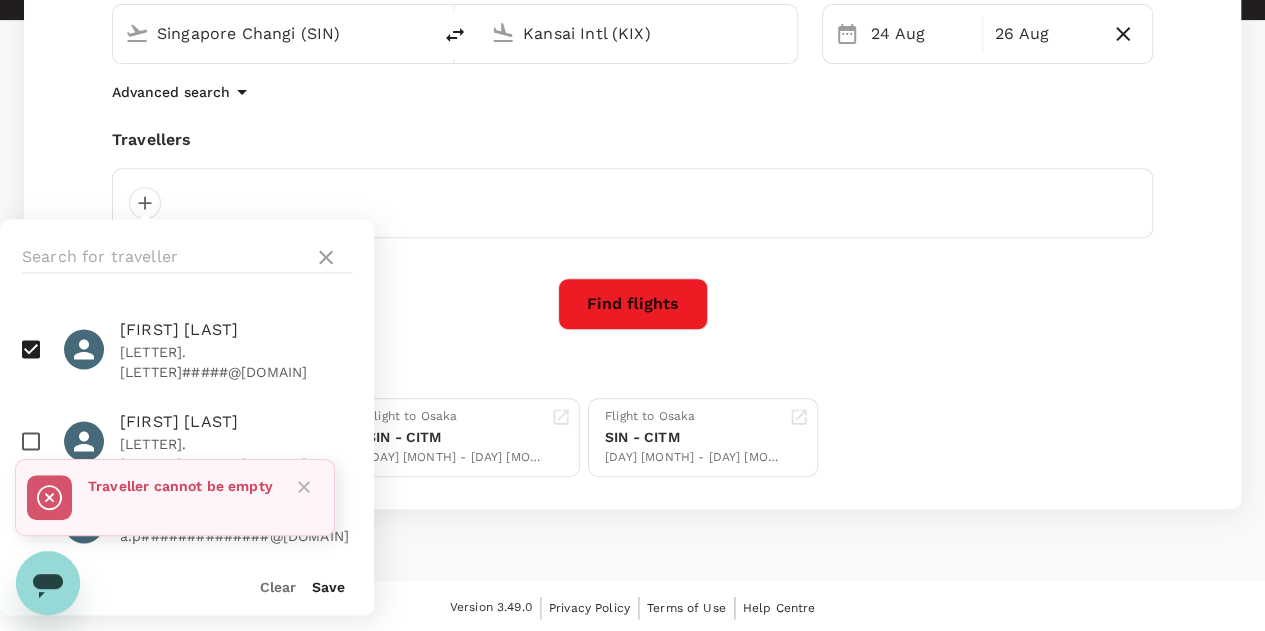 click on "Find flights" at bounding box center (633, 304) 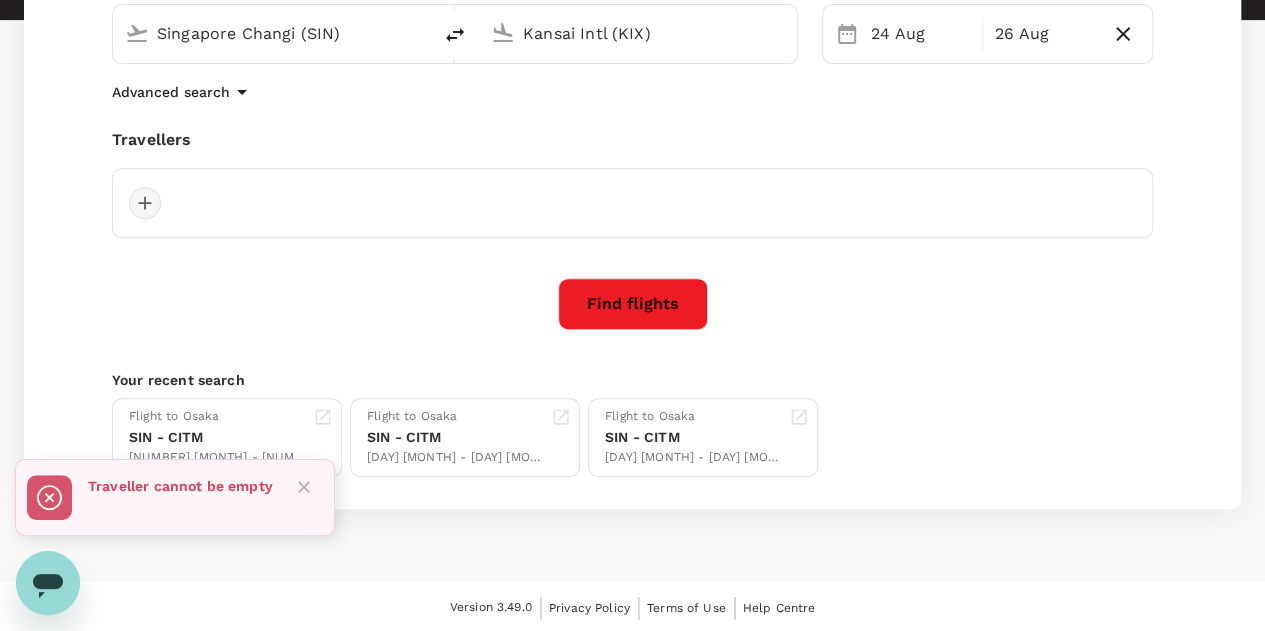 click at bounding box center (145, 203) 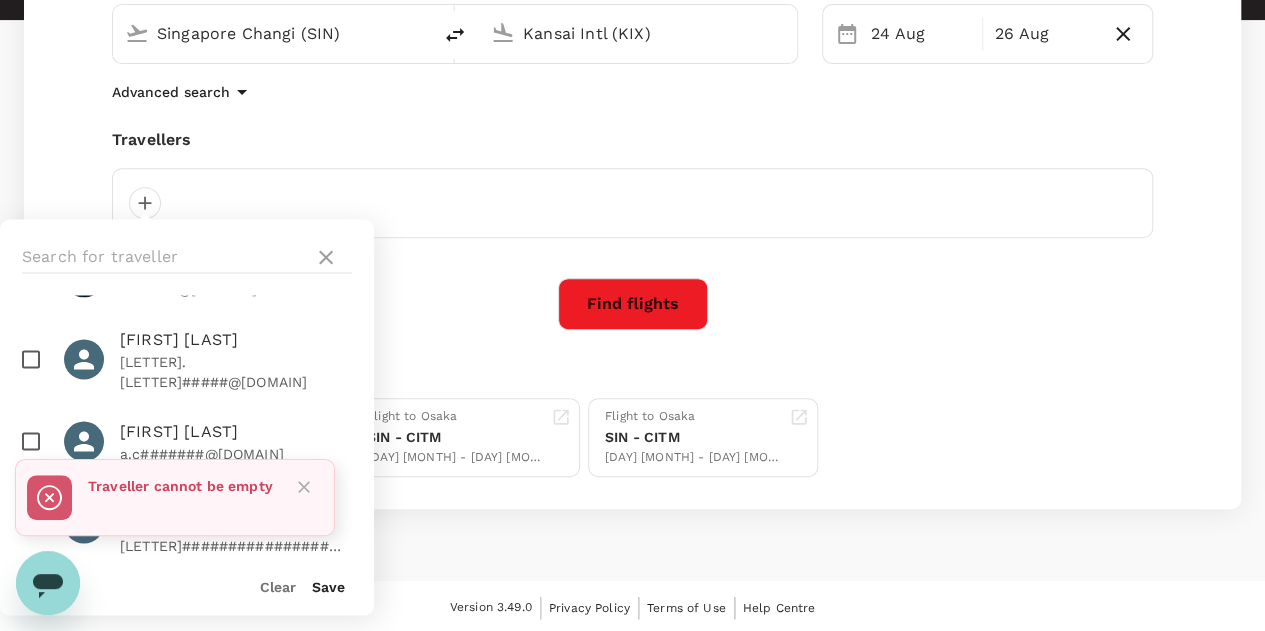 scroll, scrollTop: 1500, scrollLeft: 0, axis: vertical 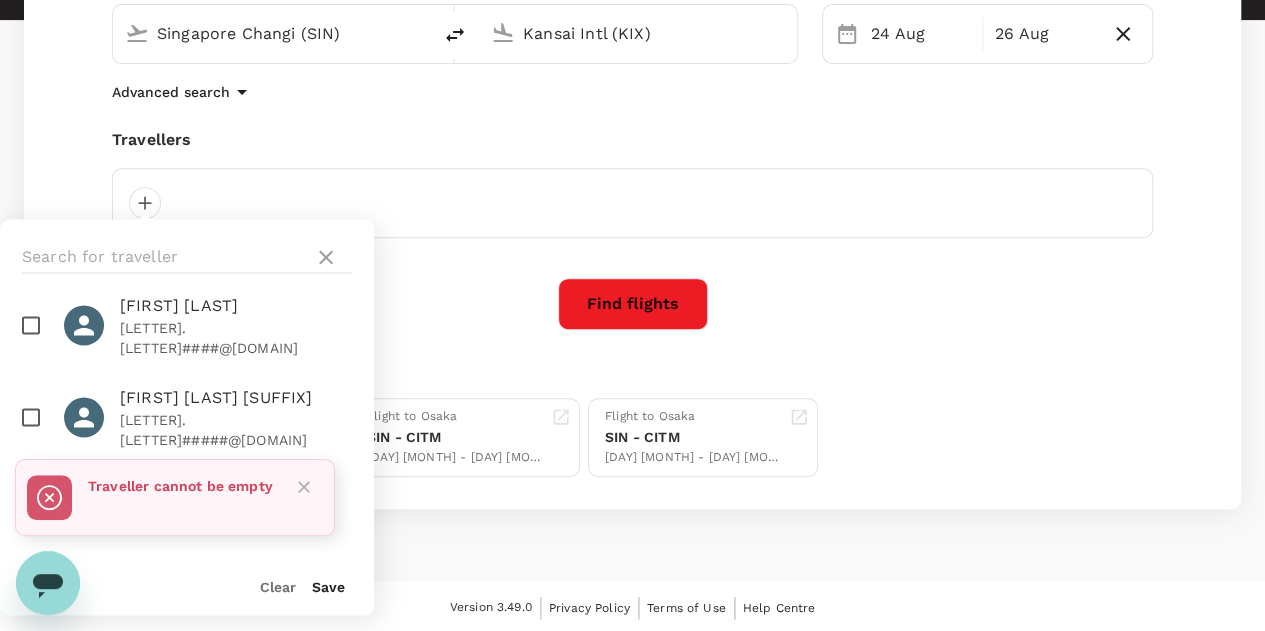 click 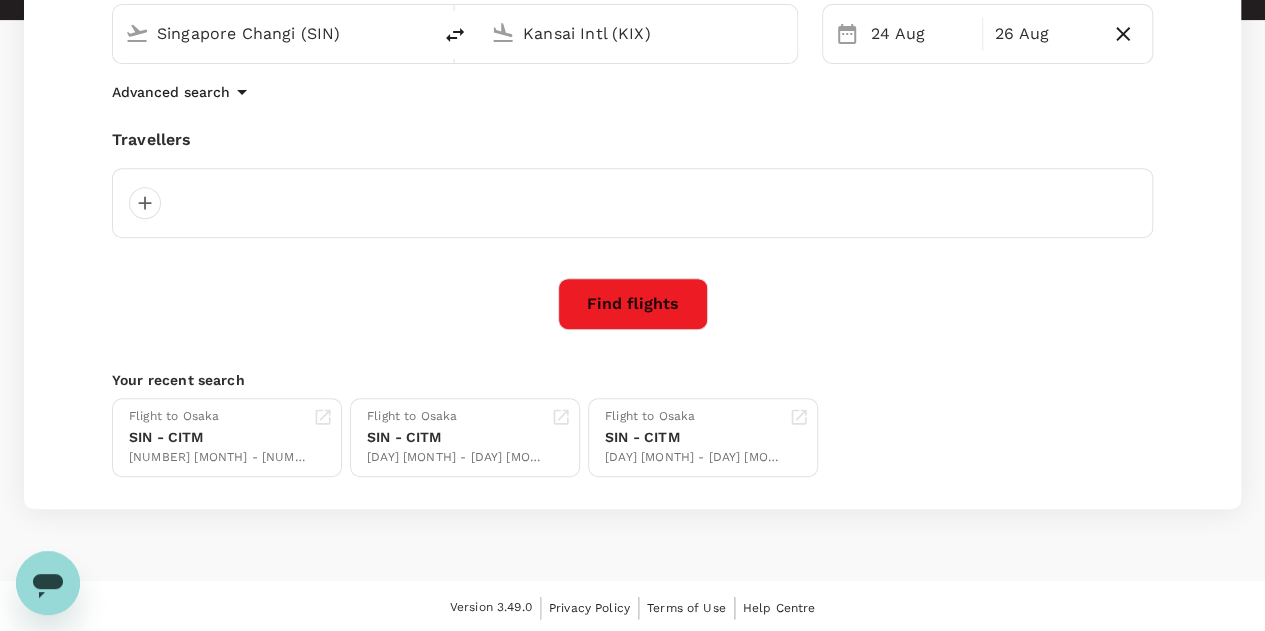 scroll, scrollTop: 34, scrollLeft: 0, axis: vertical 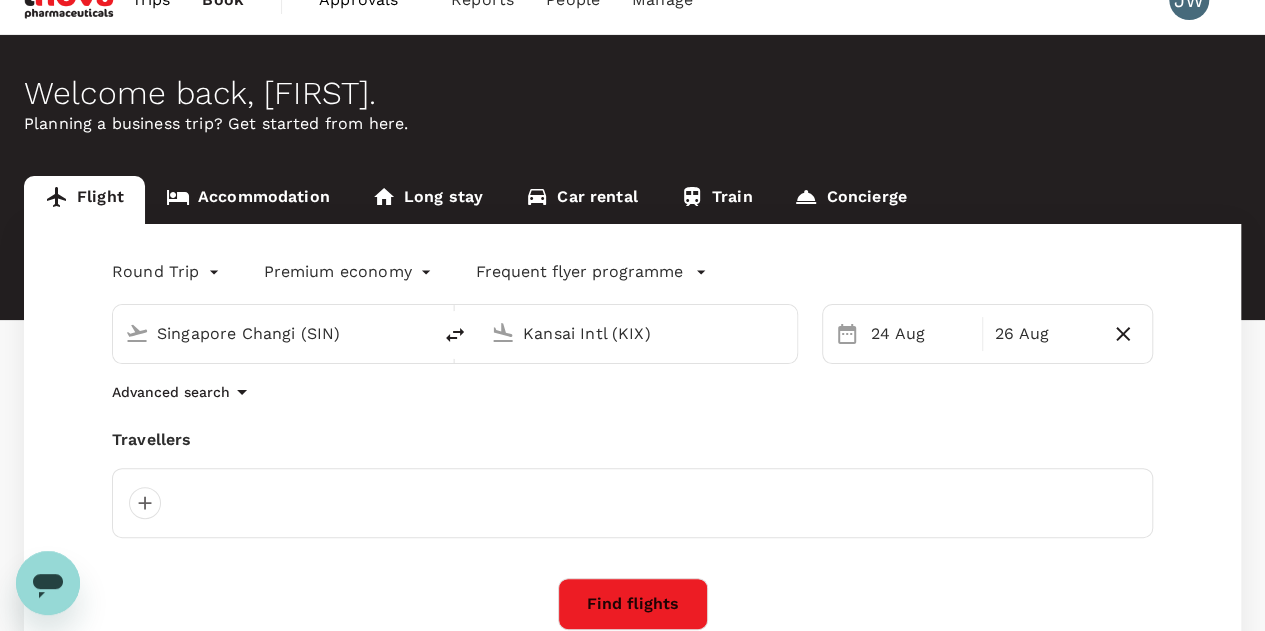 click at bounding box center [145, 503] 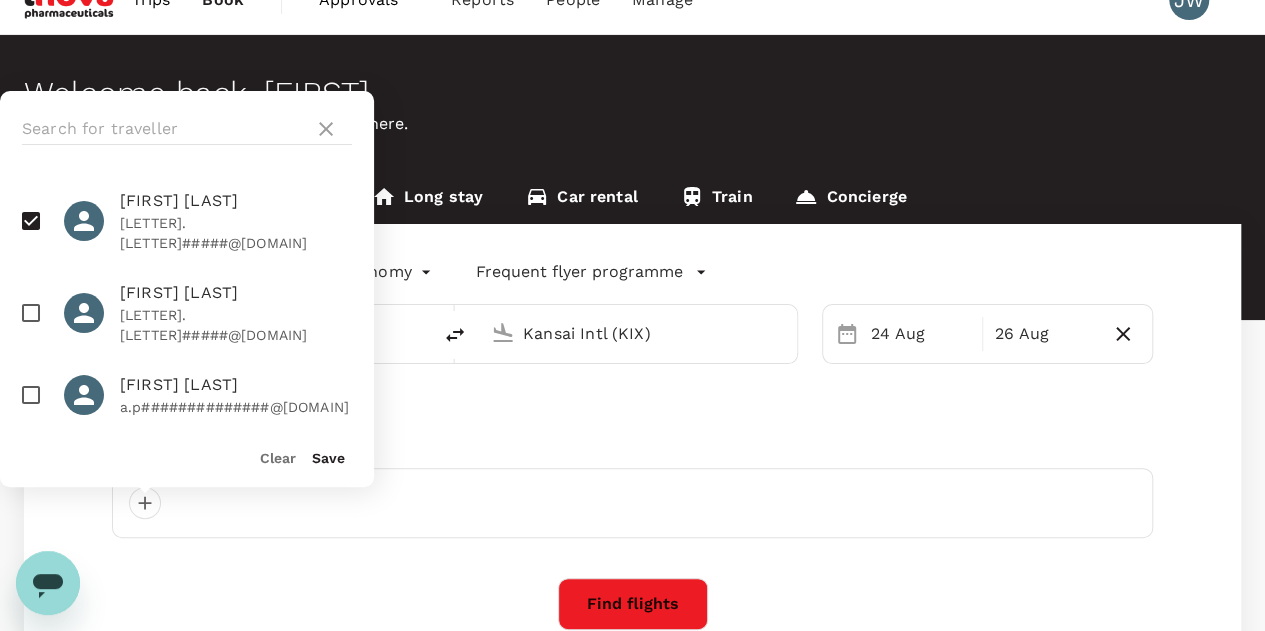 click on "Save" at bounding box center (328, 458) 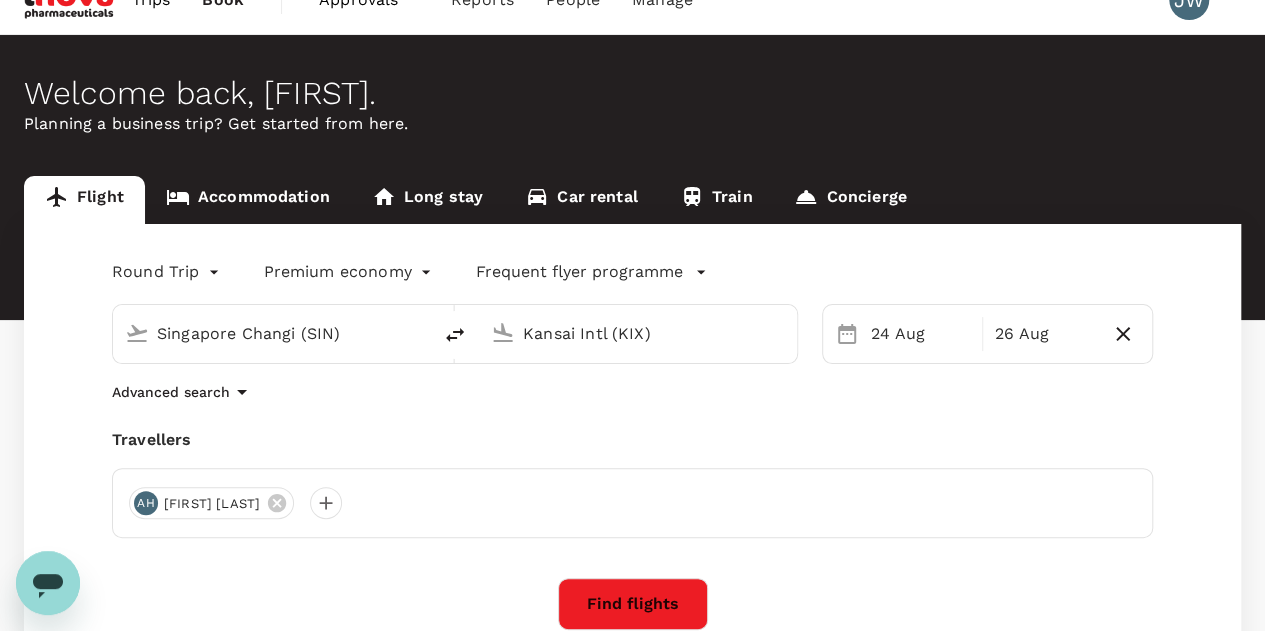 scroll, scrollTop: 334, scrollLeft: 0, axis: vertical 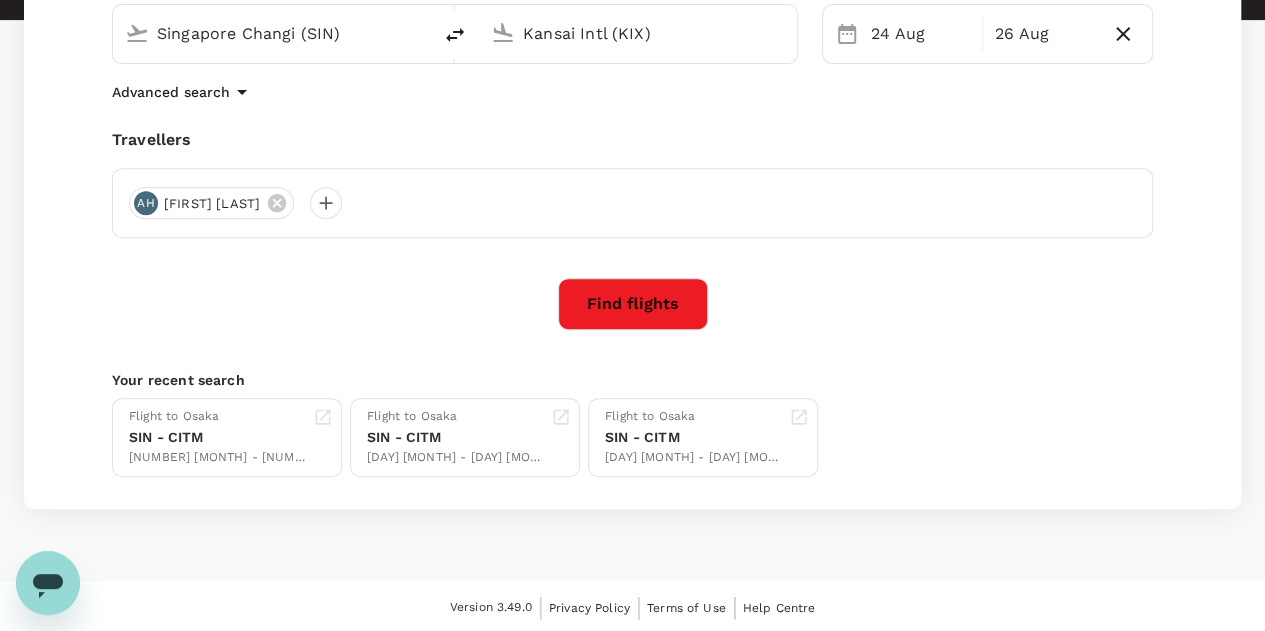 click on "Find flights" at bounding box center [633, 304] 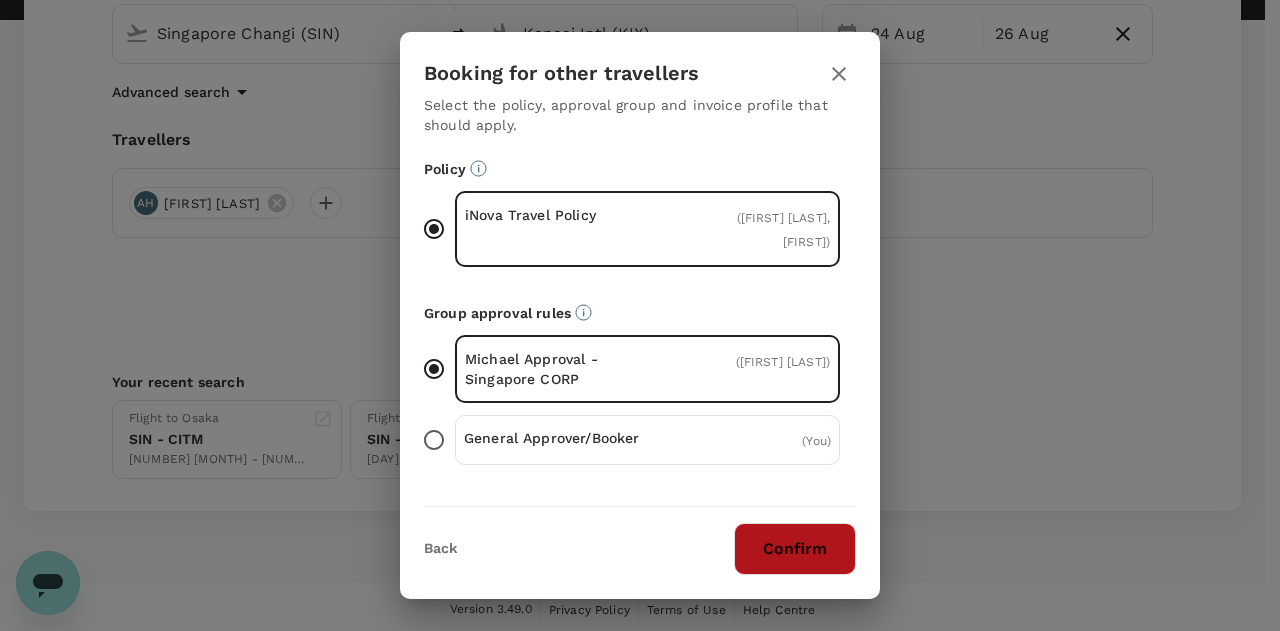 click on "Confirm" at bounding box center (795, 549) 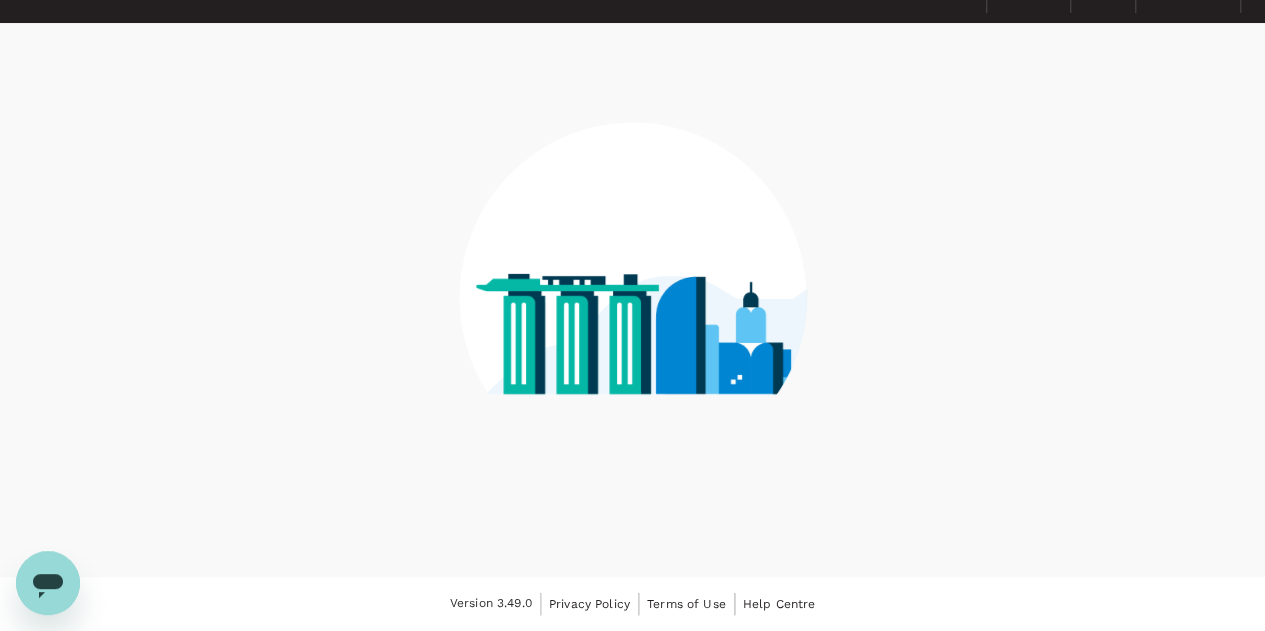 scroll, scrollTop: 0, scrollLeft: 0, axis: both 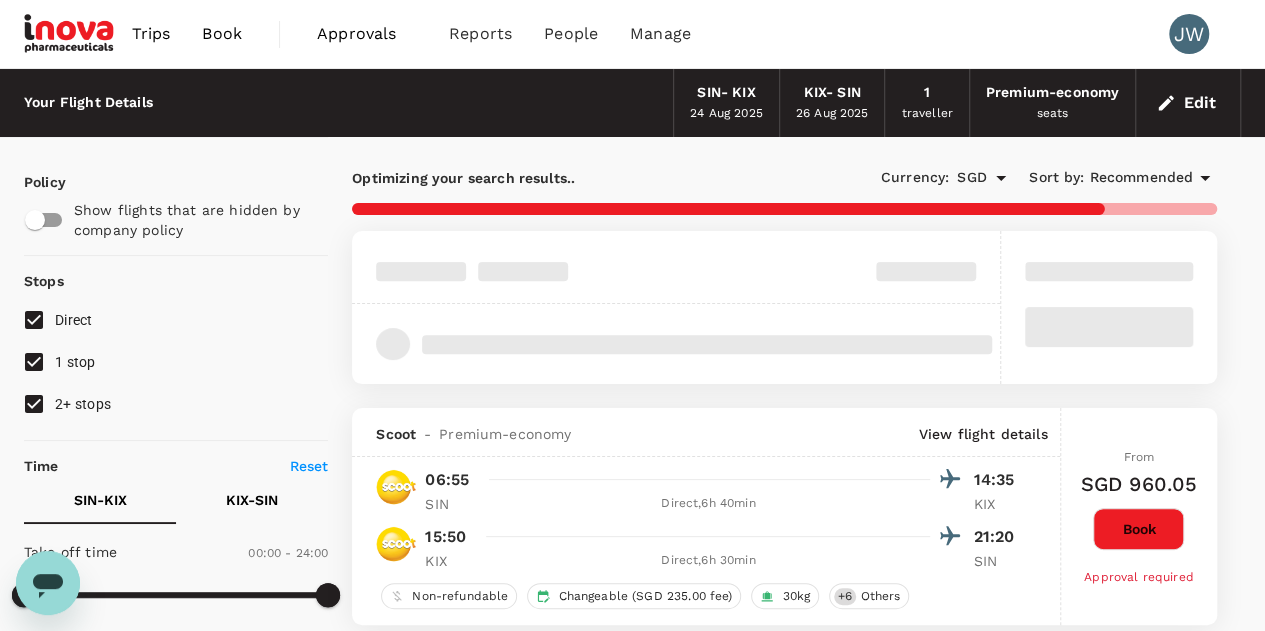 type on "1425" 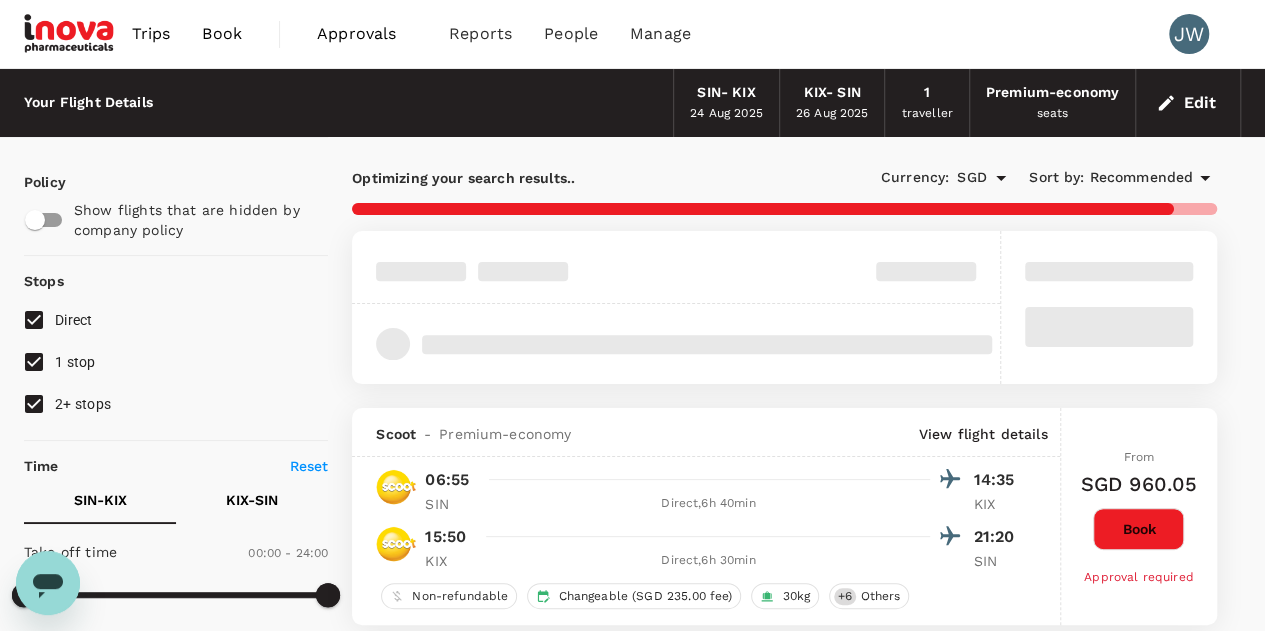 click on "2+ stops" at bounding box center (34, 404) 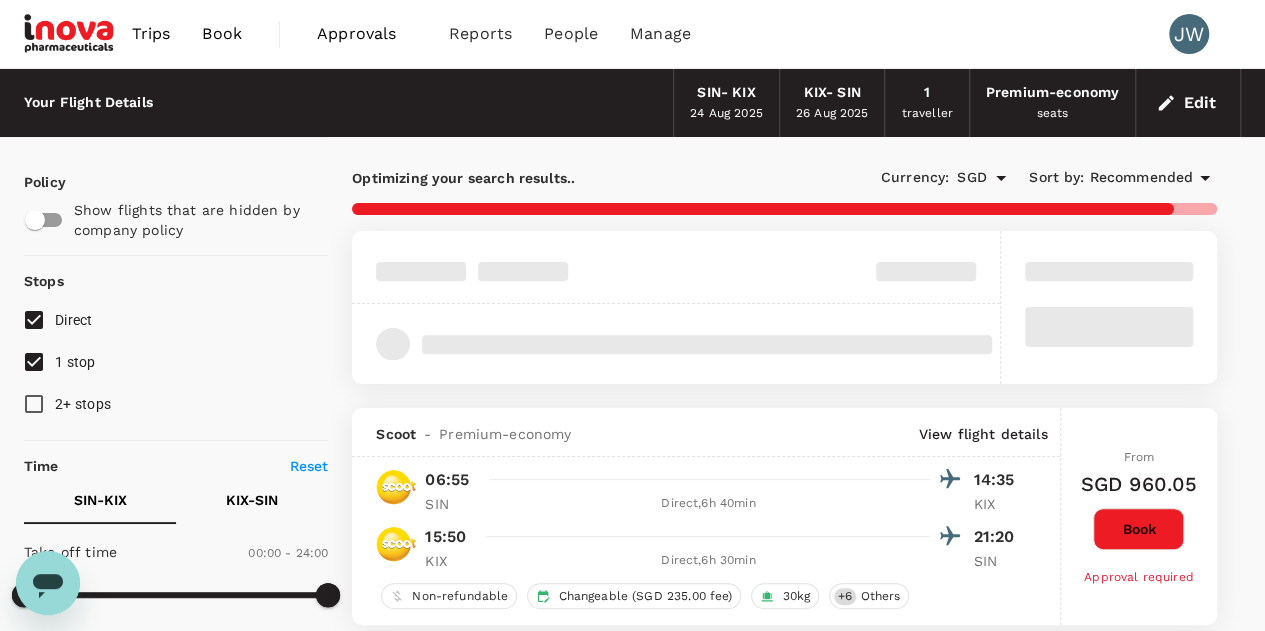 click on "1 stop" at bounding box center [34, 362] 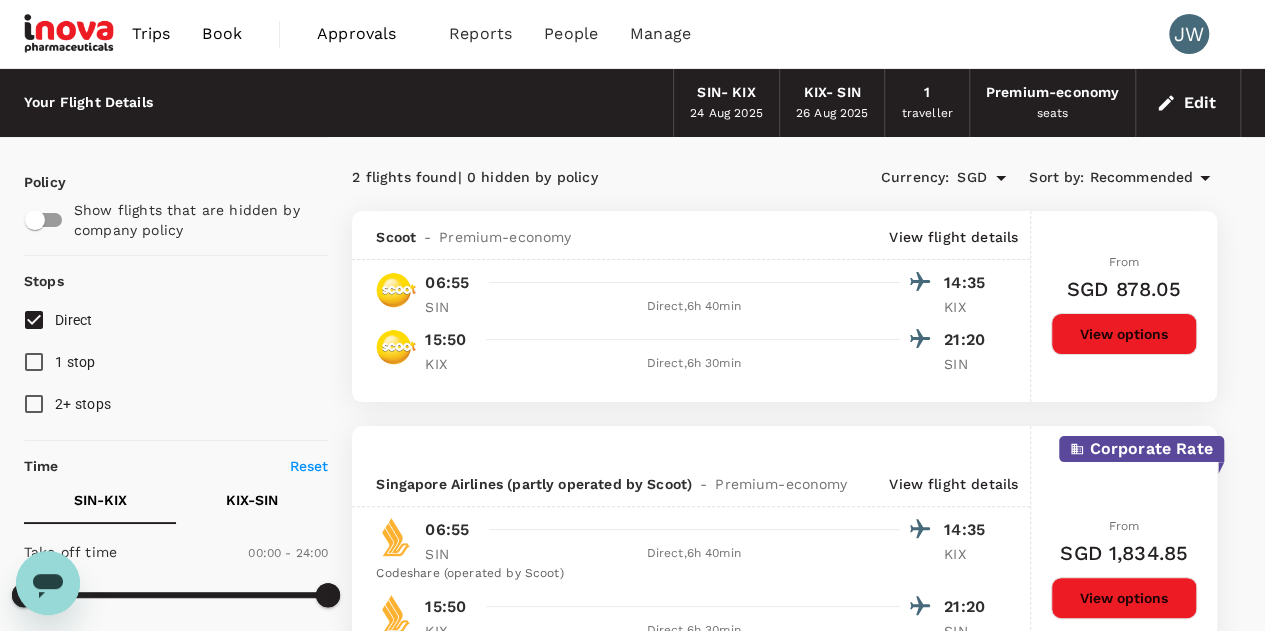 click 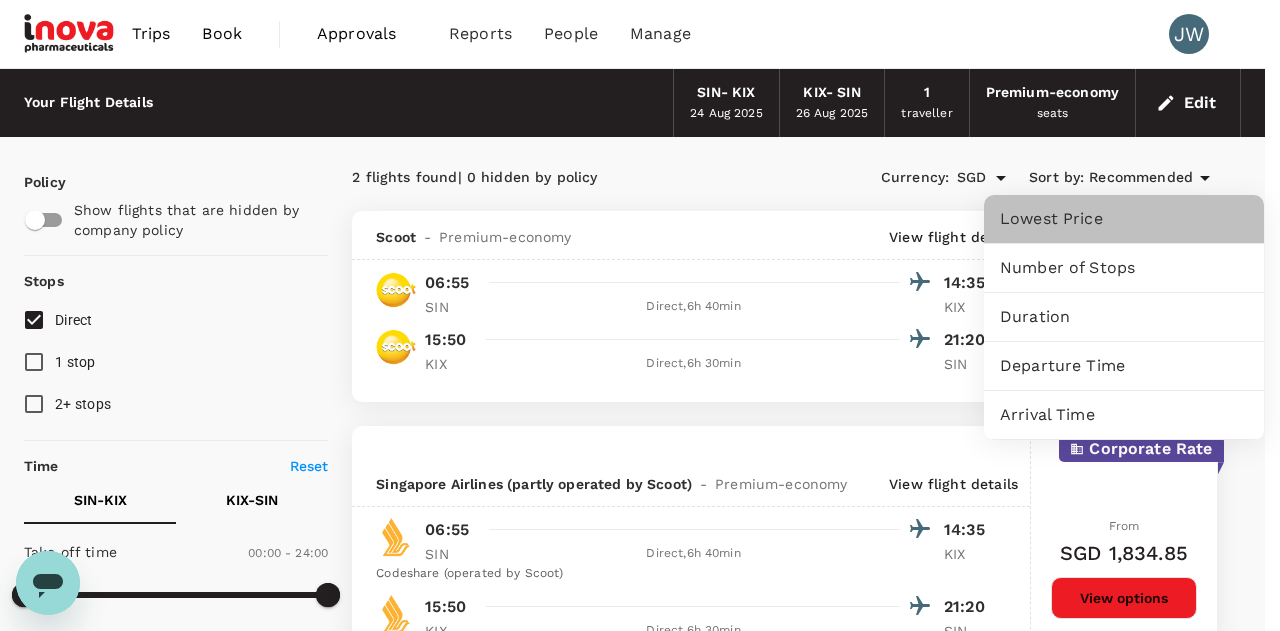 click on "Lowest Price" at bounding box center [1124, 219] 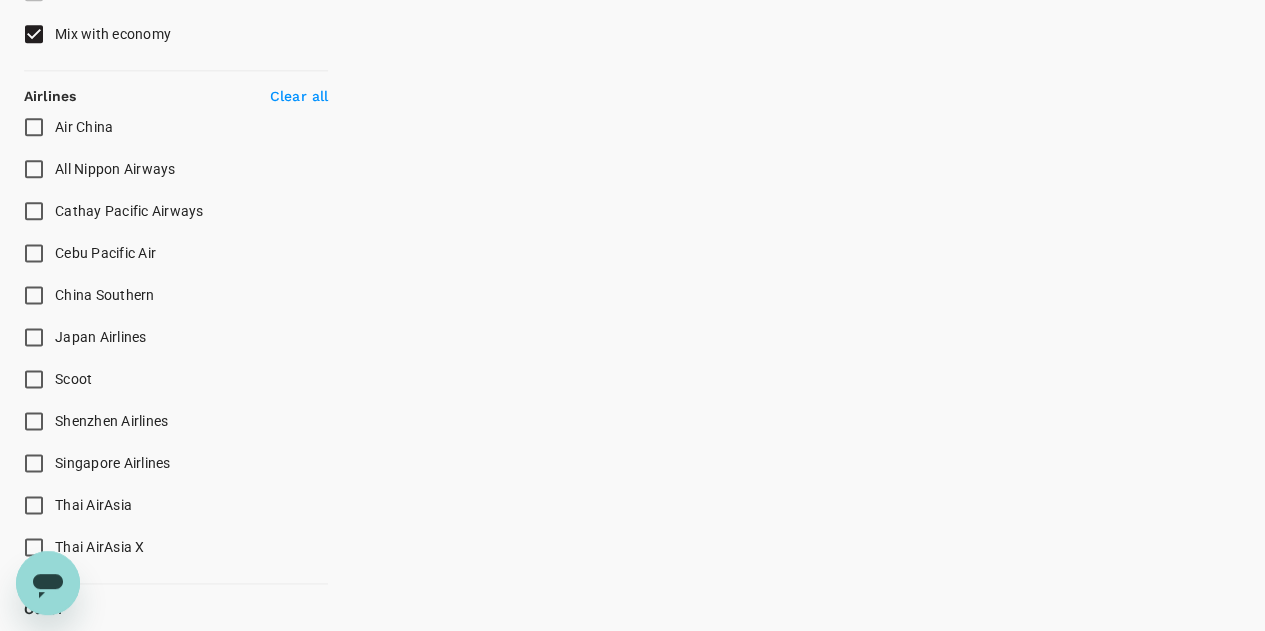 scroll, scrollTop: 1351, scrollLeft: 0, axis: vertical 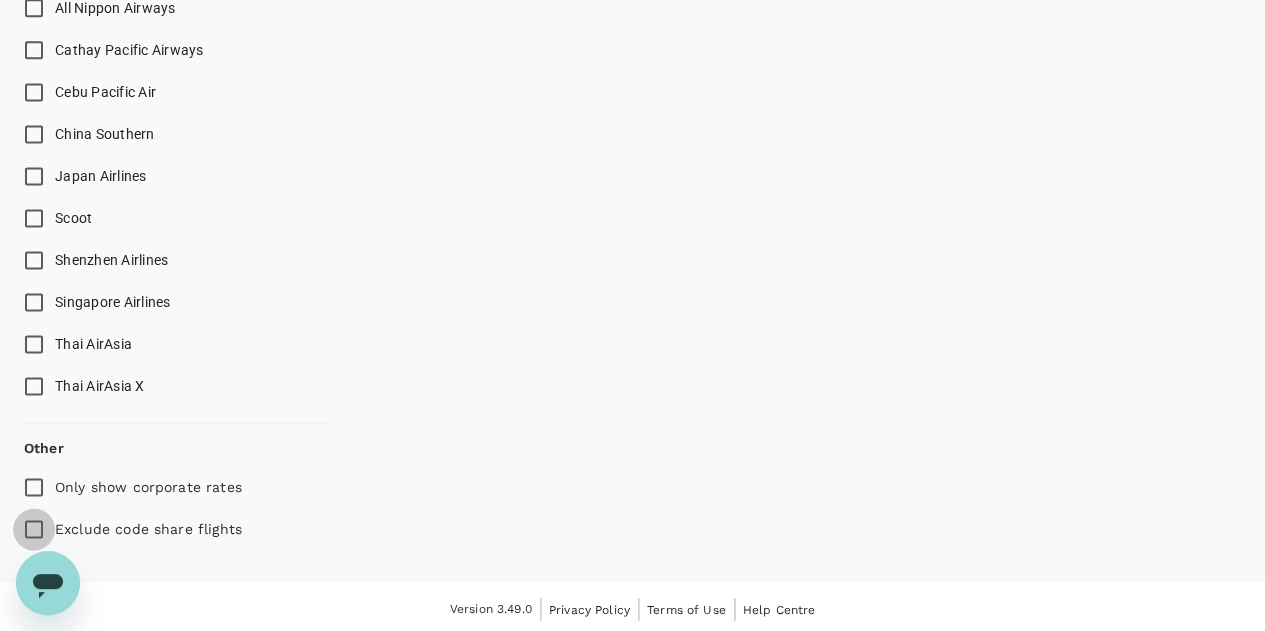 click on "Exclude code share flights" at bounding box center [34, 529] 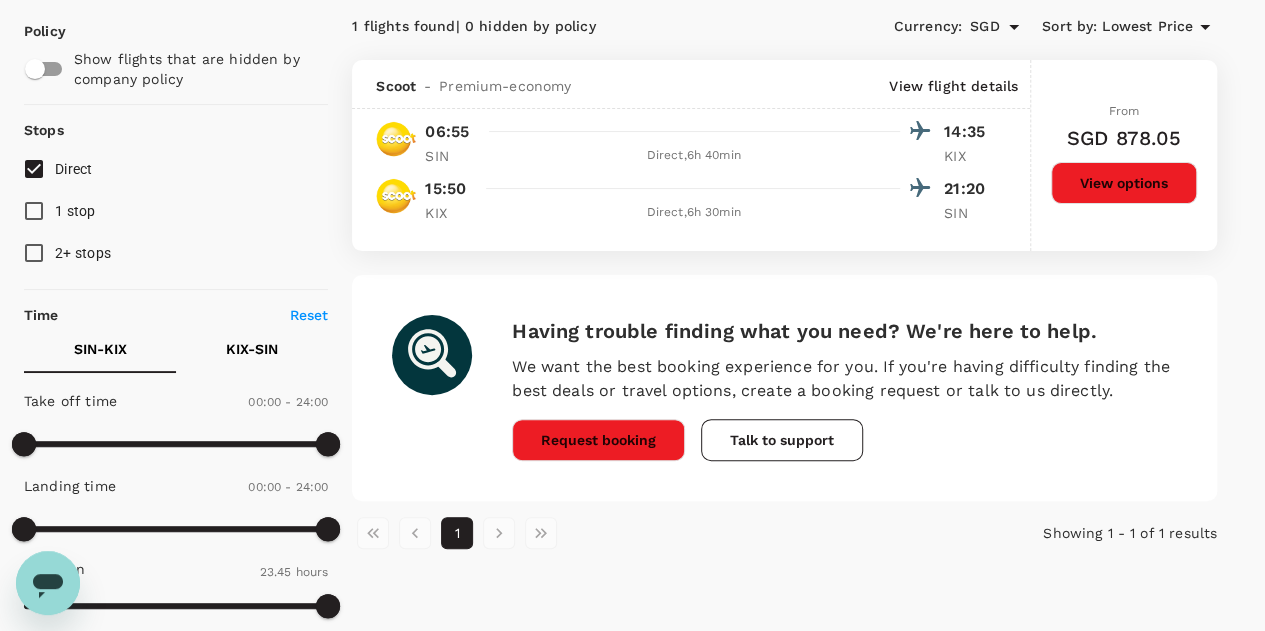 scroll, scrollTop: 0, scrollLeft: 0, axis: both 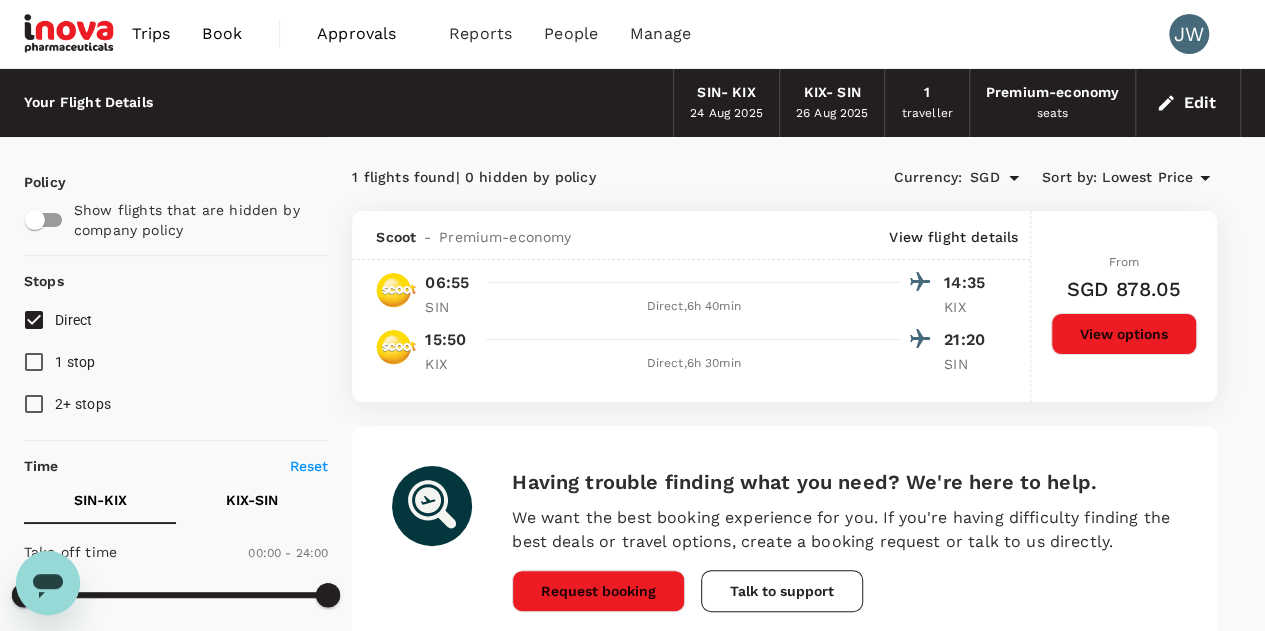 click on "Premium-economy" at bounding box center [1052, 93] 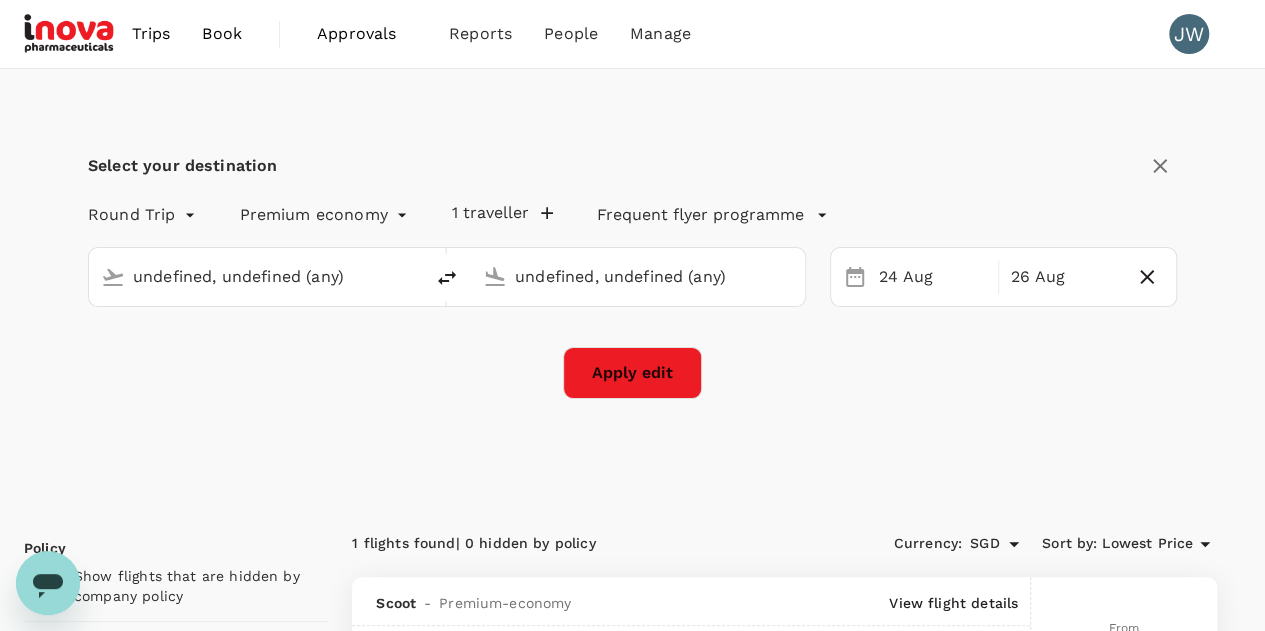 type 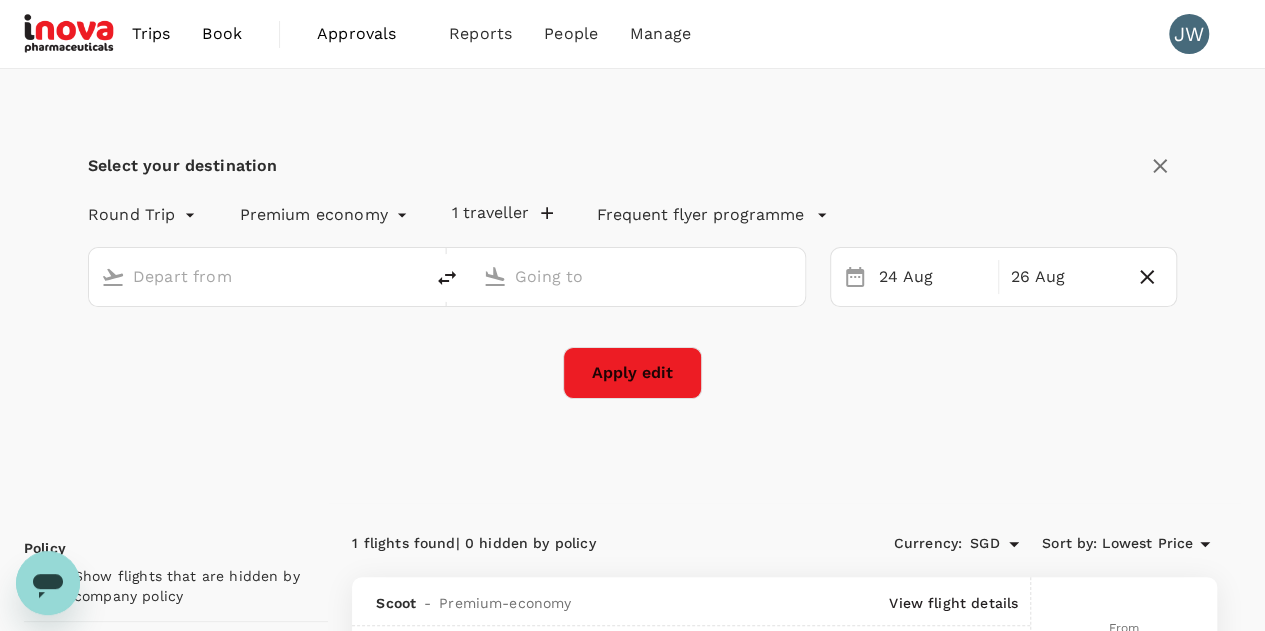 type on "Singapore Changi (SIN)" 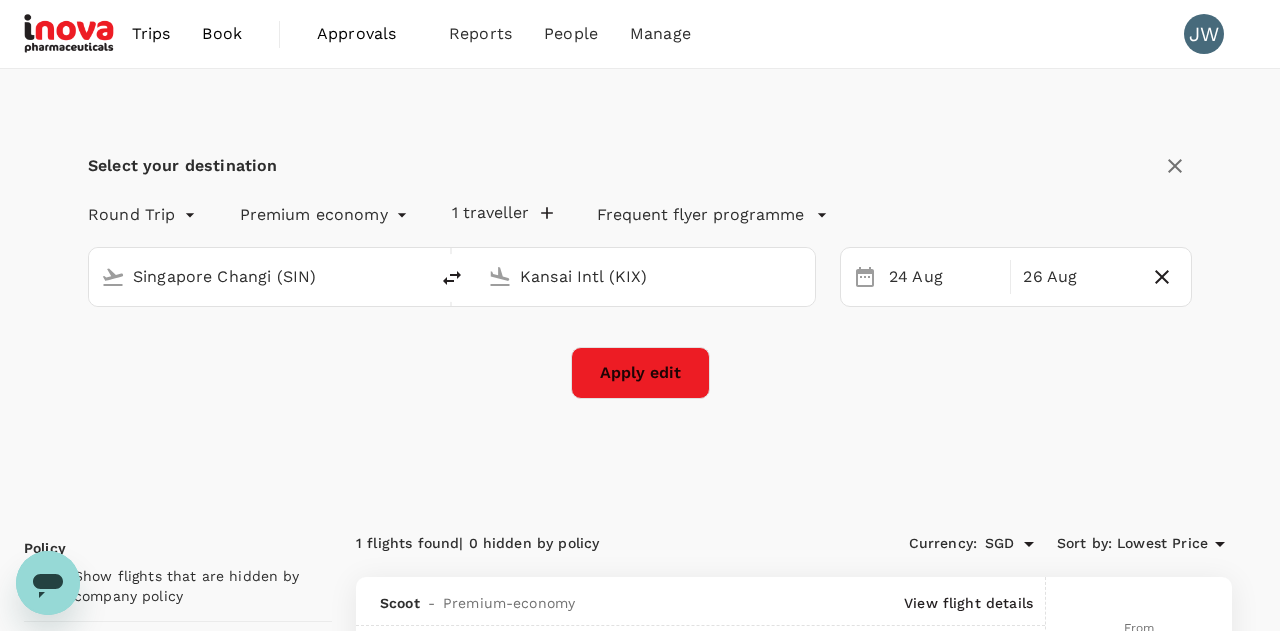 click on "Trips Book Approvals 0 Reports People Manage JW Select your destination Round Trip roundtrip Premium economy premium-economy 1   traveller Frequent flyer programme Singapore Changi (SIN) Kansai Intl (KIX) 24 Aug 26 Aug Apply edit Policy Show flights that are hidden by company policy Stops Direct 1 stop 2+ stops Time Reset SIN - KIX KIX - SIN Take off time 00:00 - 24:00 Landing time 00:00 - 24:00 Duration 23.45 hours Take off time 00:00 - 24:00 Landing time 00:00 - 24:00 Duration 24.5 hours Business trip essentials Clear all Cabin baggage Checked baggage Flexible to change Refundable Free seat selection Complimentary drinks and meal Cabin class Change Premium-economy Only premium-economy Mix with economy Airlines Clear all Air China All Nippon Airways Cathay Pacific Airways Cebu Pacific Air China Southern Japan Airlines Scoot Shenzhen Airlines Singapore Airlines Thai AirAsia Thai AirAsia X Other Only show corporate rates Exclude code share flights 1   flights found  |   0   hidden by policy Currency :  SGD :" at bounding box center (640, 1176) 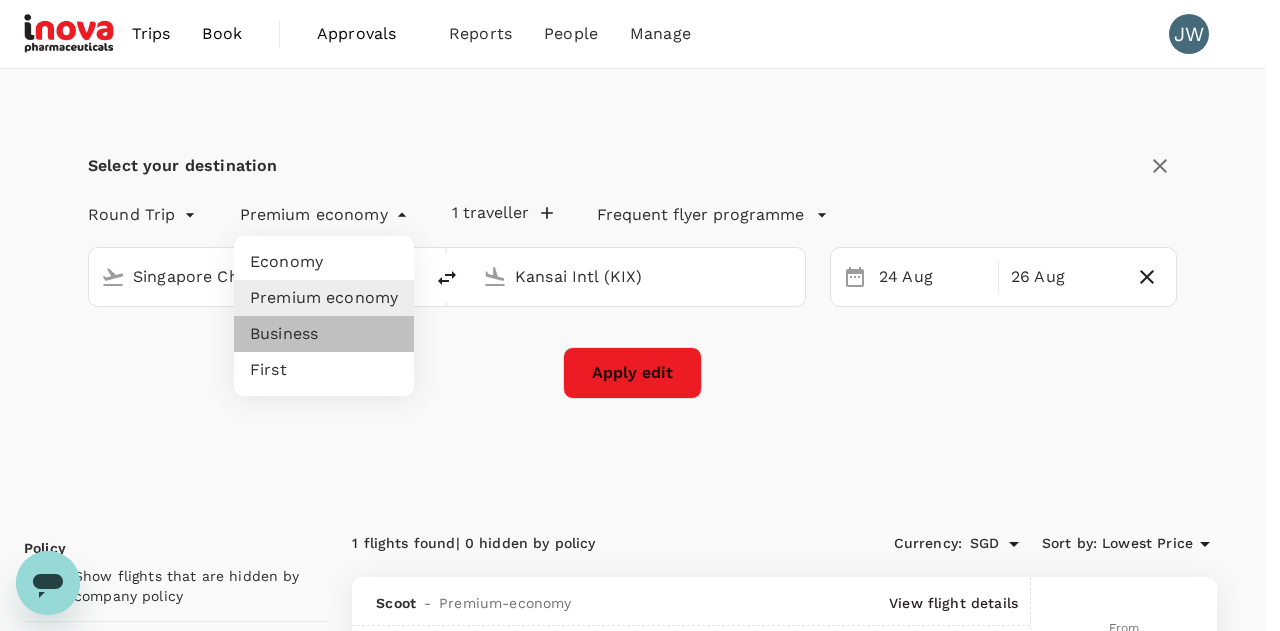 click on "Business" at bounding box center [324, 334] 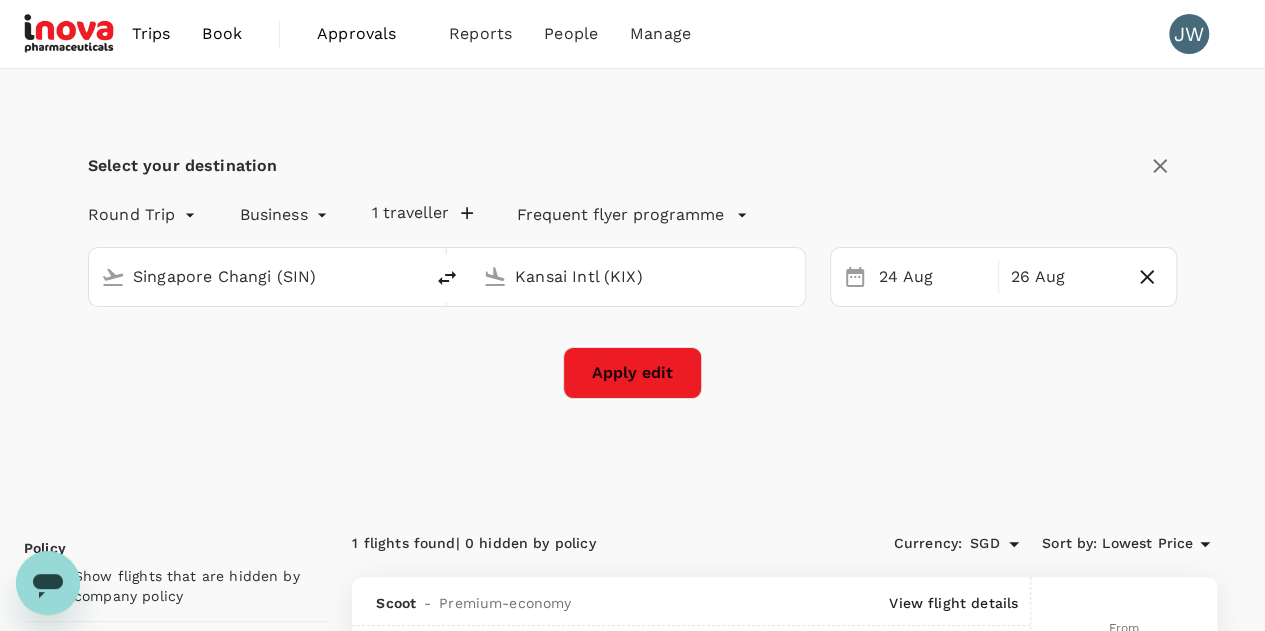 click on "Apply edit" at bounding box center (632, 373) 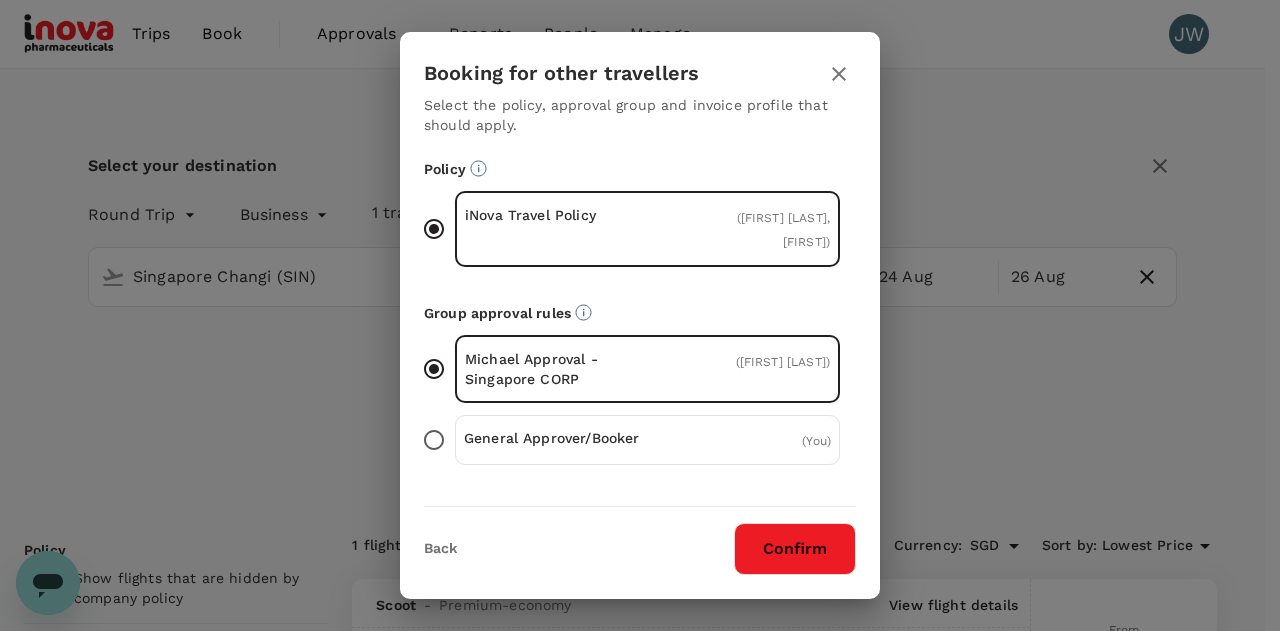 click on "Confirm" at bounding box center [795, 549] 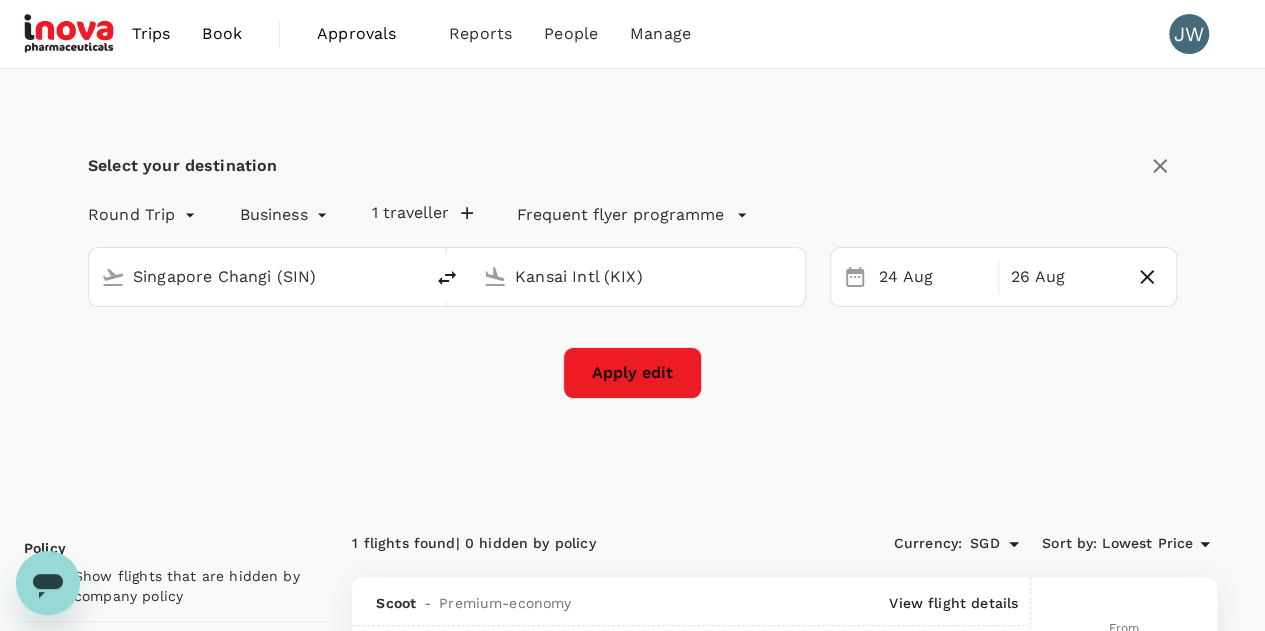 checkbox on "false" 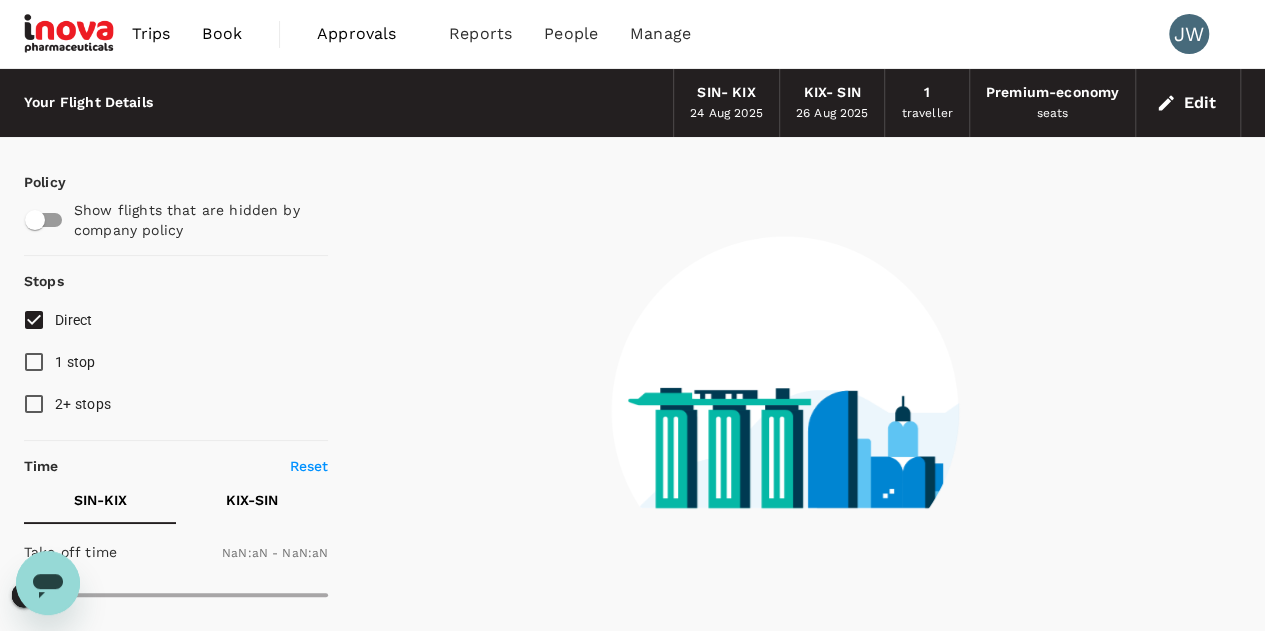 type on "1440" 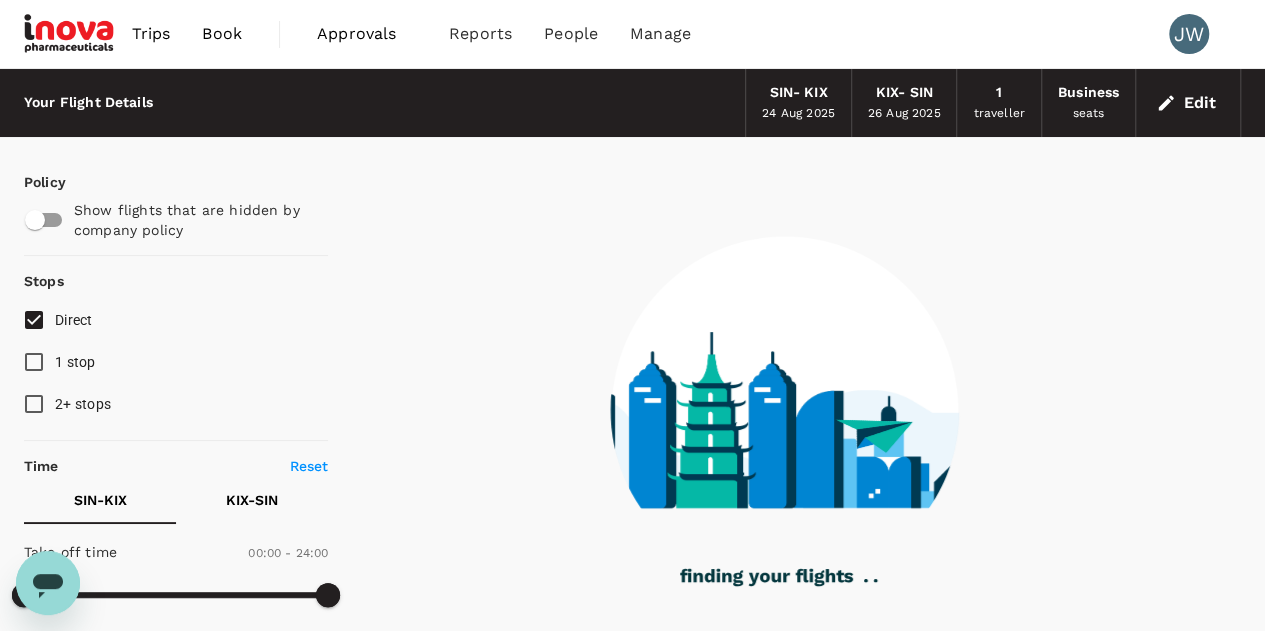 type on "1310" 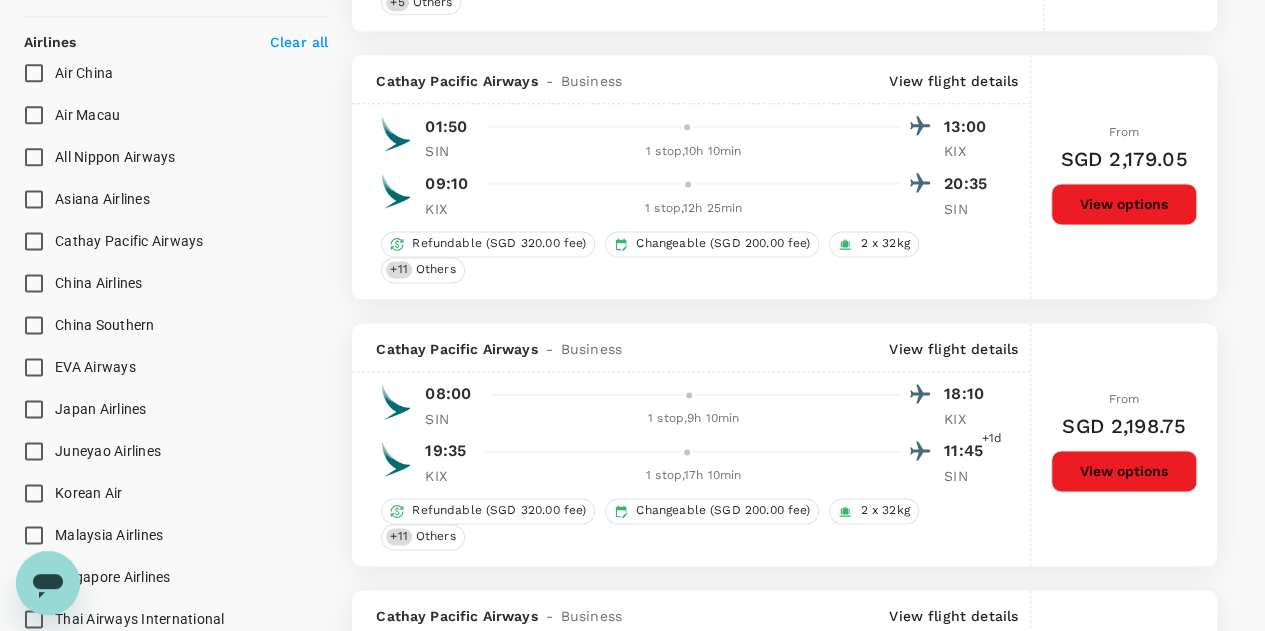 scroll, scrollTop: 1500, scrollLeft: 0, axis: vertical 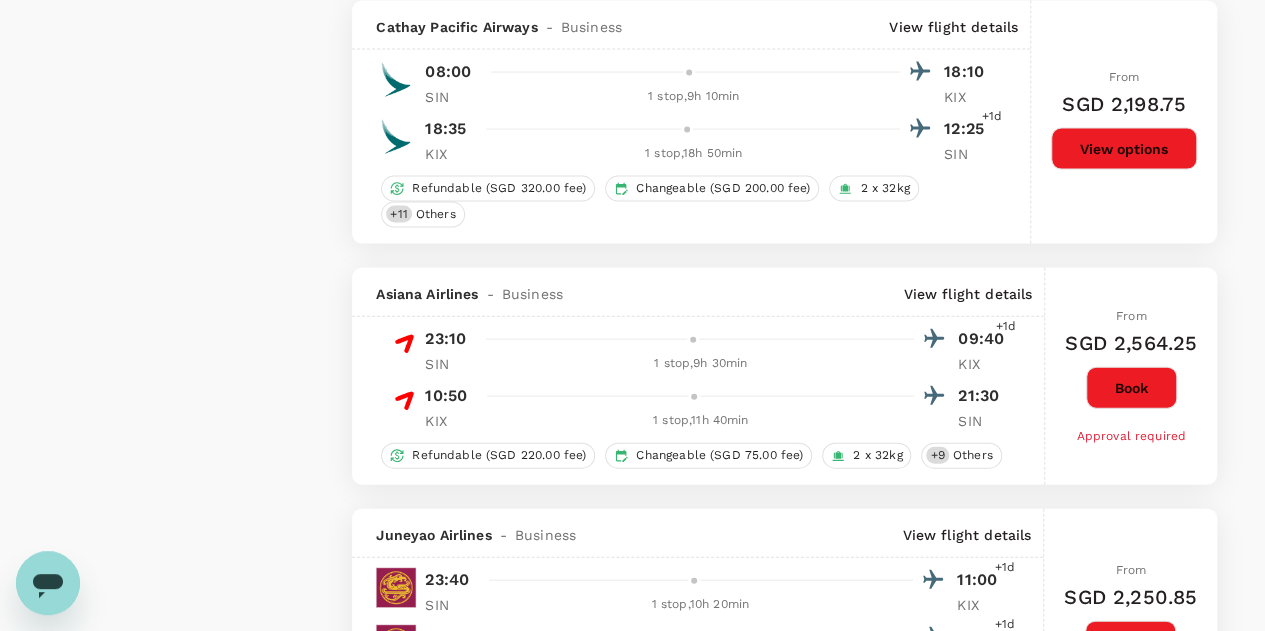 type on "1845" 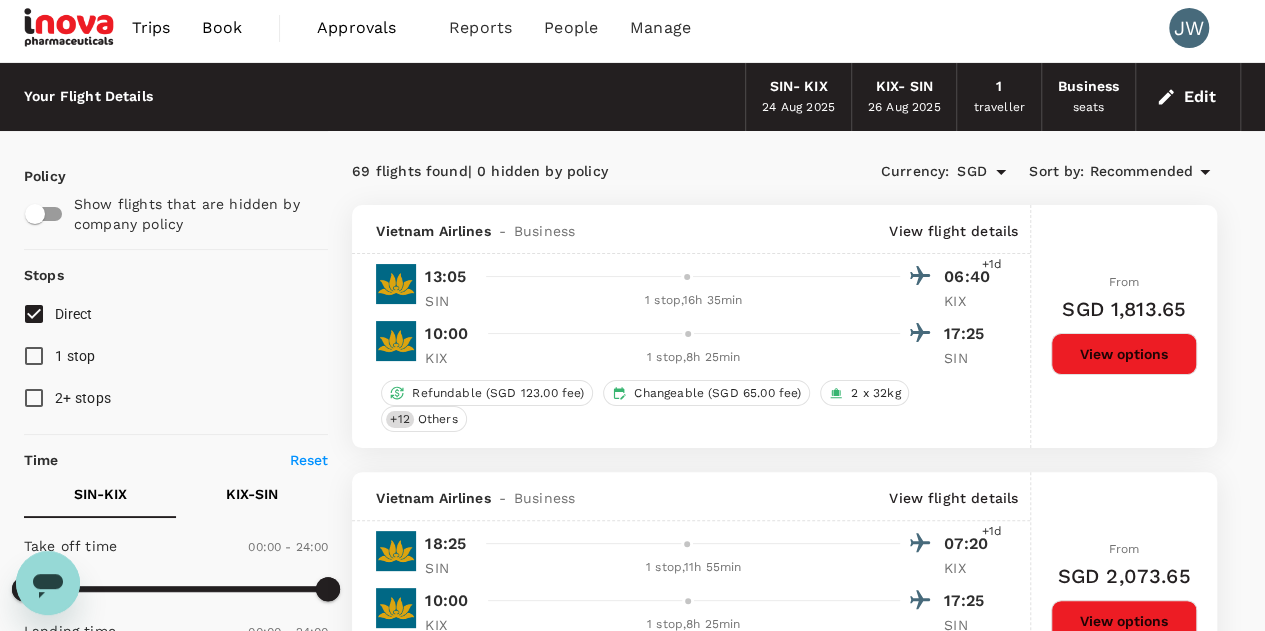 scroll, scrollTop: 0, scrollLeft: 0, axis: both 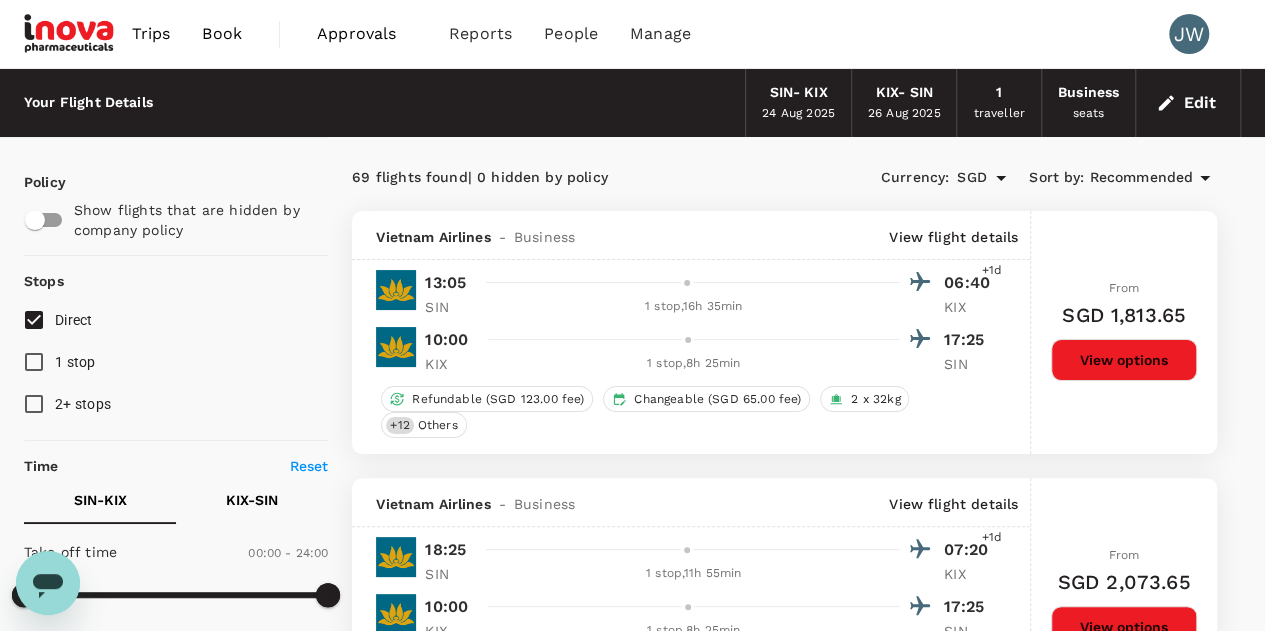 click on "Edit" at bounding box center [1188, 103] 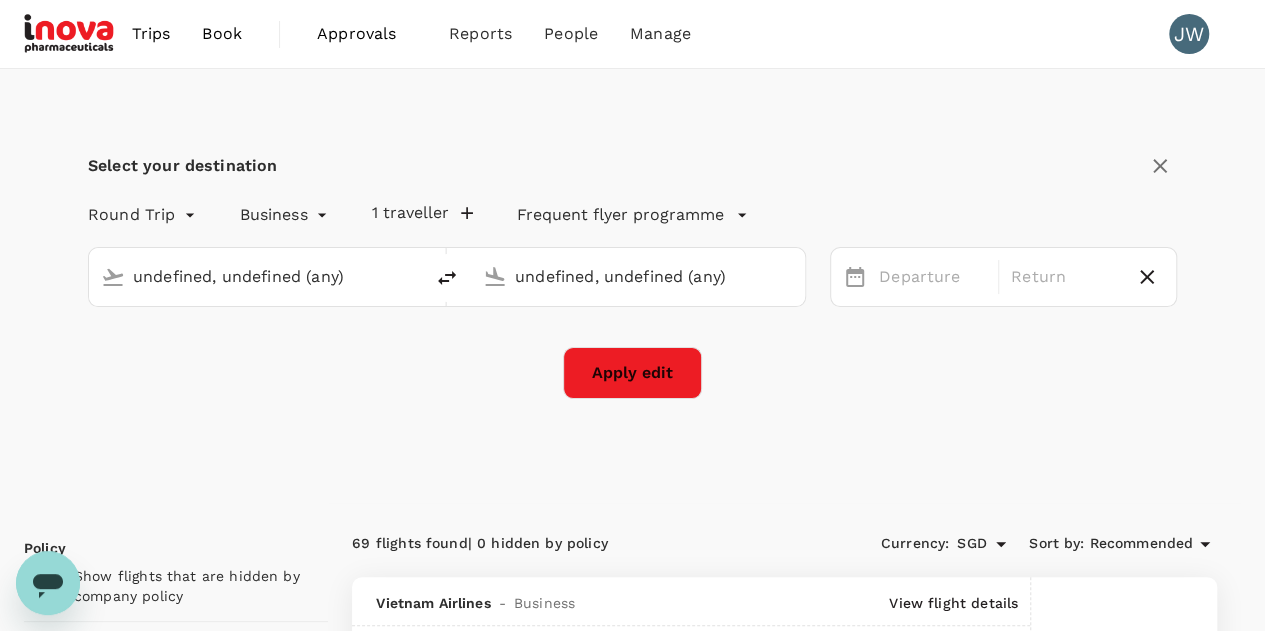 type 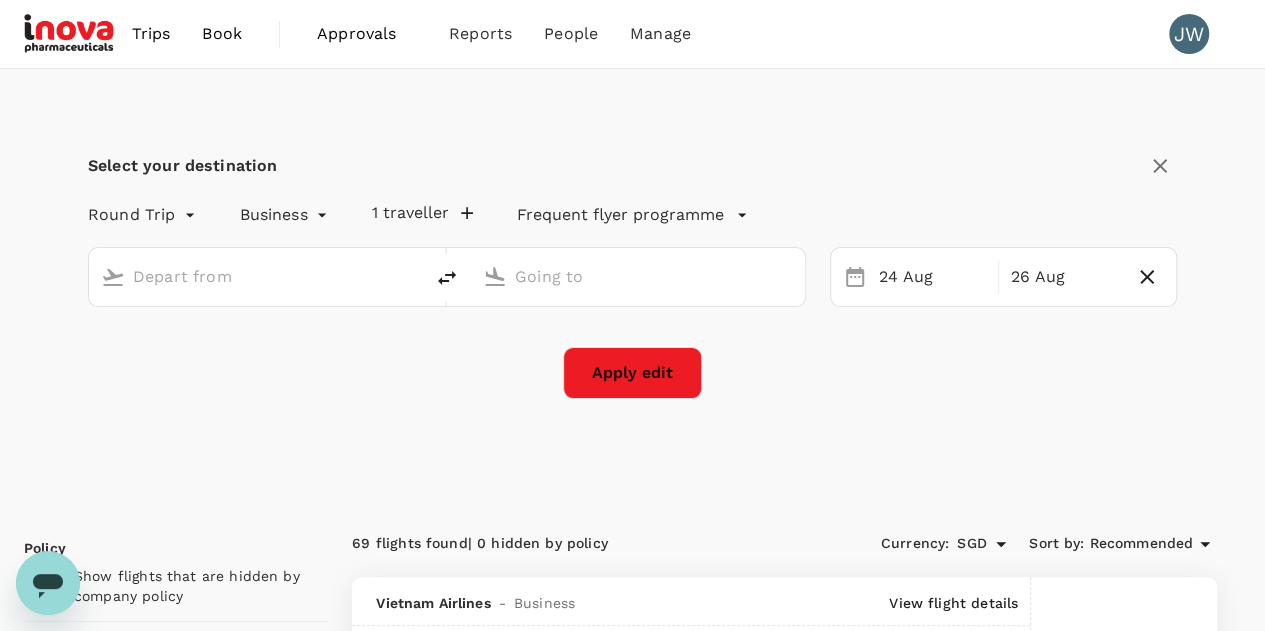 type on "Singapore Changi (SIN)" 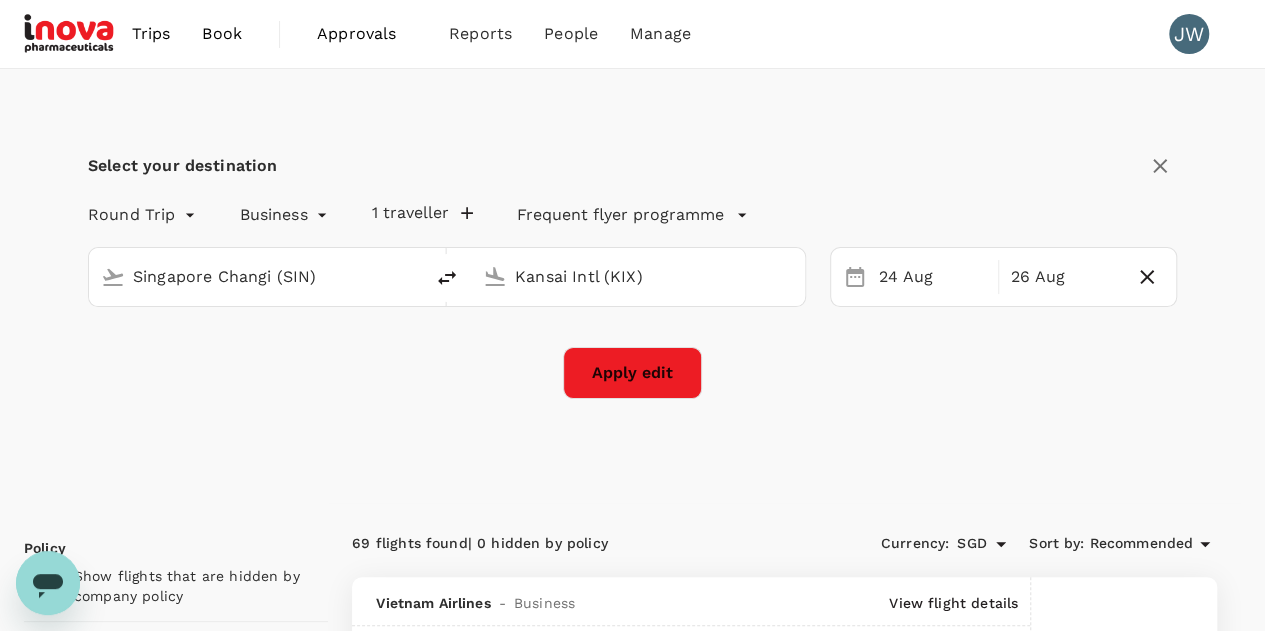 click on "Book" at bounding box center [222, 34] 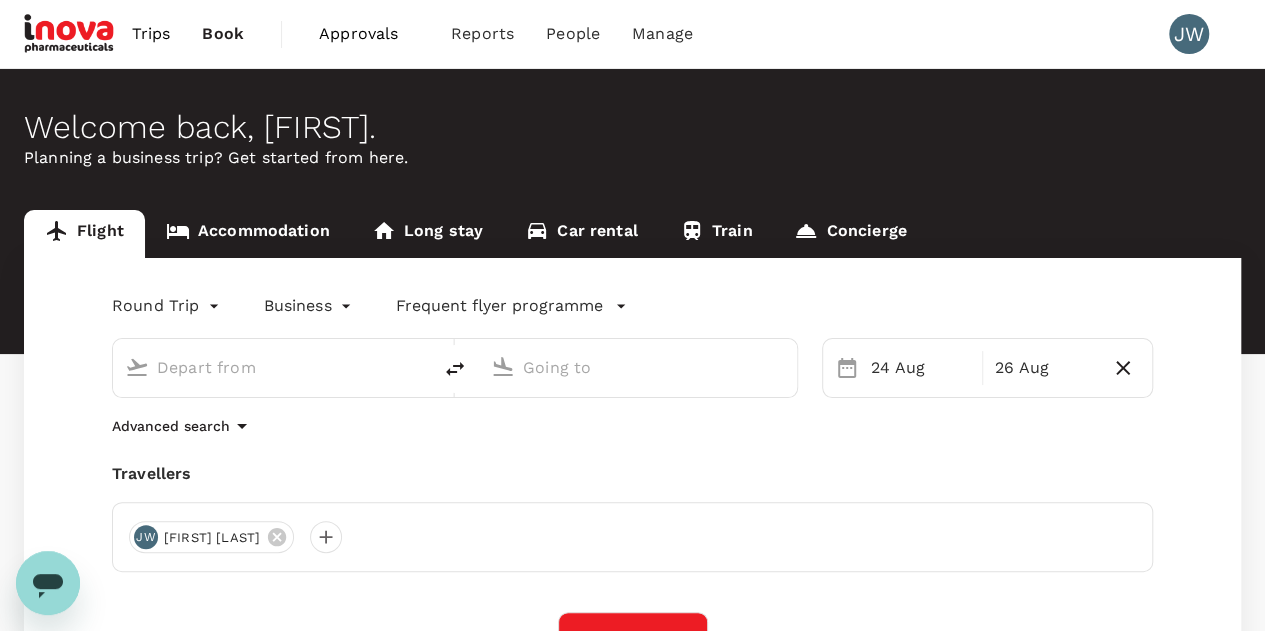type on "Singapore Changi (SIN)" 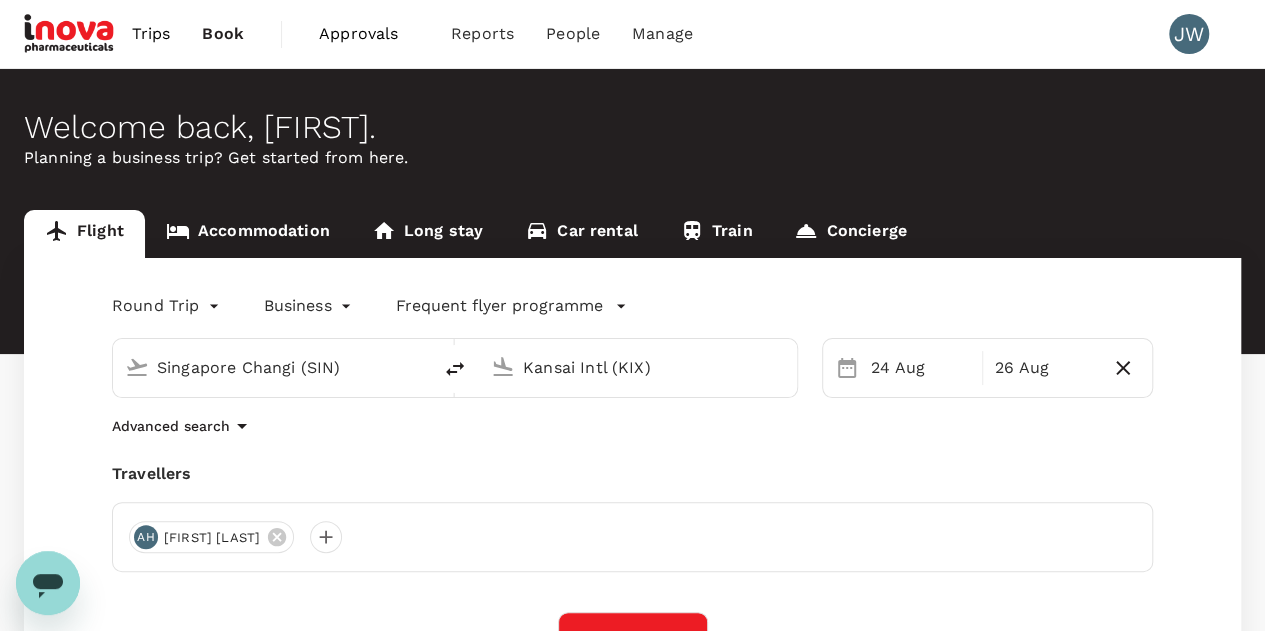 type 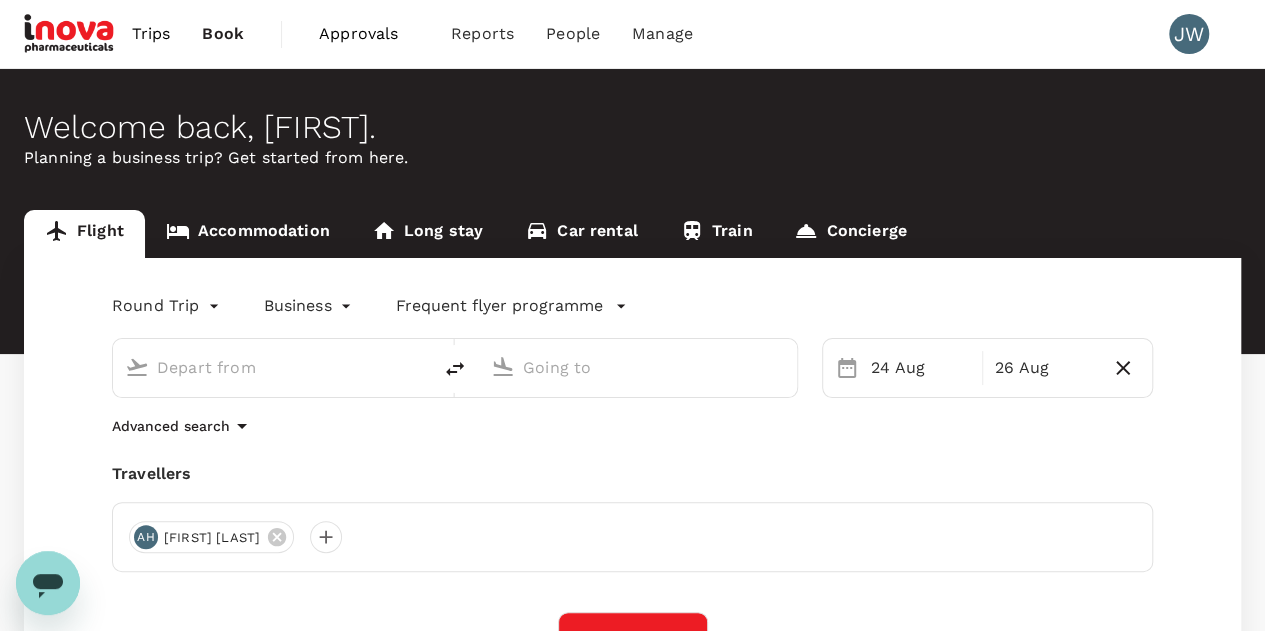 type on "Singapore Changi (SIN)" 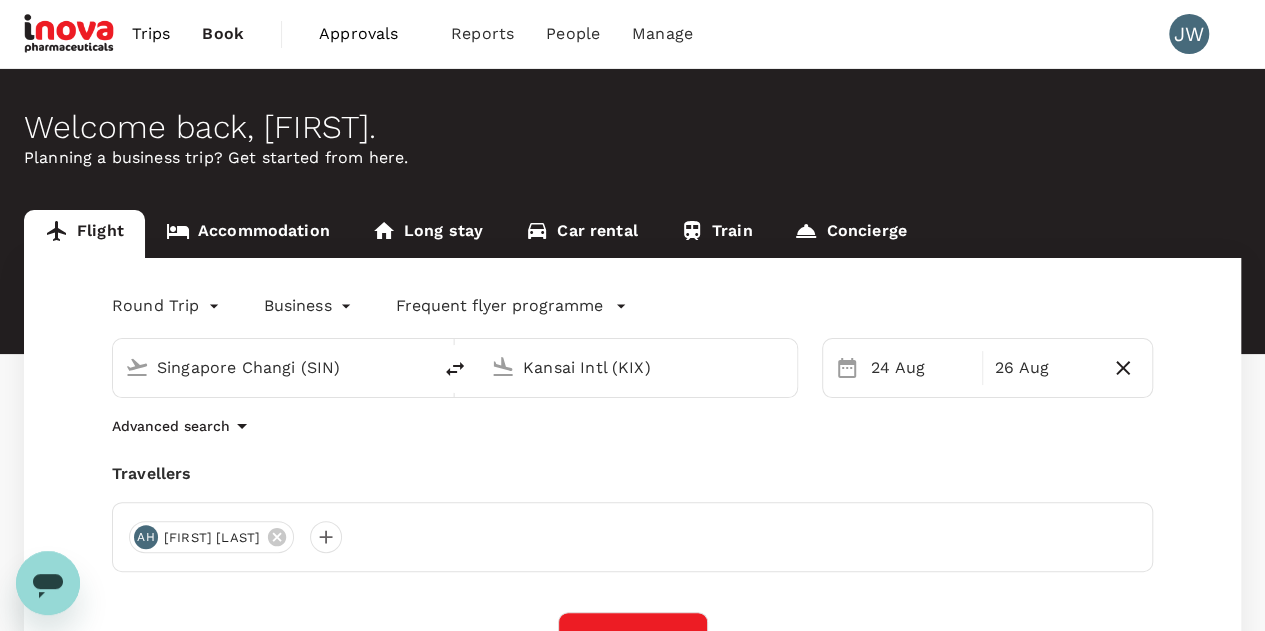 click on "Kansai Intl (KIX)" at bounding box center [639, 367] 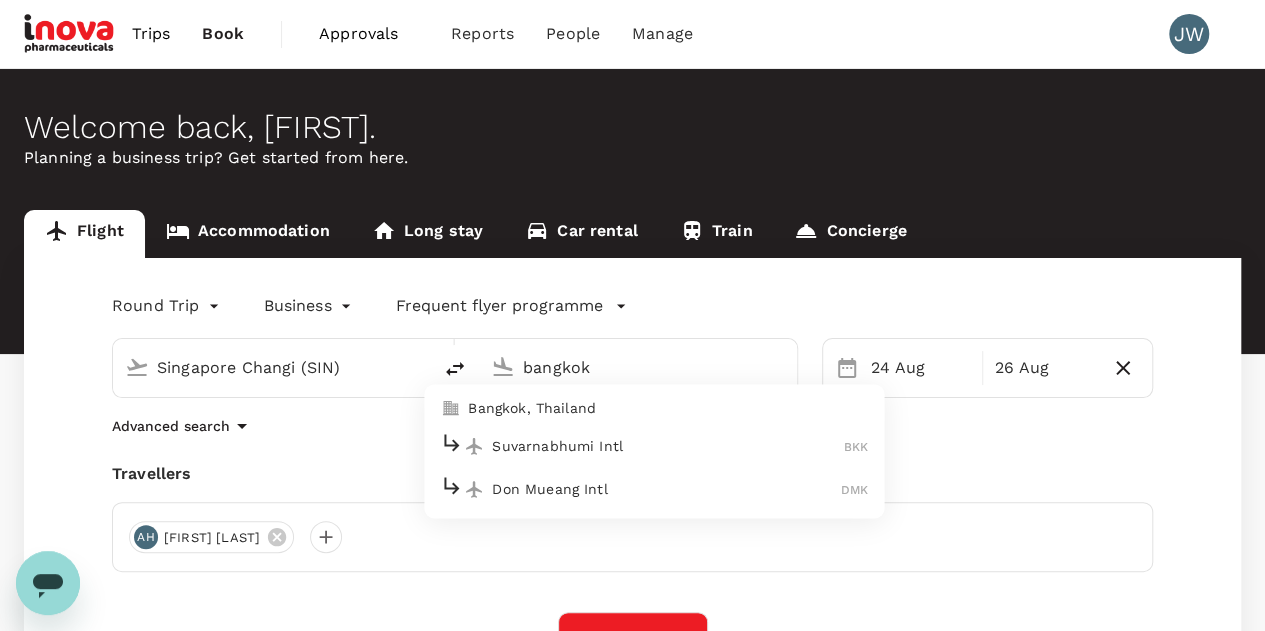 click on "Suvarnabhumi Intl" at bounding box center (668, 446) 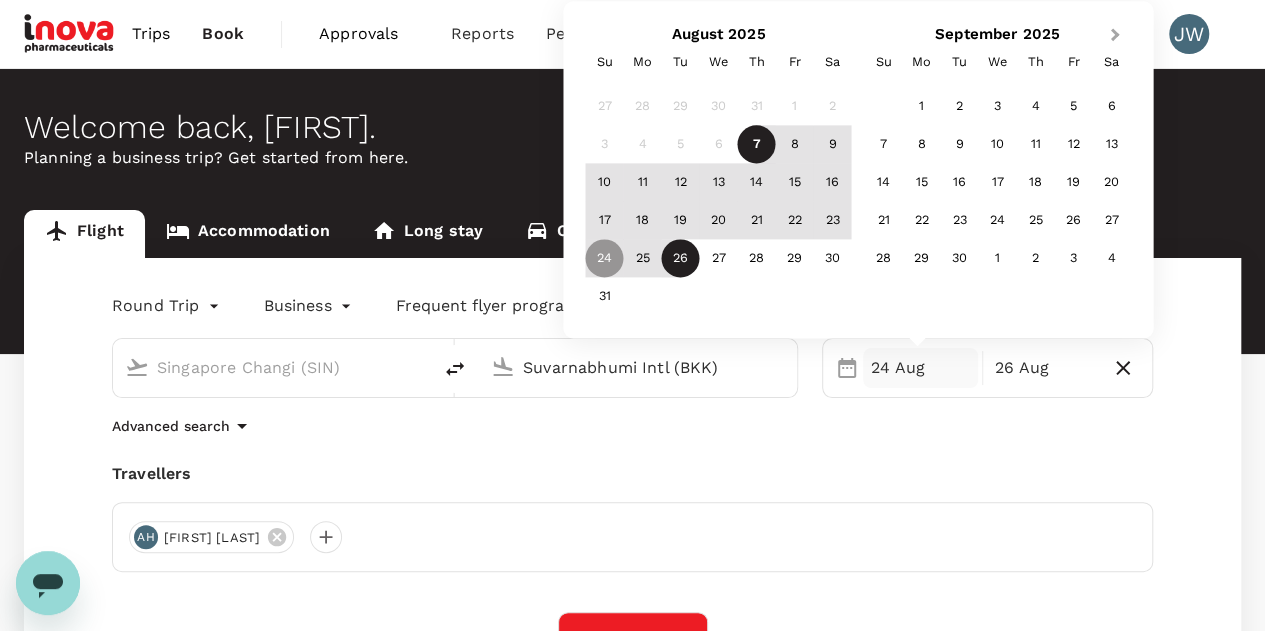 type on "Suvarnabhumi Intl (BKK)" 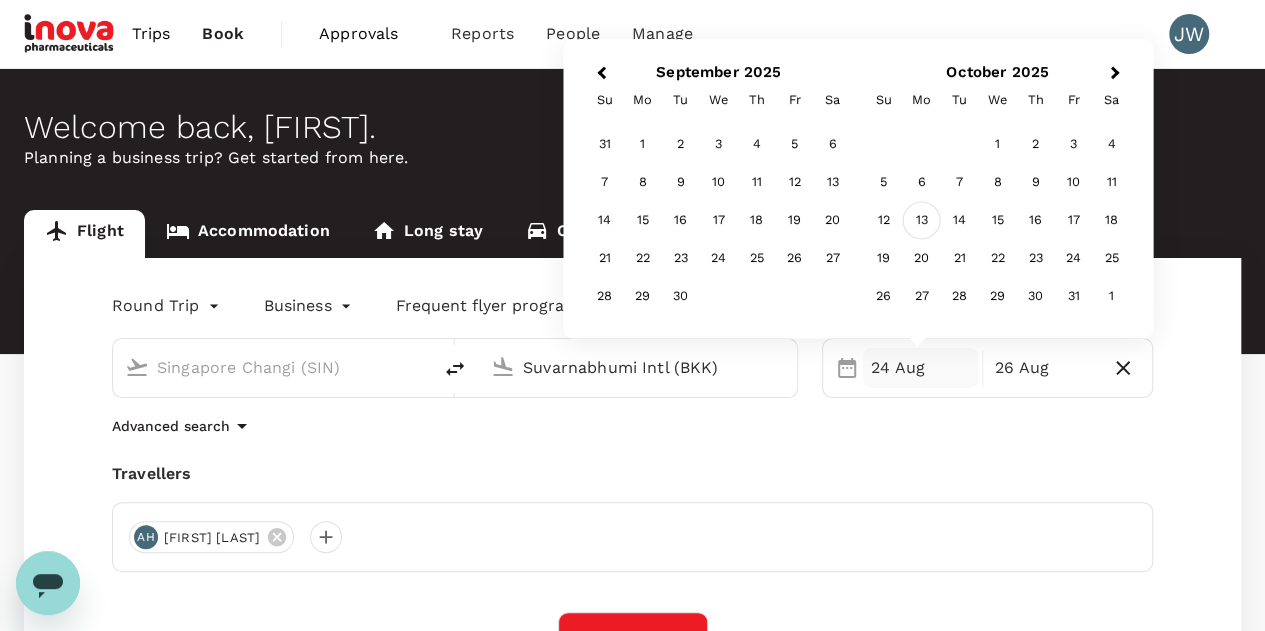 click on "13" at bounding box center [922, 221] 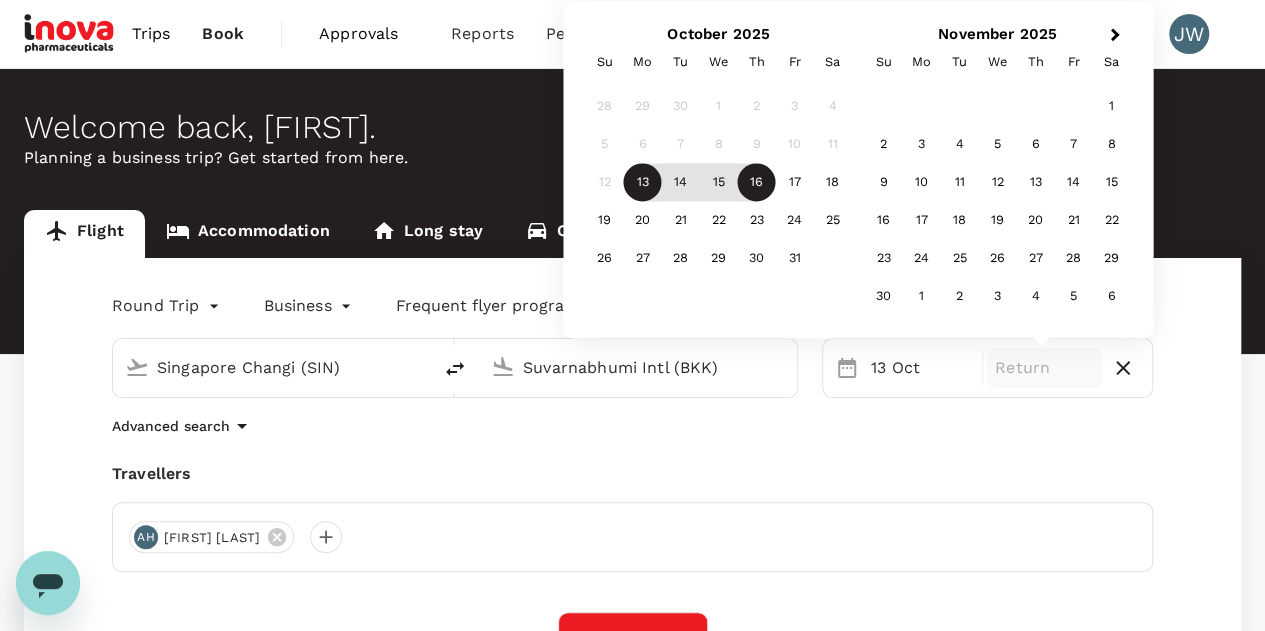 click on "16" at bounding box center [757, 183] 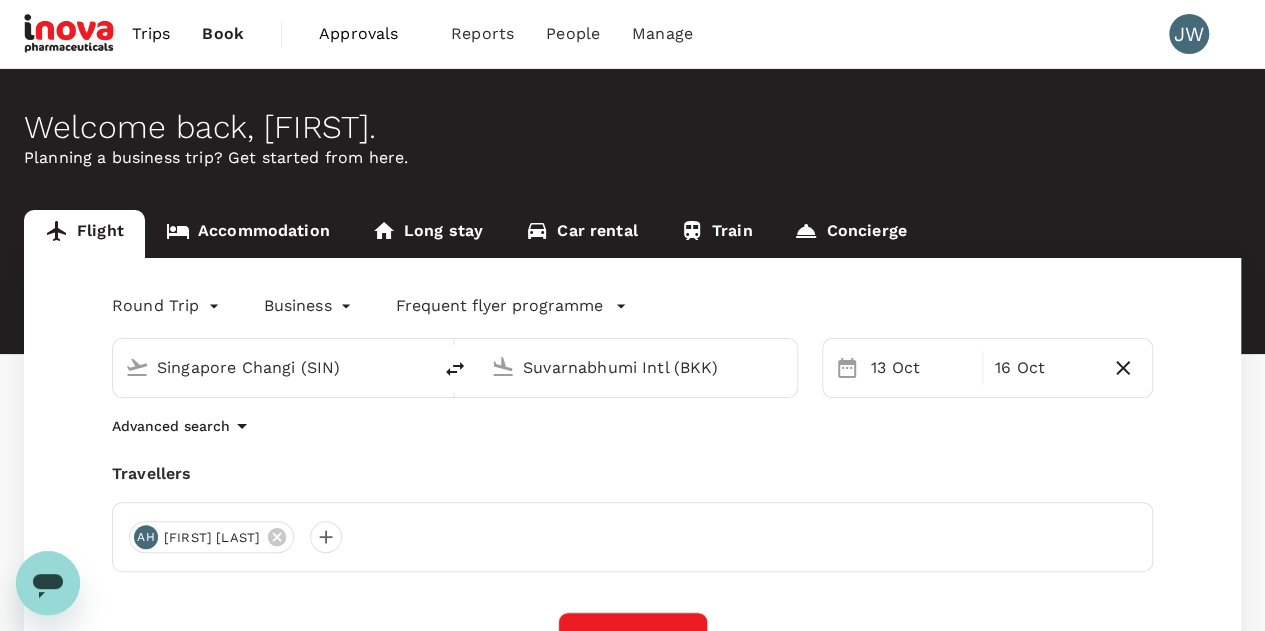 click on "Round Trip roundtrip Business business Frequent flyer programme Singapore Changi (SIN) Suvarnabhumi Intl (BKK) Selected date: Monday, October 13th, 2025 13 Oct Selected date: Thursday, October 16th, 2025 16 Oct Advanced search Travellers   AH Aaron Ho Find flights Your recent search Flight to Osaka SIN - CITM 24 Aug - 26 Aug · 1 Traveller Flight to Osaka SIN - CITM 25 Aug - 26 Aug · 1 Traveller Flight to Osaka SIN - CITM 23 Aug - 26 Aug · 1 Traveller" at bounding box center (632, 550) 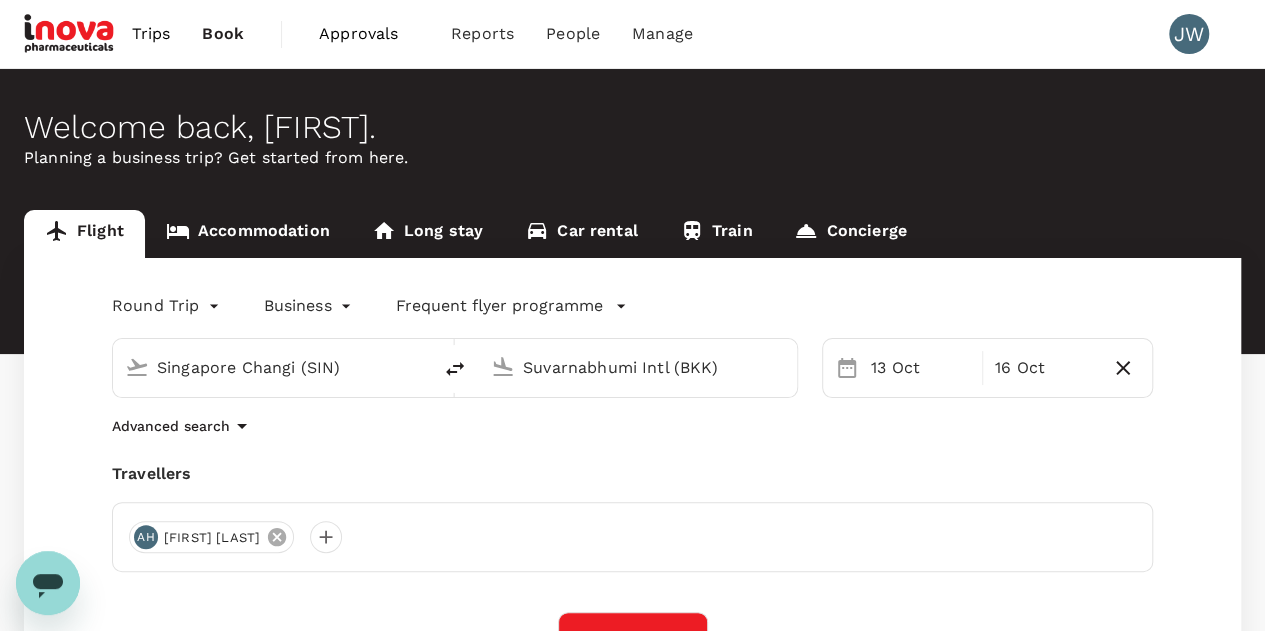 click 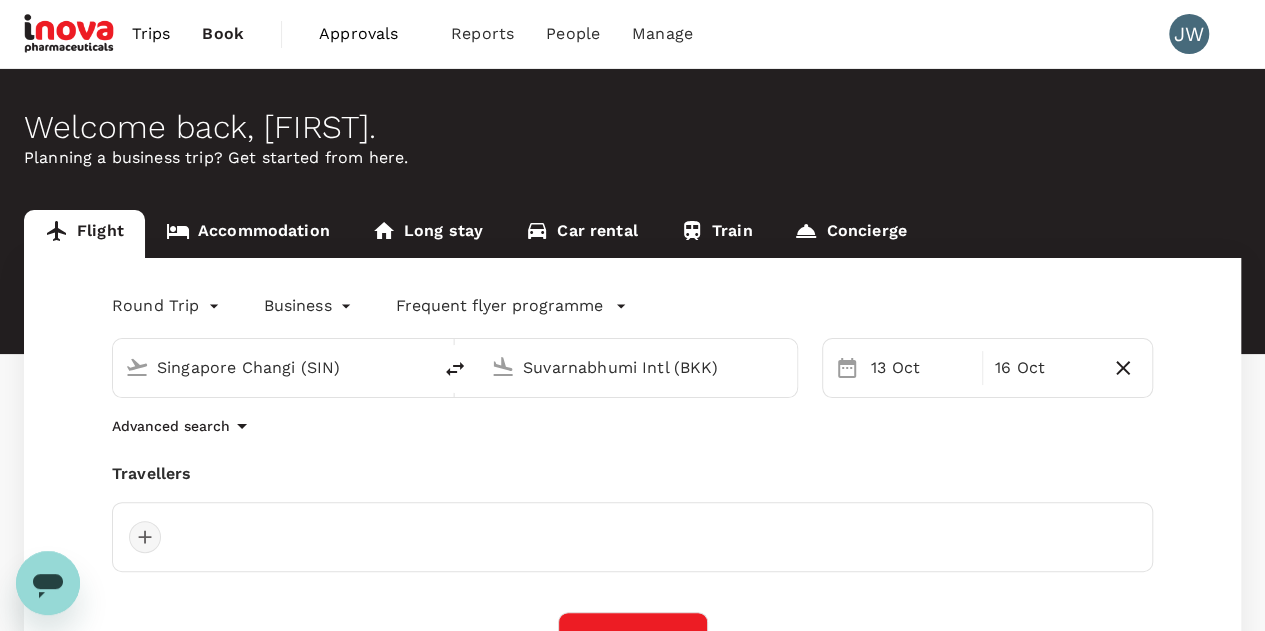 click at bounding box center [145, 537] 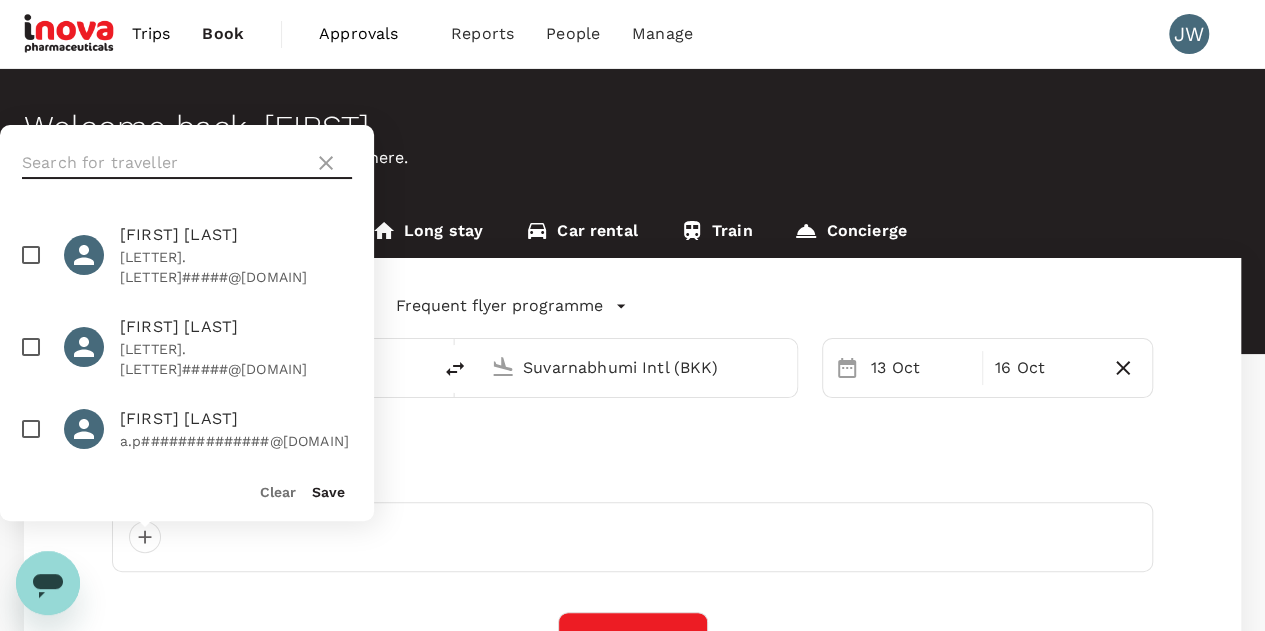 click at bounding box center [164, 163] 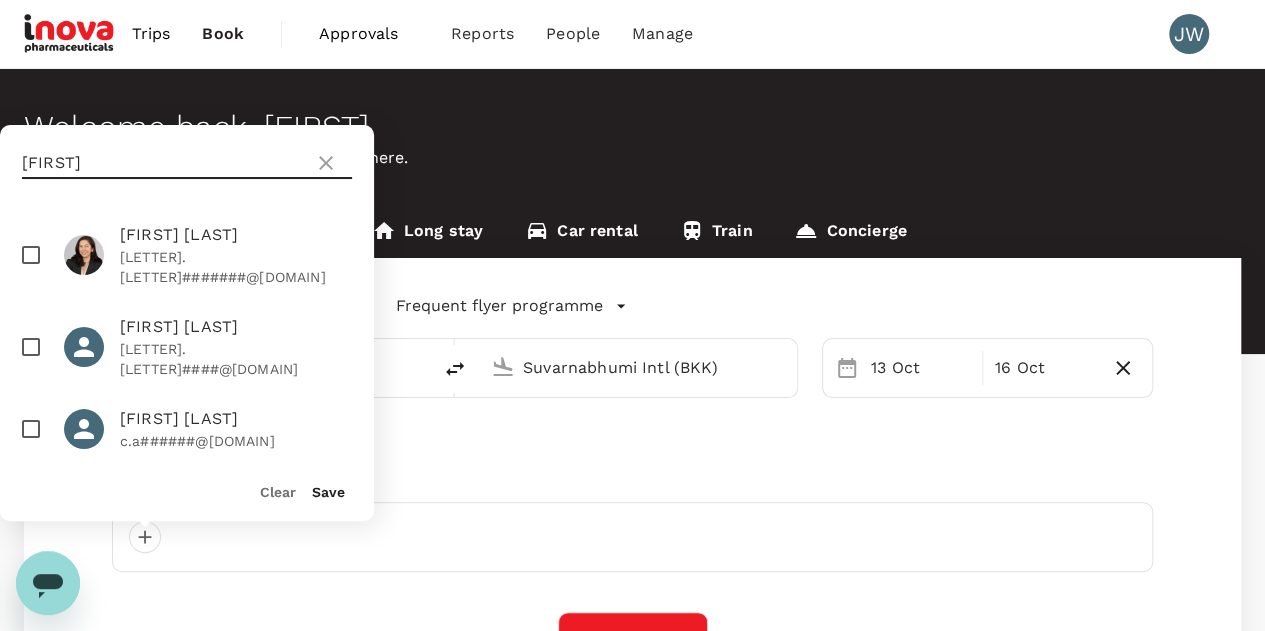 type on "christine" 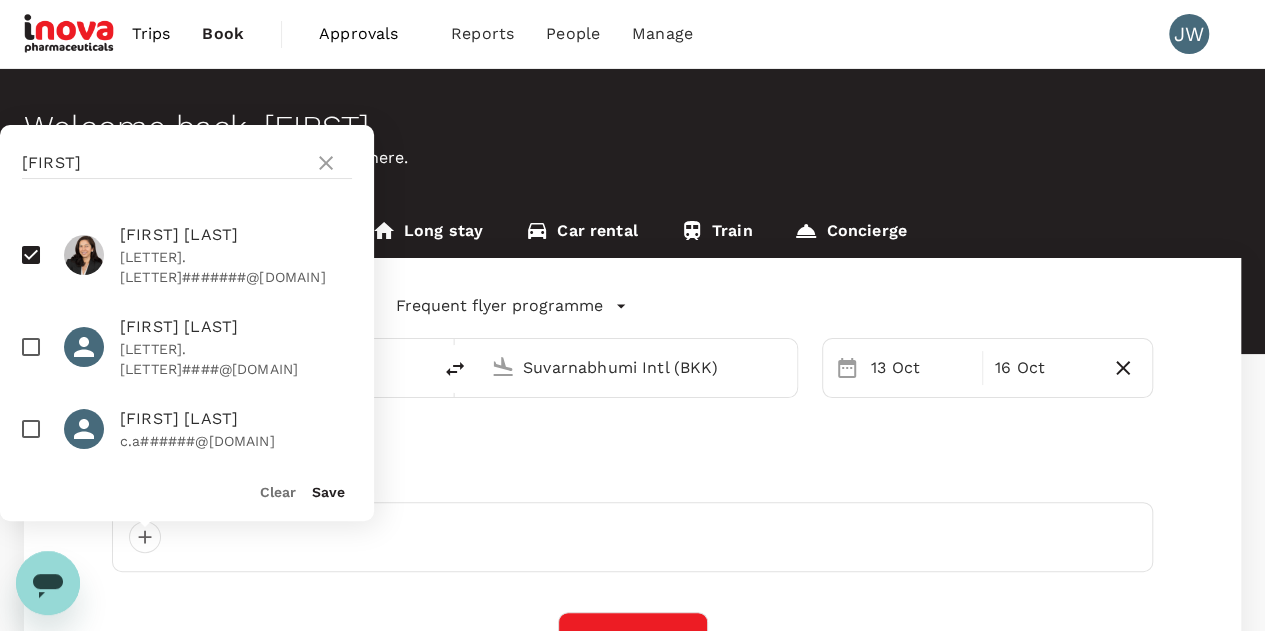 click on "Save" at bounding box center (328, 492) 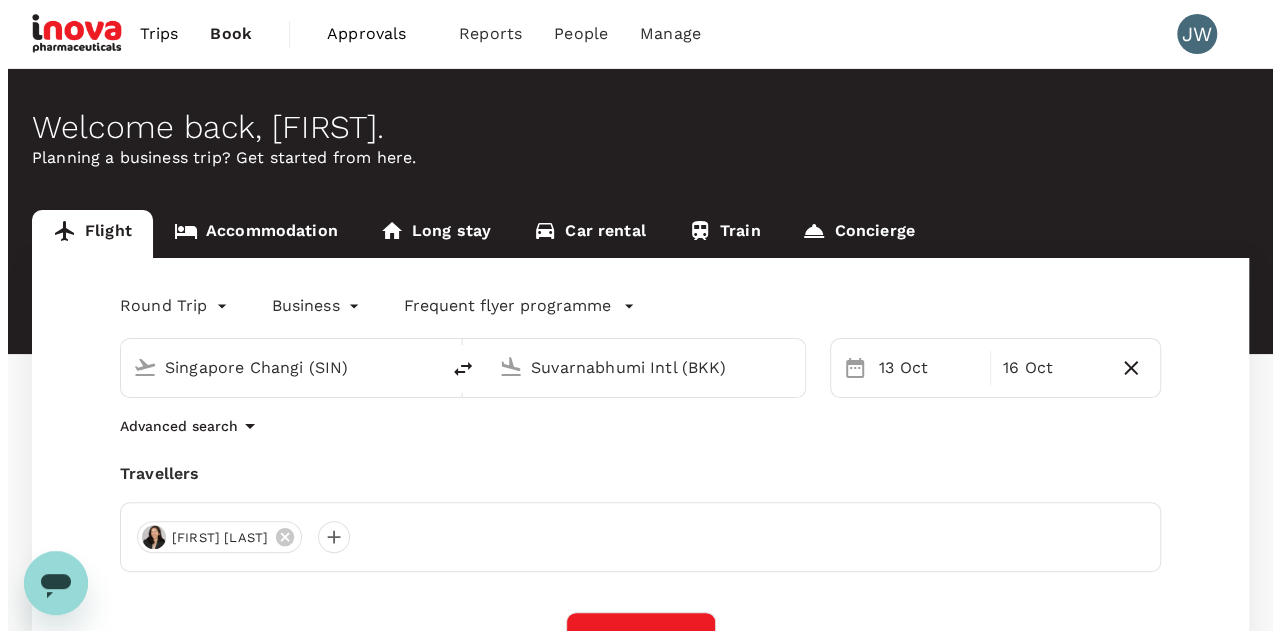 scroll, scrollTop: 300, scrollLeft: 0, axis: vertical 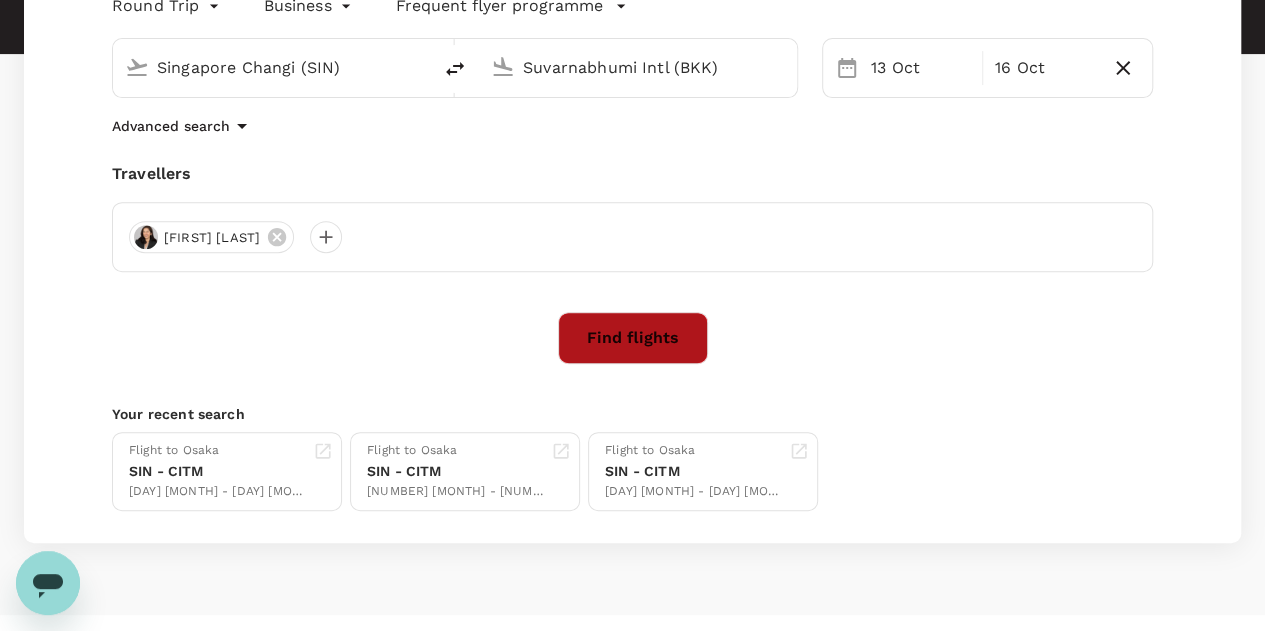 click on "Find flights" at bounding box center (633, 338) 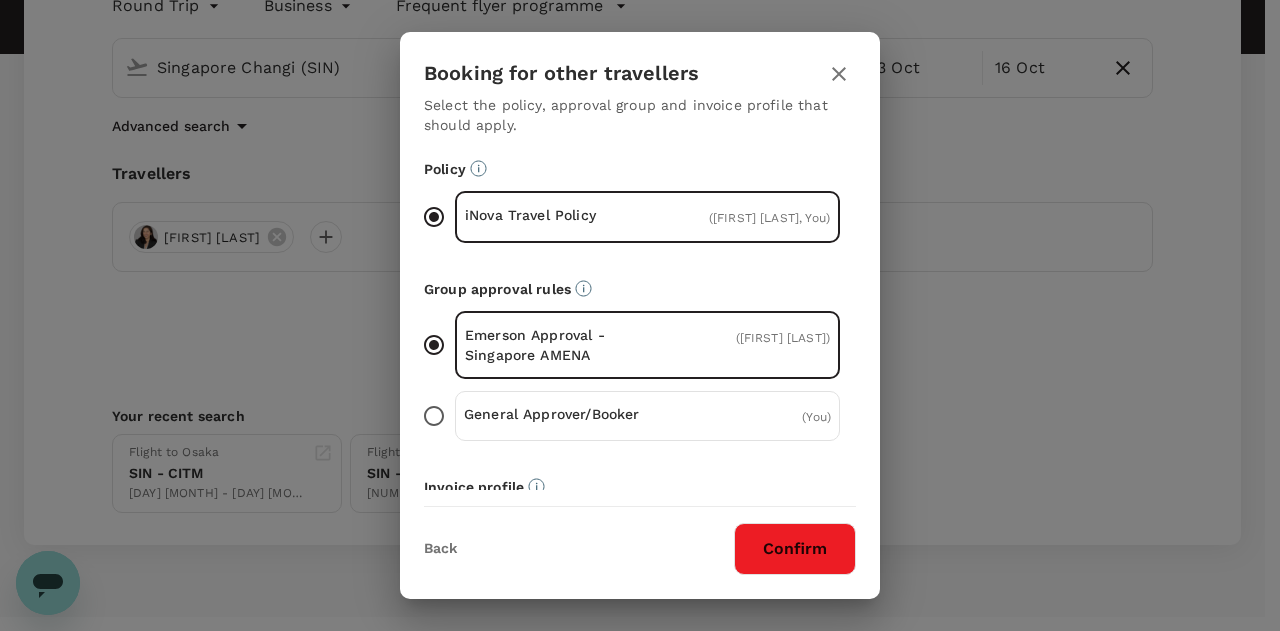 click on "General Approver/Booker ( You )" at bounding box center [434, 416] 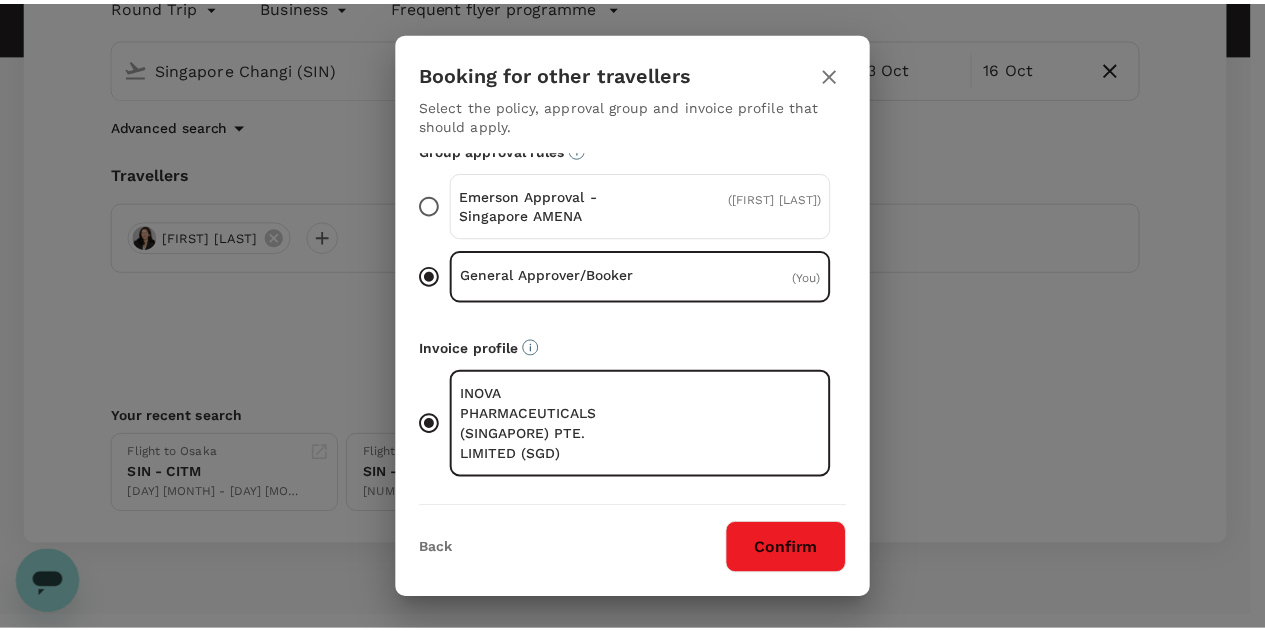 scroll, scrollTop: 176, scrollLeft: 0, axis: vertical 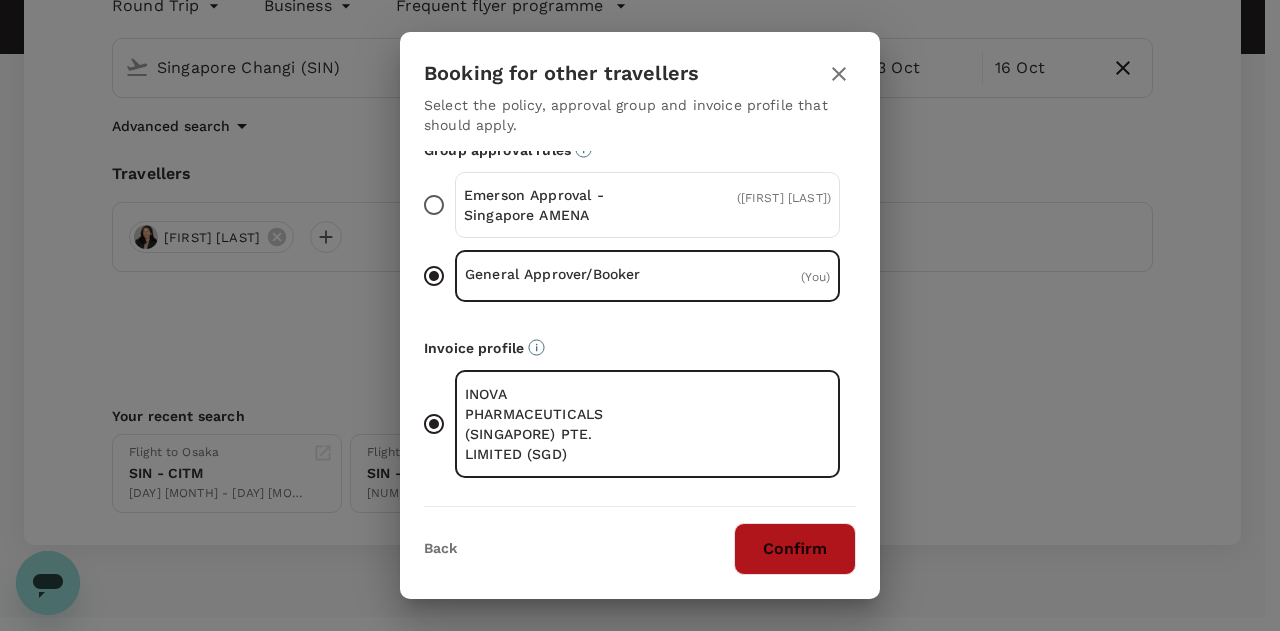 click on "Confirm" at bounding box center (795, 549) 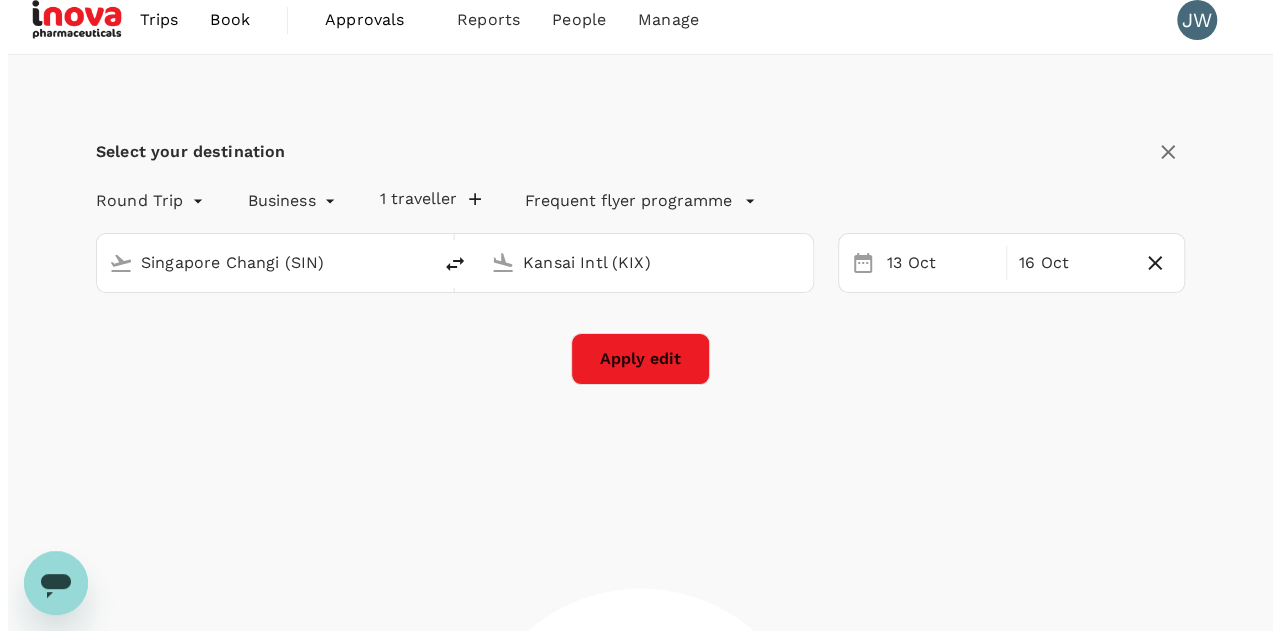 scroll, scrollTop: 0, scrollLeft: 0, axis: both 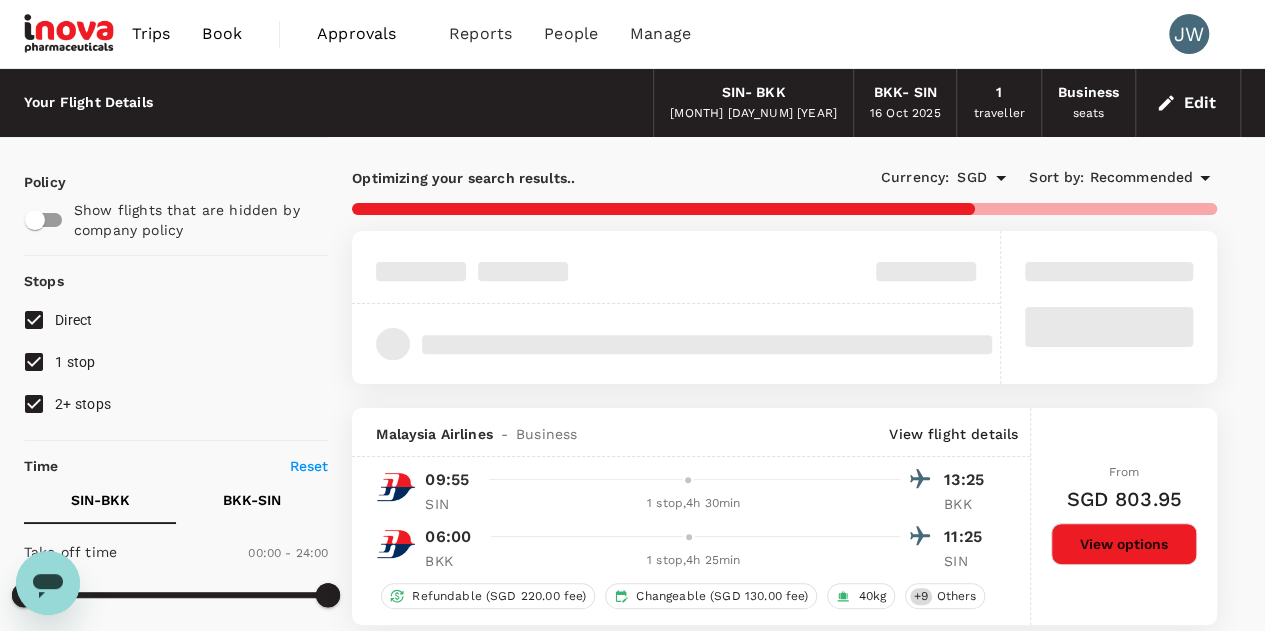 click on "2+ stops" at bounding box center (34, 404) 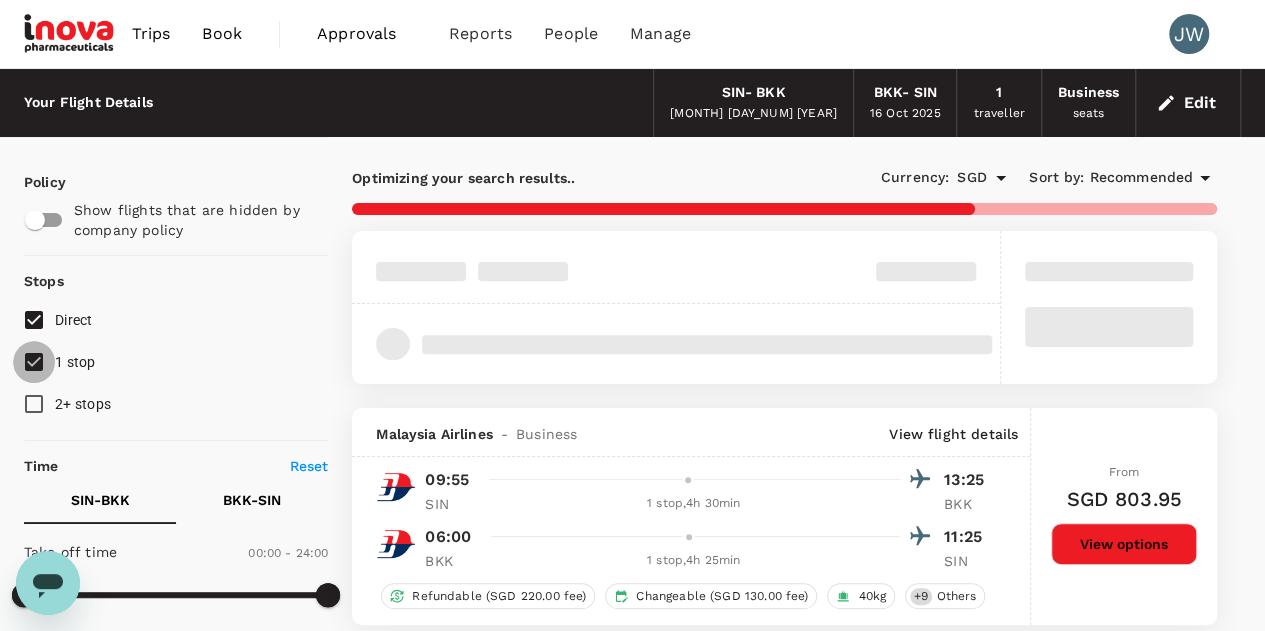 click on "1 stop" at bounding box center (34, 362) 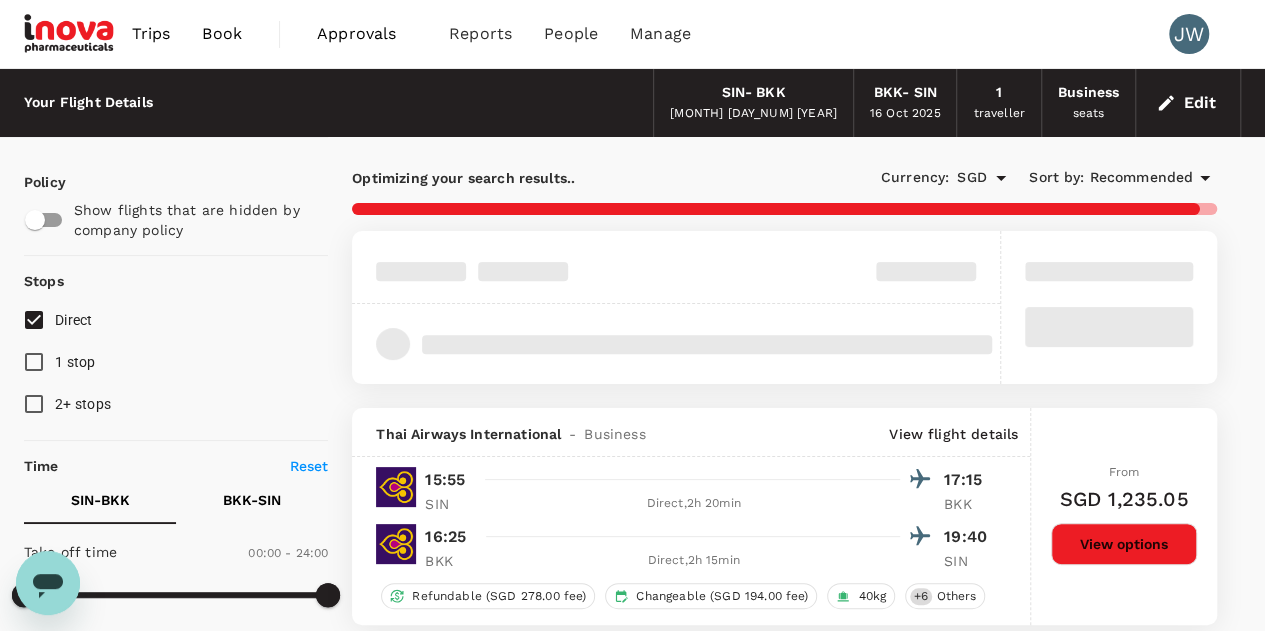 click 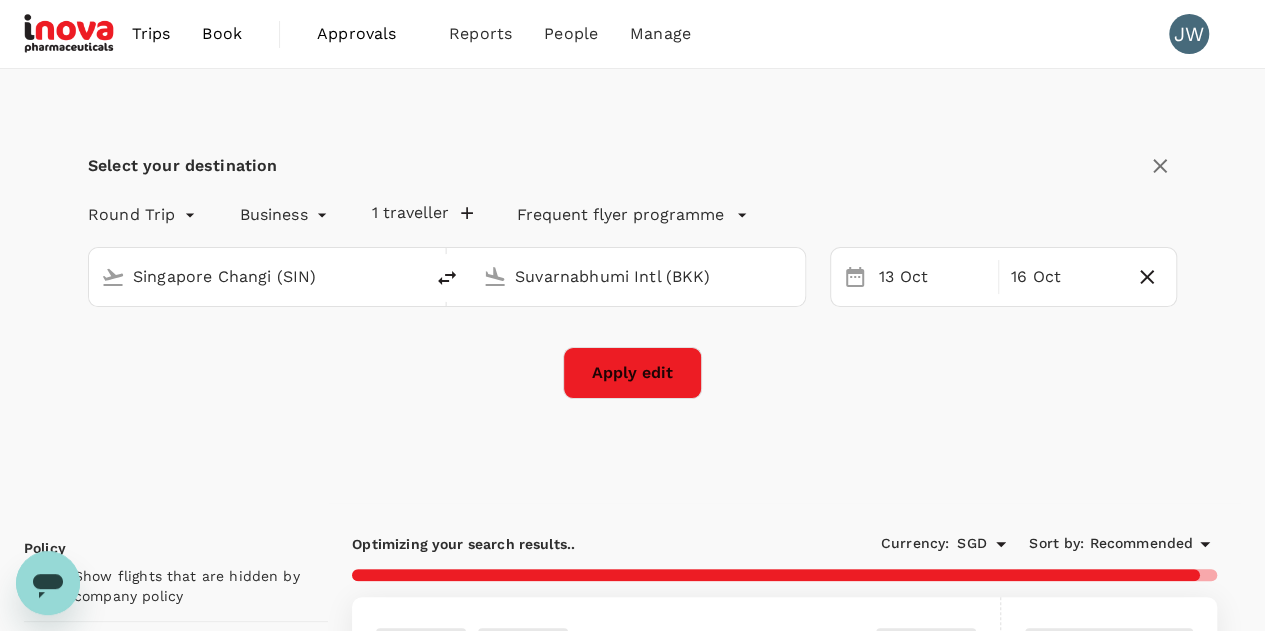 type on "Singapore Changi (SIN)" 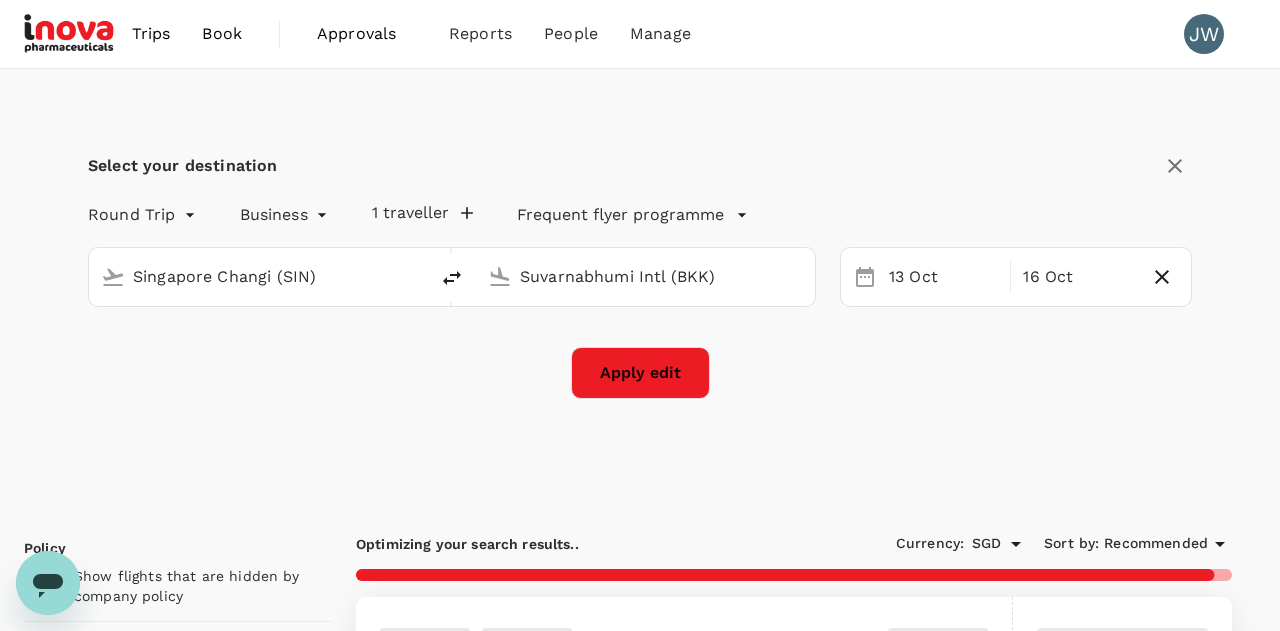 click on "Trips Book Approvals 0 Reports People Manage JW Select your destination Round Trip roundtrip Business business 1   traveller Frequent flyer programme Singapore Changi (SIN) Suvarnabhumi Intl (BKK) 13 Oct 16 Oct Apply edit Policy Show flights that are hidden by company policy Stops Direct 1 stop 2+ stops Time Reset SIN - BKK BKK - SIN Take off time 00:00 - 24:00 Landing time 00:00 - 24:00 Duration 8.5 hours Take off time 00:00 - 24:00 Landing time 00:00 - 24:00 Duration 6.10 hours Business trip essentials Clear all Cabin baggage Checked baggage Flexible to change Refundable Free seat selection Complimentary drinks and meal Cabin class Change Business Only business Airlines Clear all Bangkok Airways Malaysia Airlines Singapore Airlines Thai Airways International Other Only show corporate rates Exclude code share flights Optimizing your search results.. Currency :  SGD Sort by :  Recommended Thai Airways International     - Business   View flight details 15:55 17:15 SIN Direct ,  2h 20min BKK 16:25 19:40 BKK ," at bounding box center [640, 2974] 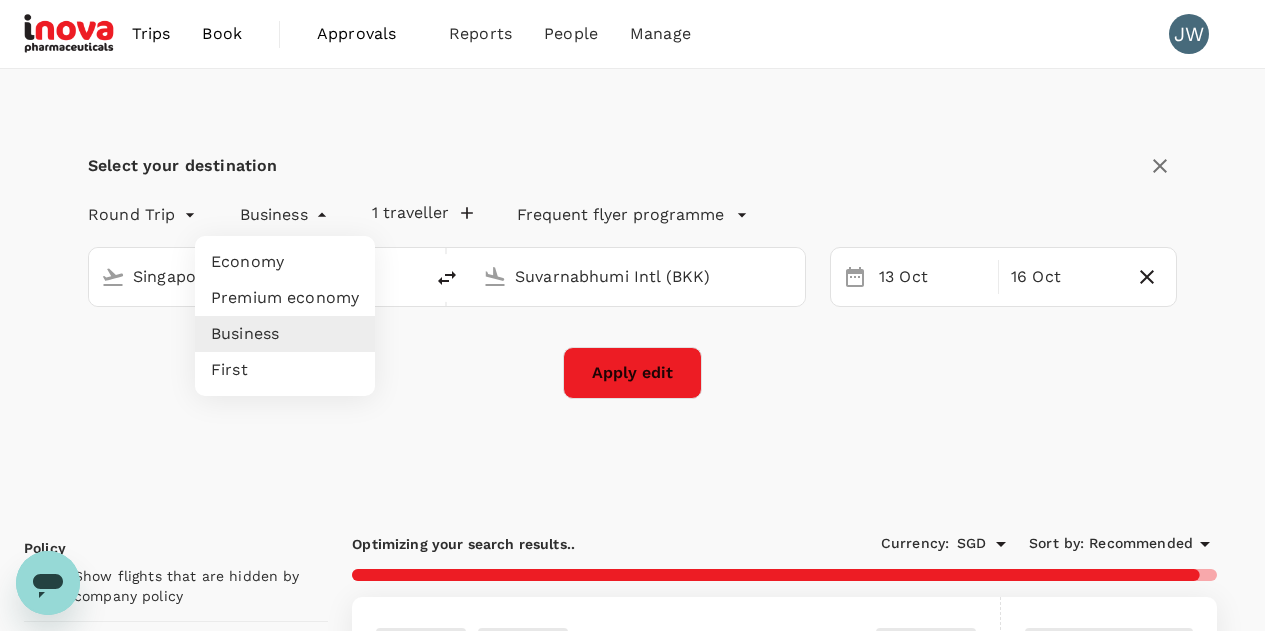click on "Economy" at bounding box center [285, 262] 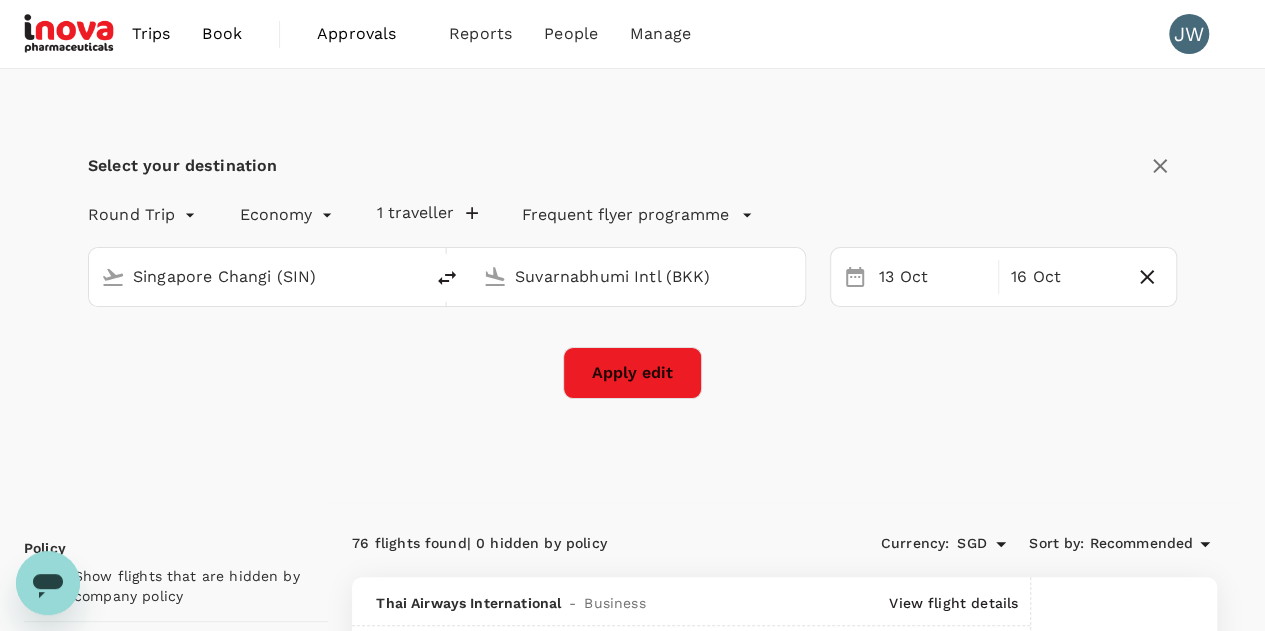 click on "Apply edit" at bounding box center (632, 373) 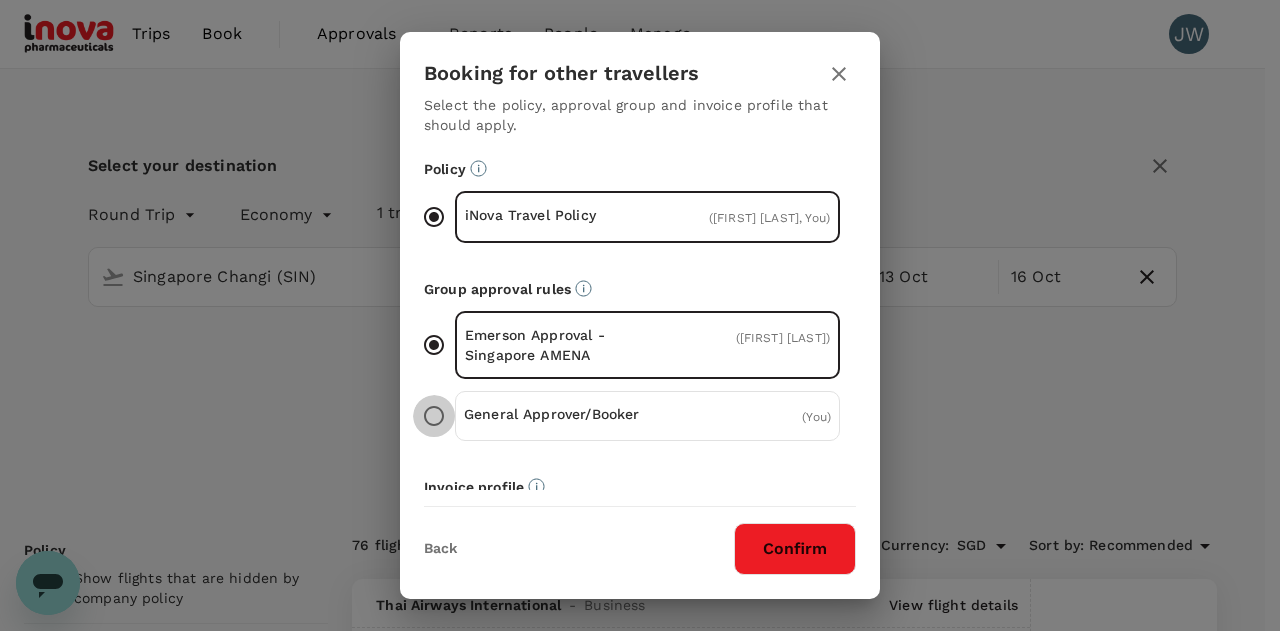 click on "General Approver/Booker ( You )" at bounding box center (434, 416) 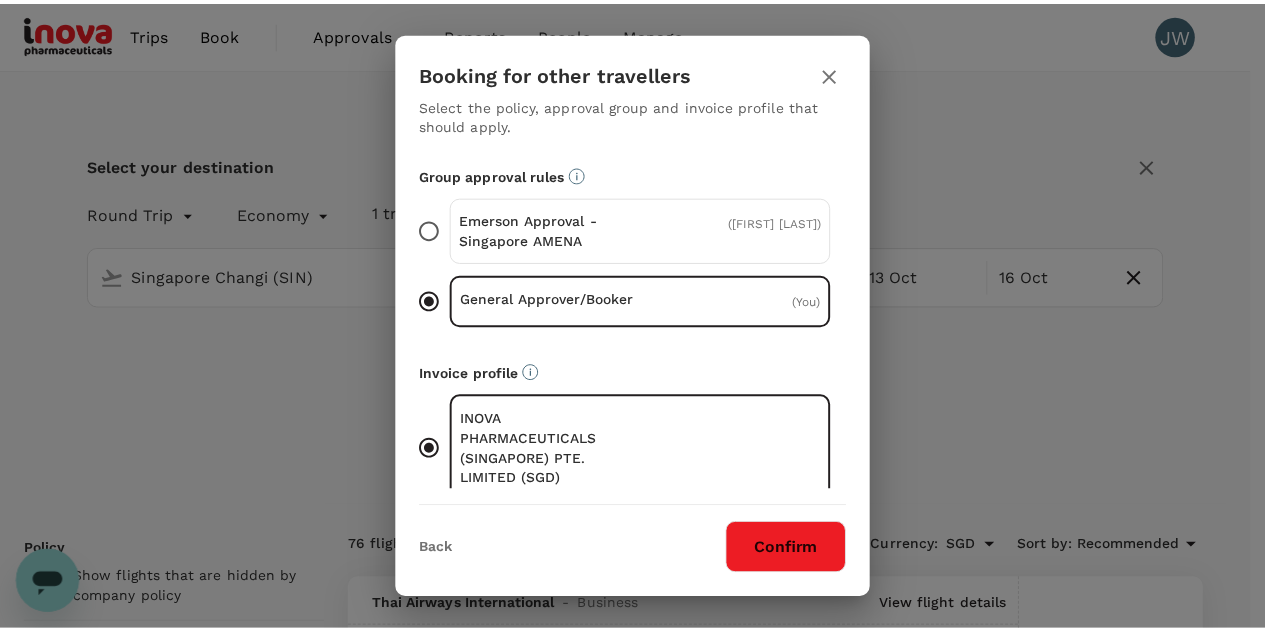 scroll, scrollTop: 142, scrollLeft: 0, axis: vertical 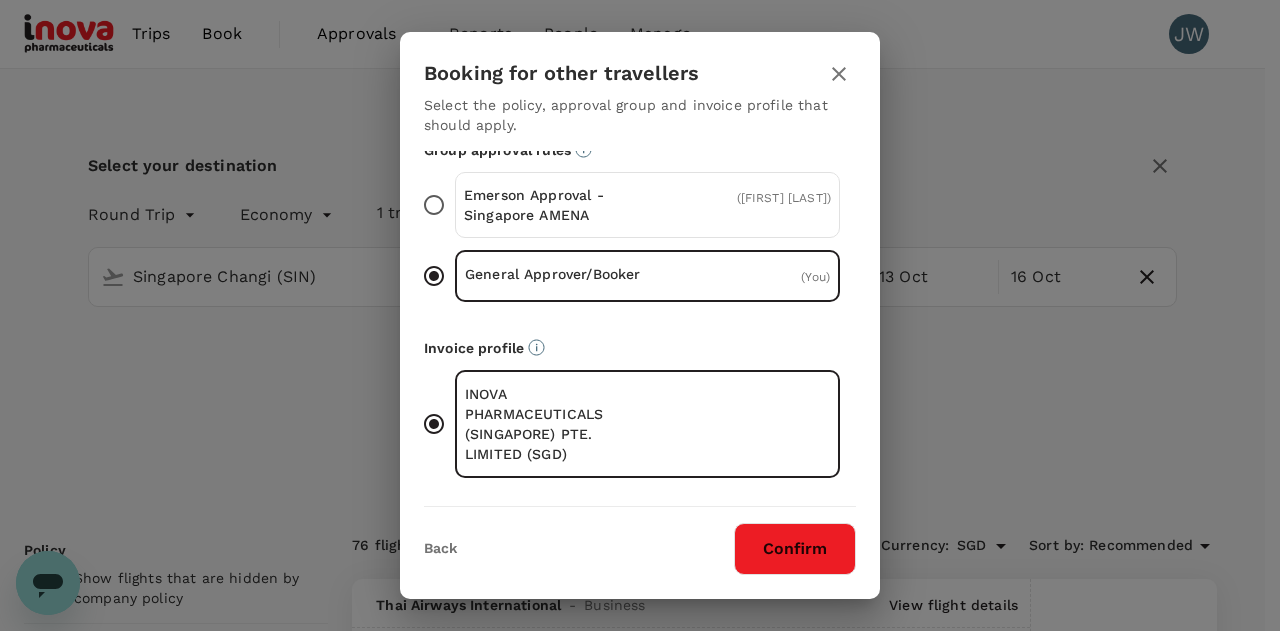 click on "Confirm" at bounding box center (795, 549) 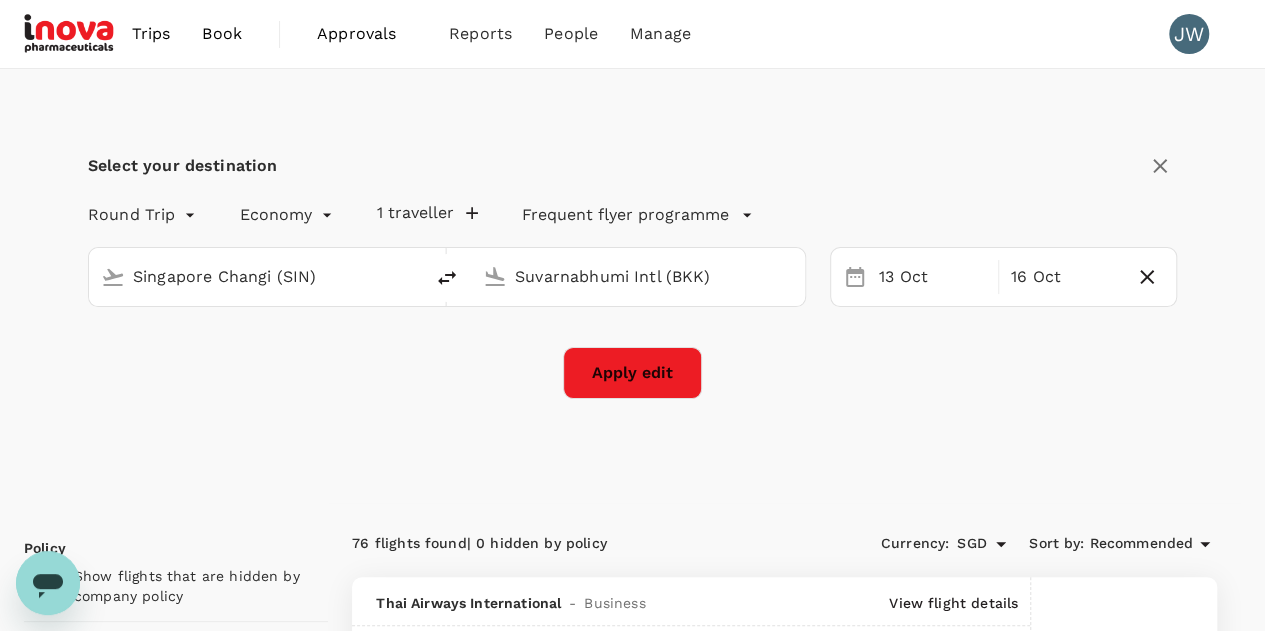 checkbox on "false" 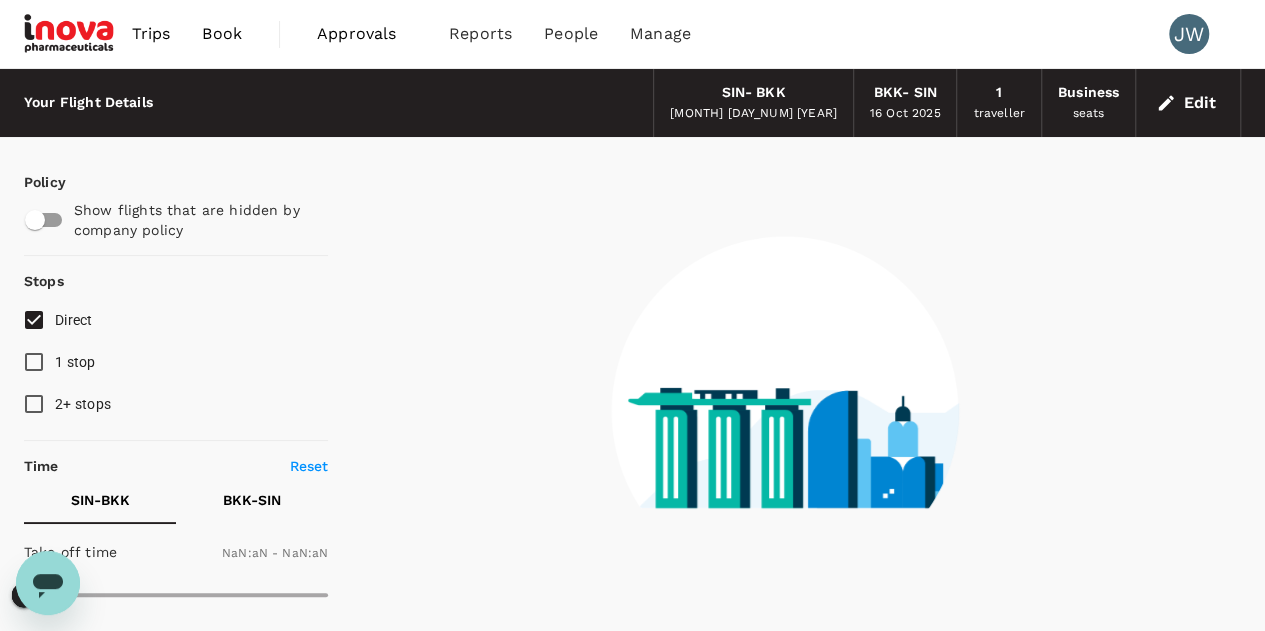 type on "1440" 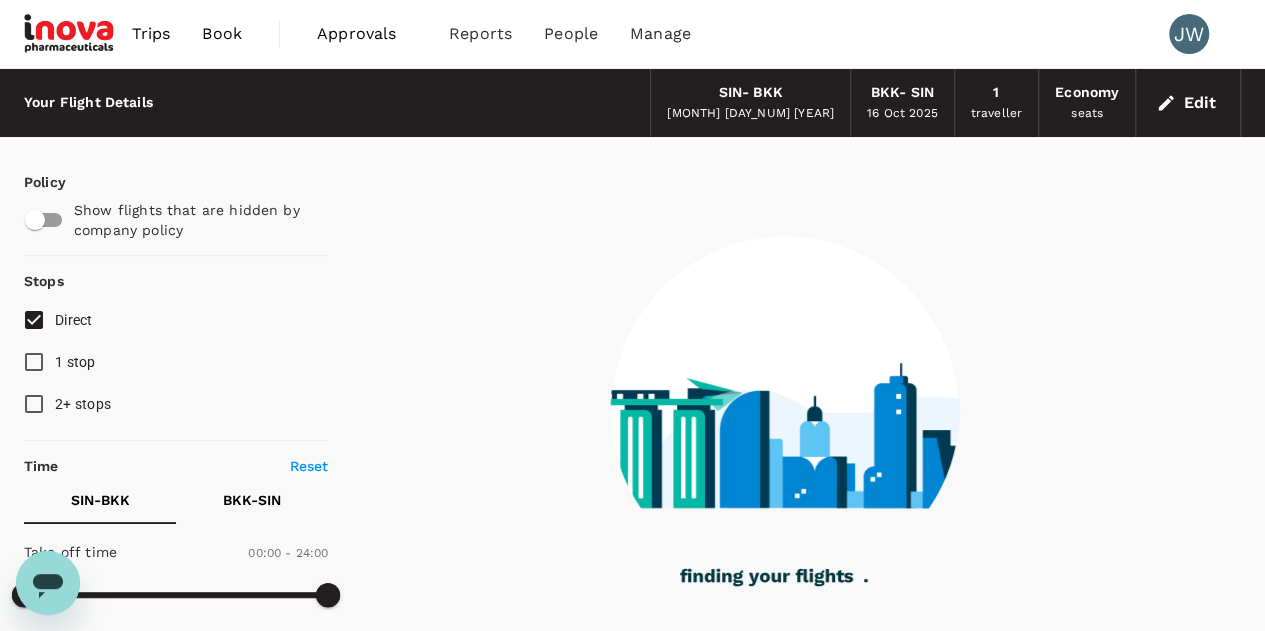 type on "660" 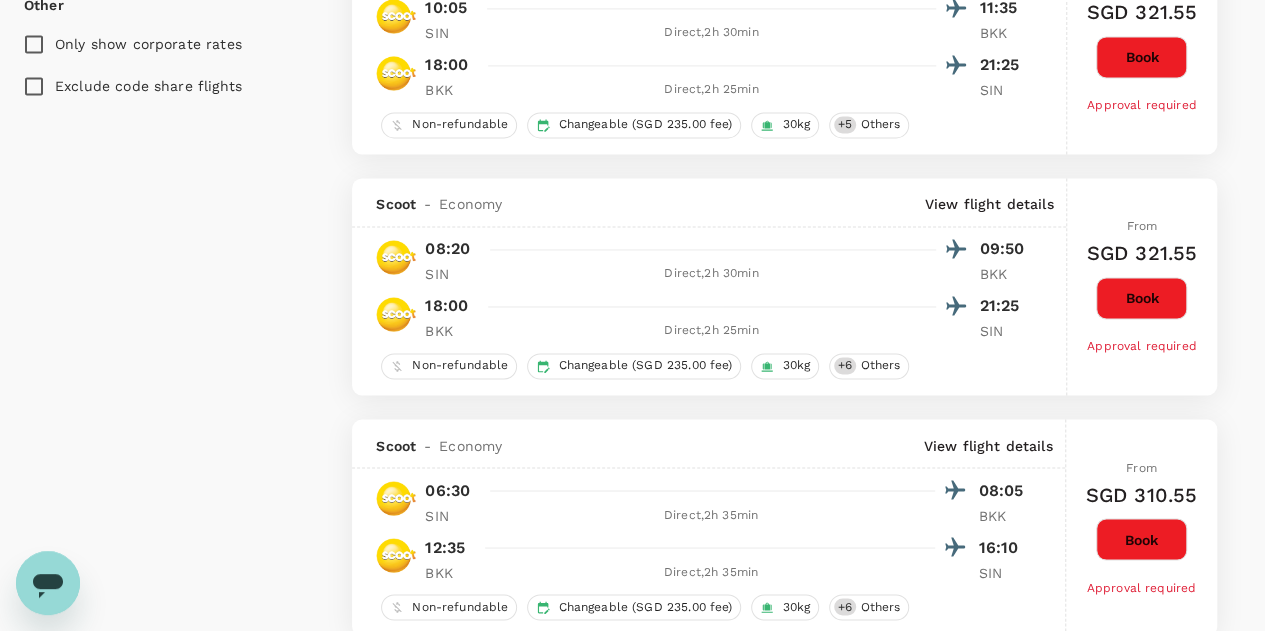 scroll, scrollTop: 1200, scrollLeft: 0, axis: vertical 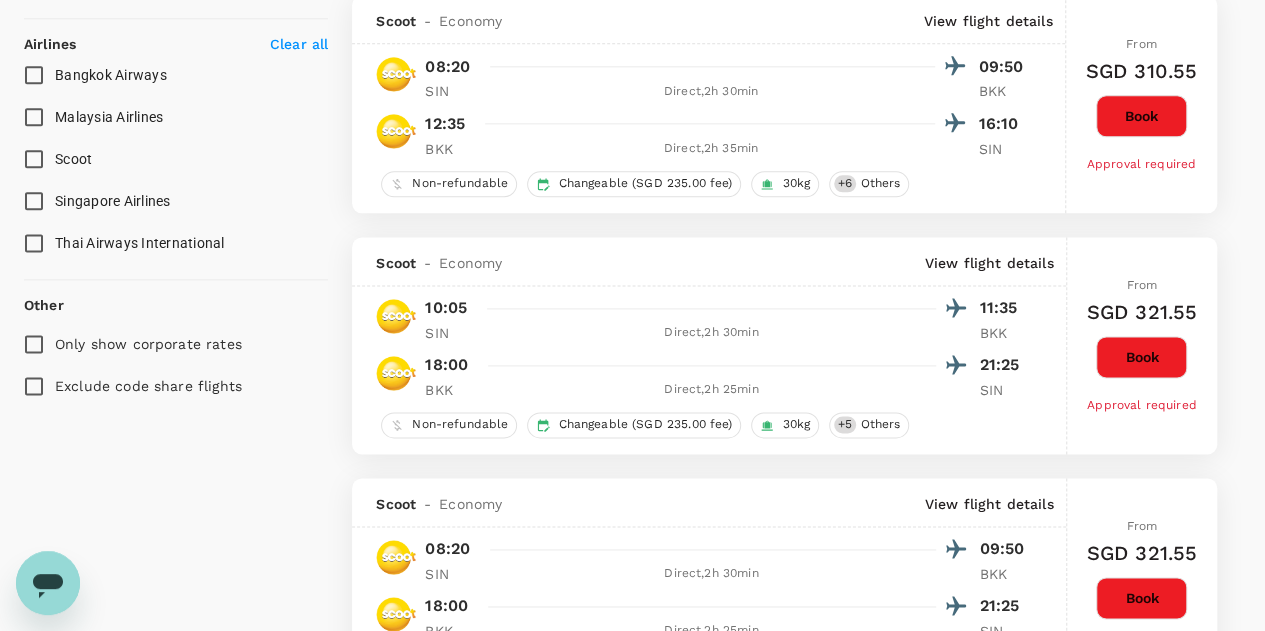click on "Singapore Airlines" at bounding box center [34, 201] 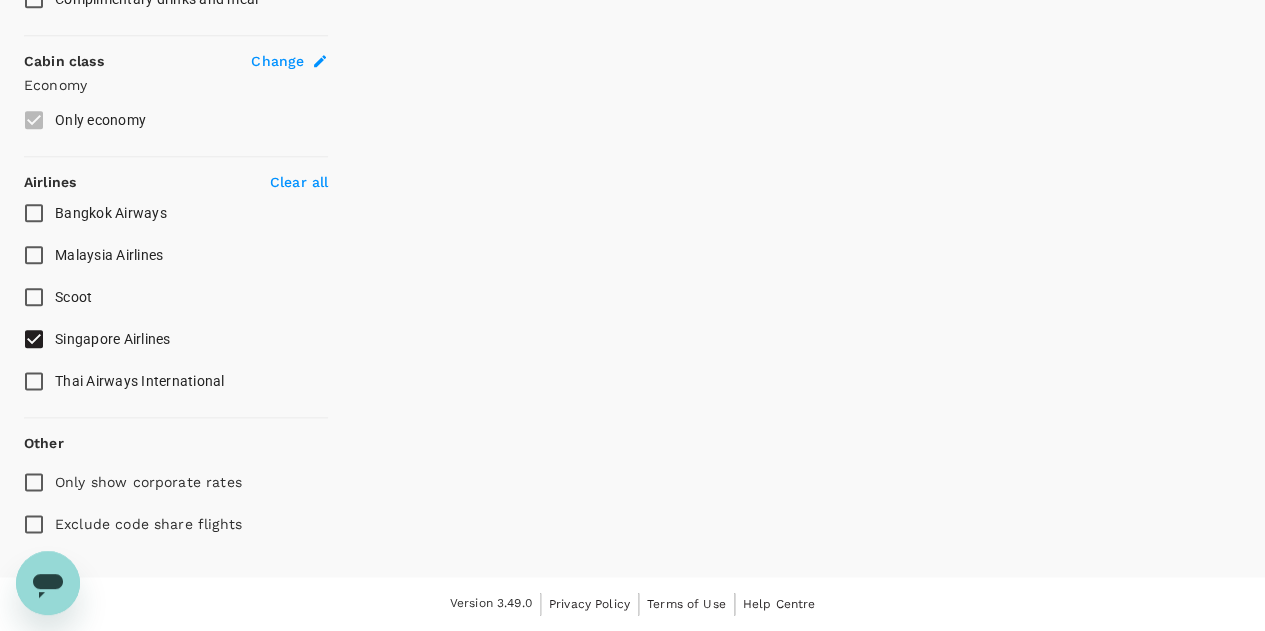 scroll, scrollTop: 1057, scrollLeft: 0, axis: vertical 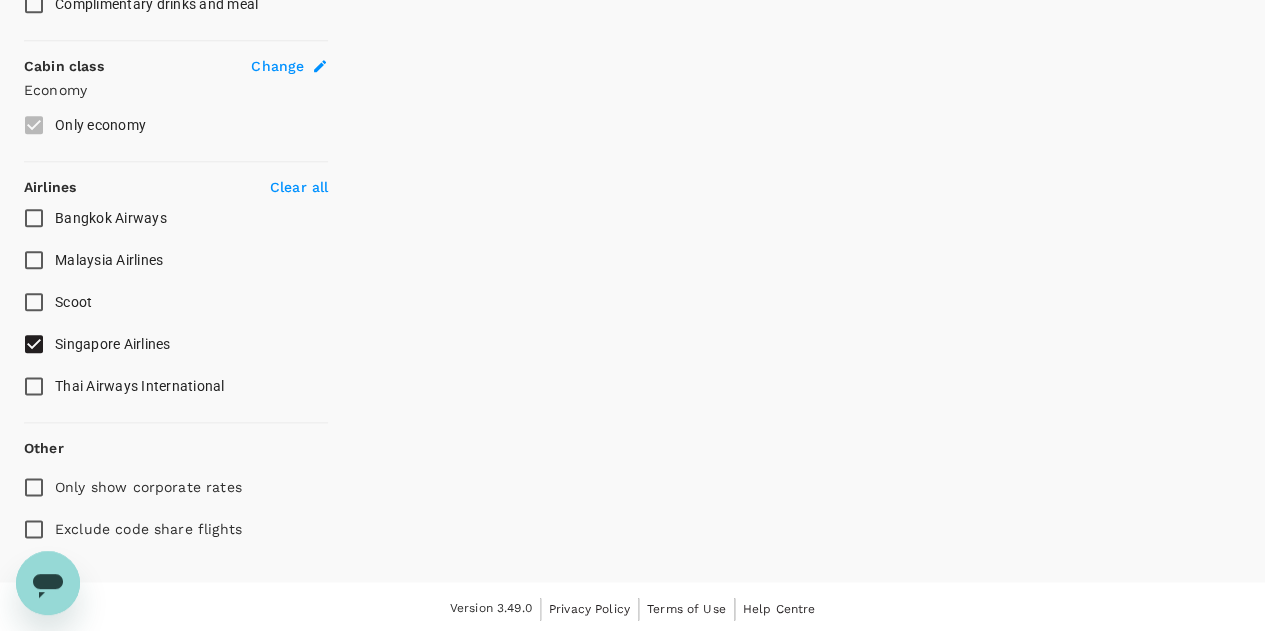 click on "Exclude code share flights" at bounding box center (34, 529) 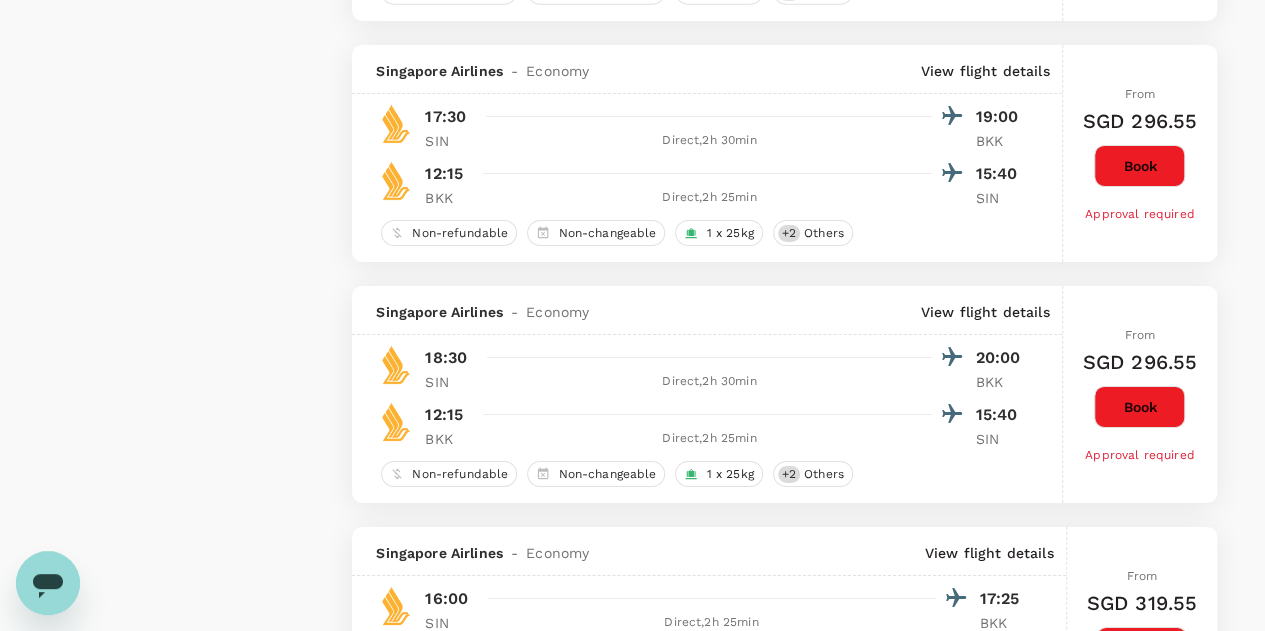 scroll, scrollTop: 3600, scrollLeft: 0, axis: vertical 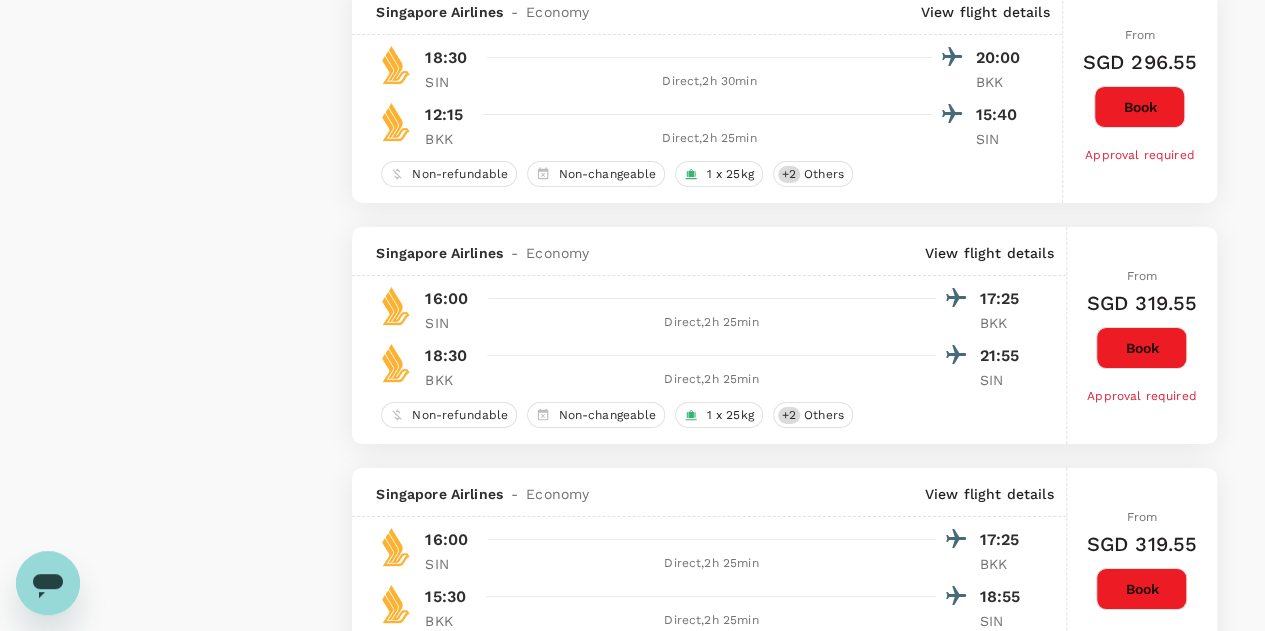 click on "Book" at bounding box center [1141, 348] 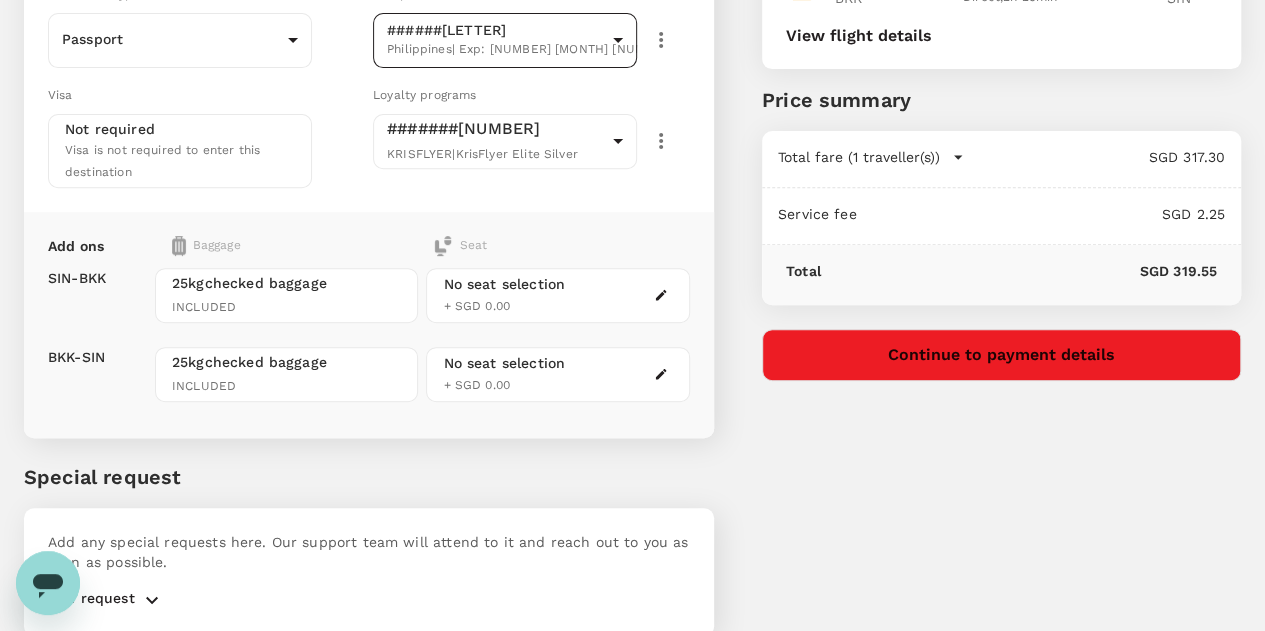 scroll, scrollTop: 327, scrollLeft: 0, axis: vertical 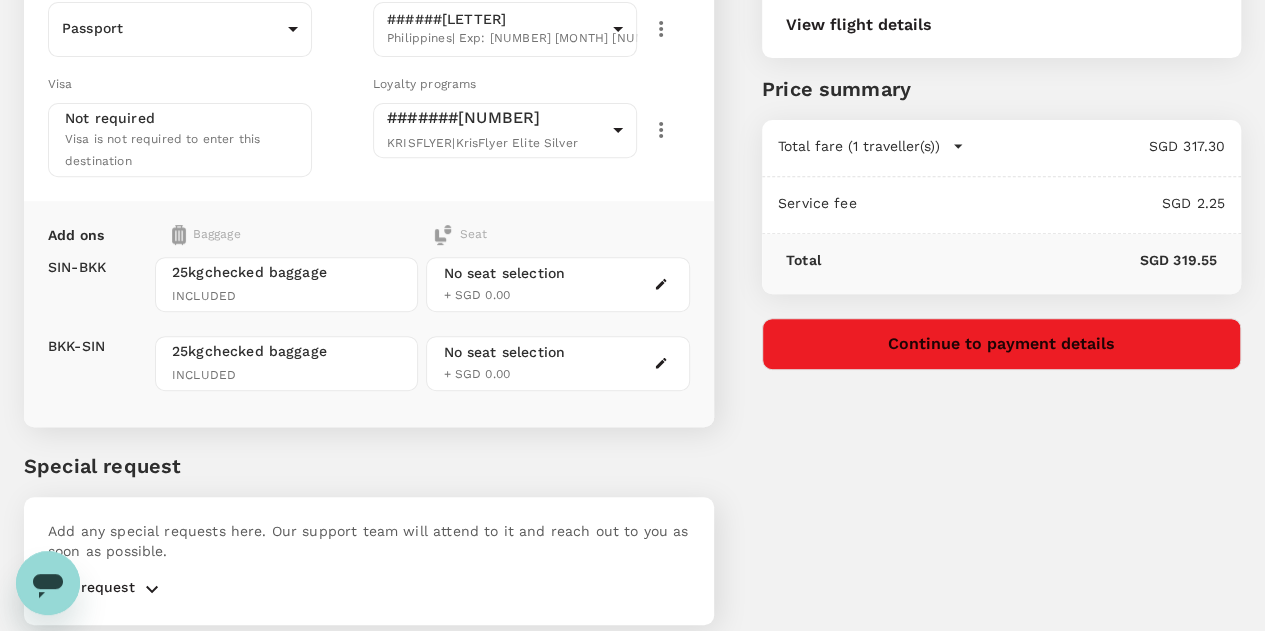 click at bounding box center [661, 284] 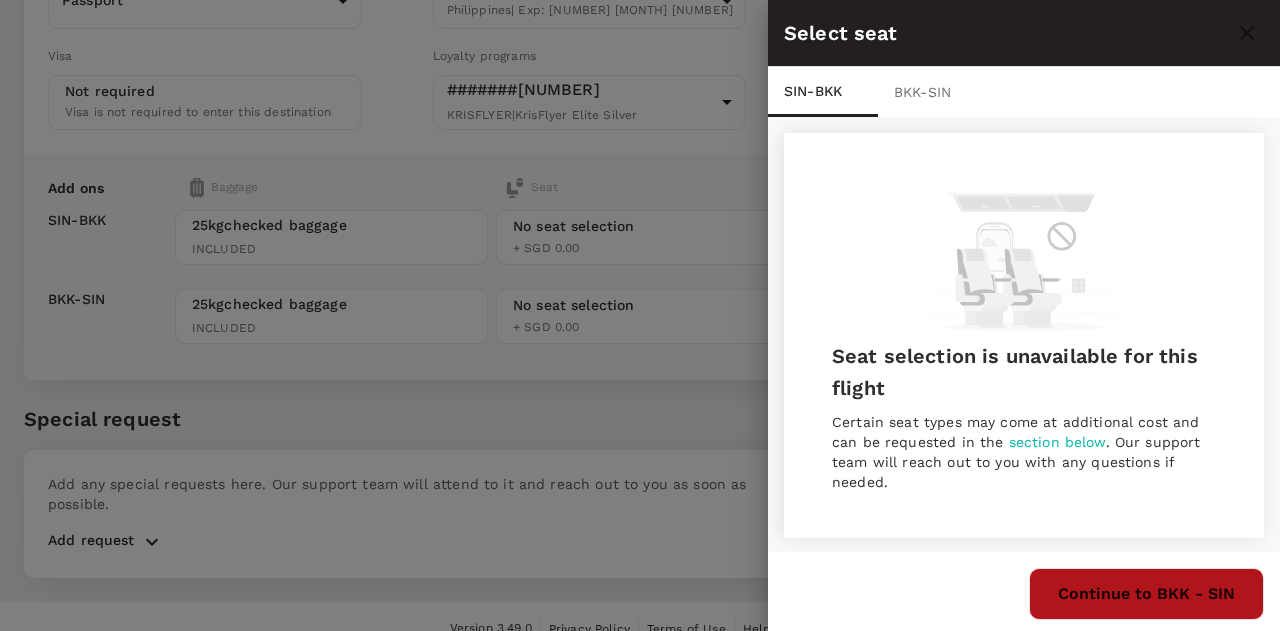 click on "Continue to   BKK - SIN" at bounding box center (1146, 594) 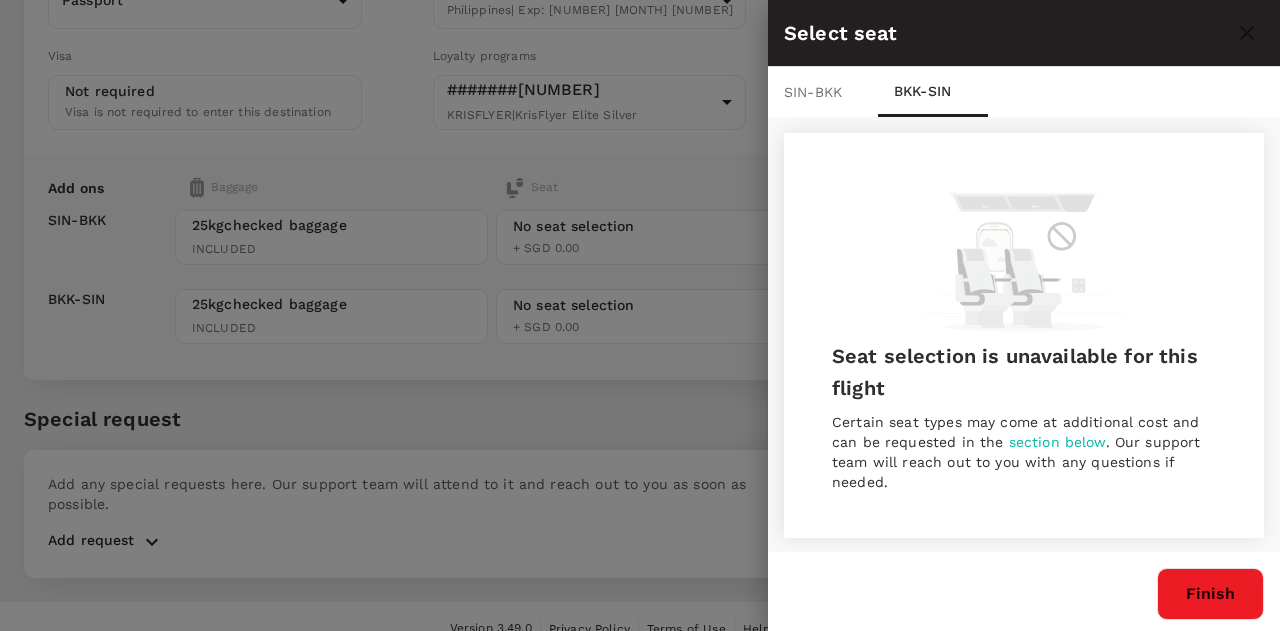 click on "Finish" at bounding box center [1210, 594] 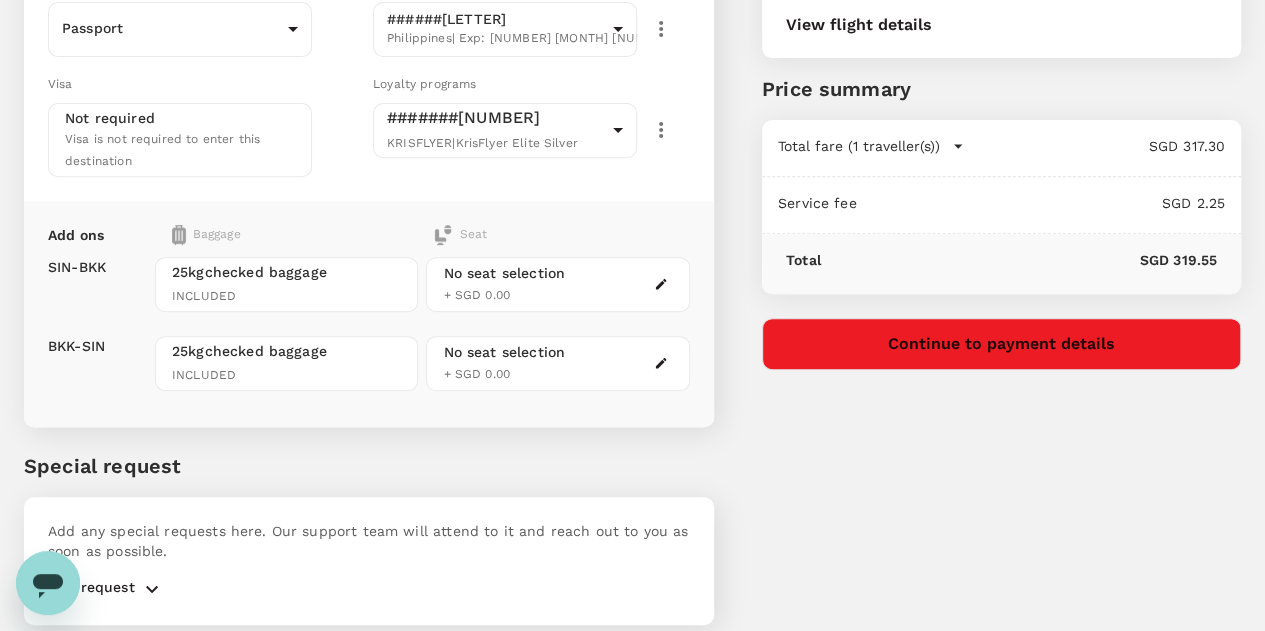 click 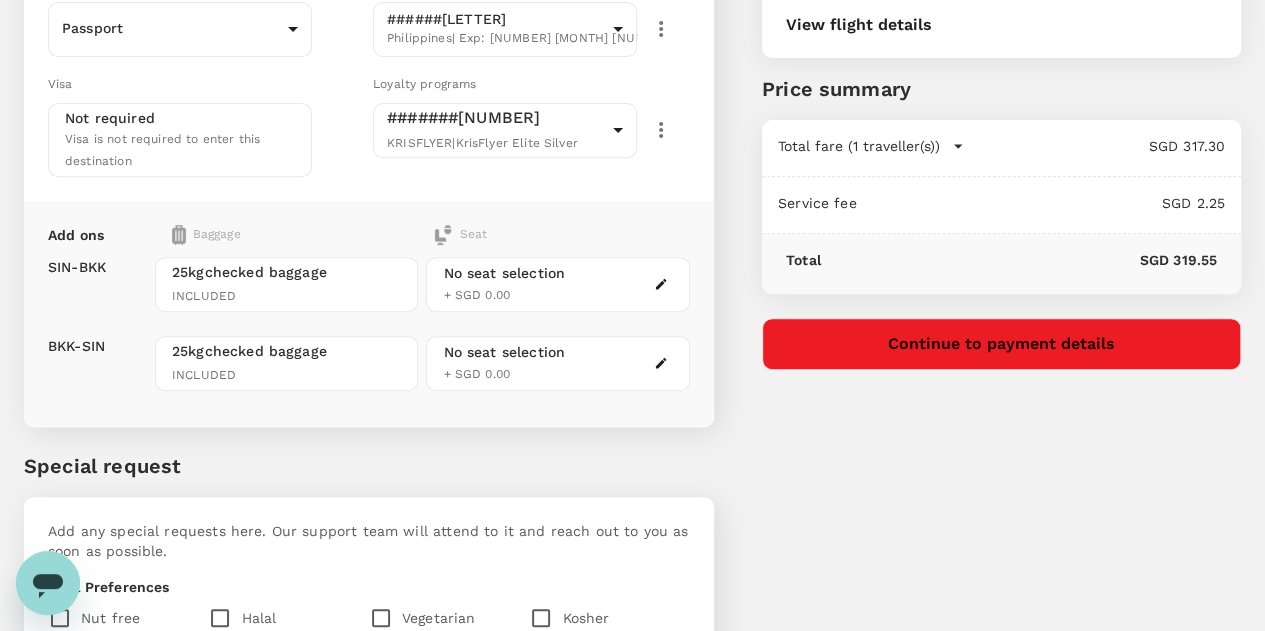 scroll, scrollTop: 627, scrollLeft: 0, axis: vertical 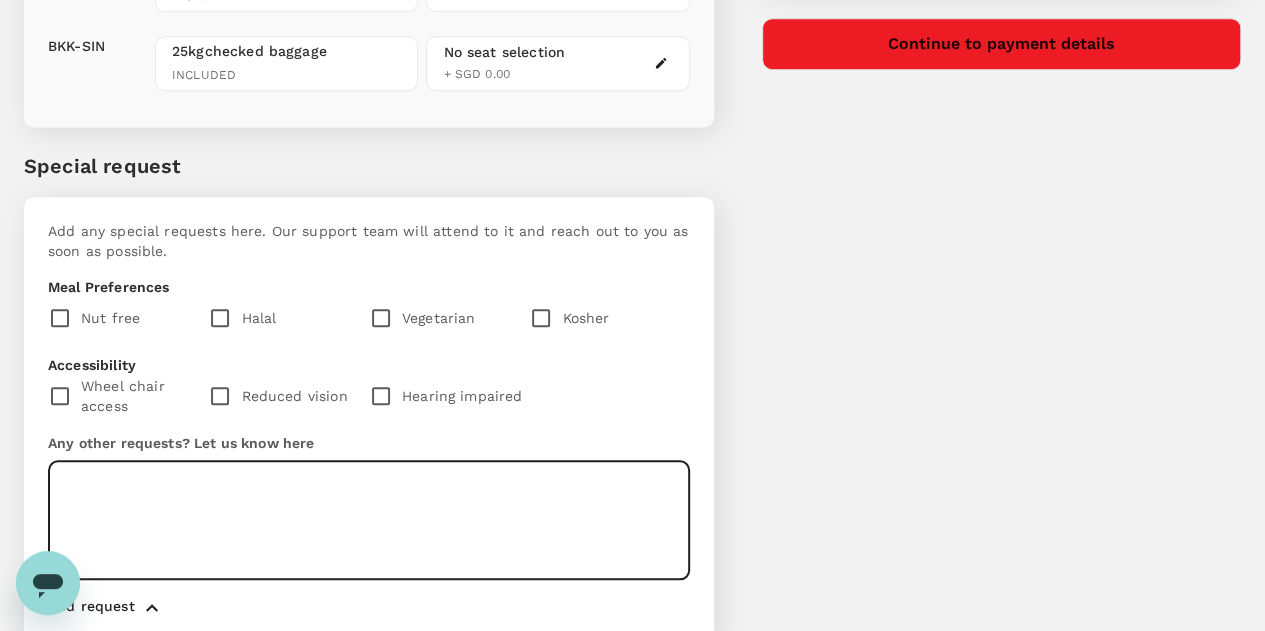 click at bounding box center [369, 520] 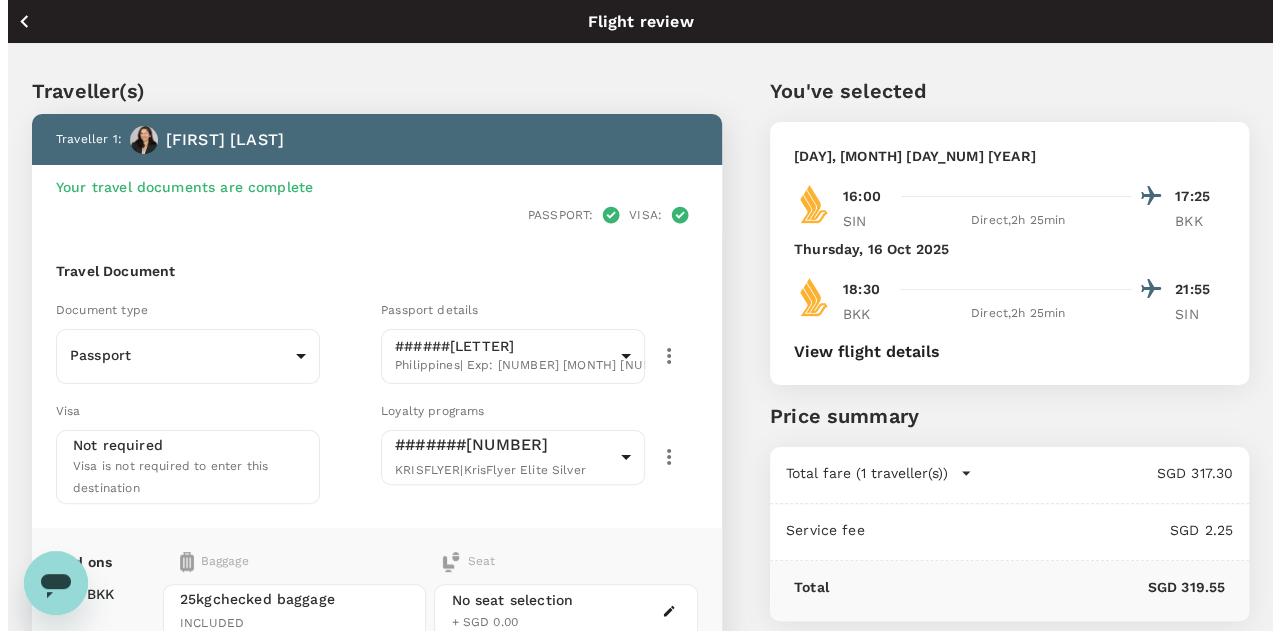 scroll, scrollTop: 300, scrollLeft: 0, axis: vertical 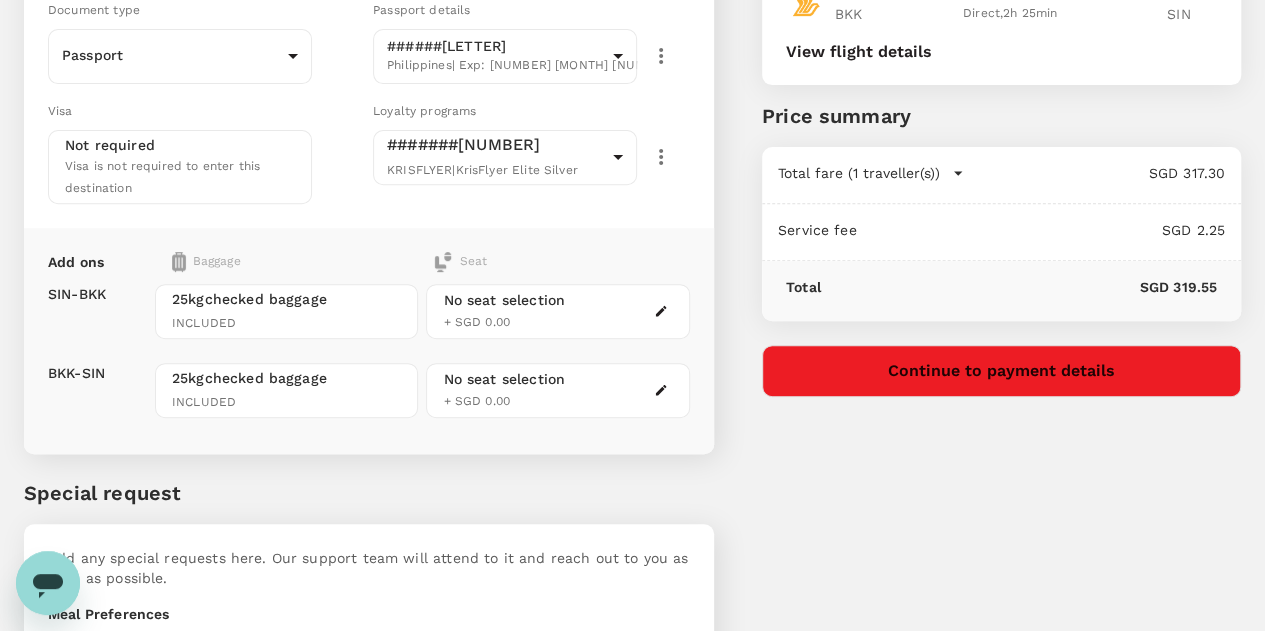 type on "Aisle seats please." 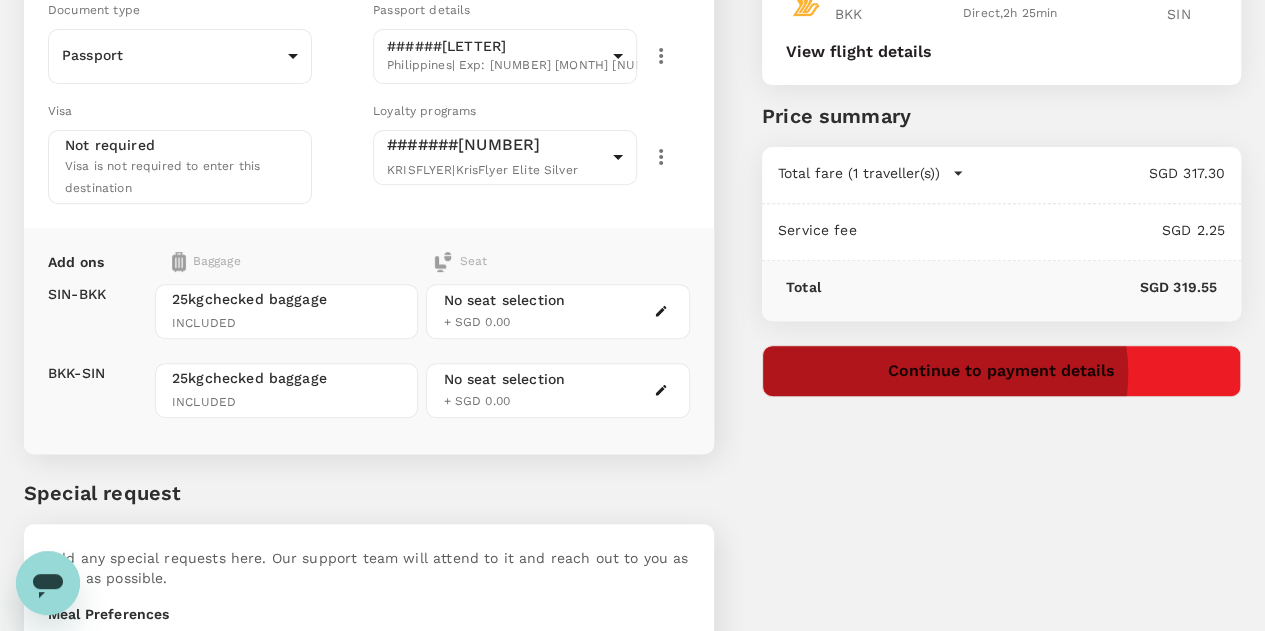 click on "Continue to payment details" at bounding box center [1001, 371] 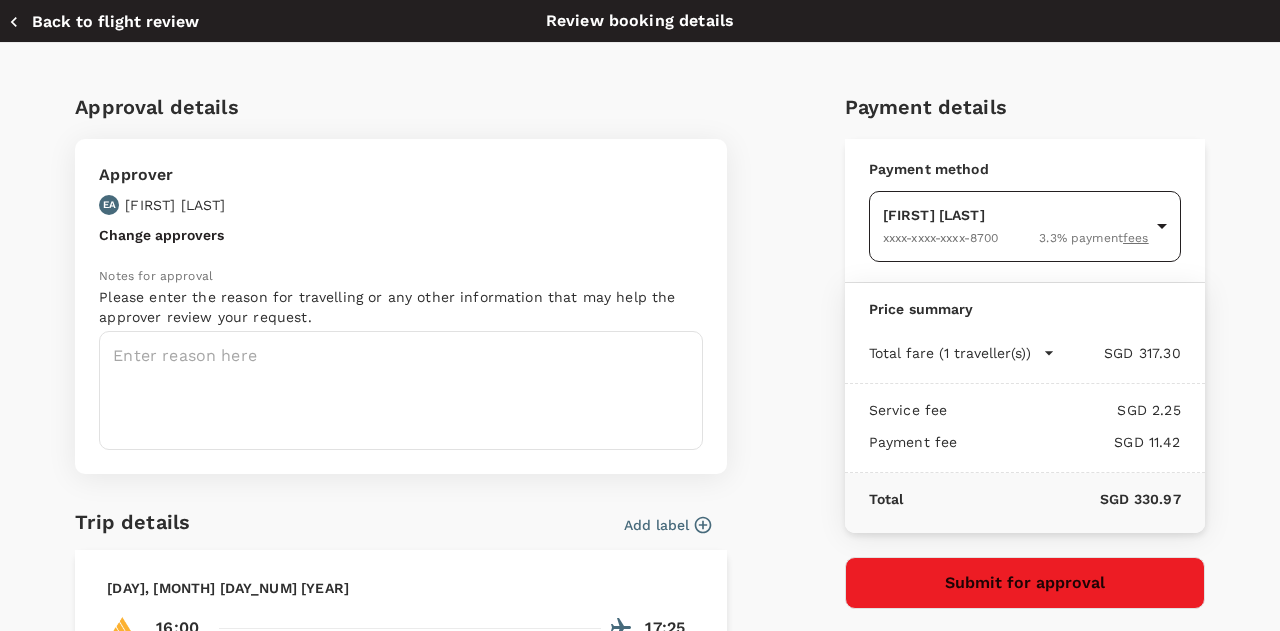 click on "Back to flight results Flight review Traveller(s) Traveller   1 : Christine   Balingit Your travel documents are complete Passport : Visa : Travel Document Document type Passport Passport ​ Passport details ######96A Philippines  | Exp:   04 Apr 2028 bed520ac-27c9-4eae-90cc-ebfdba9ad74d ​ Visa Not required Visa is not required to enter this destination Loyalty programs #######315 KRISFLYER |  KrisFlyer Elite Silver ecef97f7-cc9b-4ffc-9884-a679c4dbbc7e ​ Add ons Baggage Seat SIN  -  BKK BKK  -  SIN 25kg  checked baggage INCLUDED 25kg  checked baggage INCLUDED No seat selection + SGD 0.00 No seat selection + SGD 0.00 Special request Add any special requests here. Our support team will attend to it and reach out to you as soon as possible. Meal Preferences Nut free Halal Vegetarian Kosher Accessibility Wheel chair access Reduced vision Hearing impaired Any other requests? Let us know here Aisle seats please. x ​ Add request You've selected Monday, 13 Oct 2025 16:00 17:25 SIN Direct ,  2h 25min BKK 18:30" at bounding box center (640, 351) 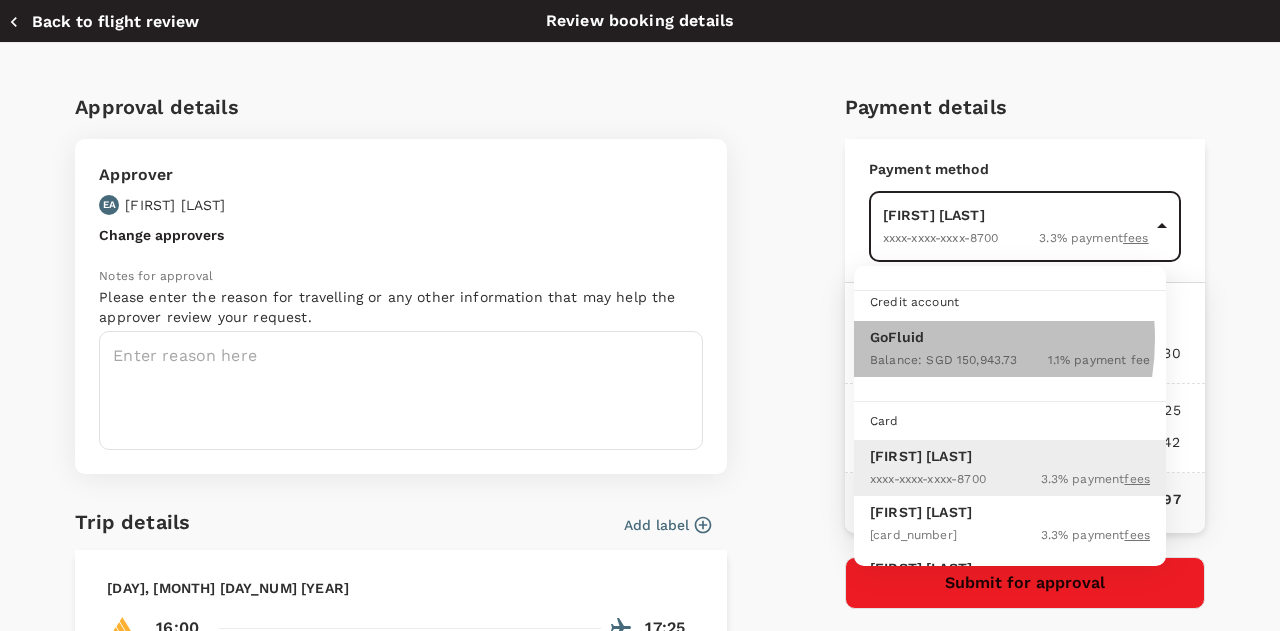 click on "GoFluid" at bounding box center [1010, 337] 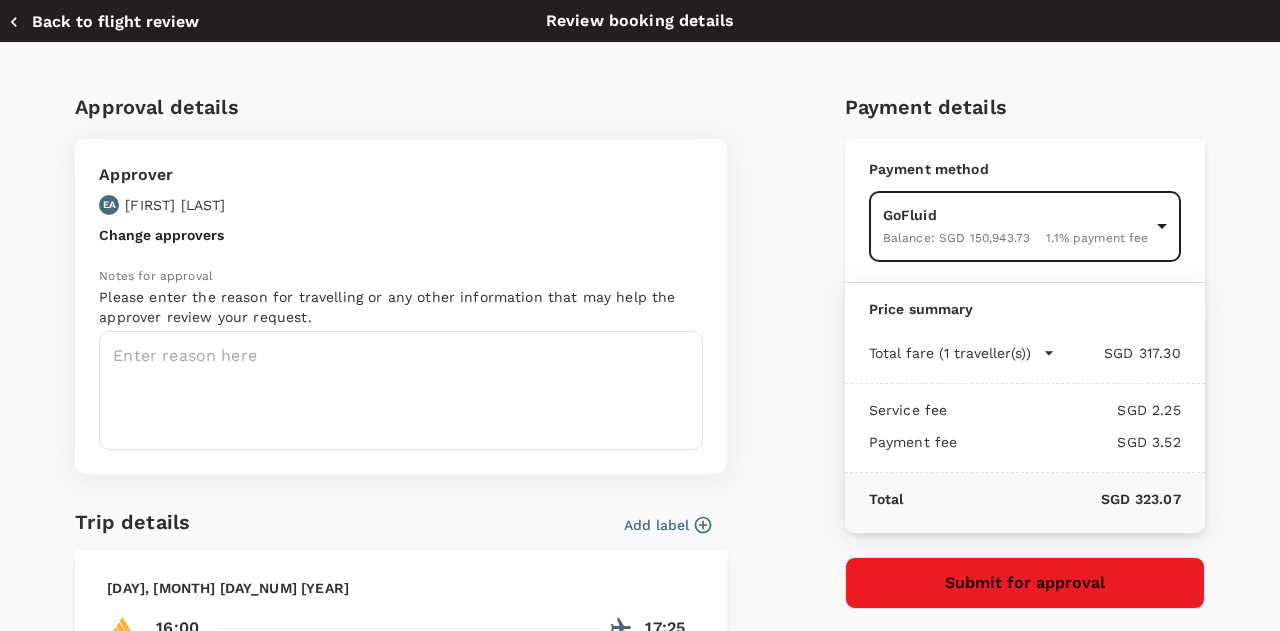 click on "Change approvers" at bounding box center [161, 235] 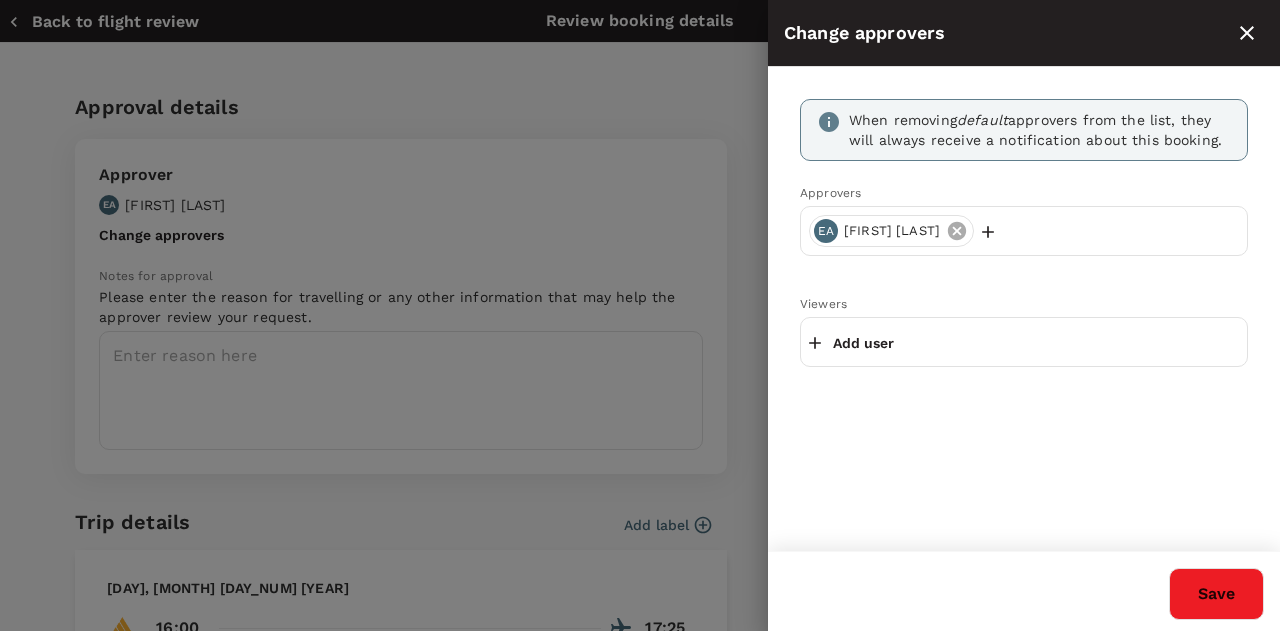 click 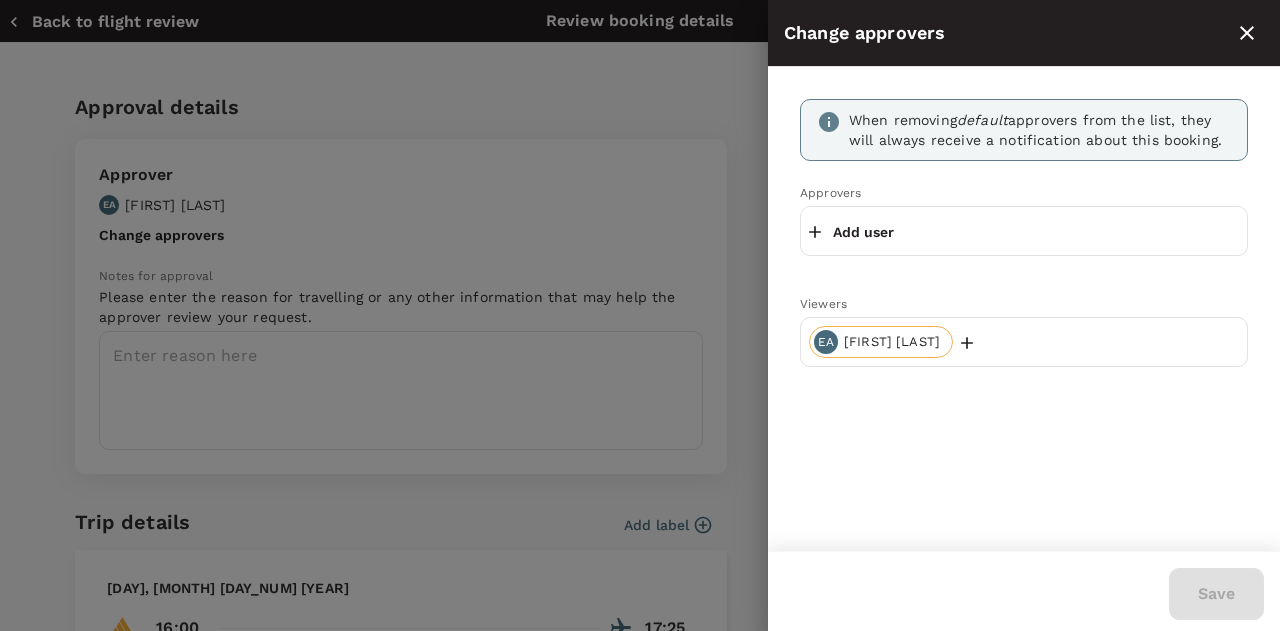 click on "Add user" at bounding box center [863, 232] 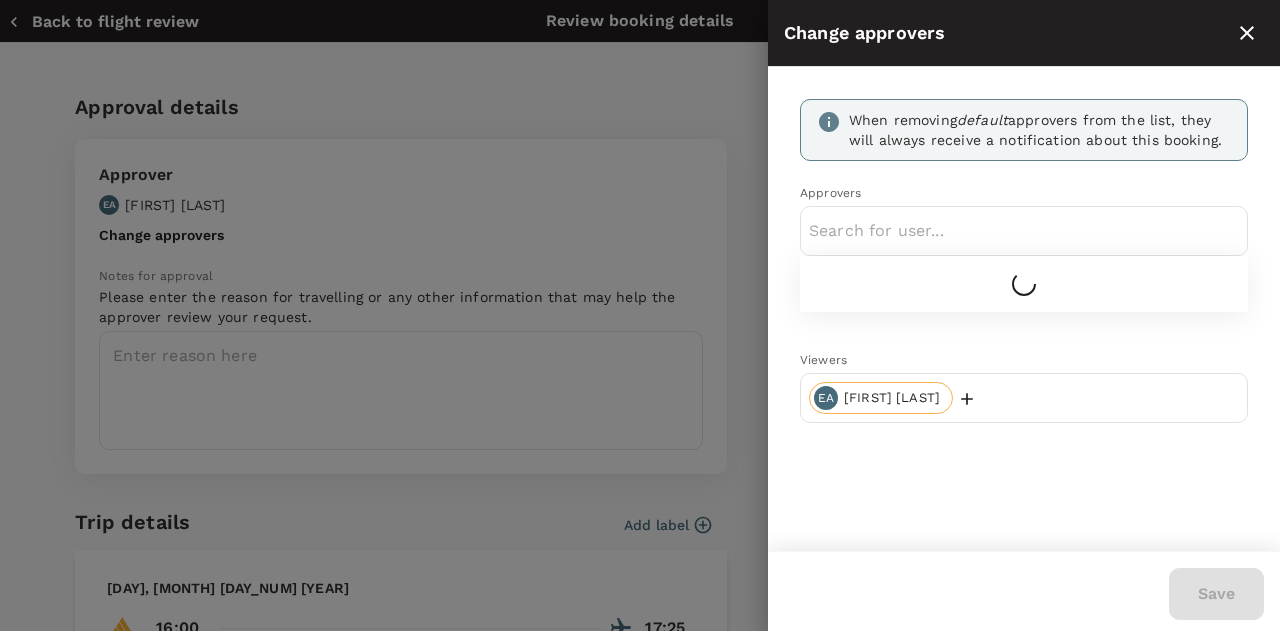 click at bounding box center (1024, 231) 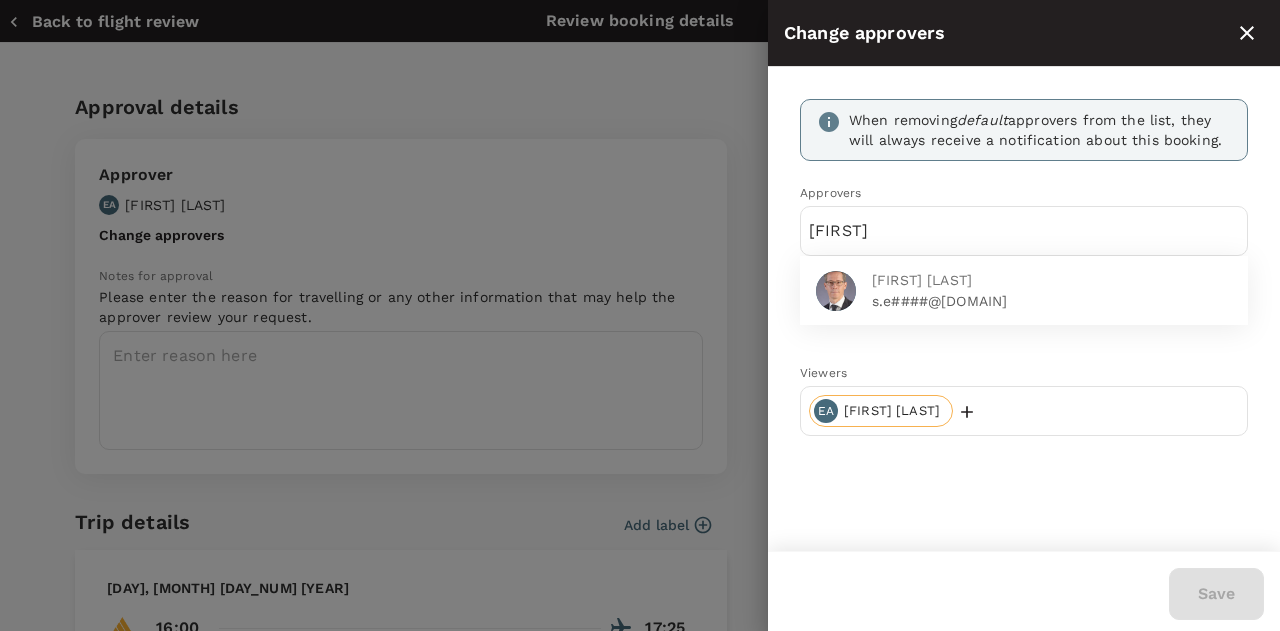type on "ern" 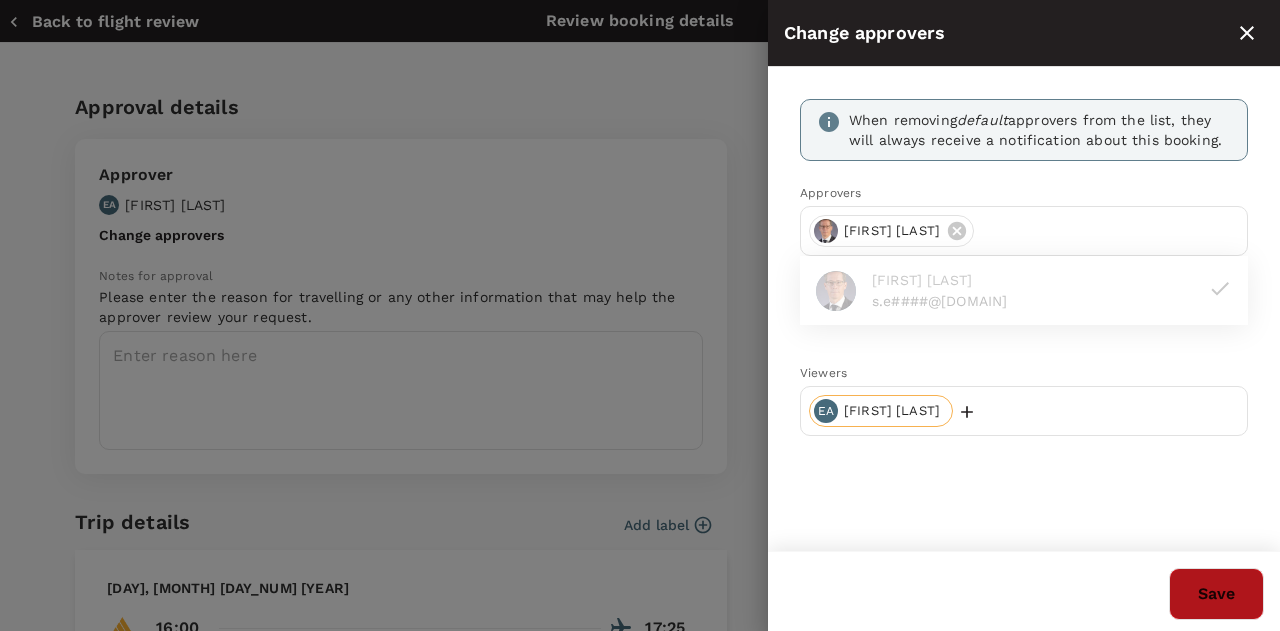 click on "Save" at bounding box center [1216, 594] 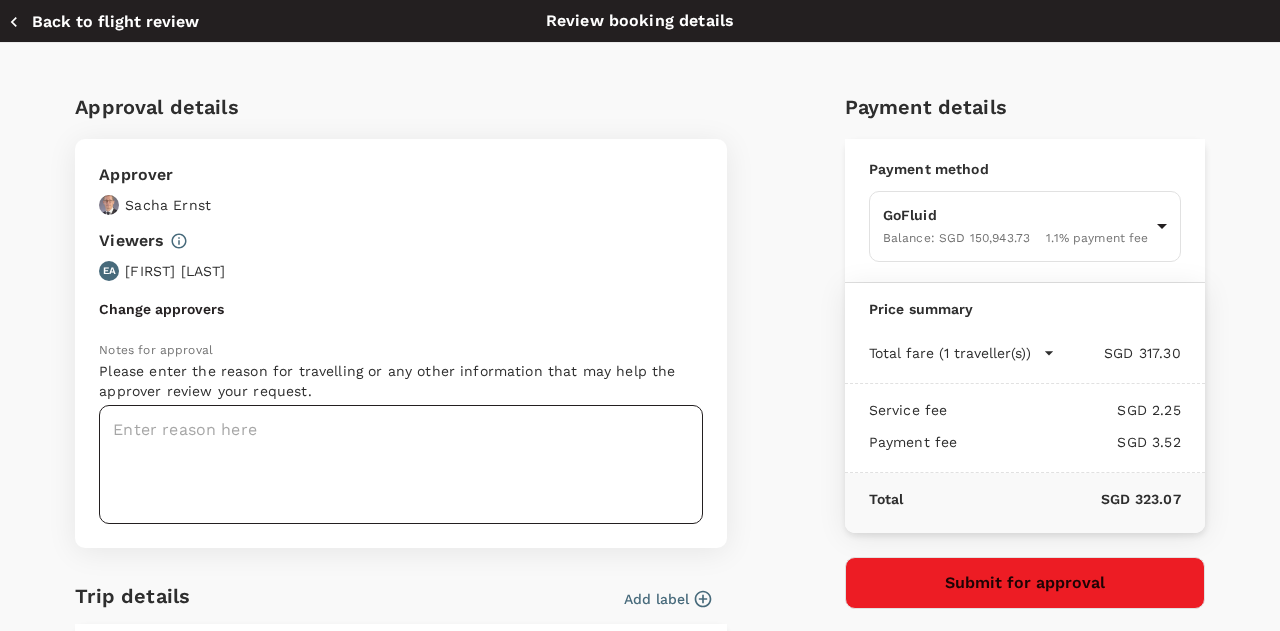 click at bounding box center [401, 464] 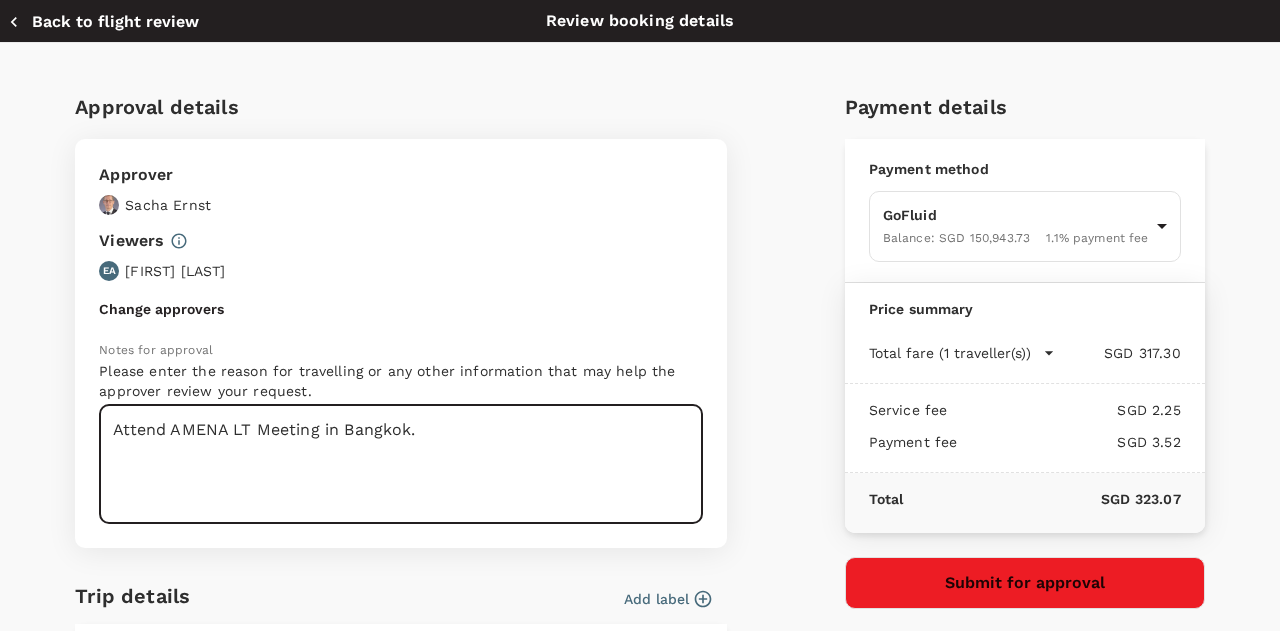 type on "Attend AMENA LT Meeting in Bangkok." 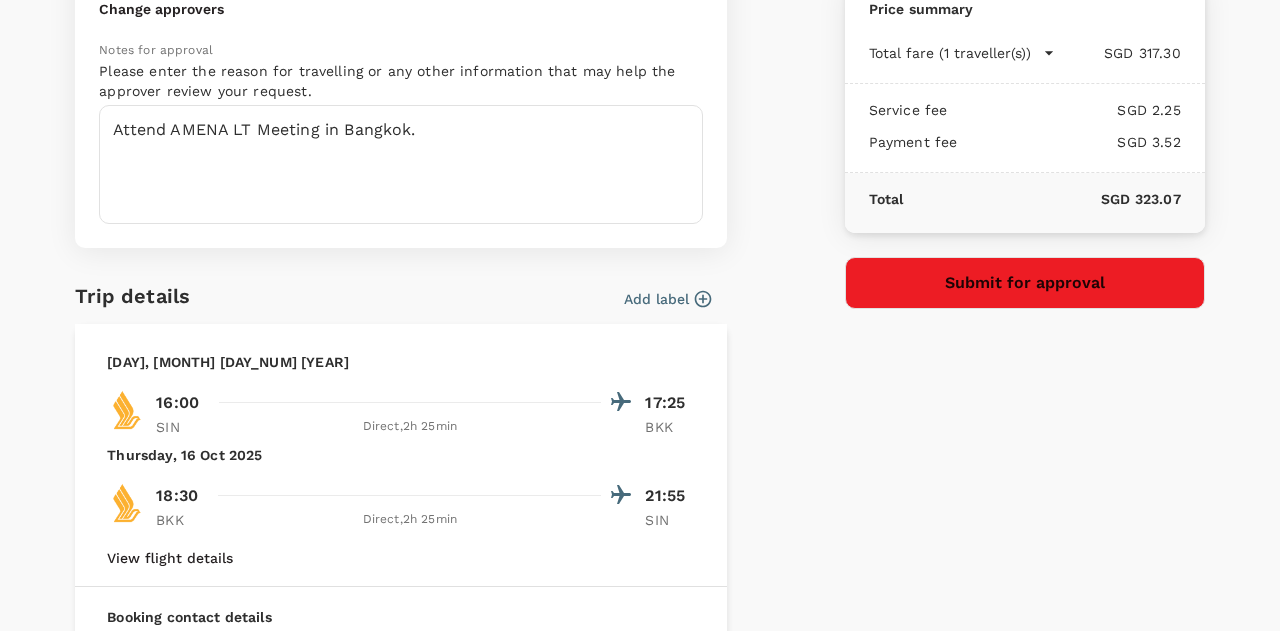scroll, scrollTop: 600, scrollLeft: 0, axis: vertical 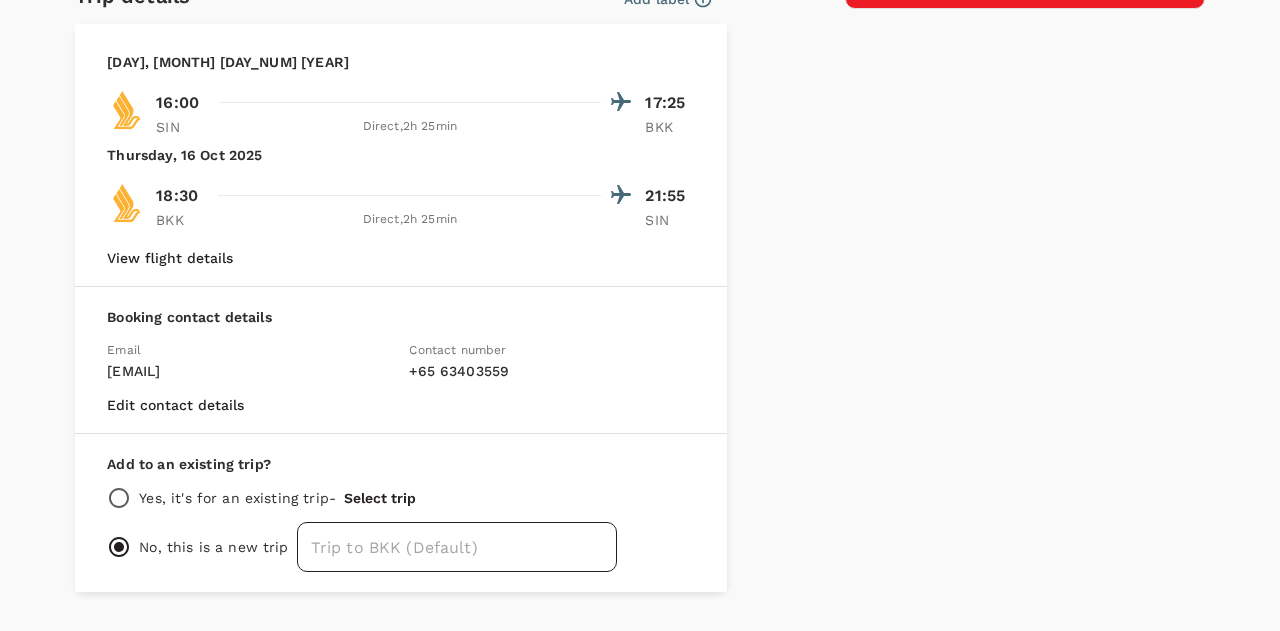 click at bounding box center (457, 547) 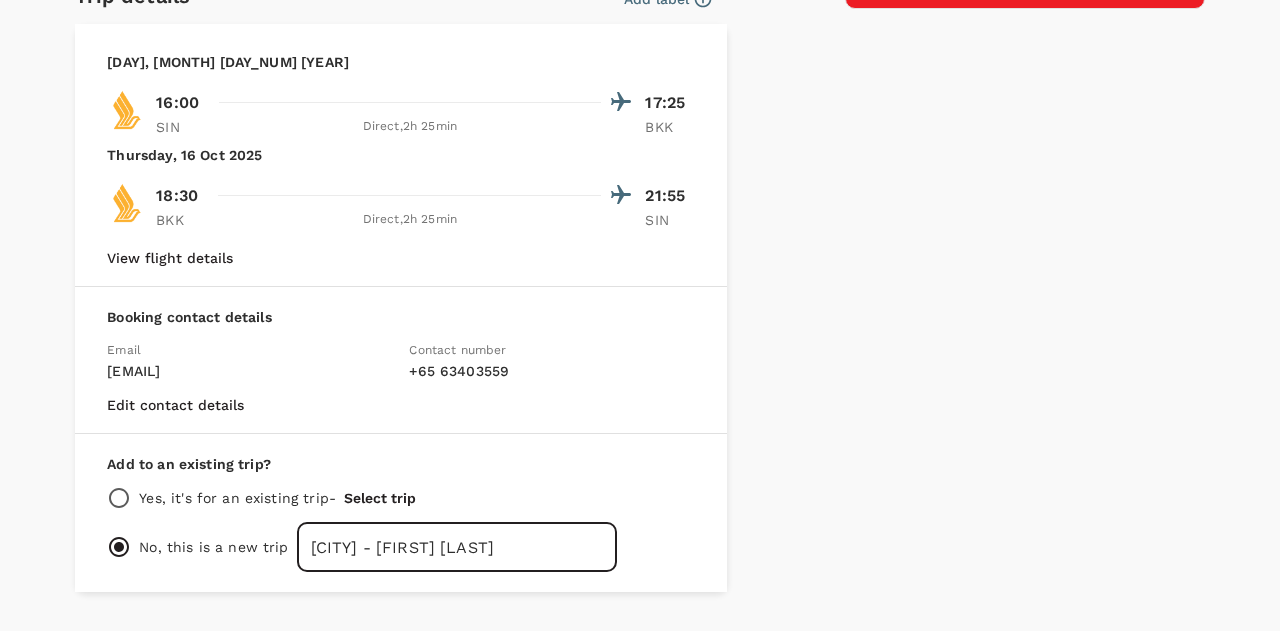 type on "Bangkok - Christine Balingit" 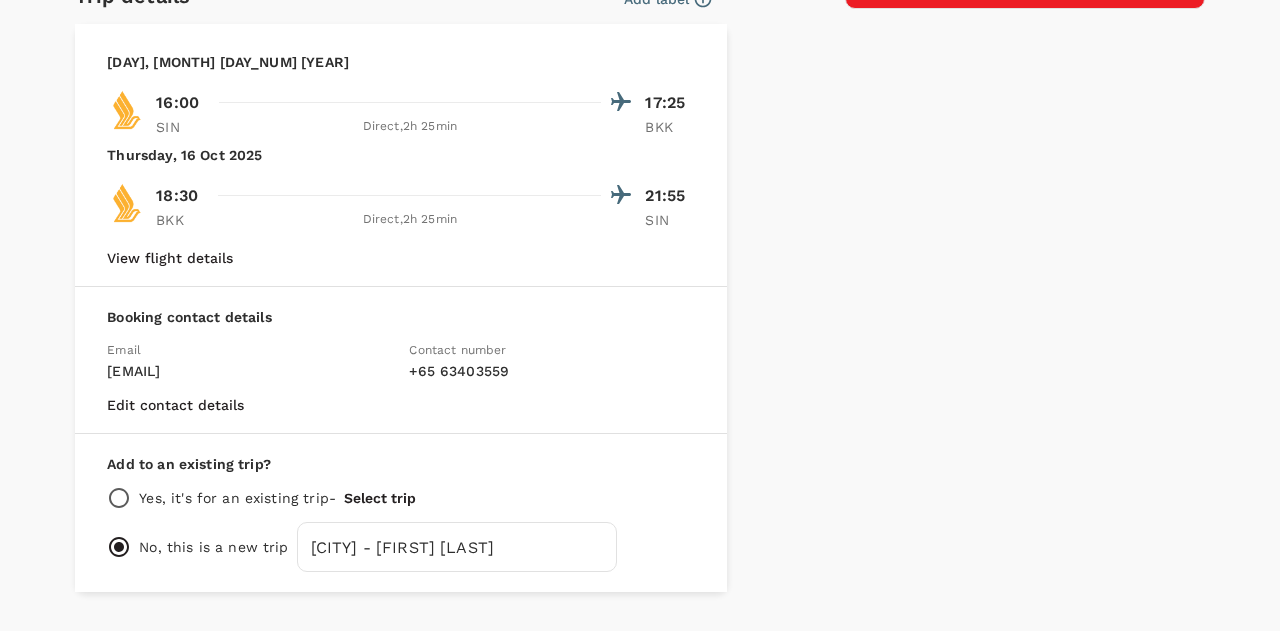 click on "Payment details Payment method GoFluid Balance :   SGD 150,943.73 1.1 %   payment fee 9e677c2c-1b51-4fb9-8b8e-e61d94c42ce6 ​ Price summary Total fare (1 traveller(s)) SGD 317.30 Air fare SGD 317.30 Baggage fee SGD 0.00 Seat fee SGD 0.00 Service fee SGD 2.25 Payment fee SGD 3.52 Total SGD 323.07 Submit for approval" at bounding box center (1017, 33) 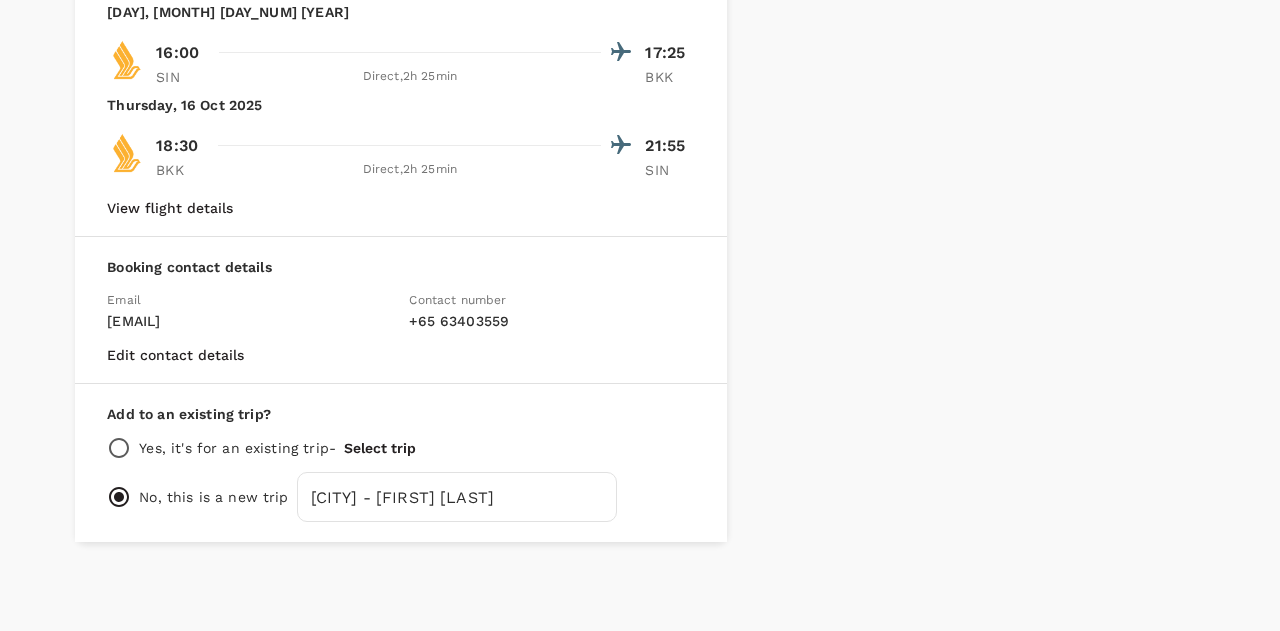 scroll, scrollTop: 0, scrollLeft: 0, axis: both 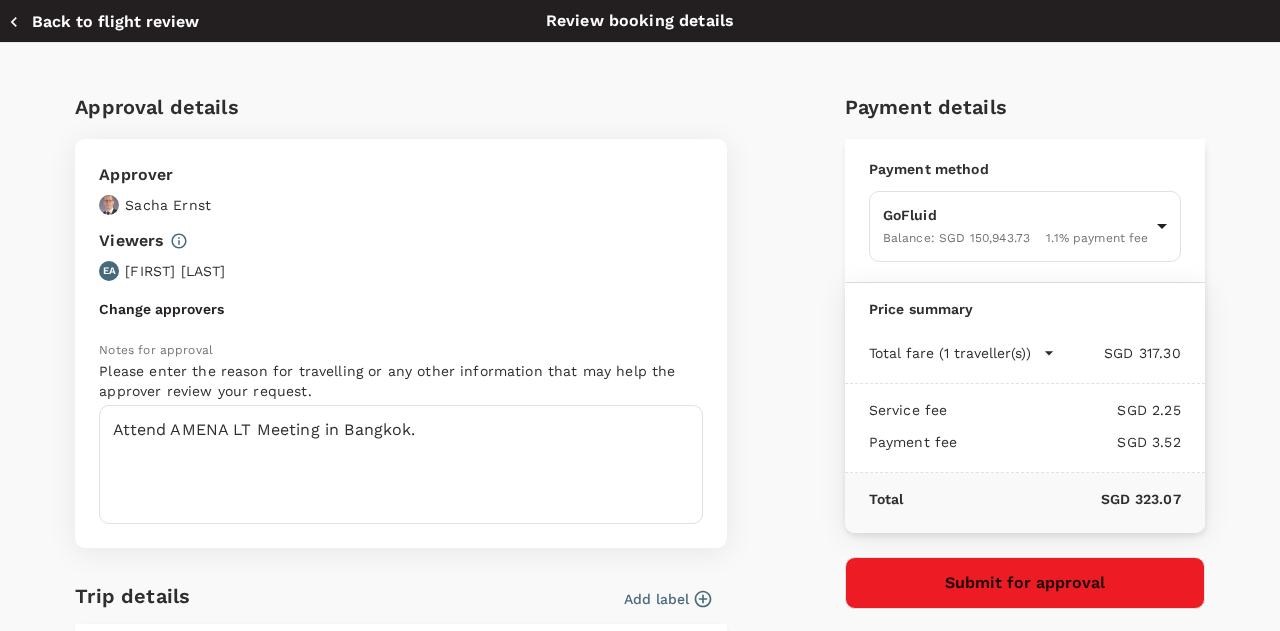 click on "Submit for approval" at bounding box center (1025, 583) 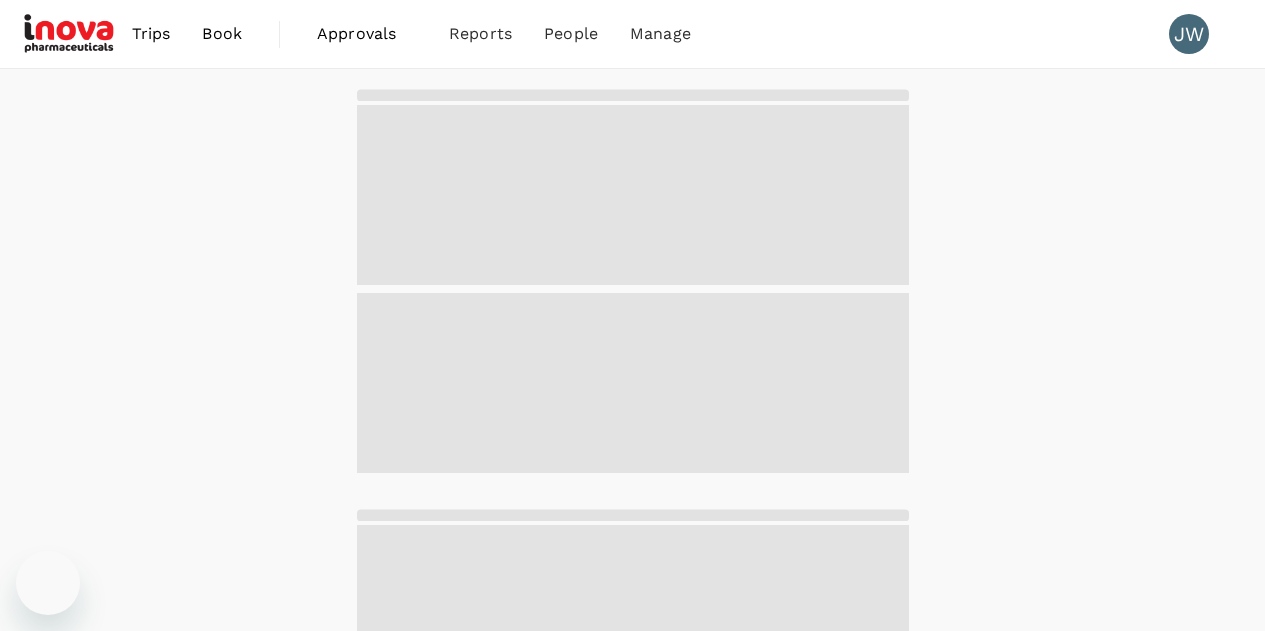 scroll, scrollTop: 0, scrollLeft: 0, axis: both 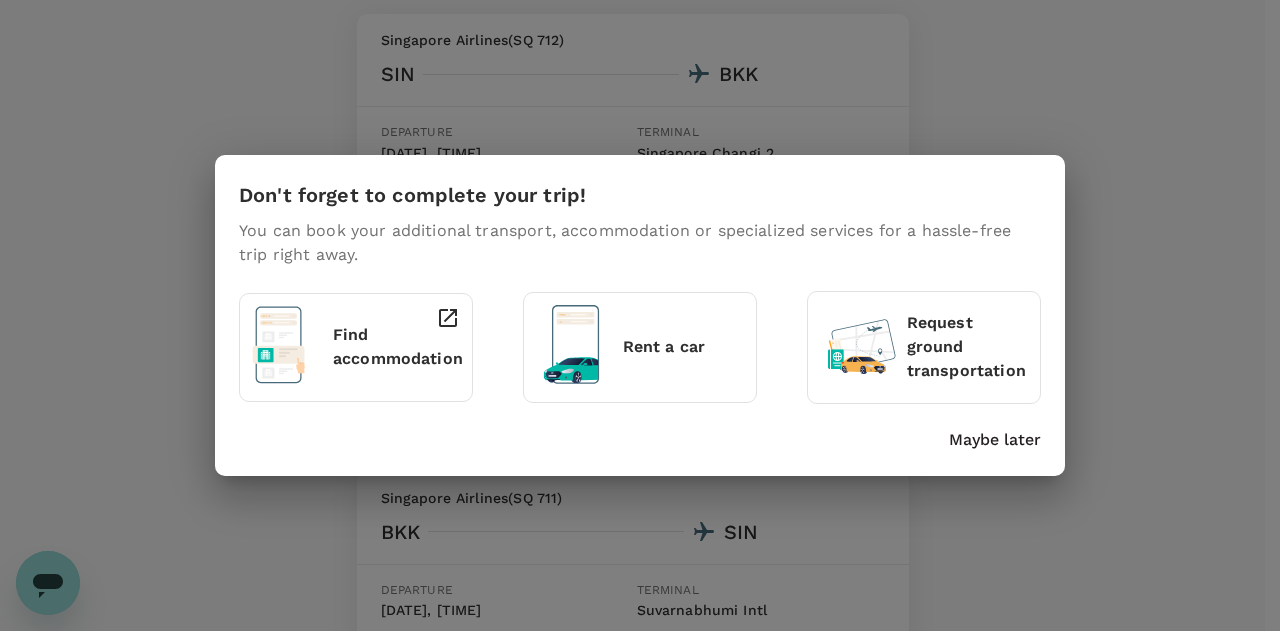 click on "Maybe later" at bounding box center [995, 440] 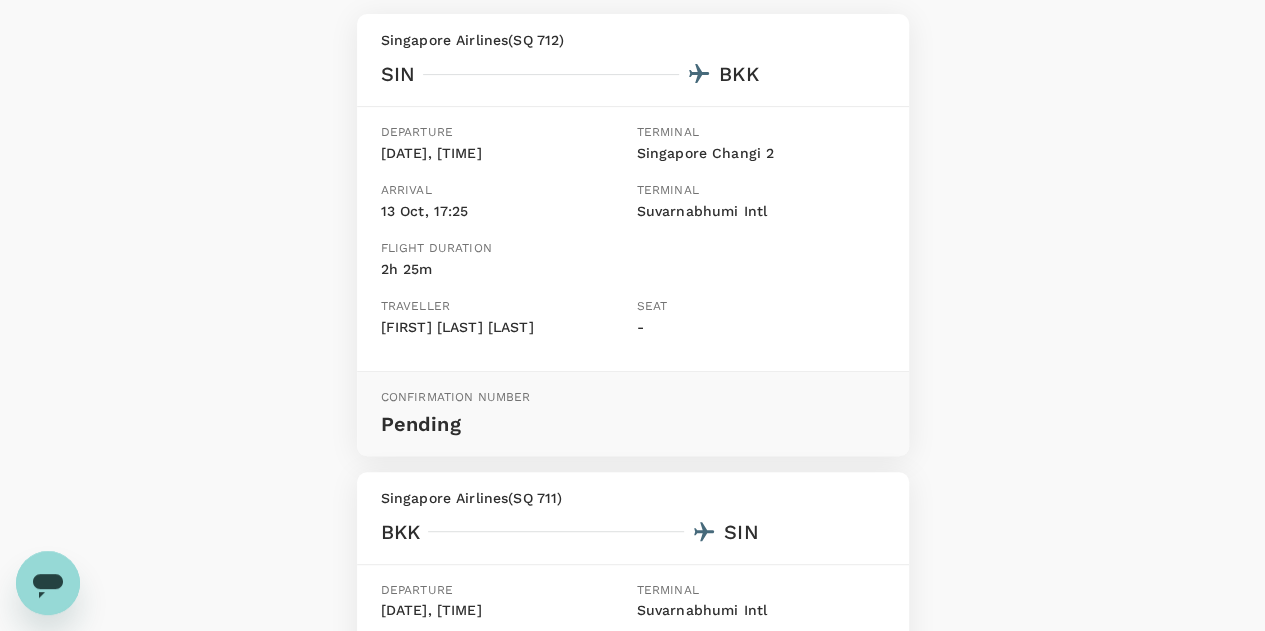 scroll, scrollTop: 763, scrollLeft: 0, axis: vertical 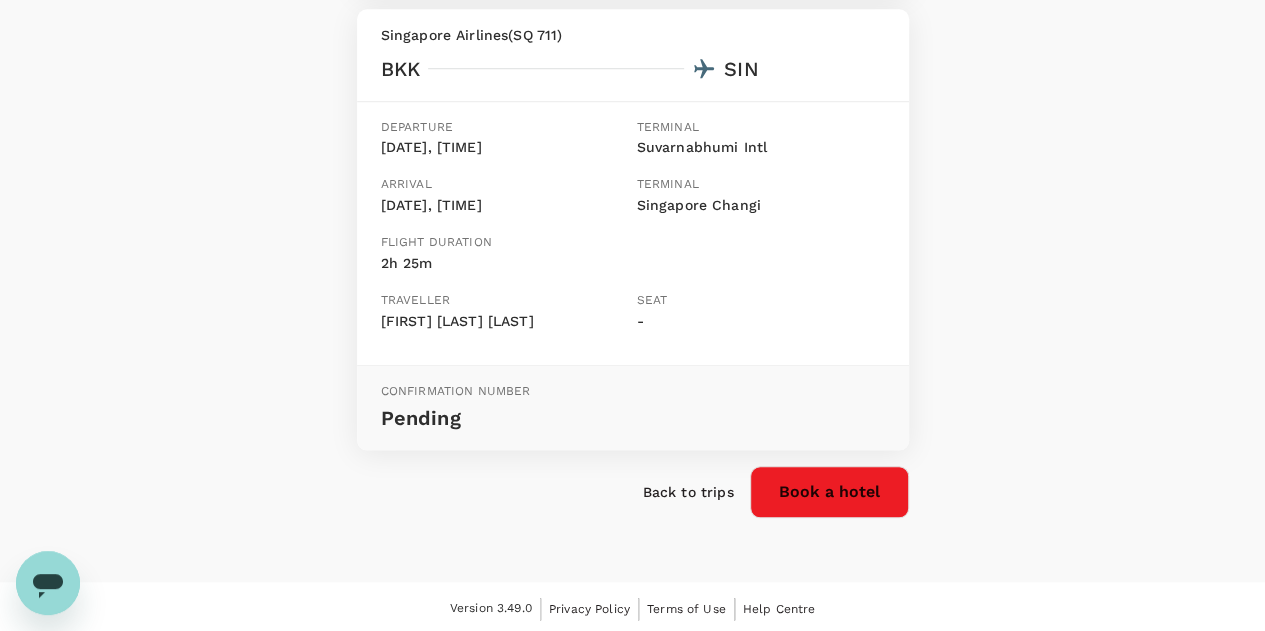 click on "Back to trips" at bounding box center (688, 492) 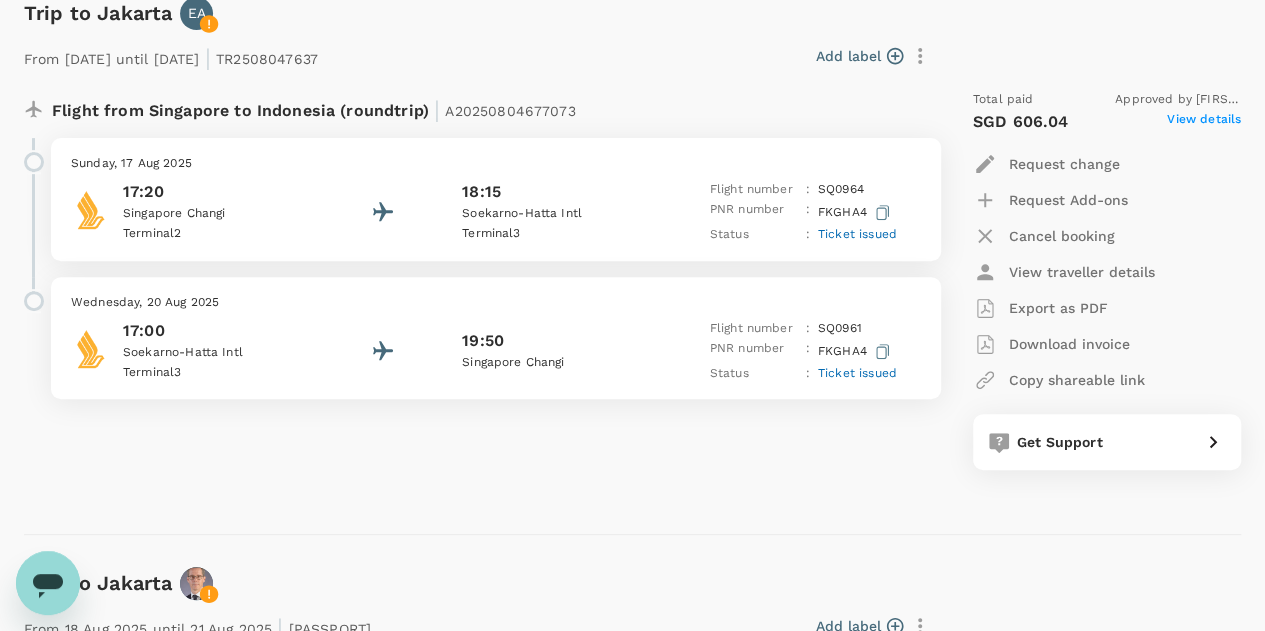 scroll, scrollTop: 0, scrollLeft: 0, axis: both 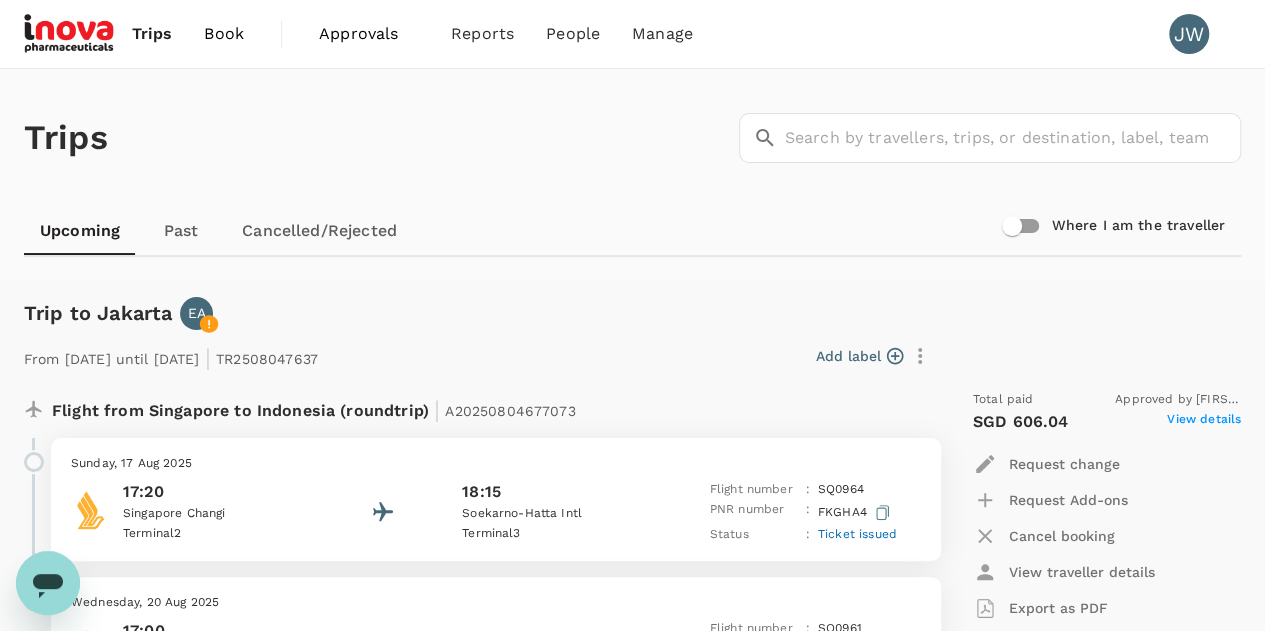click on "Book" at bounding box center (224, 34) 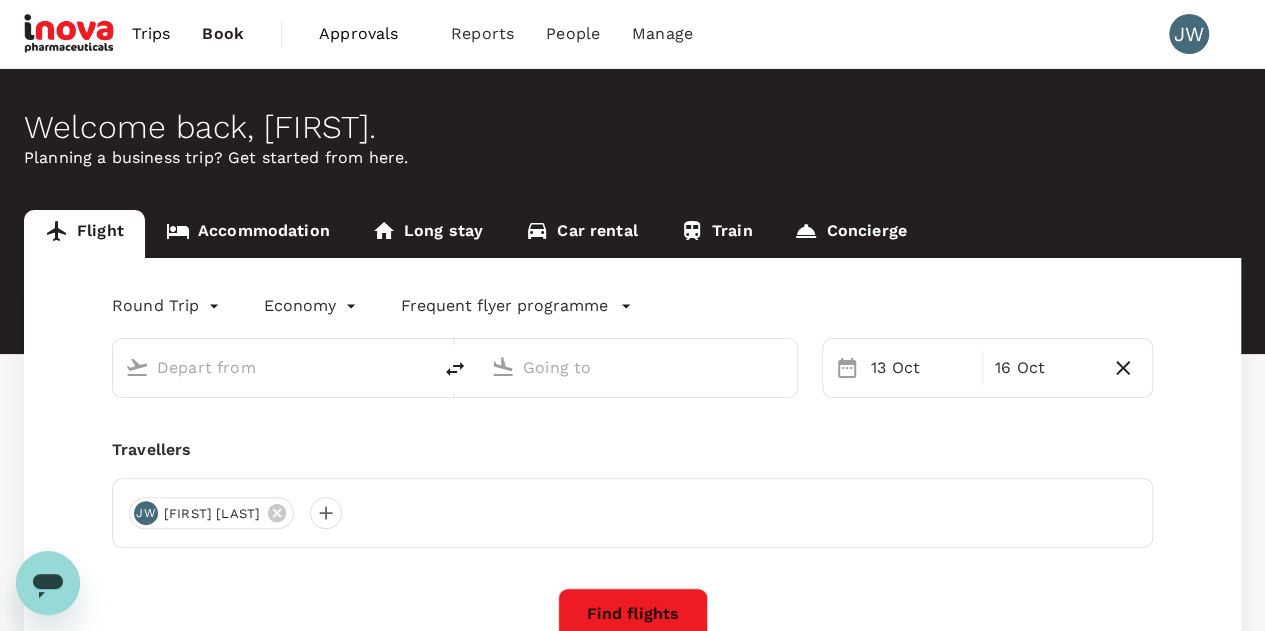 type on "Singapore Changi (SIN)" 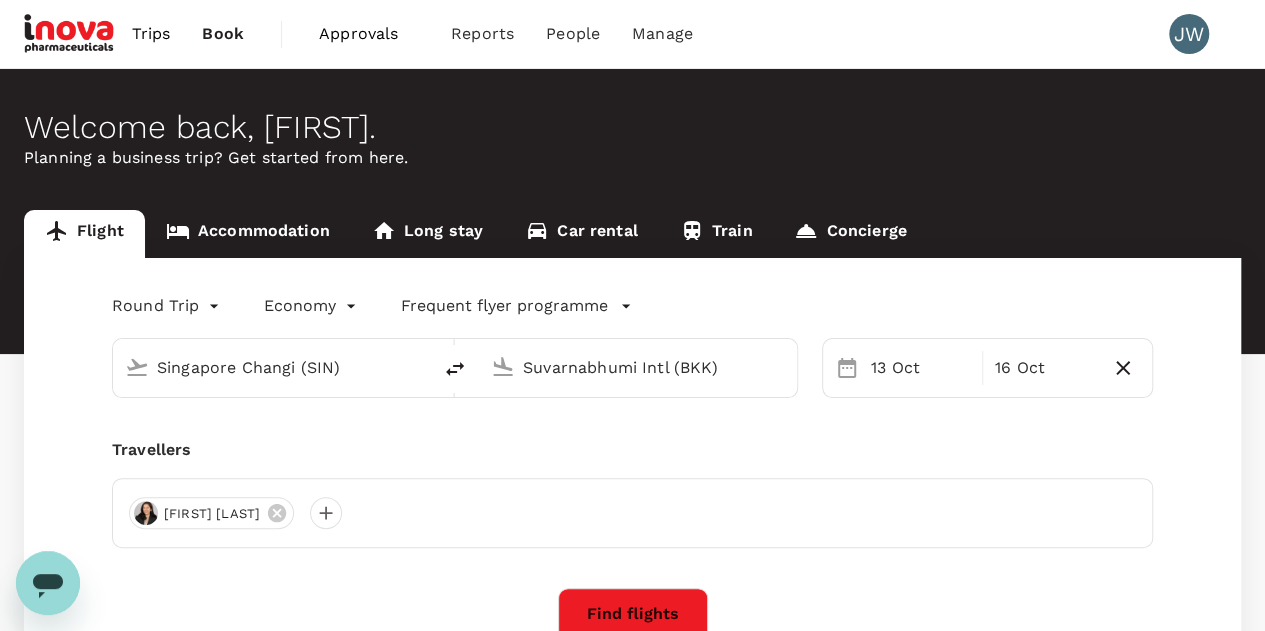 type 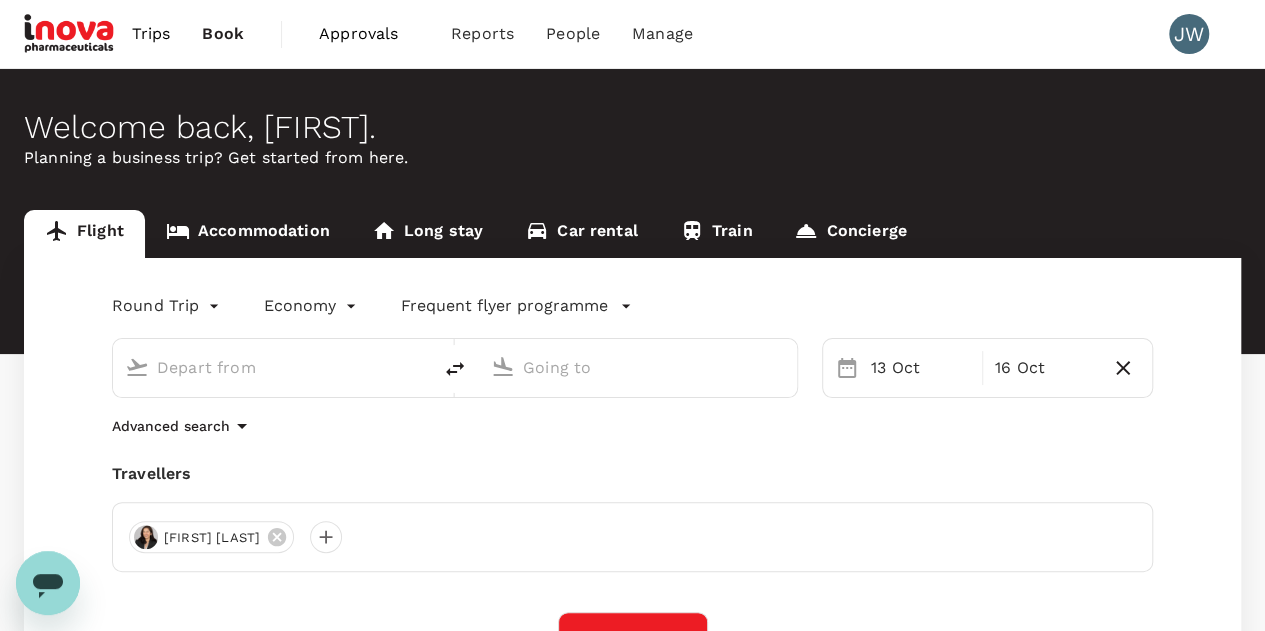 type on "Singapore Changi (SIN)" 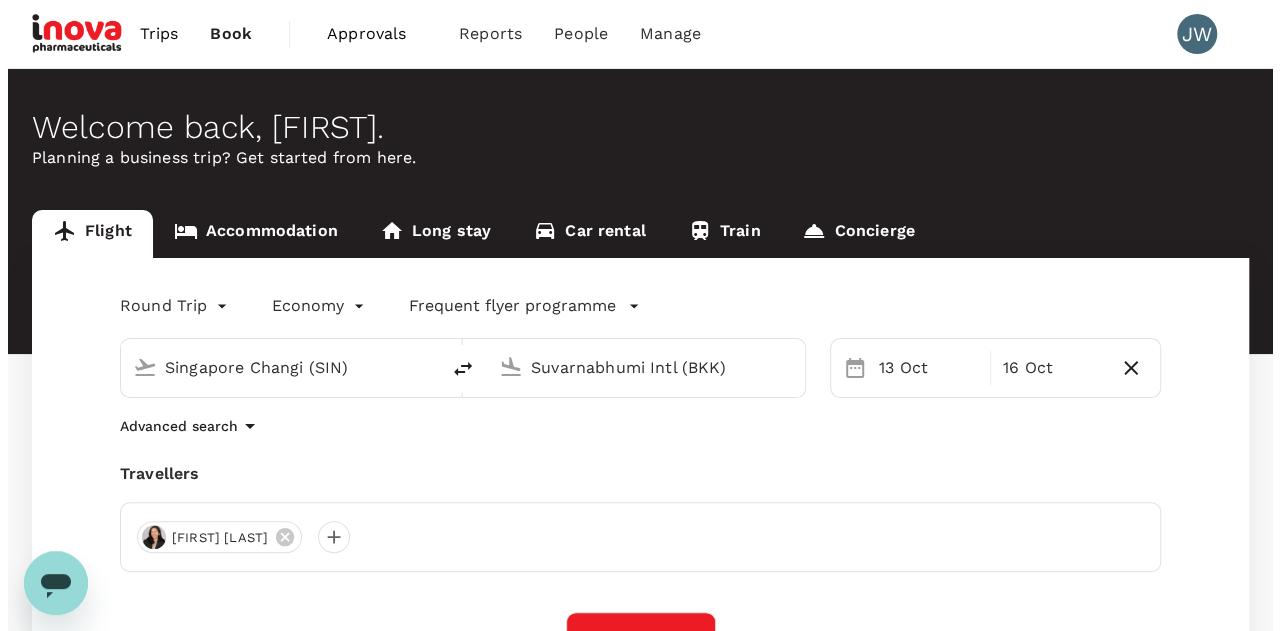 scroll, scrollTop: 300, scrollLeft: 0, axis: vertical 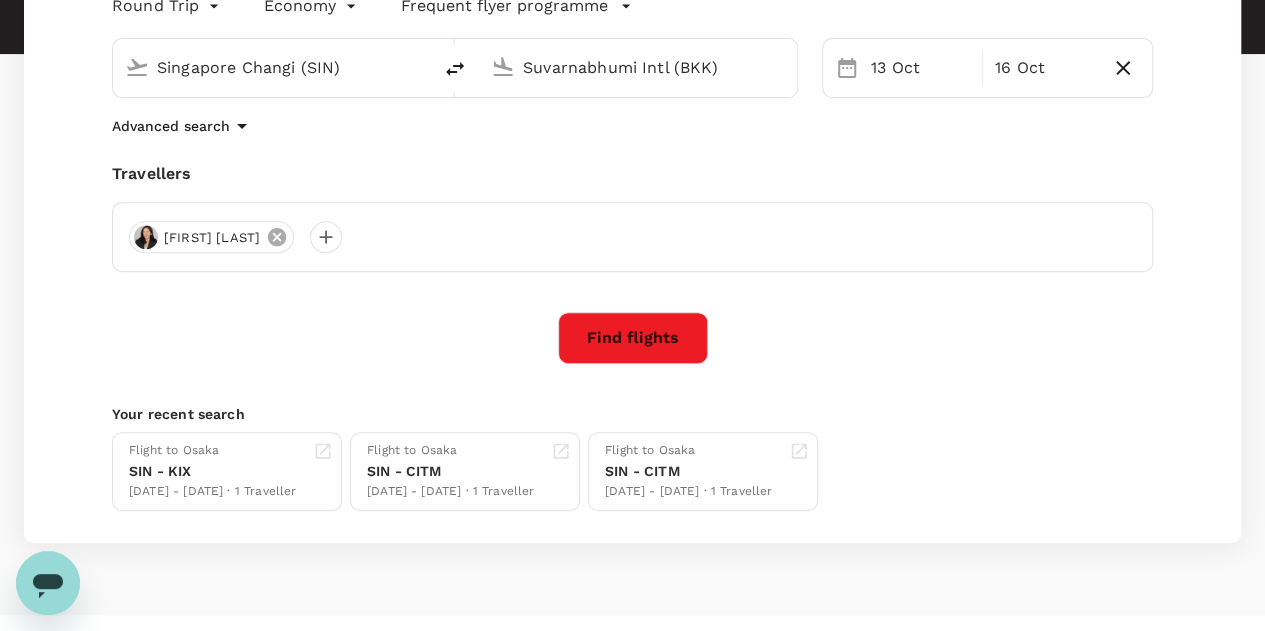 click 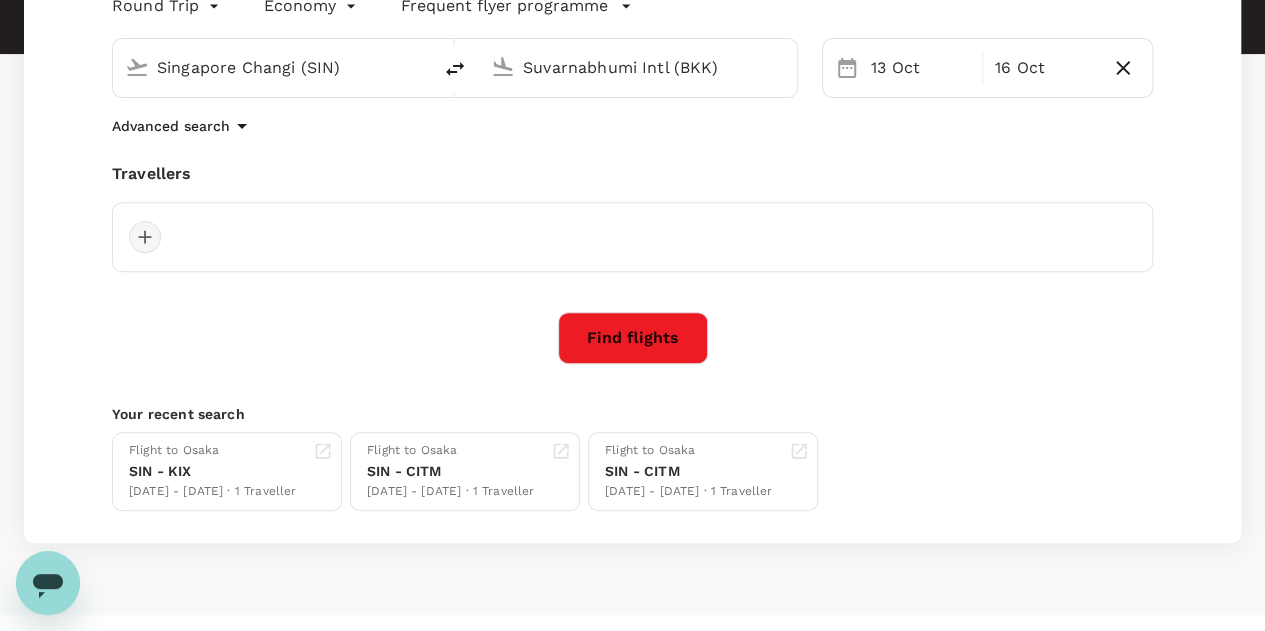 click at bounding box center (145, 237) 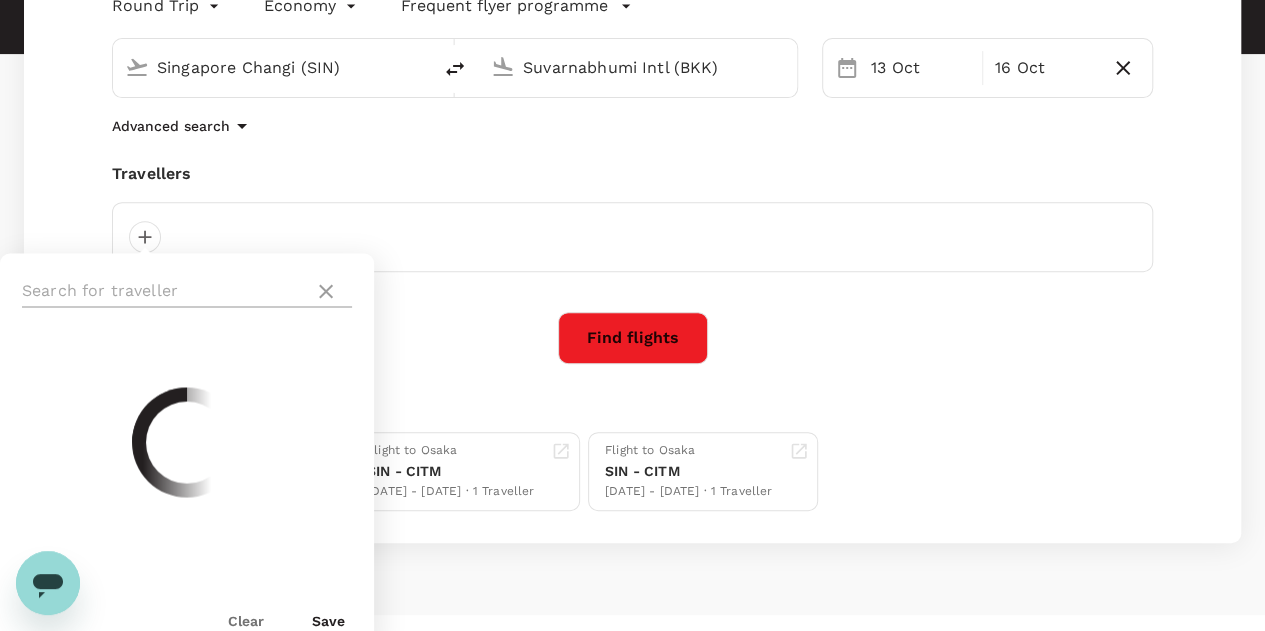 click at bounding box center (164, 291) 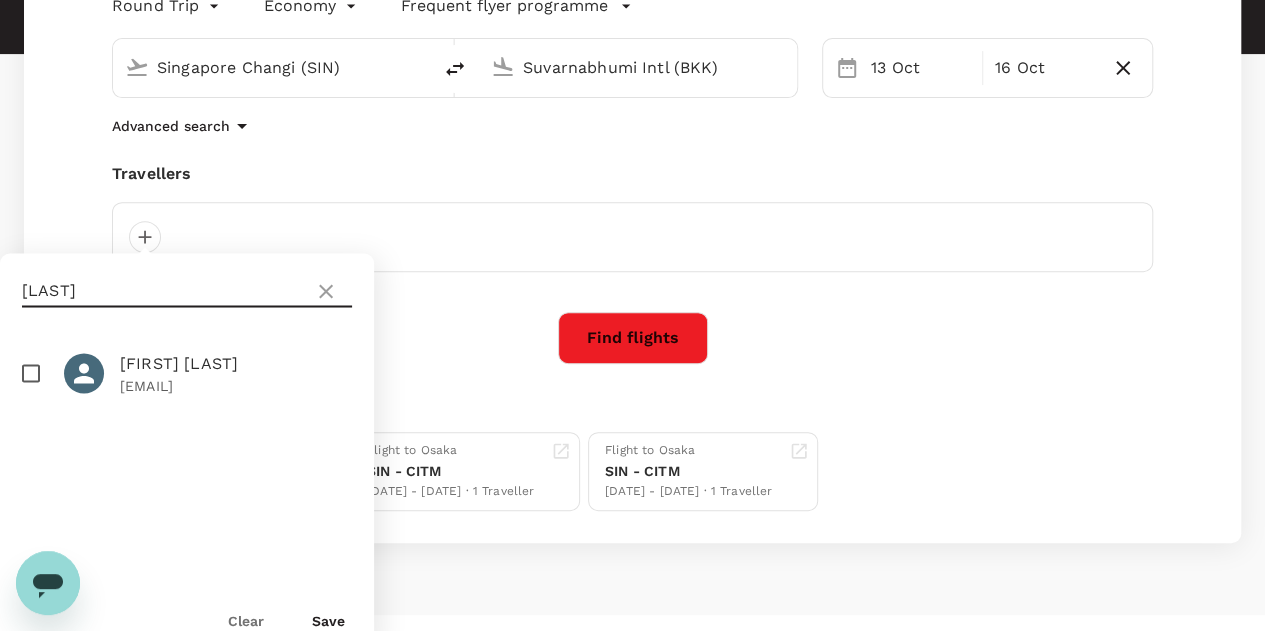 type on "[LAST]" 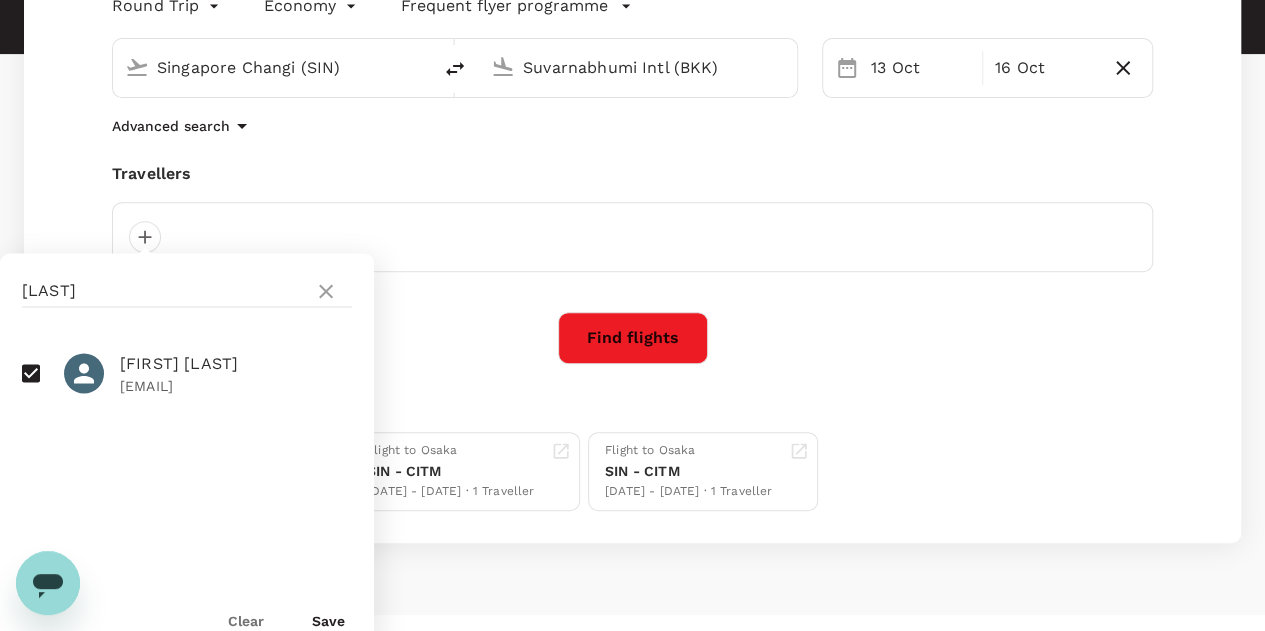 click on "Save" at bounding box center (328, 620) 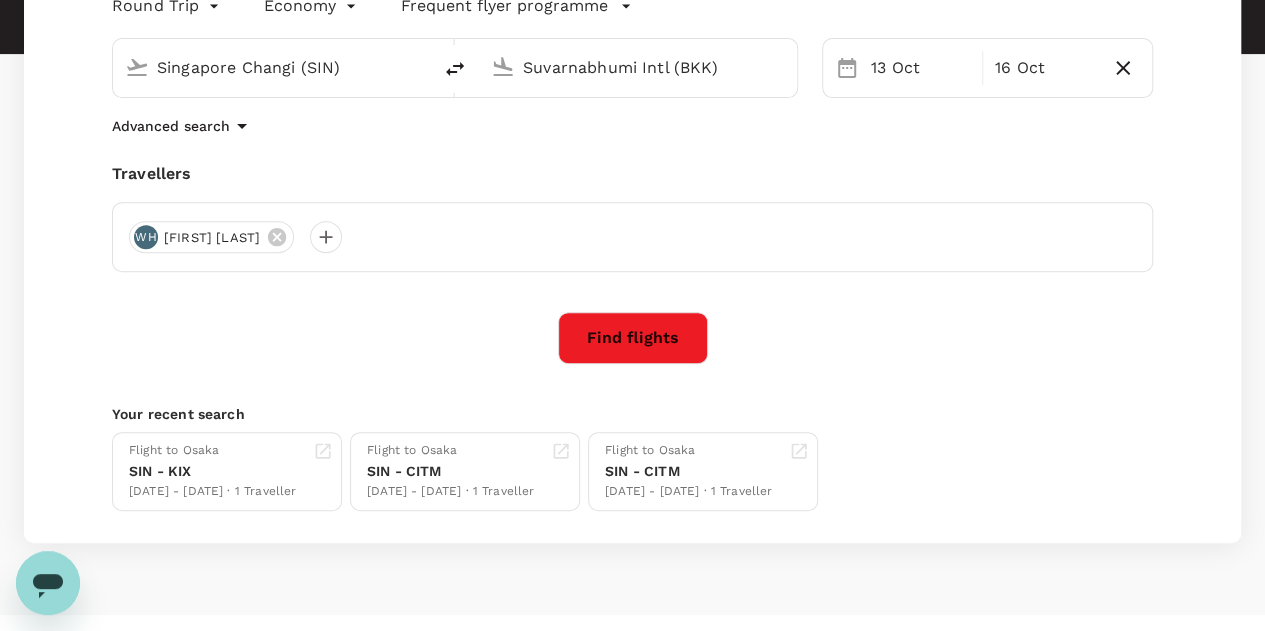 click on "Find flights" at bounding box center (632, 338) 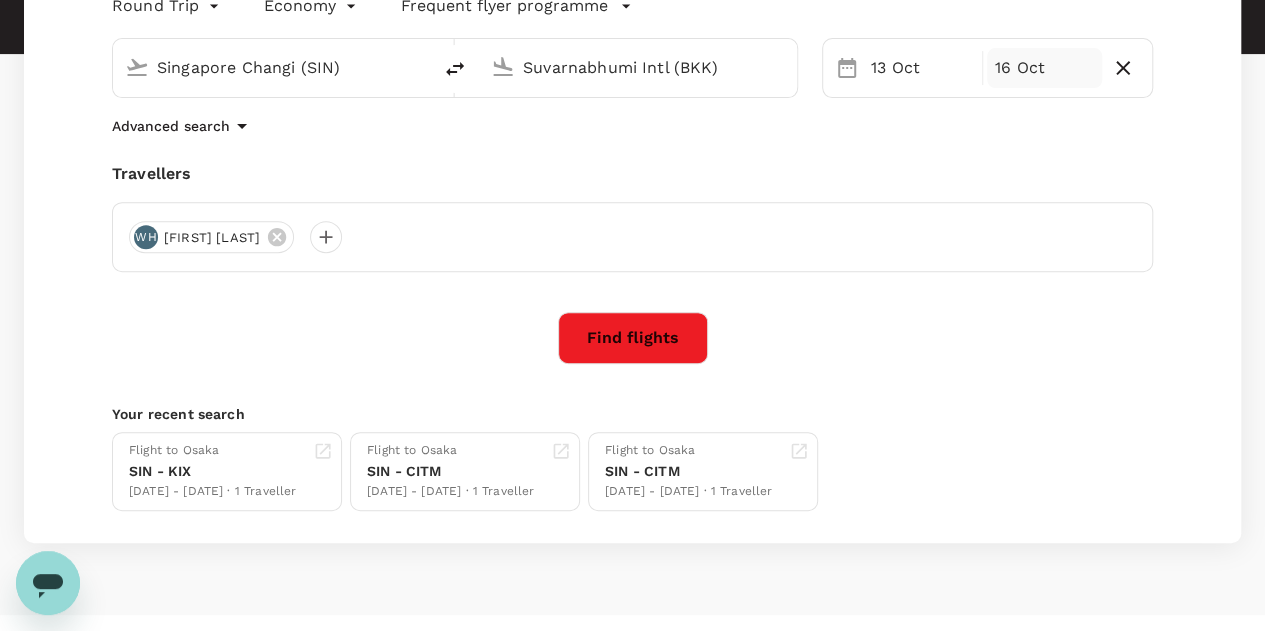click on "16 Oct" at bounding box center [1044, 68] 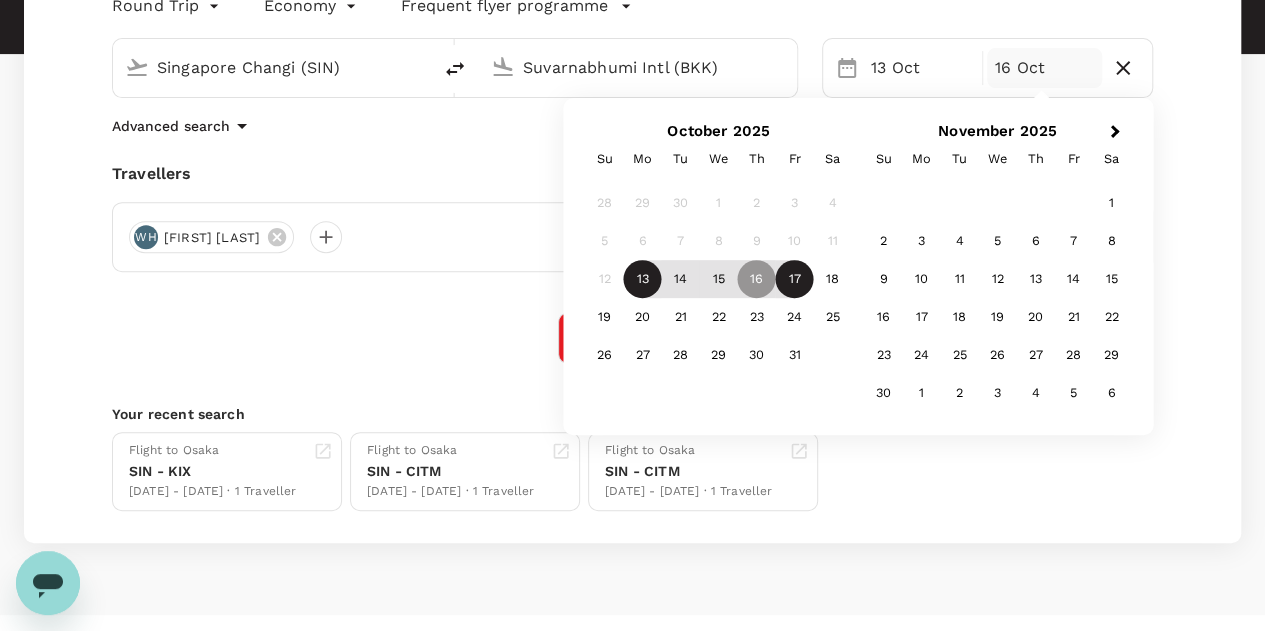 click on "17" at bounding box center (795, 279) 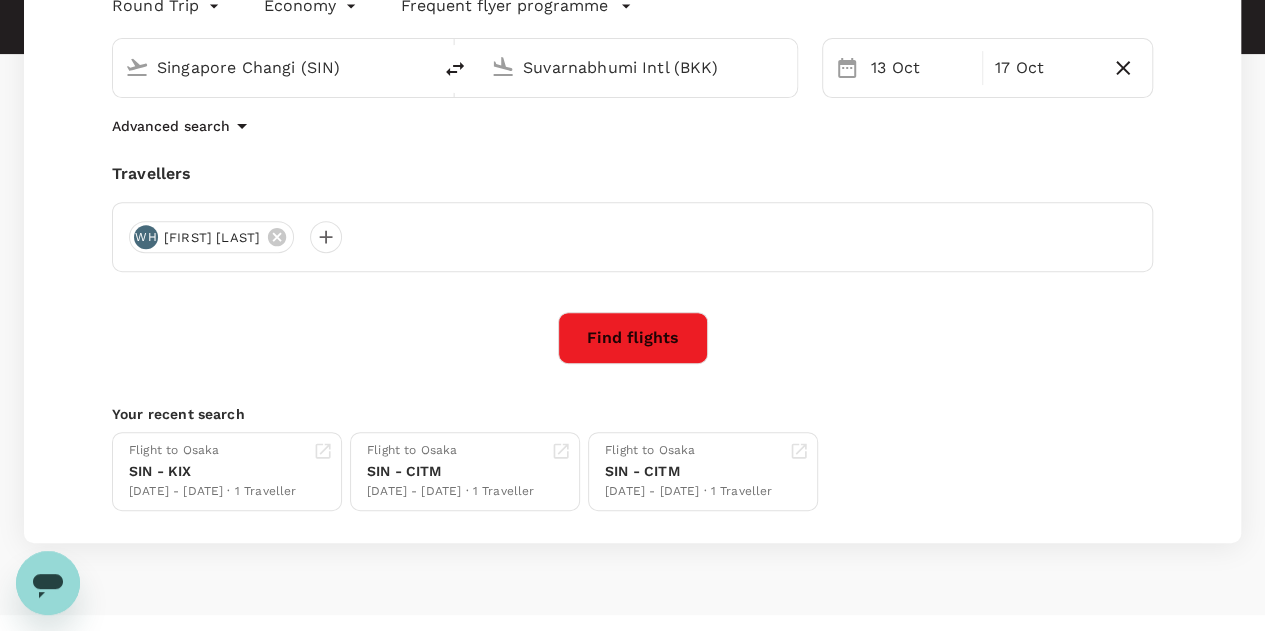 click on "Your recent search" at bounding box center (632, 414) 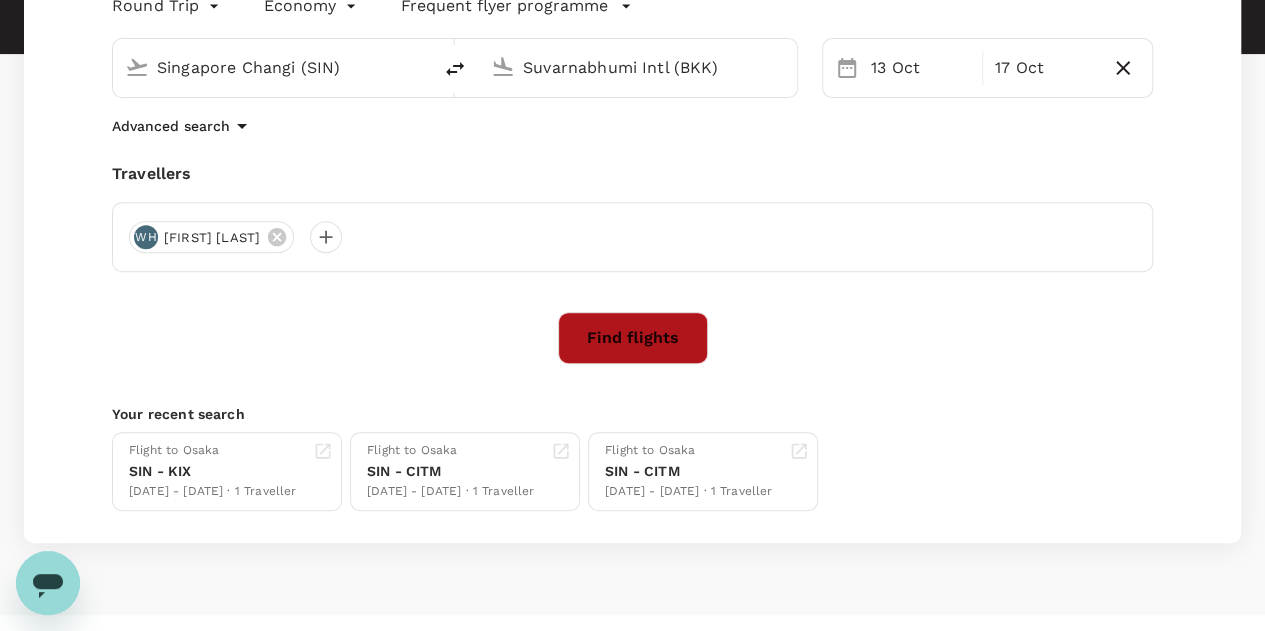 click on "Find flights" at bounding box center (633, 338) 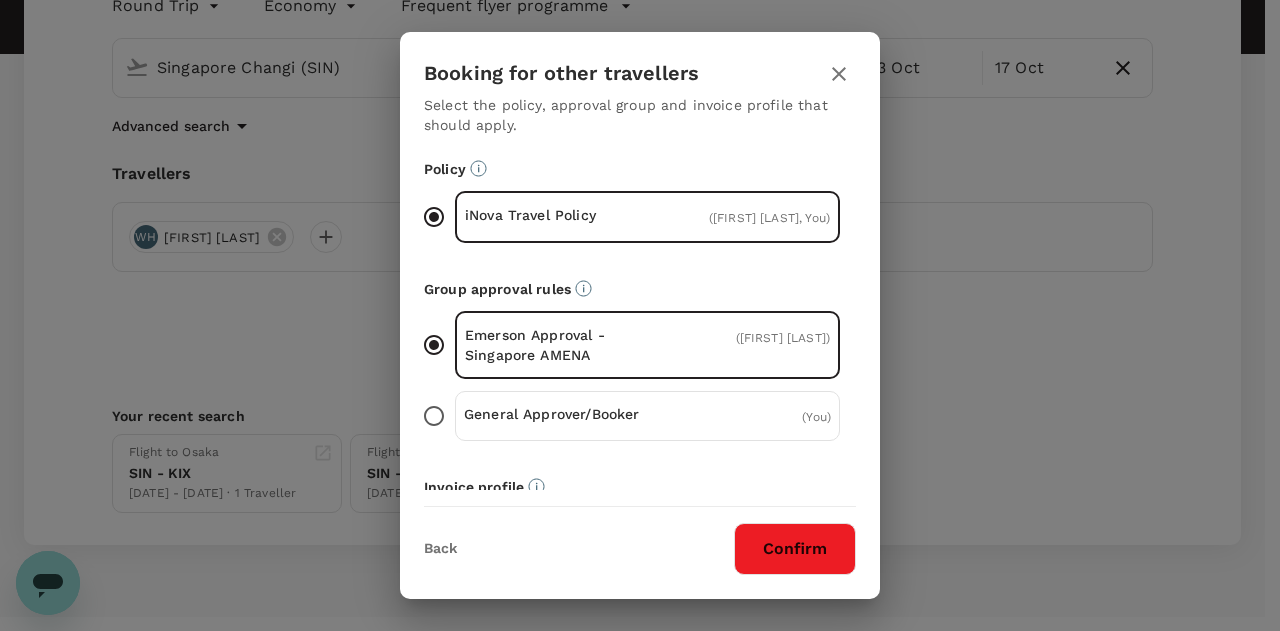 click on "General Approver/Booker ( You )" at bounding box center [434, 416] 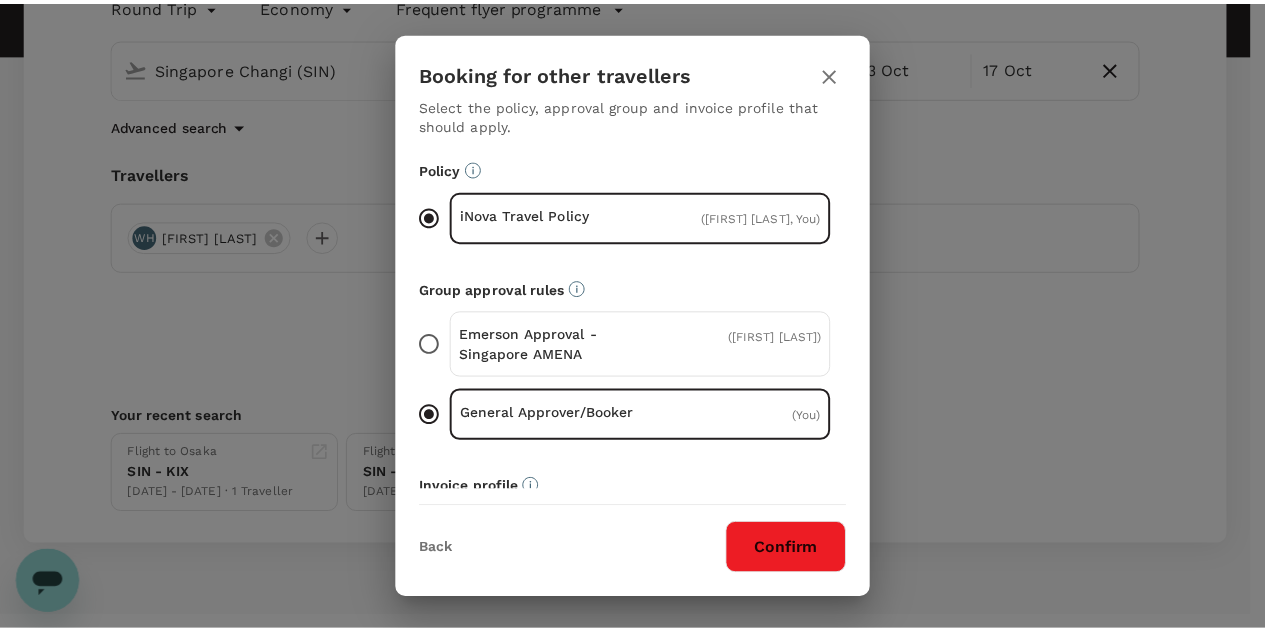 scroll, scrollTop: 176, scrollLeft: 0, axis: vertical 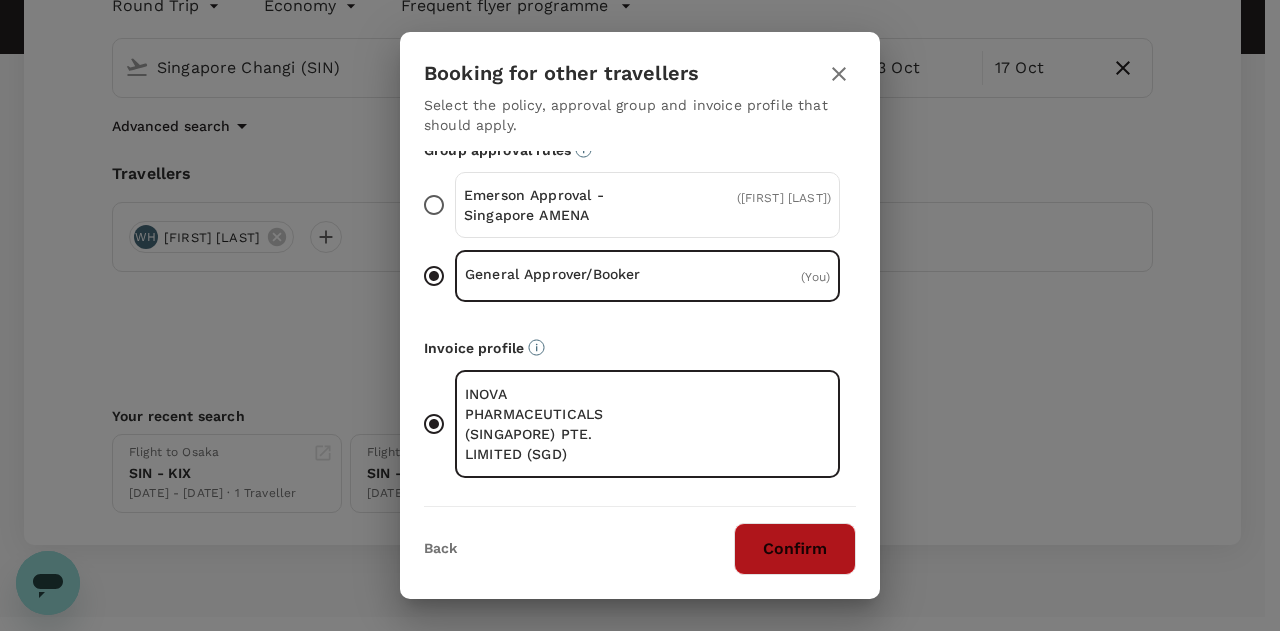 click on "Confirm" at bounding box center [795, 549] 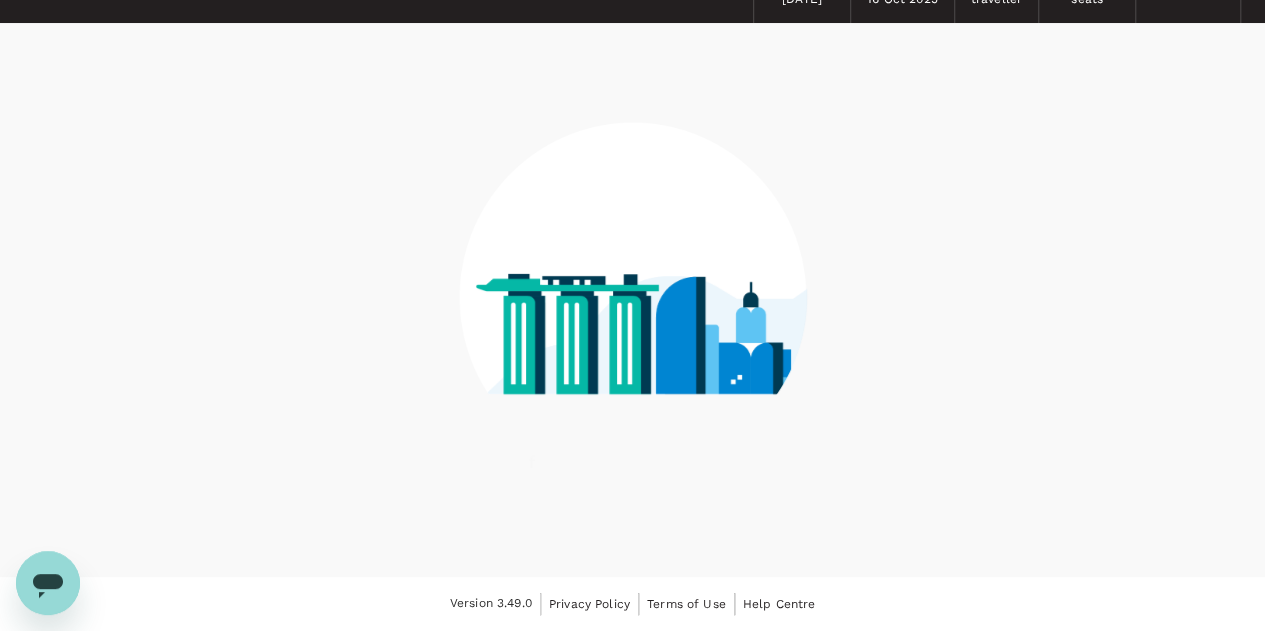 scroll, scrollTop: 0, scrollLeft: 0, axis: both 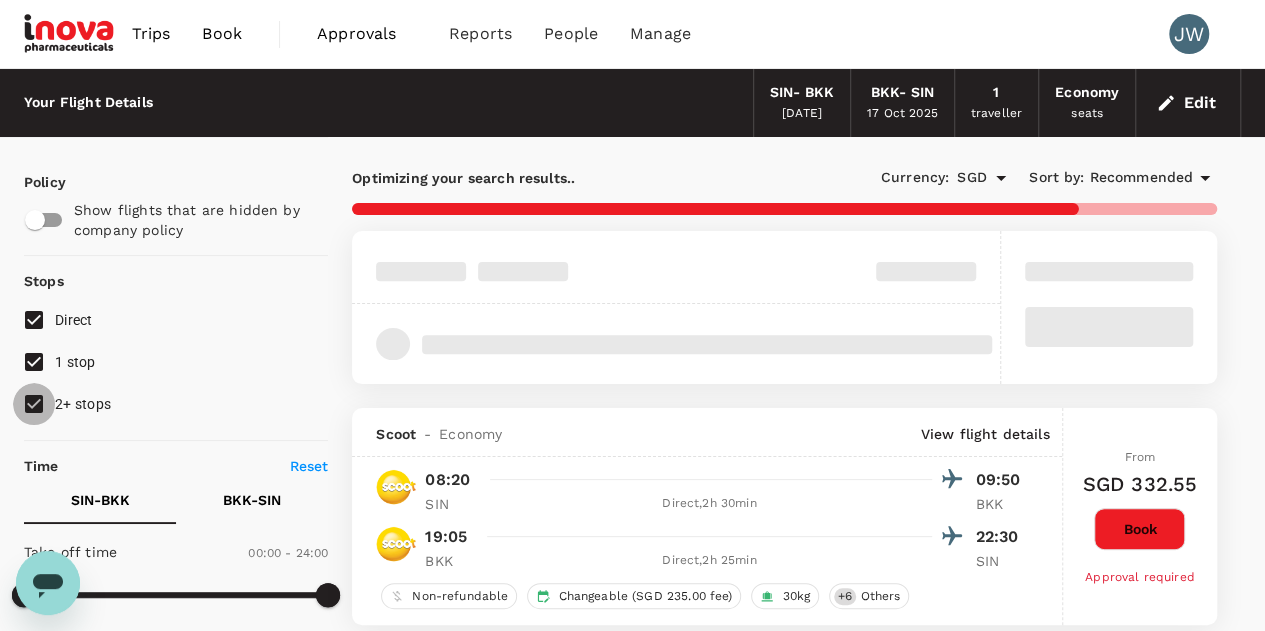 click on "2+ stops" at bounding box center (34, 404) 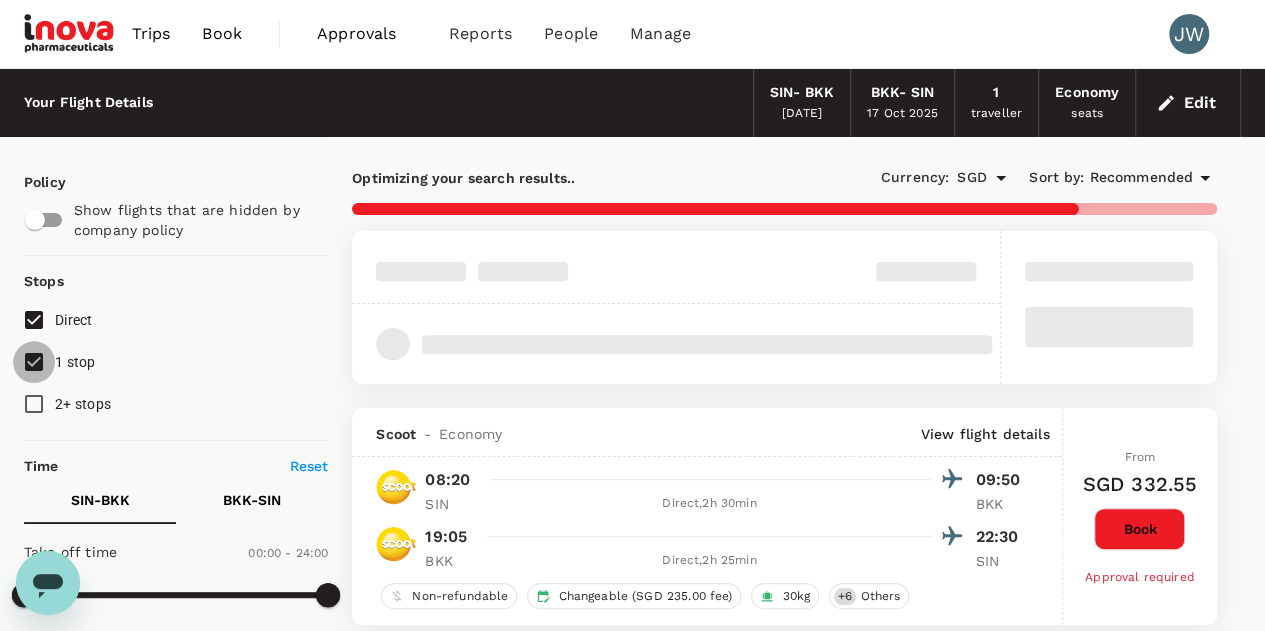 click on "1 stop" at bounding box center [34, 362] 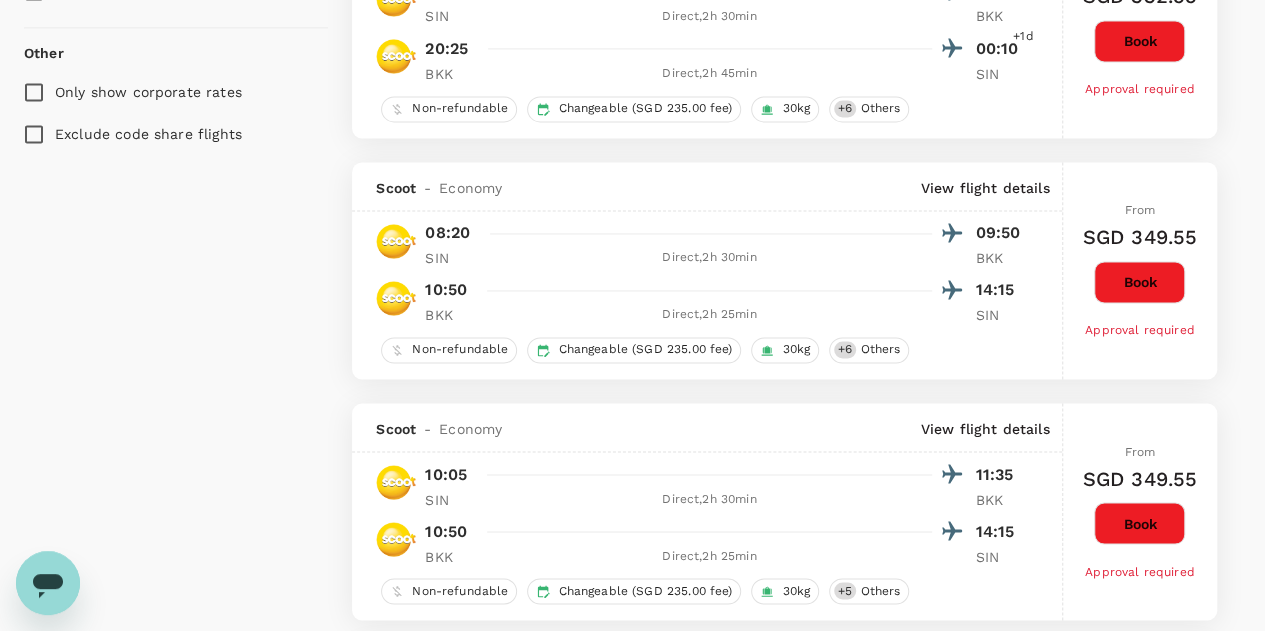 scroll, scrollTop: 1500, scrollLeft: 0, axis: vertical 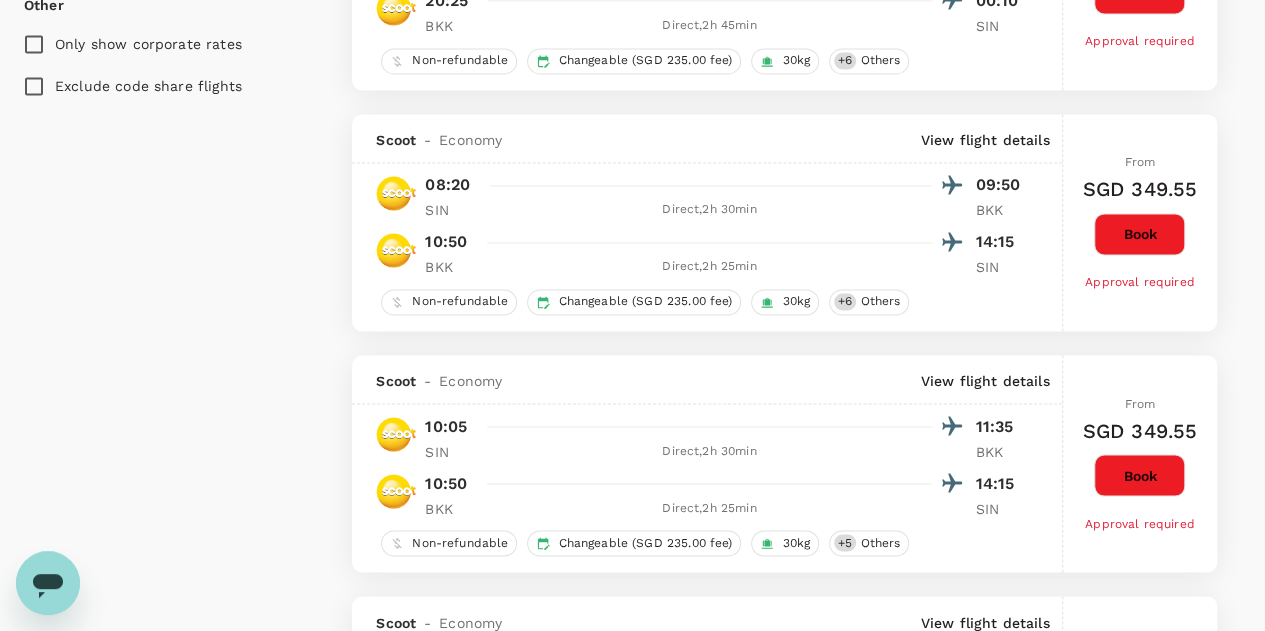 click on "Exclude code share flights" at bounding box center (34, 86) 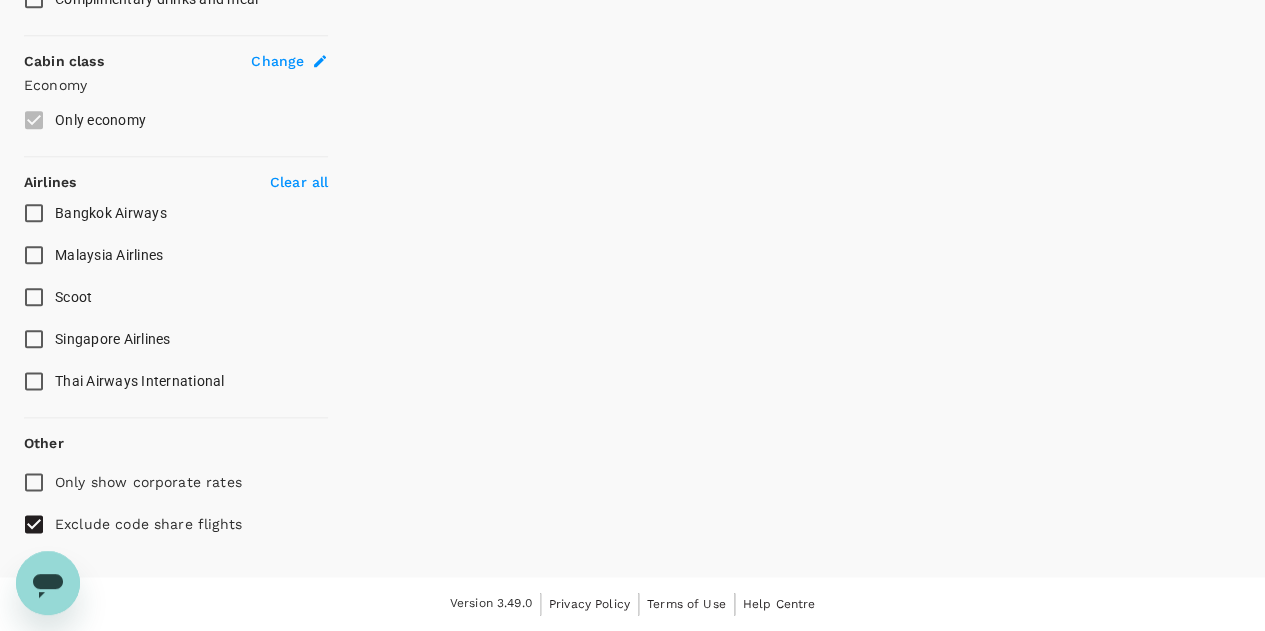 scroll, scrollTop: 1057, scrollLeft: 0, axis: vertical 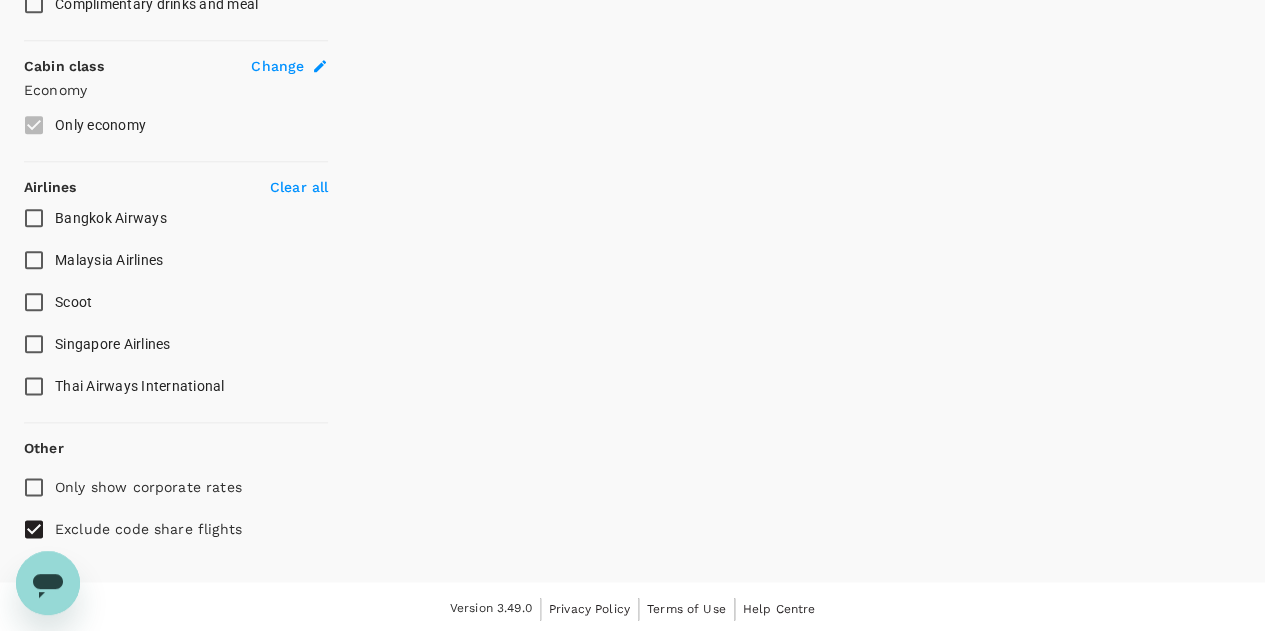 click on "Singapore Airlines" at bounding box center (34, 344) 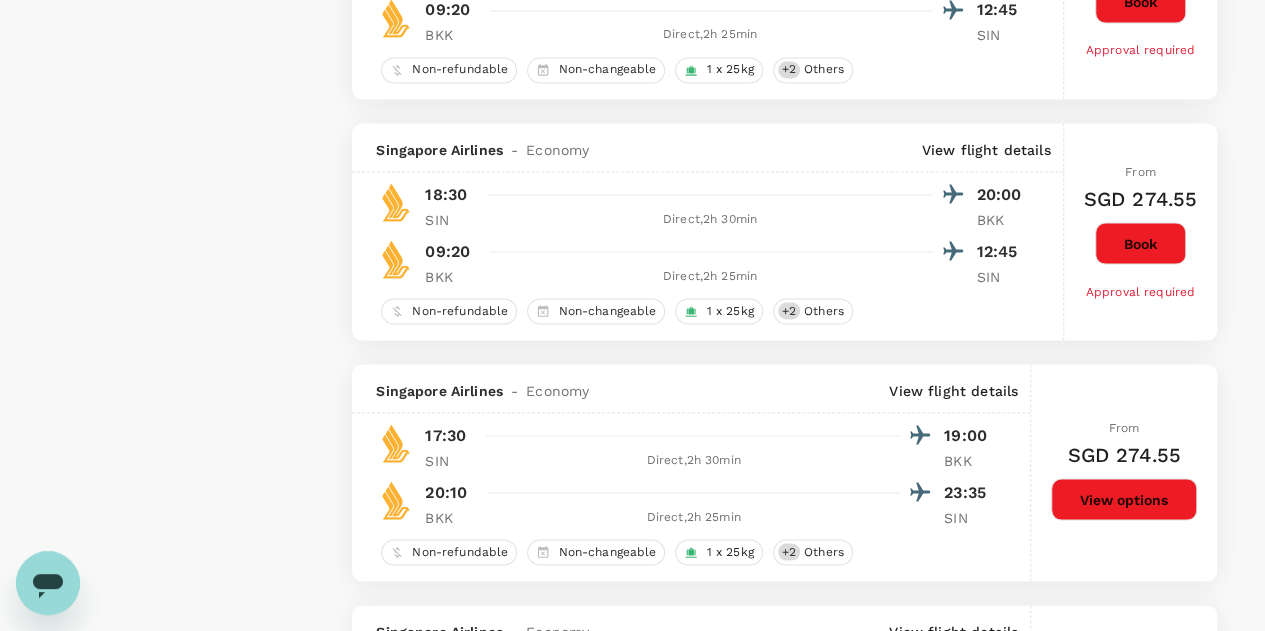 scroll, scrollTop: 276, scrollLeft: 0, axis: vertical 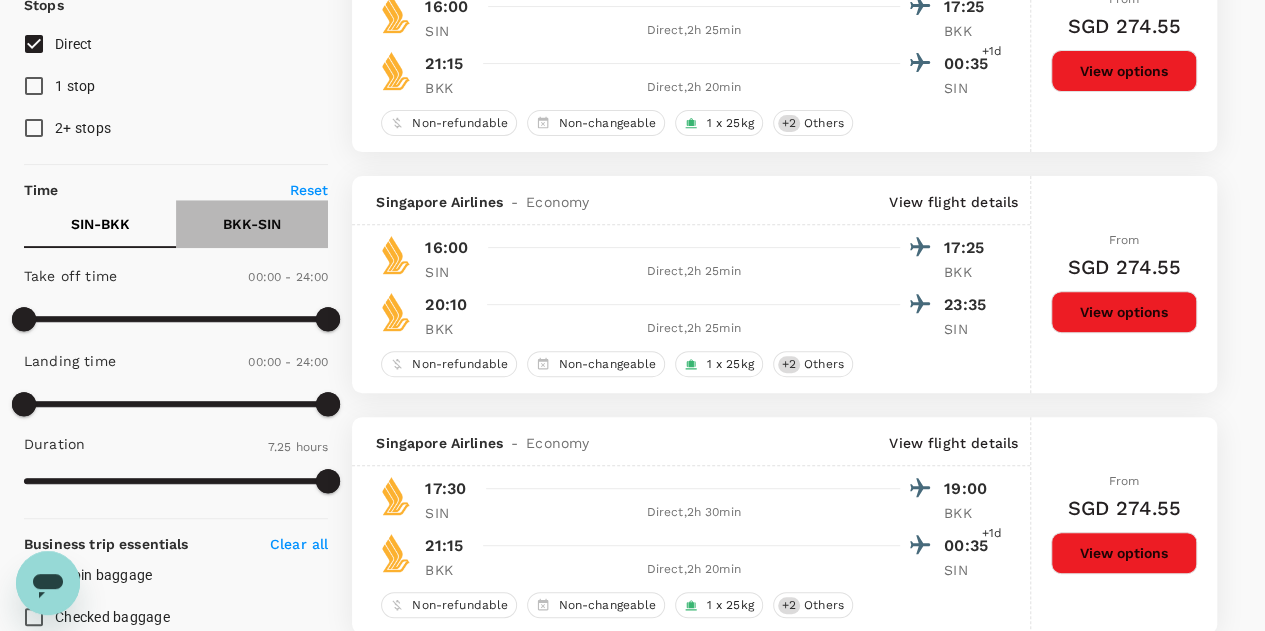 click on "BKK - SIN" at bounding box center (252, 224) 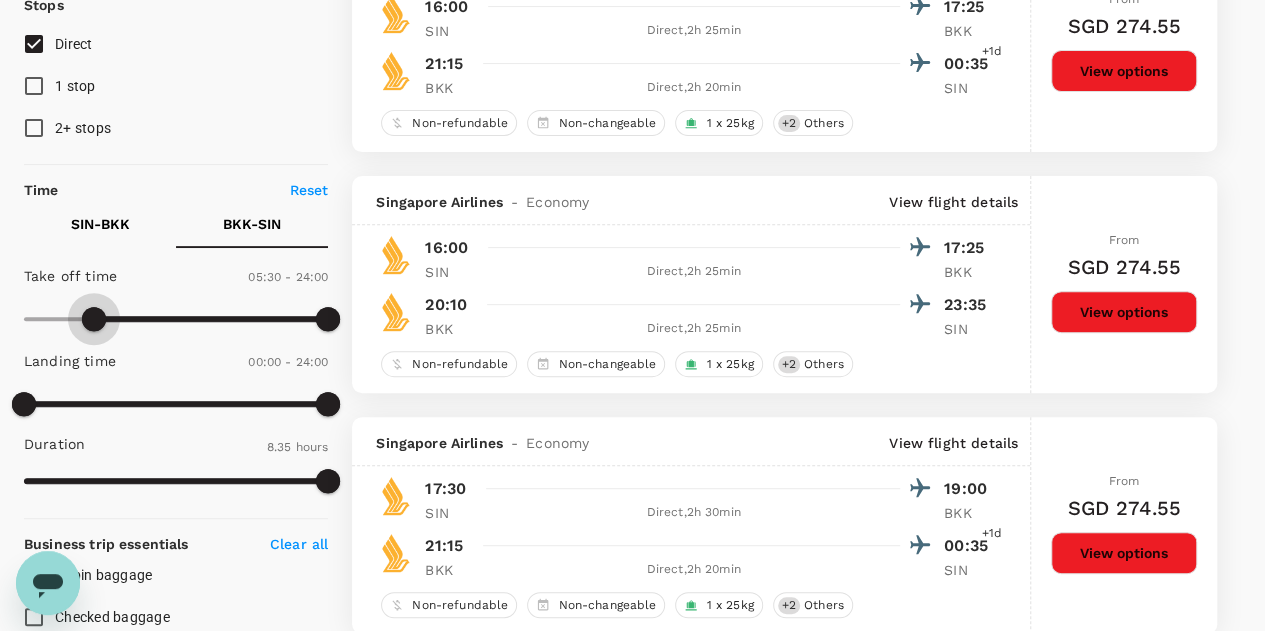type on "1020" 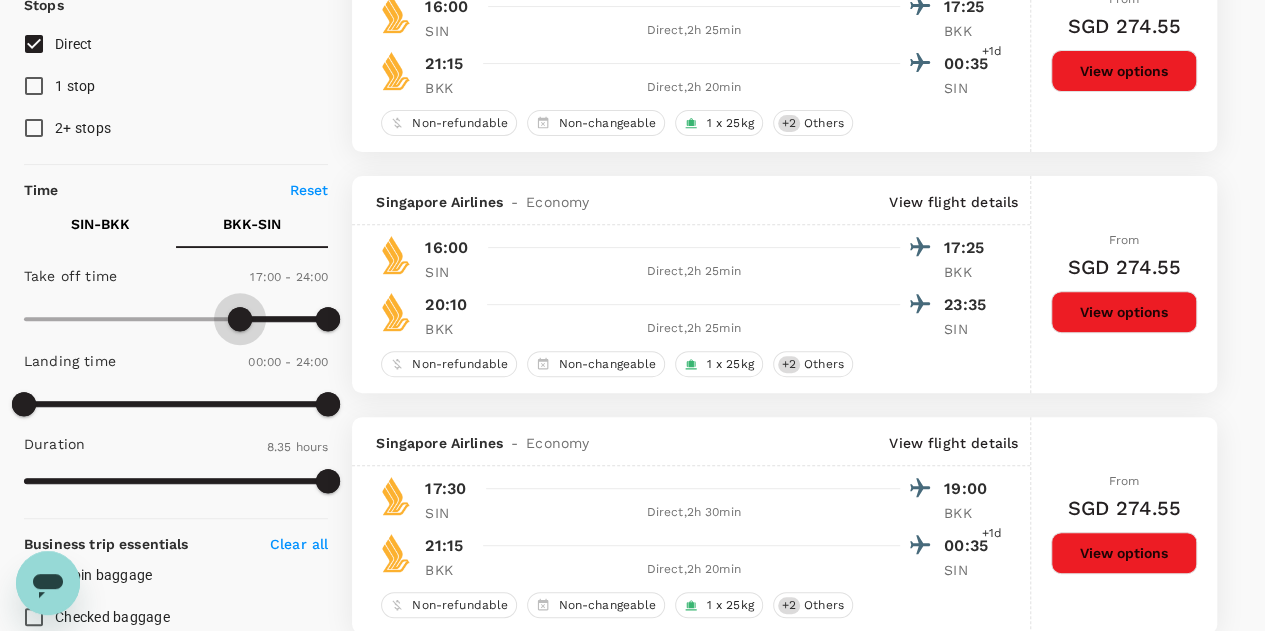 drag, startPoint x: 32, startPoint y: 313, endPoint x: 240, endPoint y: 307, distance: 208.08652 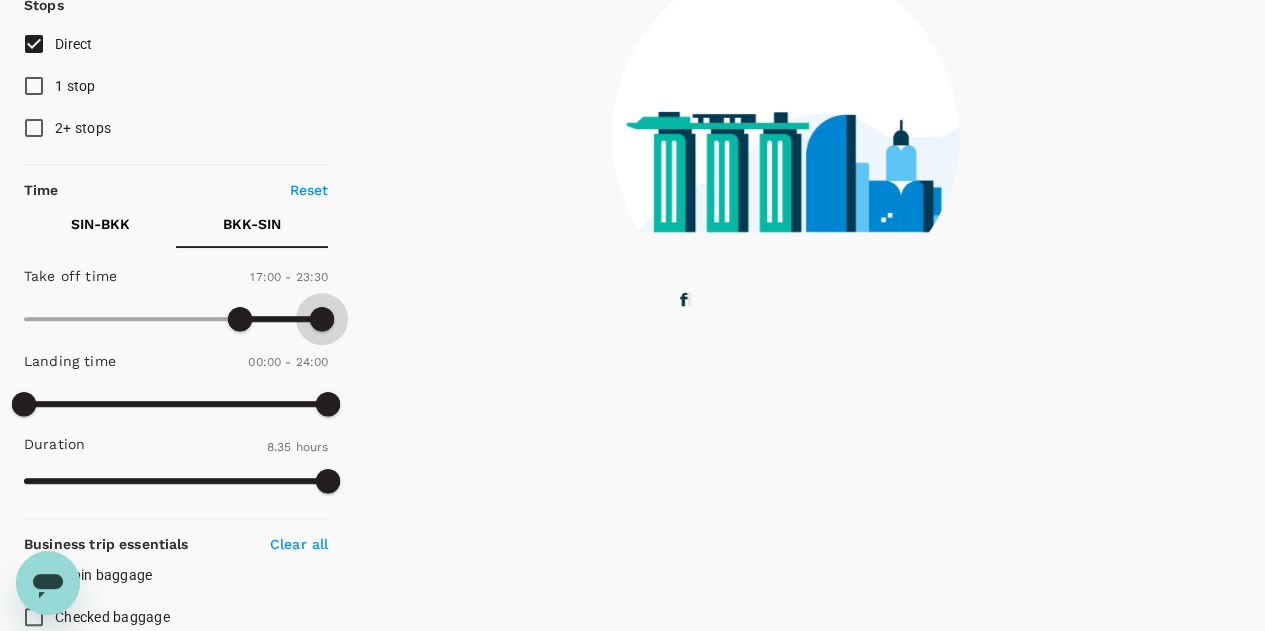 type on "1290" 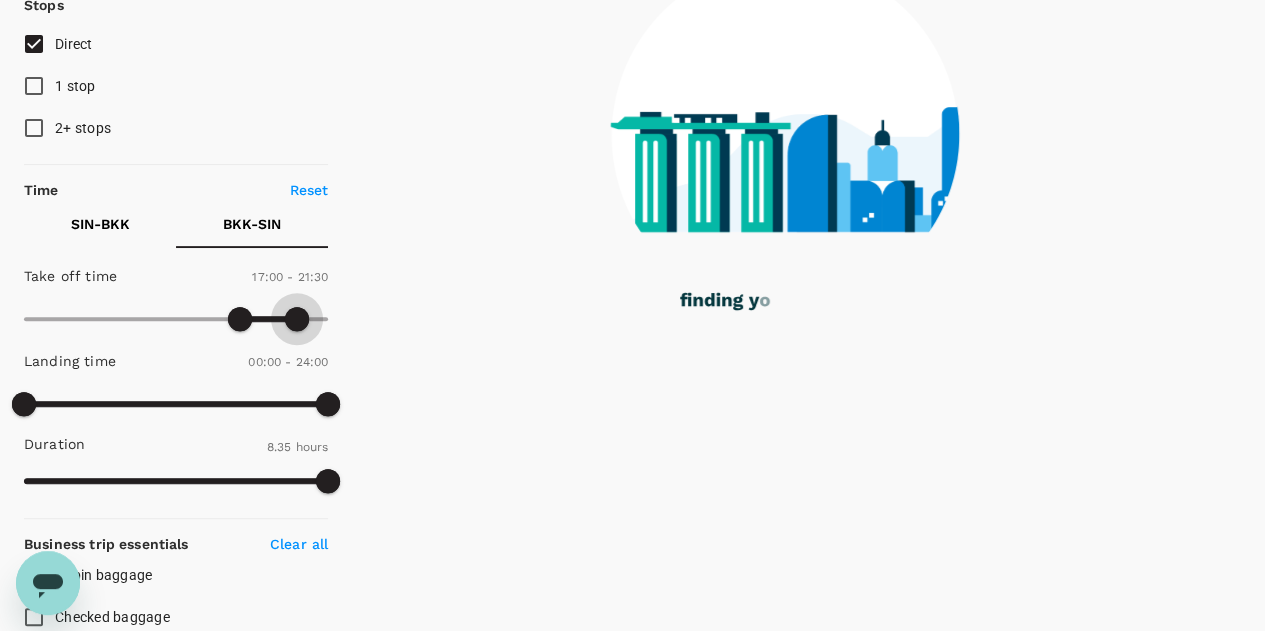 drag, startPoint x: 323, startPoint y: 314, endPoint x: 296, endPoint y: 325, distance: 29.15476 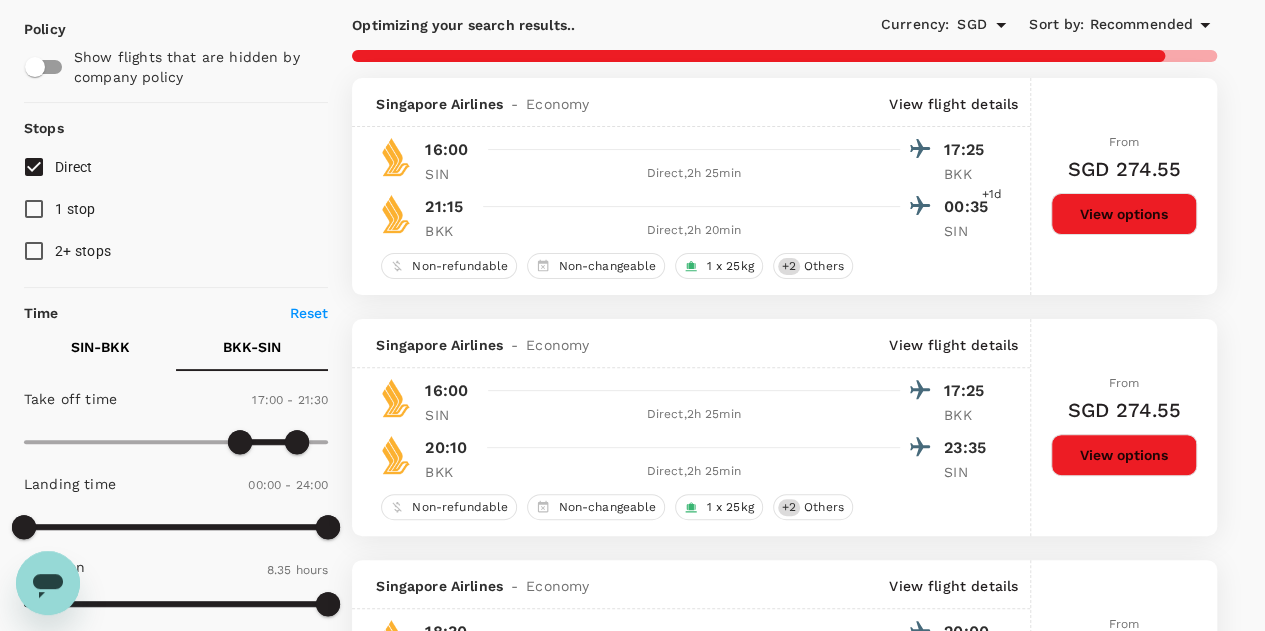scroll, scrollTop: 0, scrollLeft: 0, axis: both 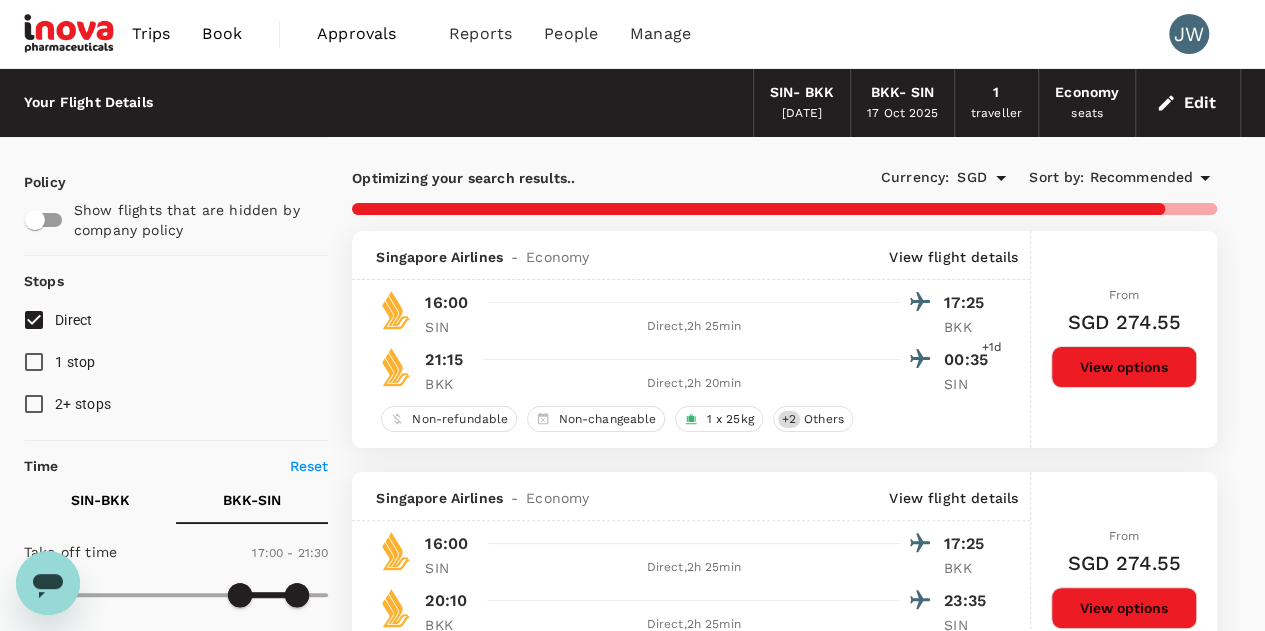 click on "Recommended" at bounding box center (1141, 178) 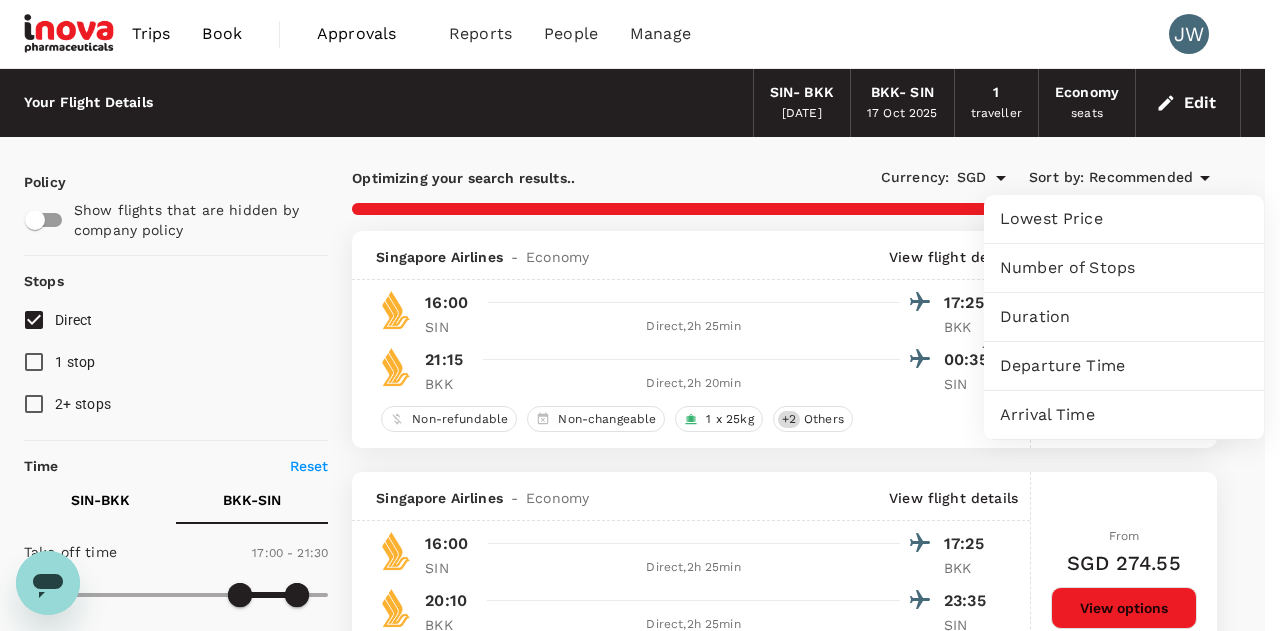 click on "Lowest Price" at bounding box center [1124, 219] 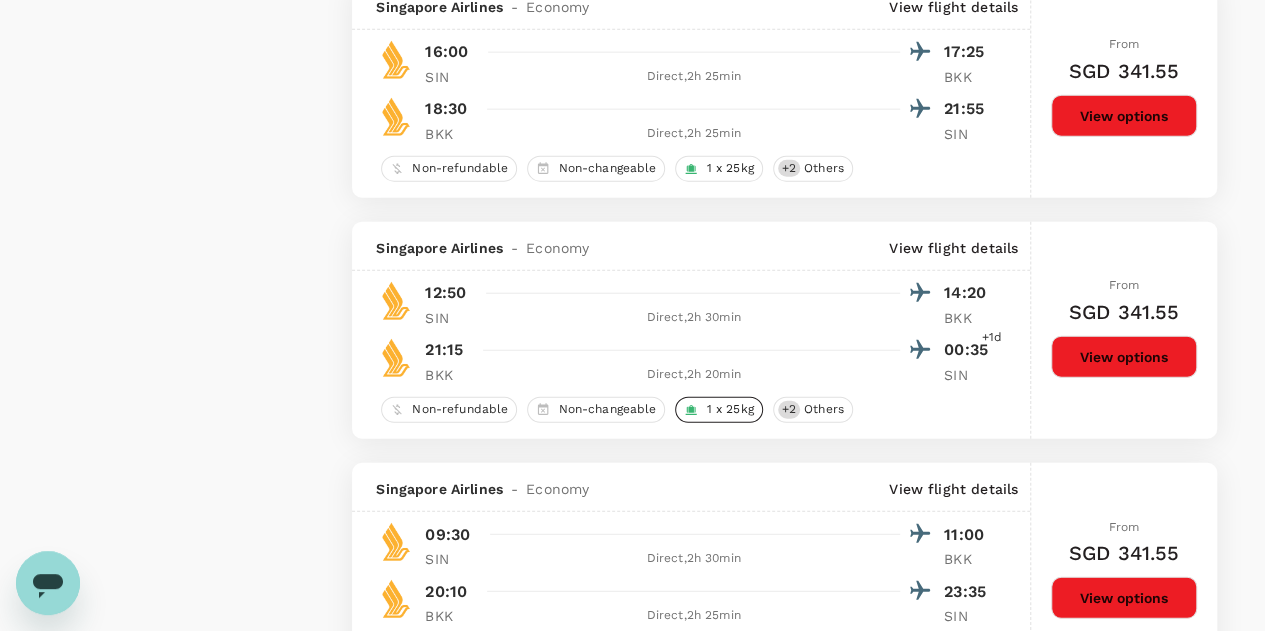 scroll, scrollTop: 2700, scrollLeft: 0, axis: vertical 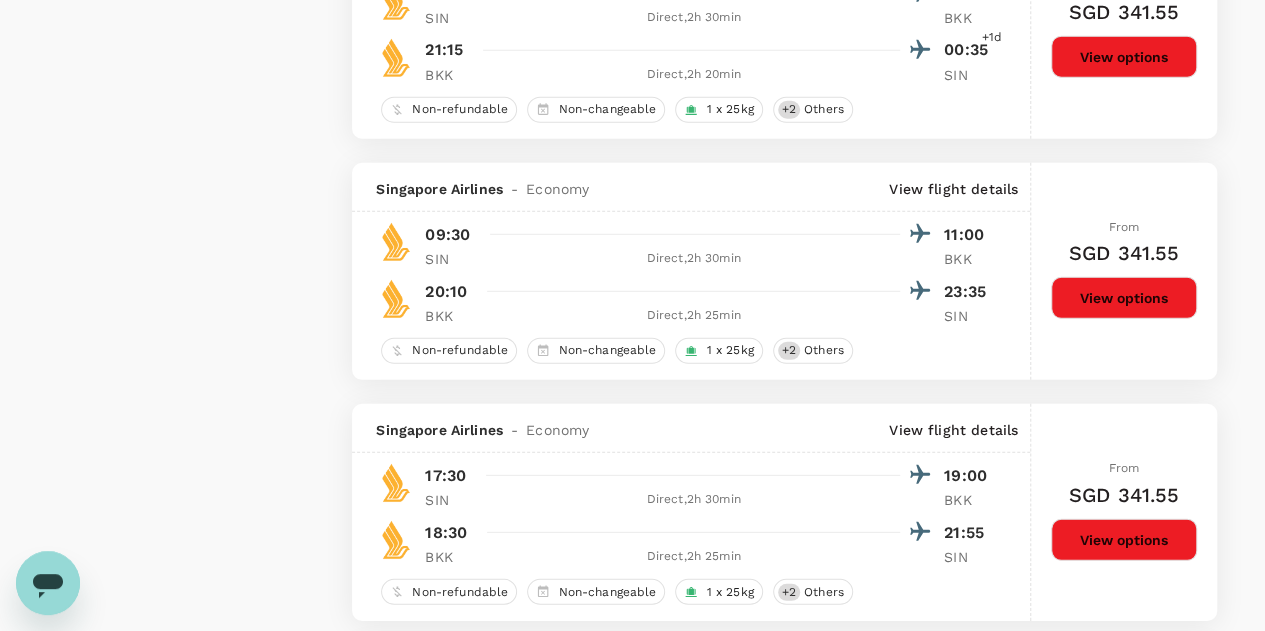 click on "View options" at bounding box center (1124, 540) 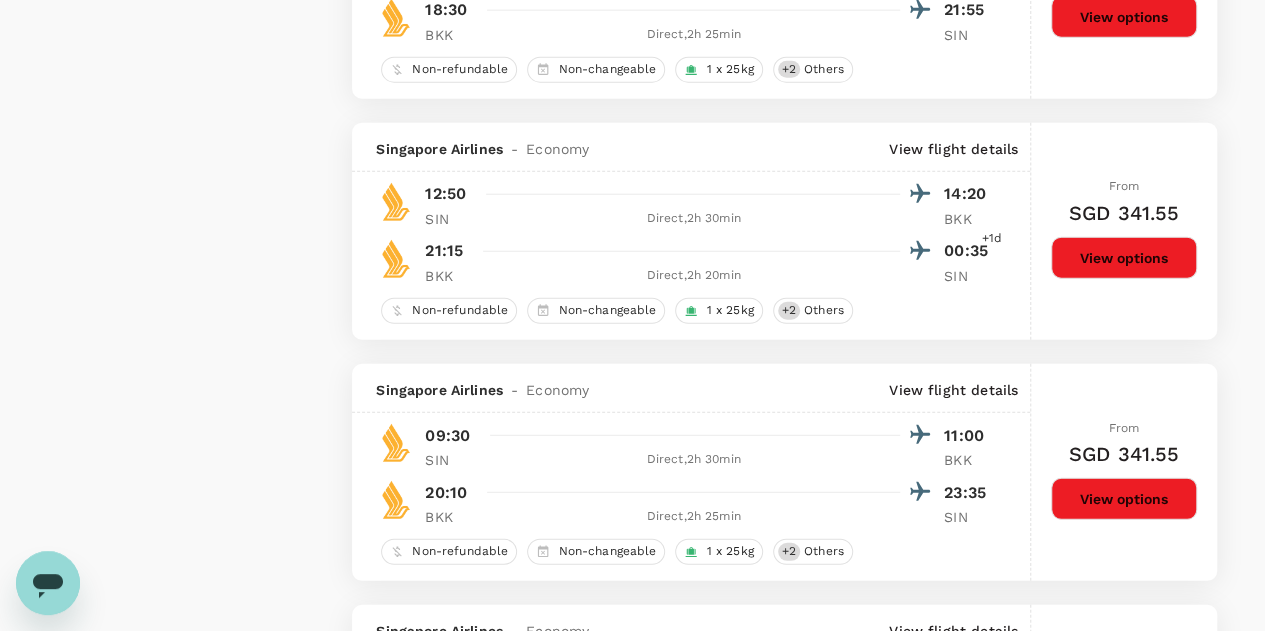 scroll, scrollTop: 2199, scrollLeft: 0, axis: vertical 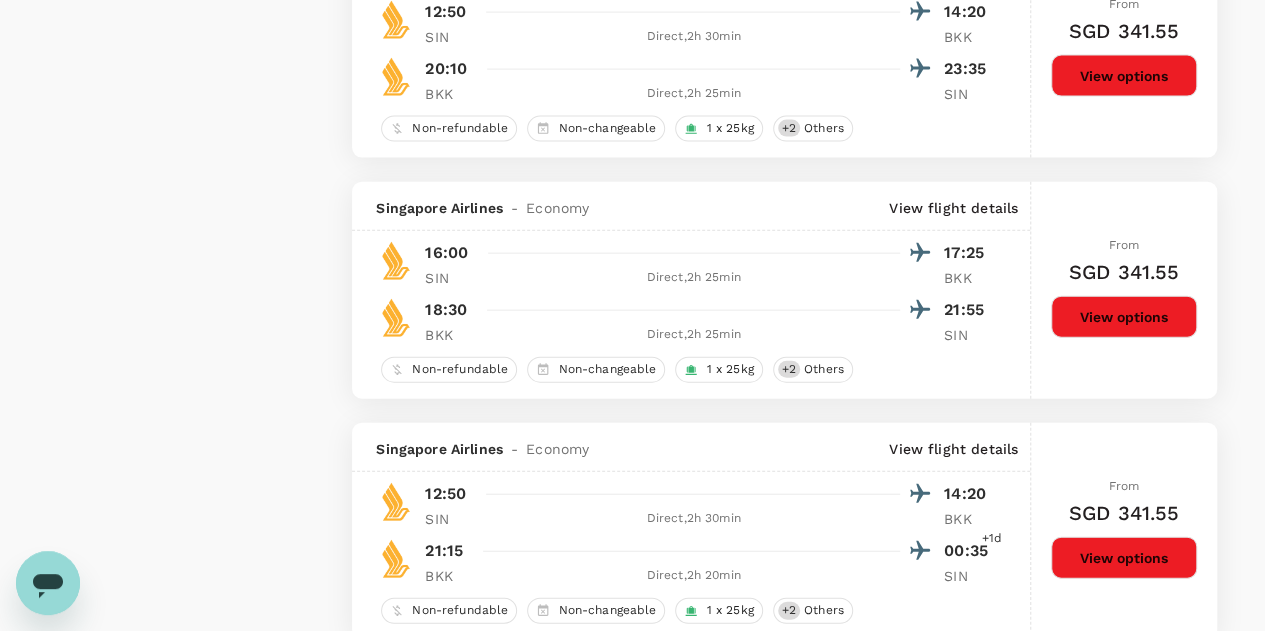 click on "View options" at bounding box center (1124, 317) 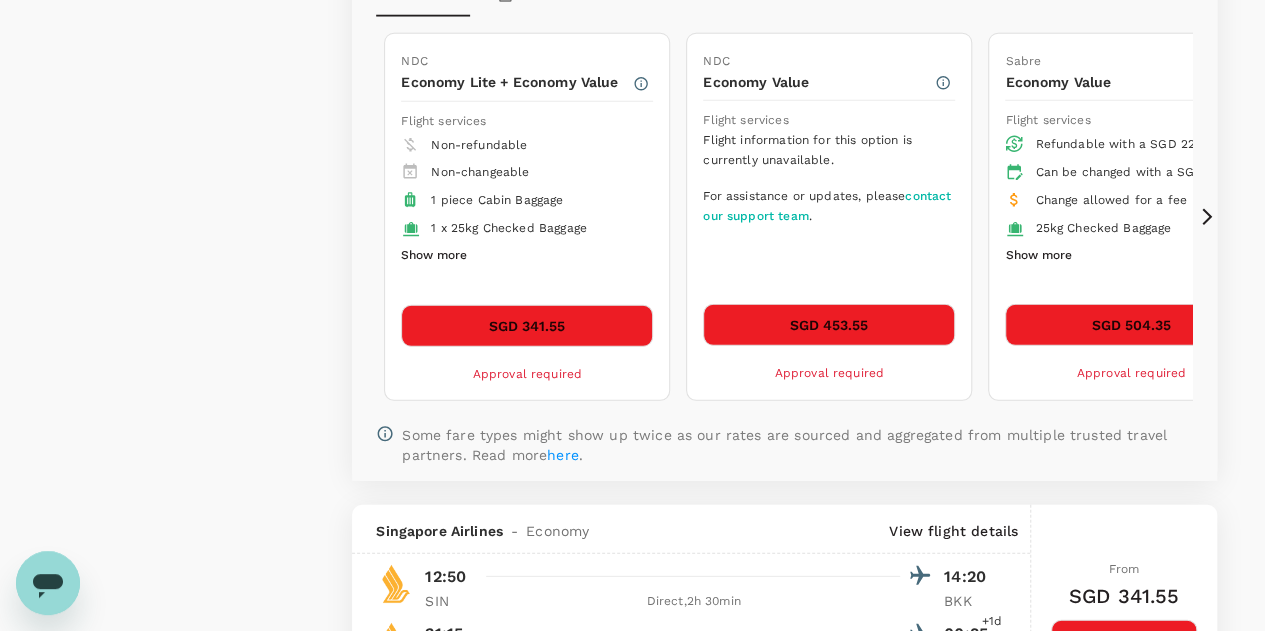 scroll, scrollTop: 3277, scrollLeft: 0, axis: vertical 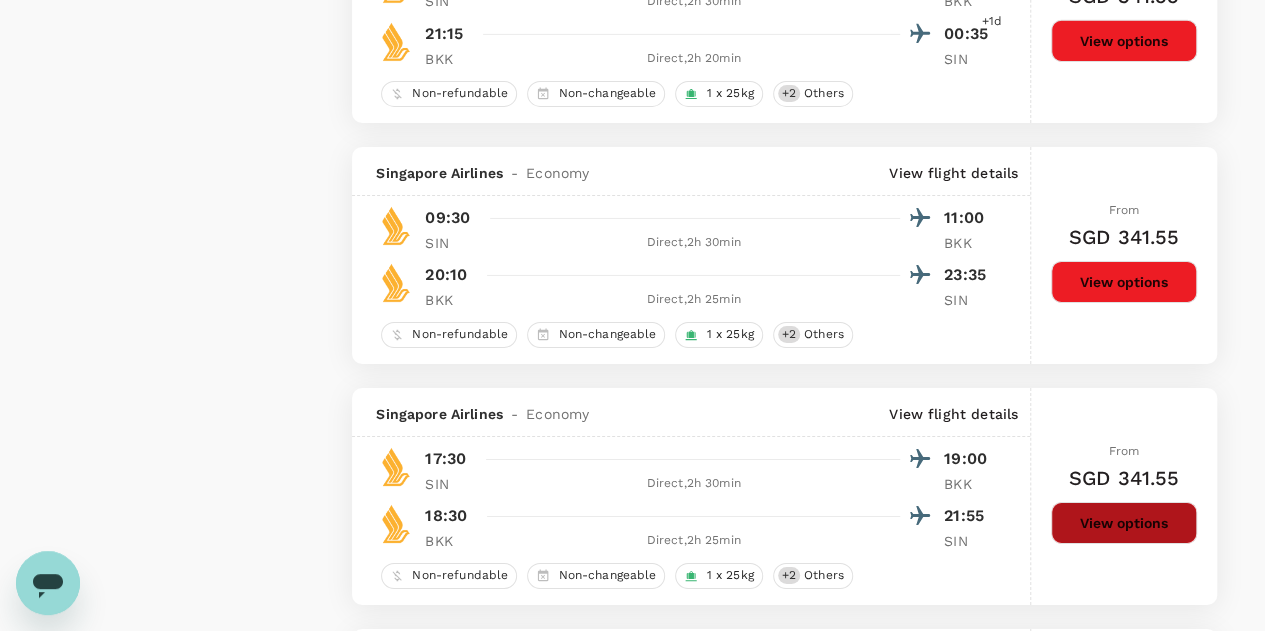 click on "View options" at bounding box center [1124, 523] 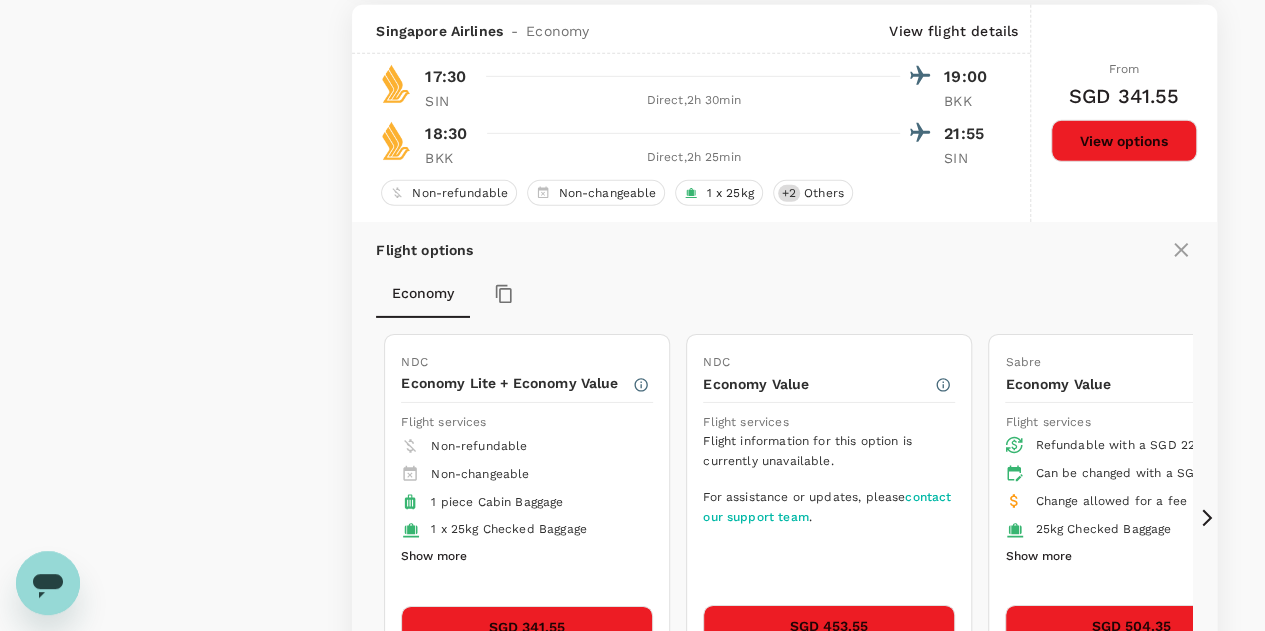 scroll, scrollTop: 3399, scrollLeft: 0, axis: vertical 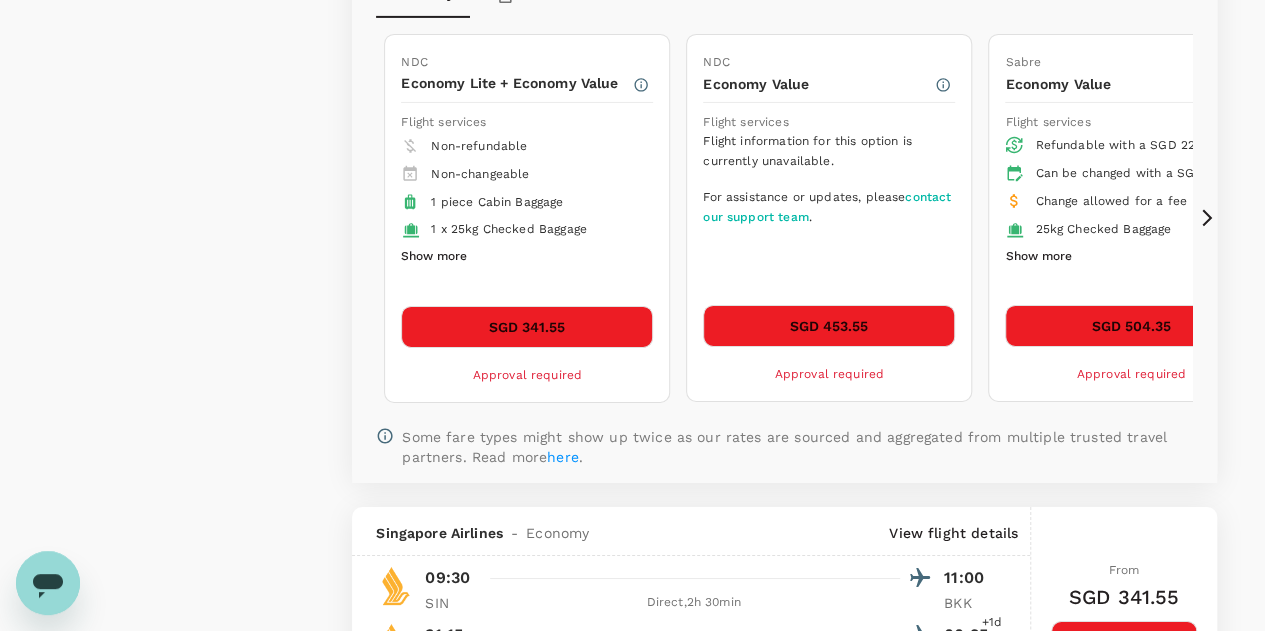 click on "SGD 504.35" at bounding box center [1131, 326] 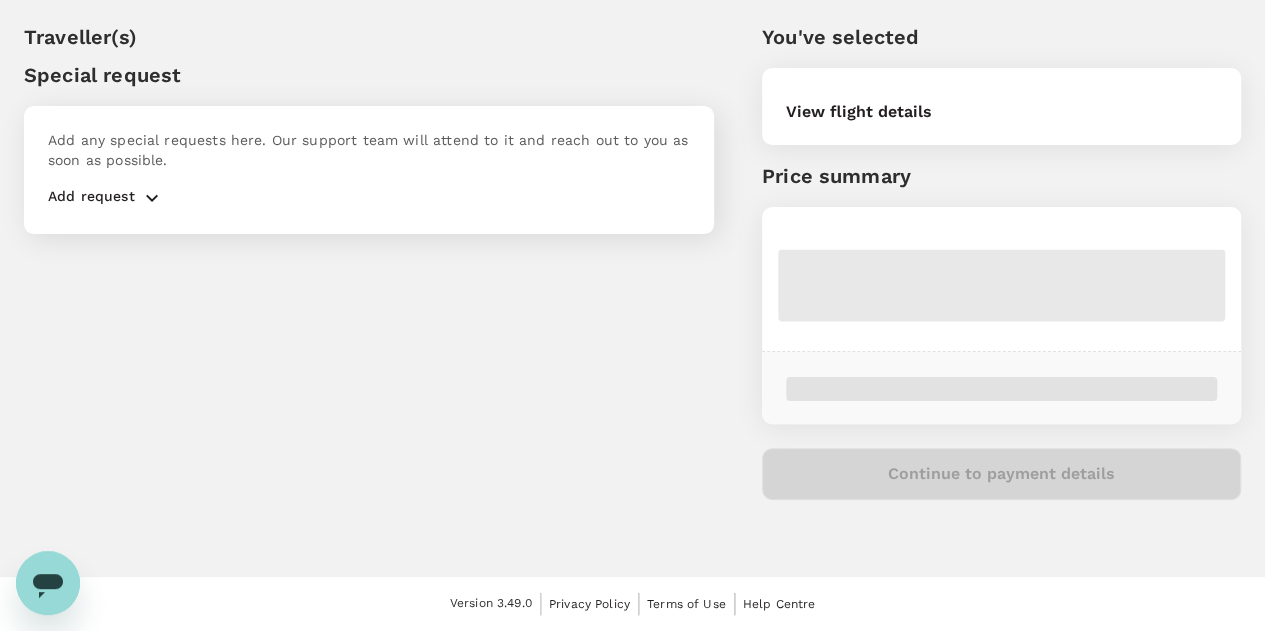 scroll, scrollTop: 0, scrollLeft: 0, axis: both 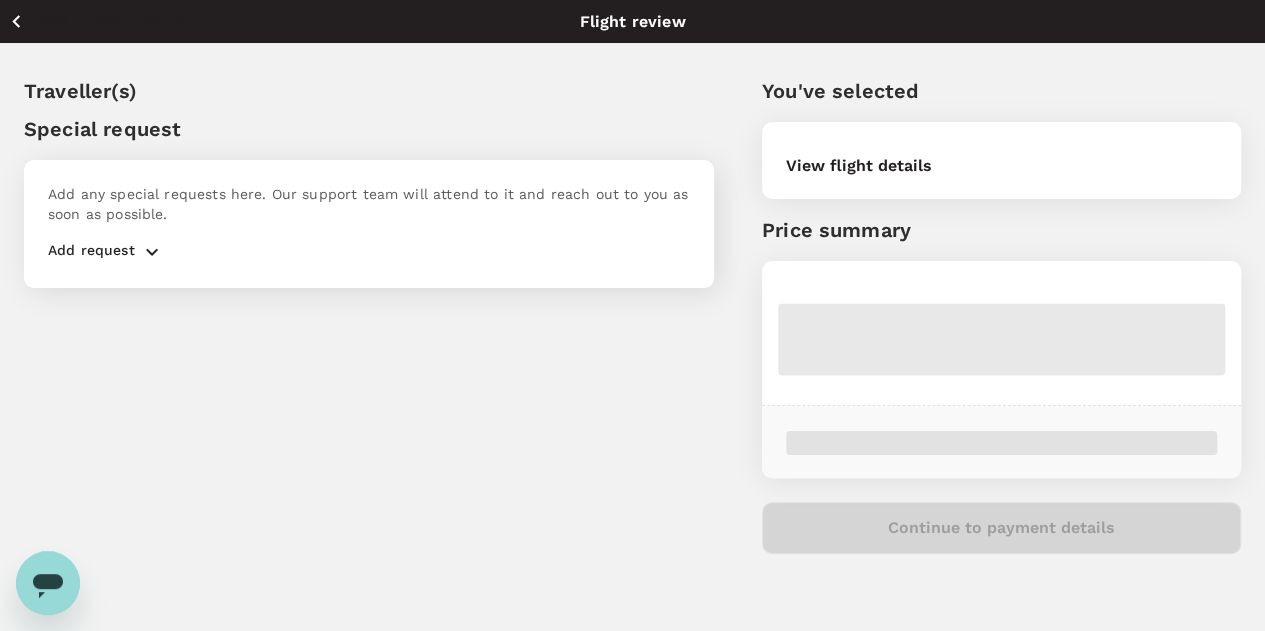 click on "Add request" at bounding box center [91, 252] 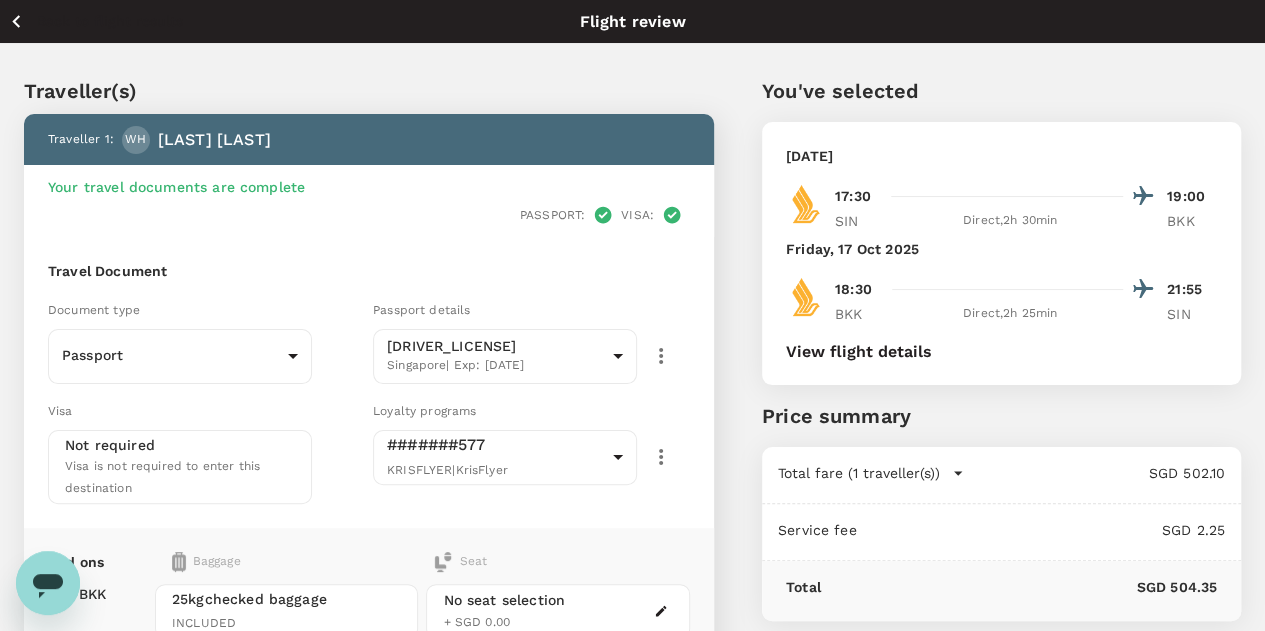 click on "Travel Document" at bounding box center [369, 272] 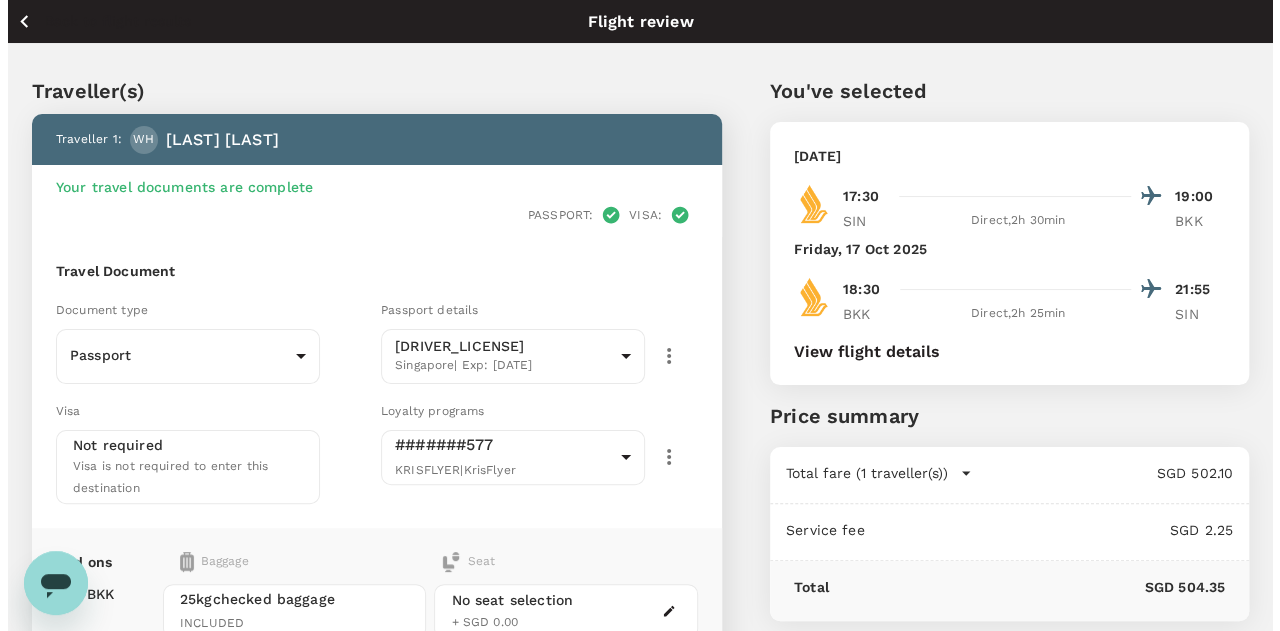 scroll, scrollTop: 300, scrollLeft: 0, axis: vertical 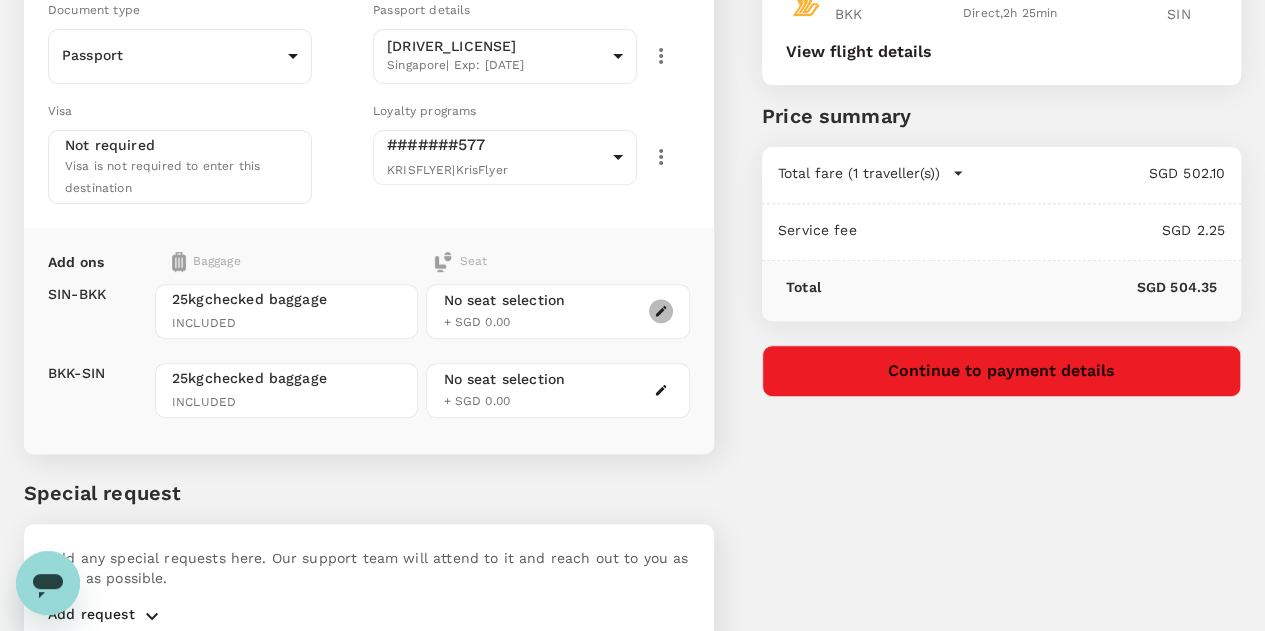 click 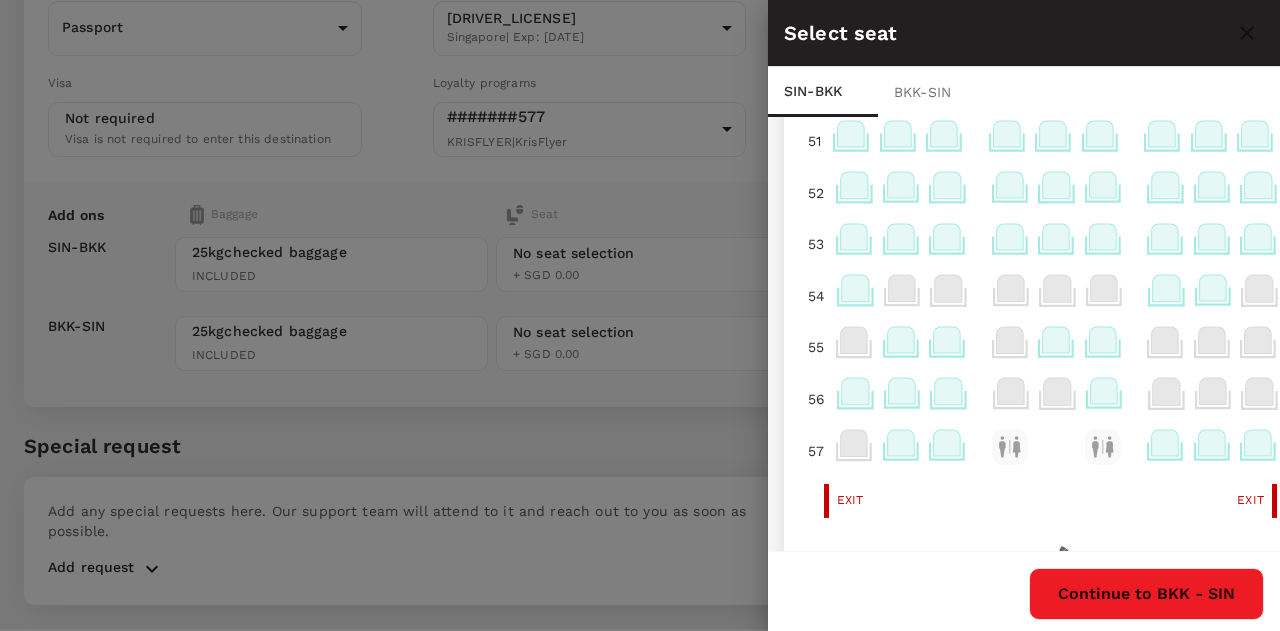 scroll, scrollTop: 300, scrollLeft: 0, axis: vertical 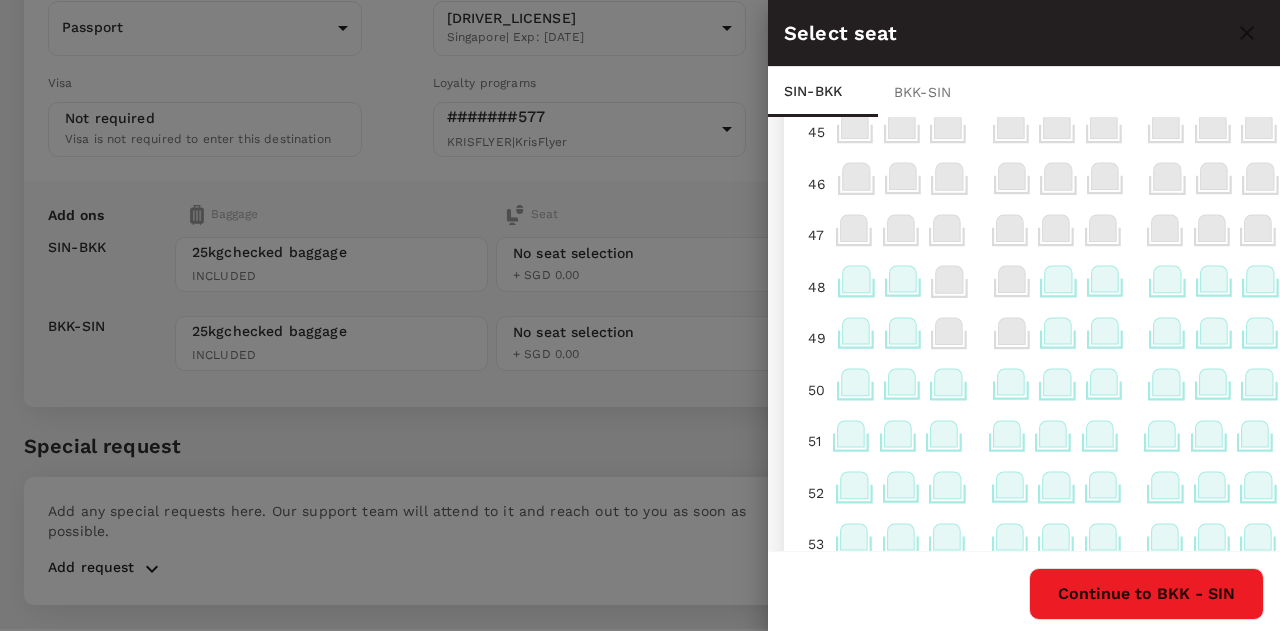 click 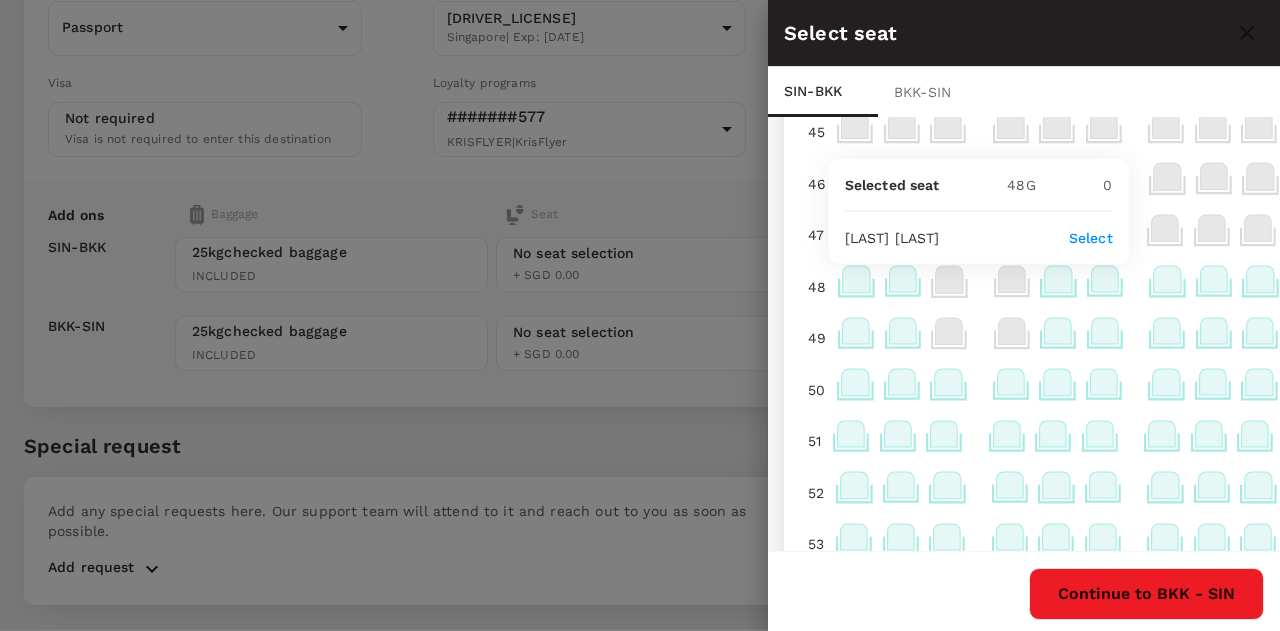 click on "Select" at bounding box center (1091, 238) 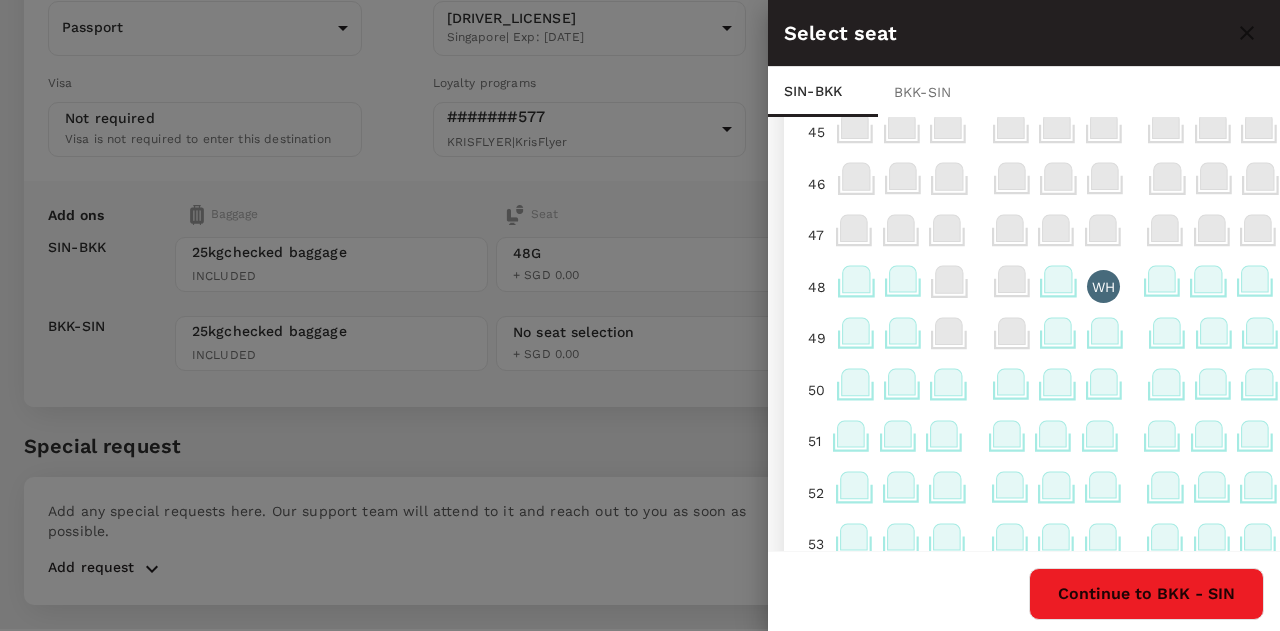 click on "Continue to   BKK - SIN" at bounding box center (1146, 594) 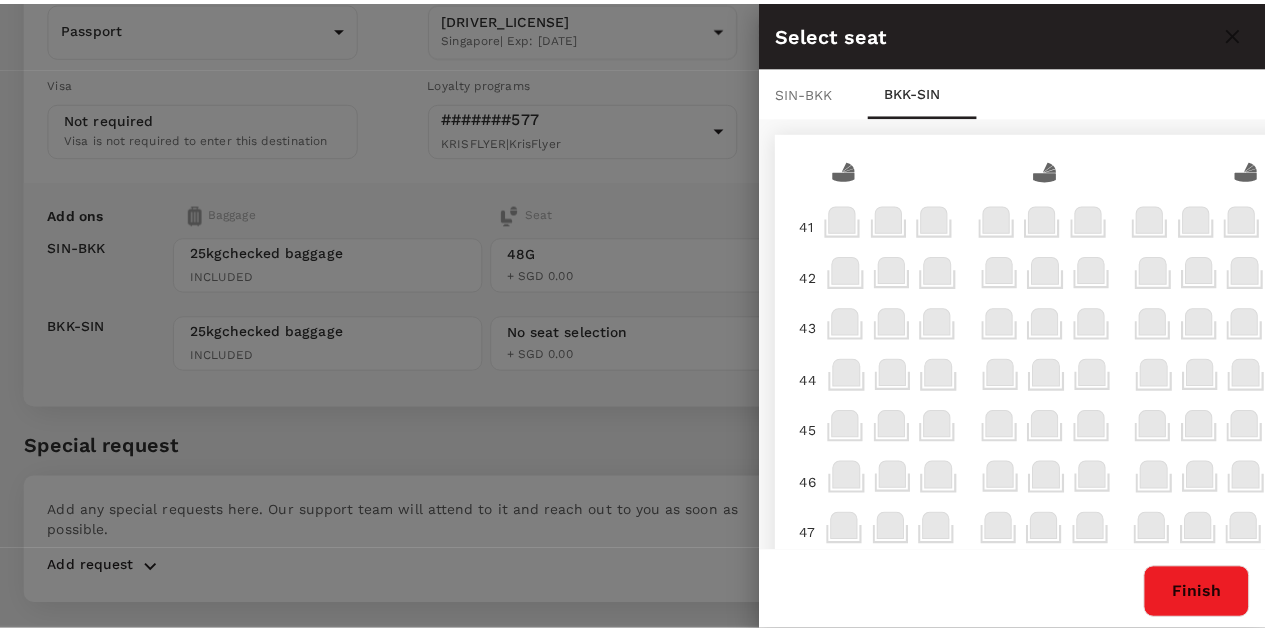 scroll, scrollTop: 300, scrollLeft: 0, axis: vertical 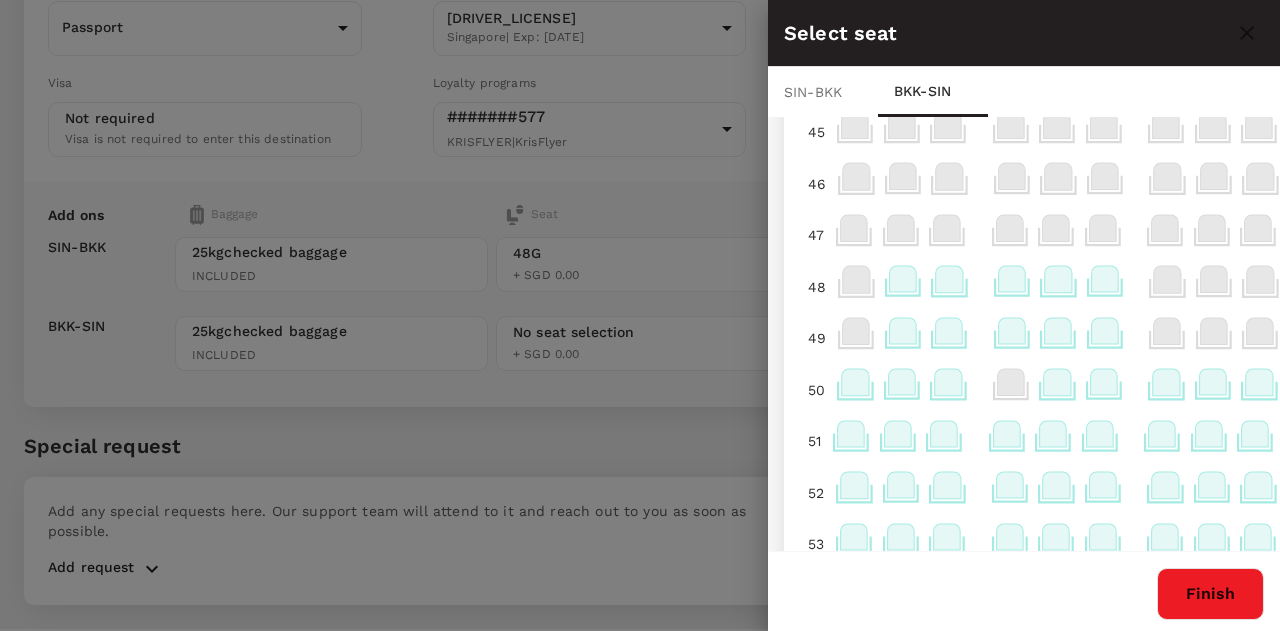 click 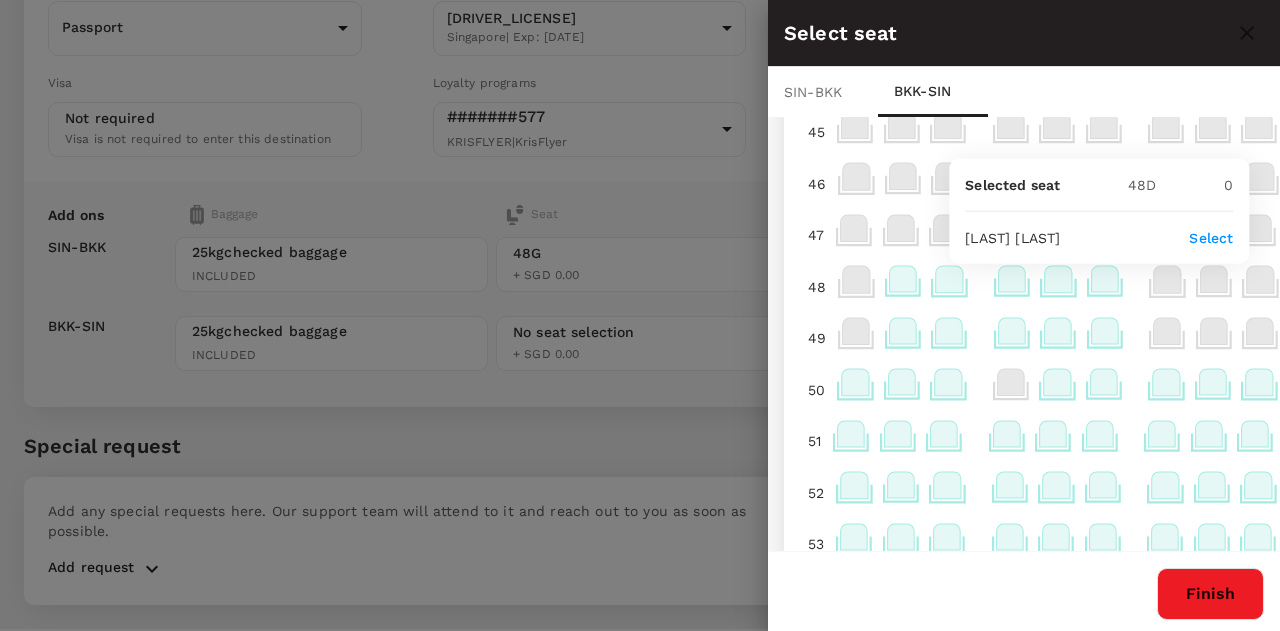 click on "Select" at bounding box center (1211, 238) 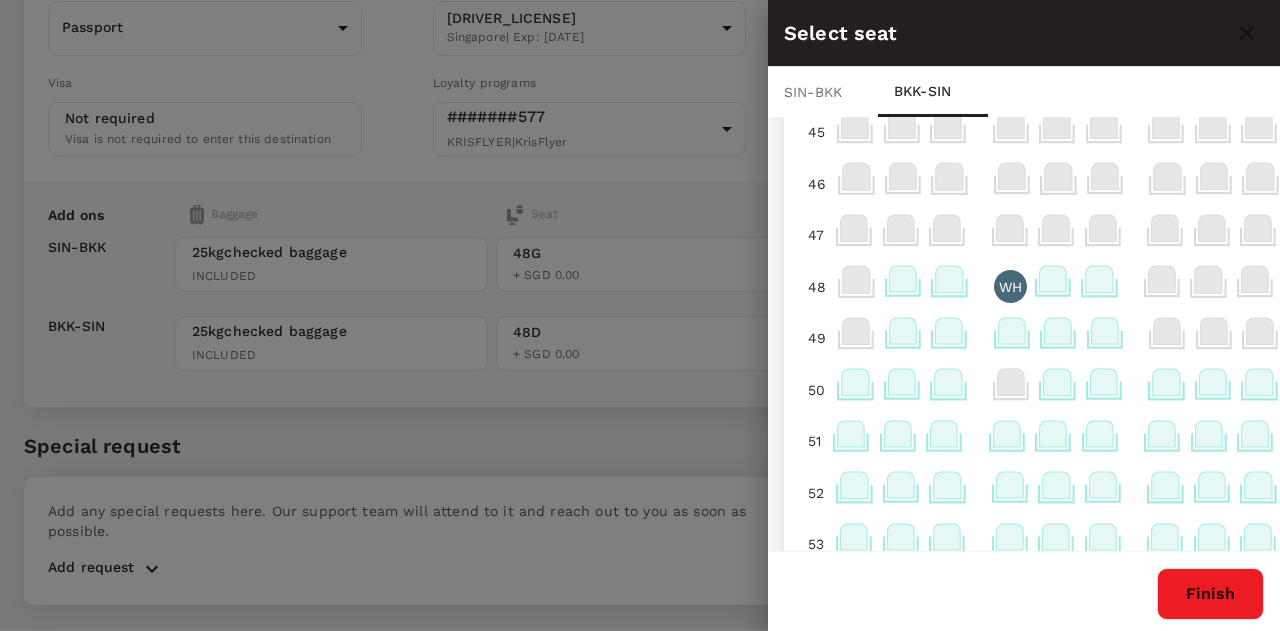 click on "Finish" at bounding box center [1210, 594] 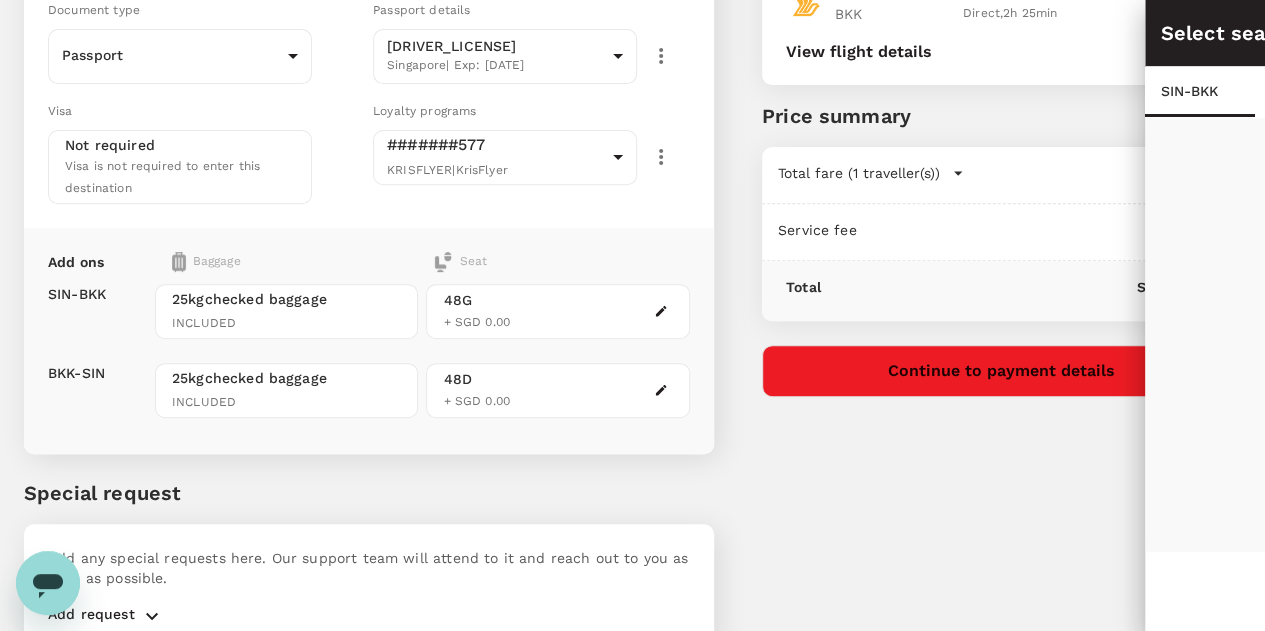 scroll, scrollTop: 0, scrollLeft: 0, axis: both 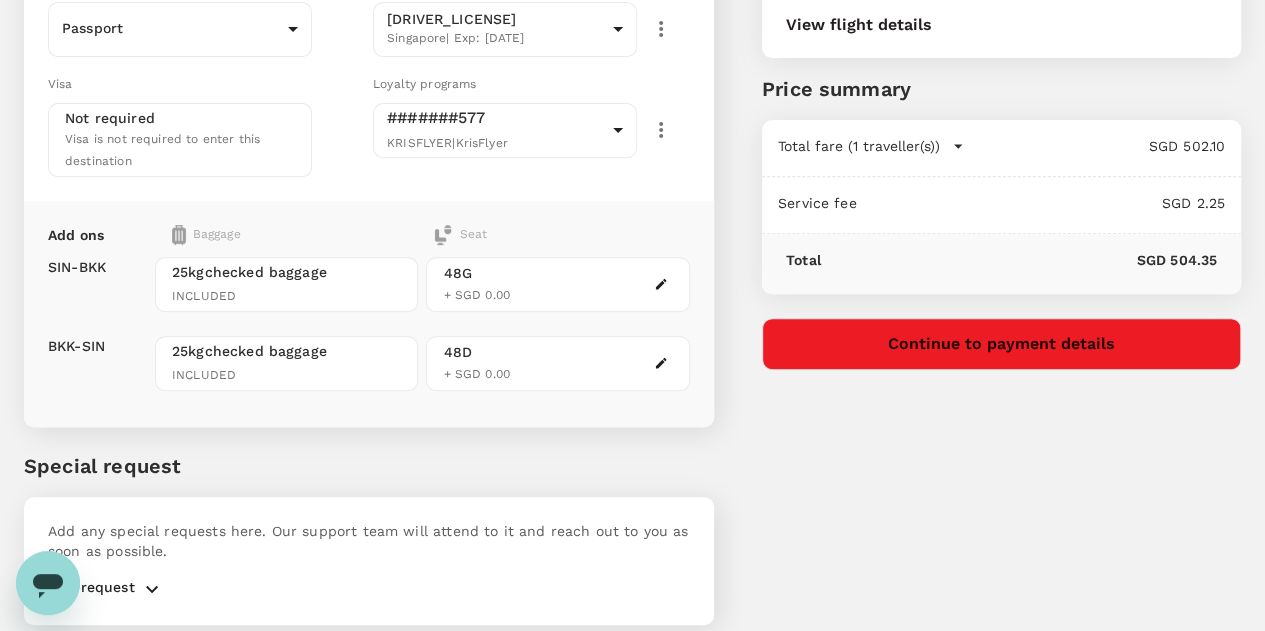 click on "Add request" at bounding box center (91, 589) 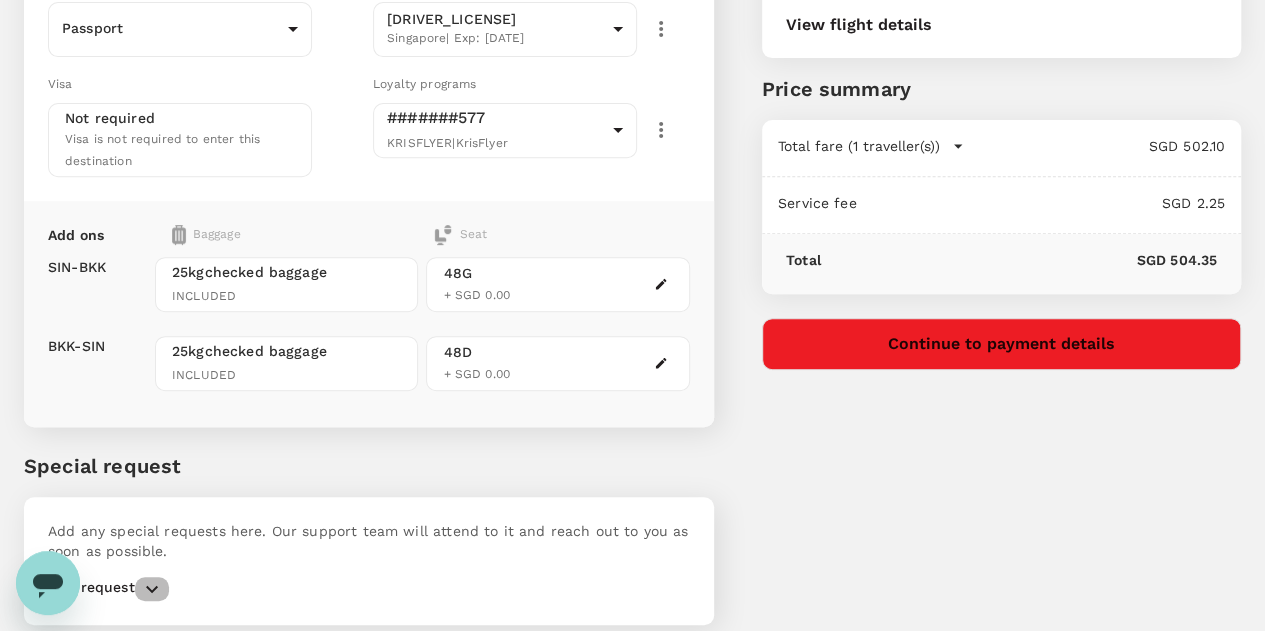 click 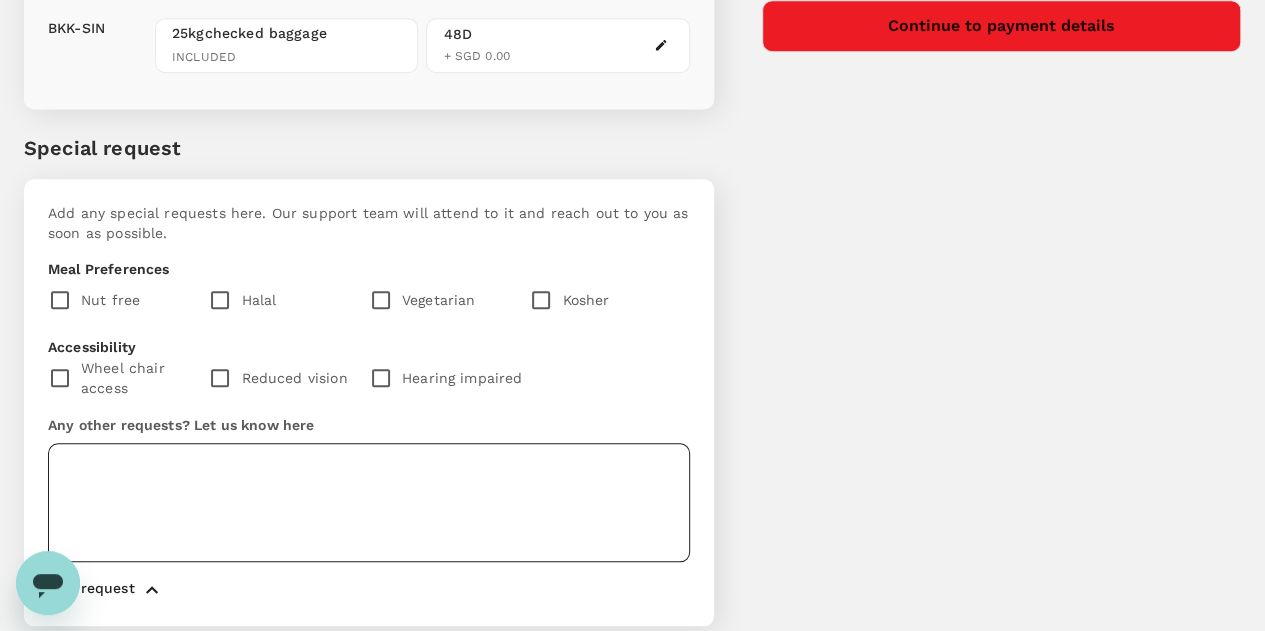 scroll, scrollTop: 646, scrollLeft: 0, axis: vertical 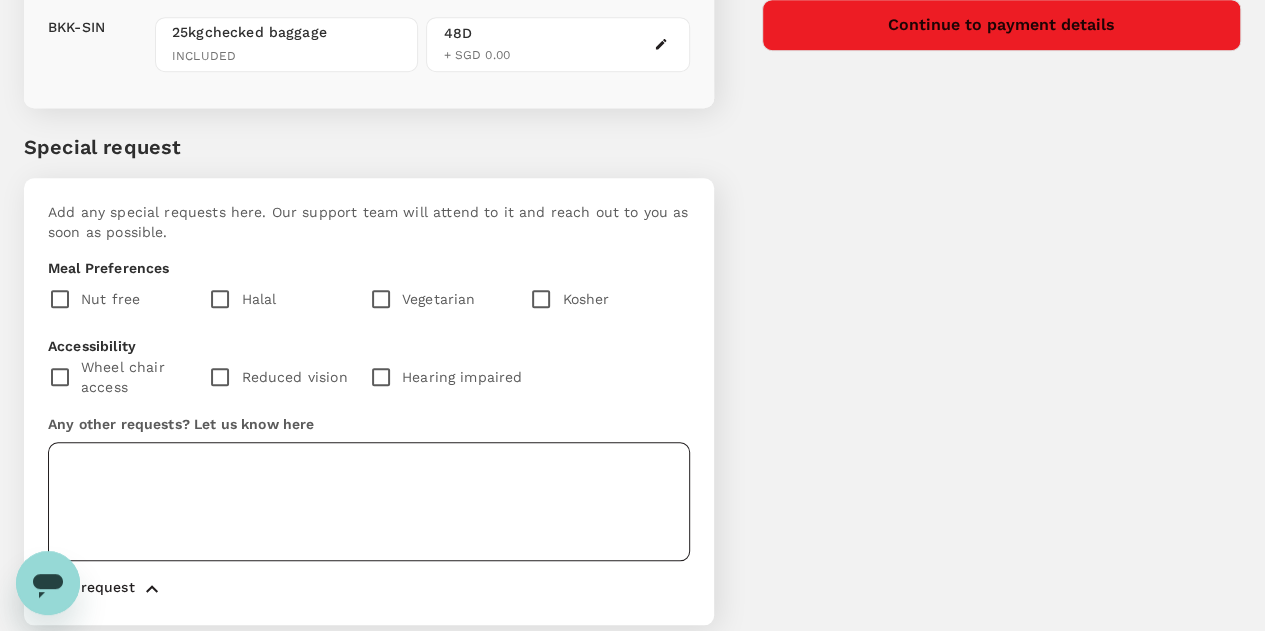 click at bounding box center [369, 501] 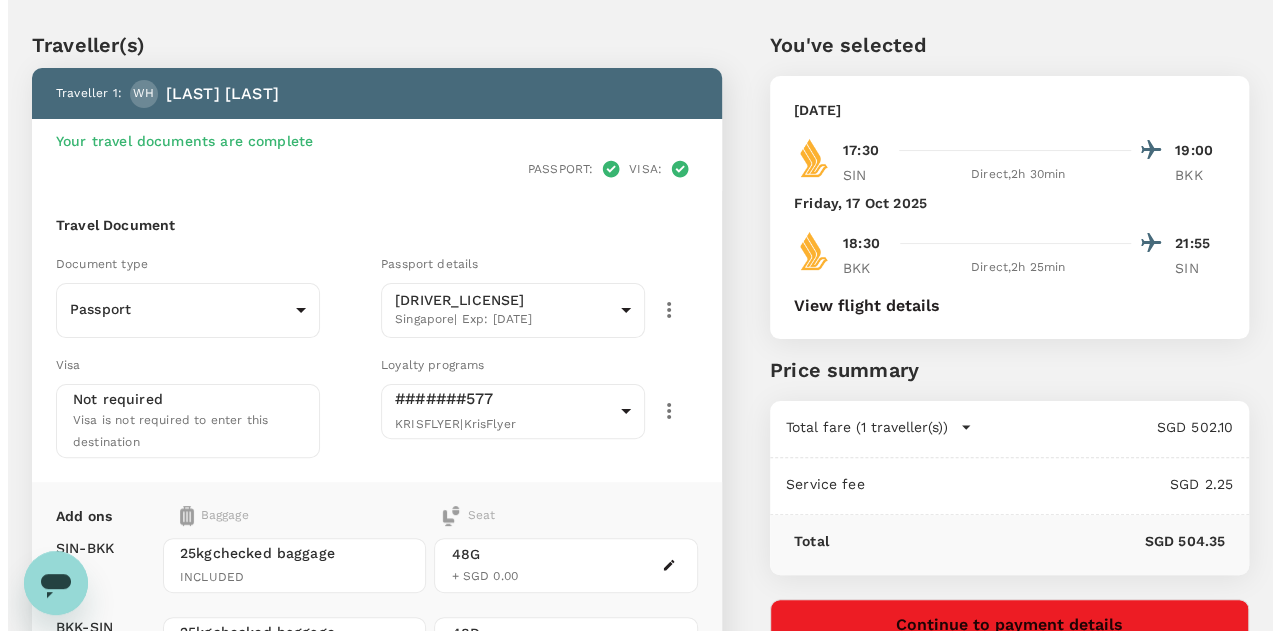 scroll, scrollTop: 346, scrollLeft: 0, axis: vertical 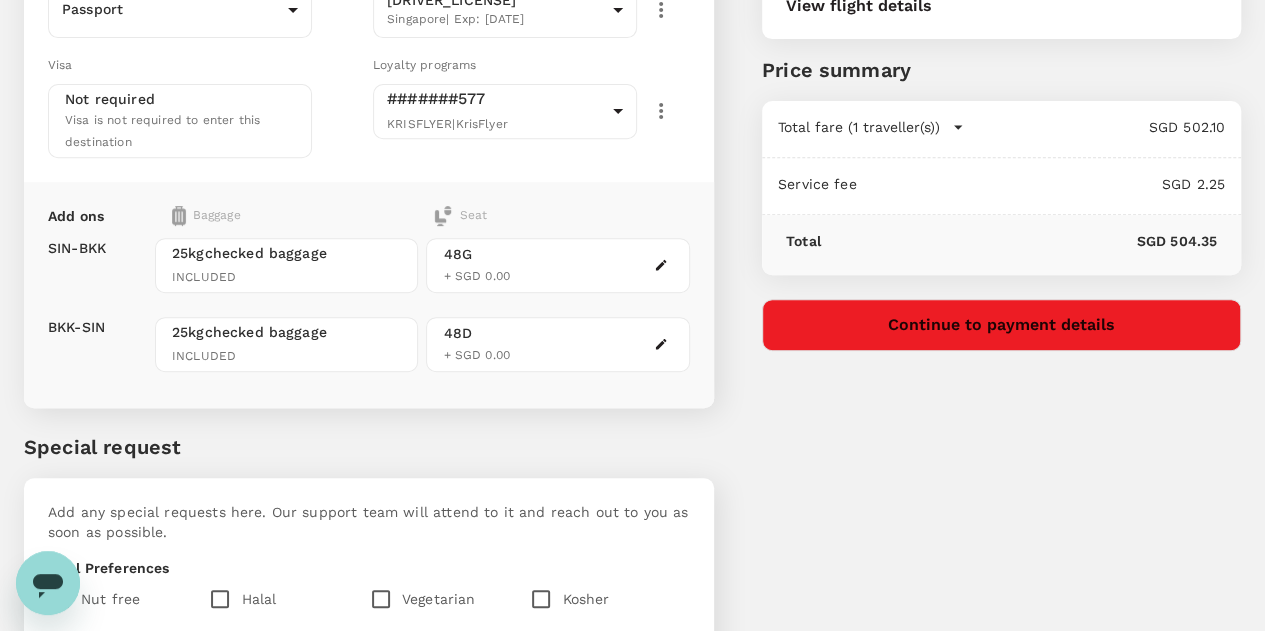 type on "Aisle seats please." 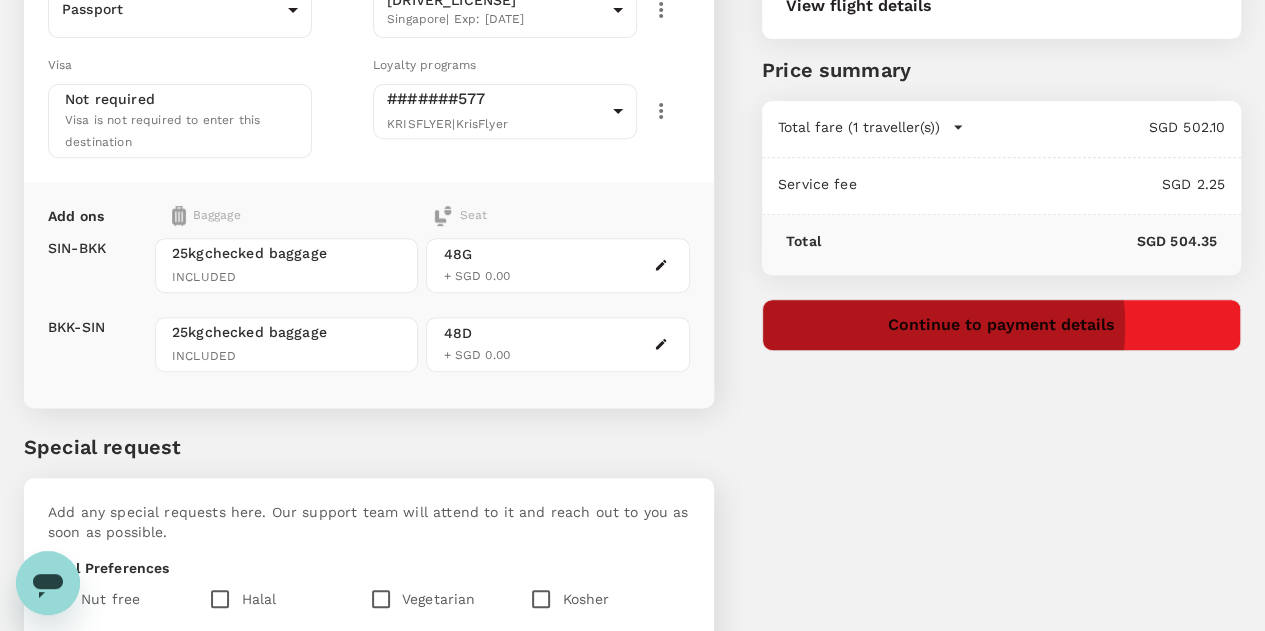 click on "Continue to payment details" at bounding box center (1001, 325) 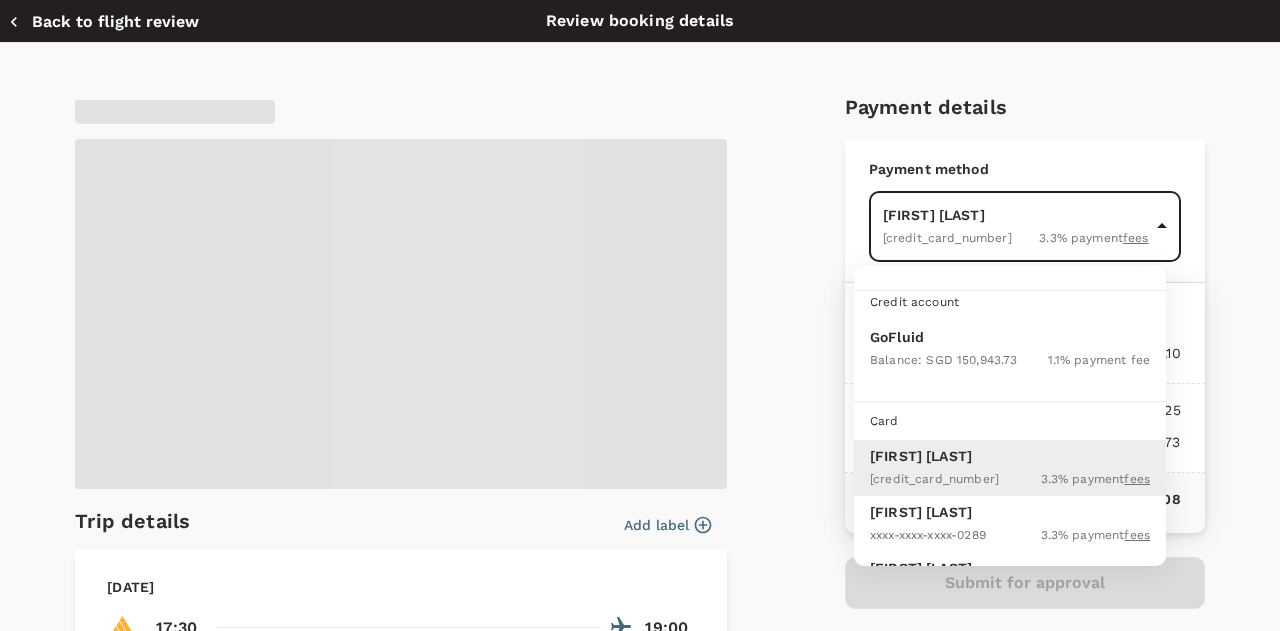 click on "Back to flight results Flight review Traveller(s) Traveller   1 : WH Wendell   Hollis Your travel documents are complete Passport : Visa : Travel Document Document type Passport Passport ​ Passport details ######41G Singapore  | Exp:   21 May 2035 59375fcb-eb6a-453a-9861-1c89edc01cc4 ​ Visa Not required Visa is not required to enter this destination Loyalty programs #######577 KRISFLYER |  KrisFlyer ef858762-ae51-45a2-ac8a-84dbbd0f7314 ​ Add ons Baggage Seat SIN  -  BKK BKK  -  SIN 25kg  checked baggage INCLUDED 25kg  checked baggage INCLUDED 48G + SGD 0.00 48D + SGD 0.00 Special request Add any special requests here. Our support team will attend to it and reach out to you as soon as possible. Meal Preferences Nut free Halal Vegetarian Kosher Accessibility Wheel chair access Reduced vision Hearing impaired Any other requests? Let us know here Aisle seats please. x ​ Add request You've selected Monday, 13 Oct 2025 17:30 19:00 SIN Direct ,  2h 30min BKK Friday, 17 Oct 2025 18:30 21:55 BKK Direct ,  SIN" at bounding box center [640, 305] 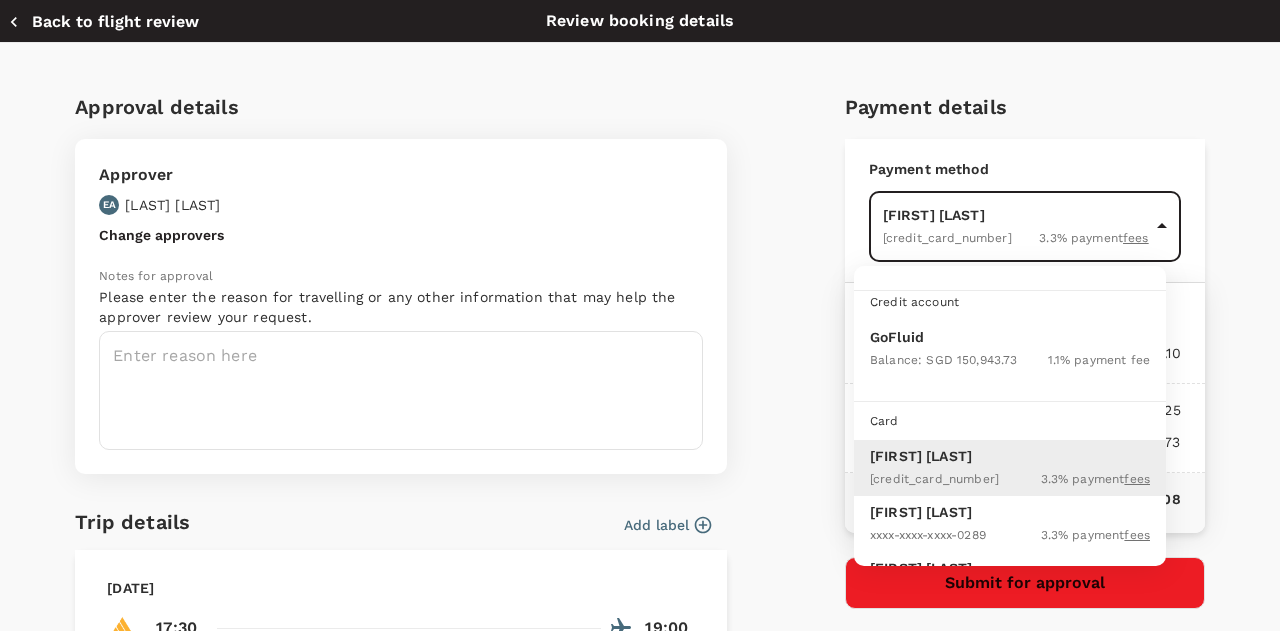 click on "GoFluid Balance :   SGD 150,943.73 1.1 %   payment fee" at bounding box center [1010, 349] 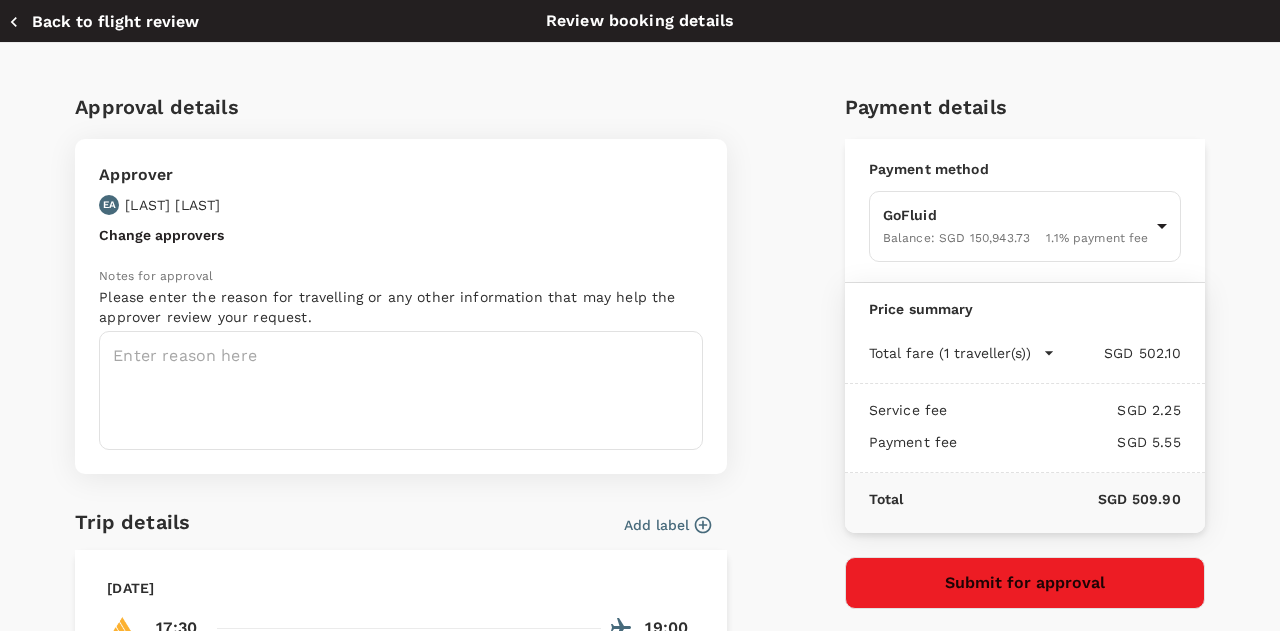 click on "Change approvers" at bounding box center (161, 235) 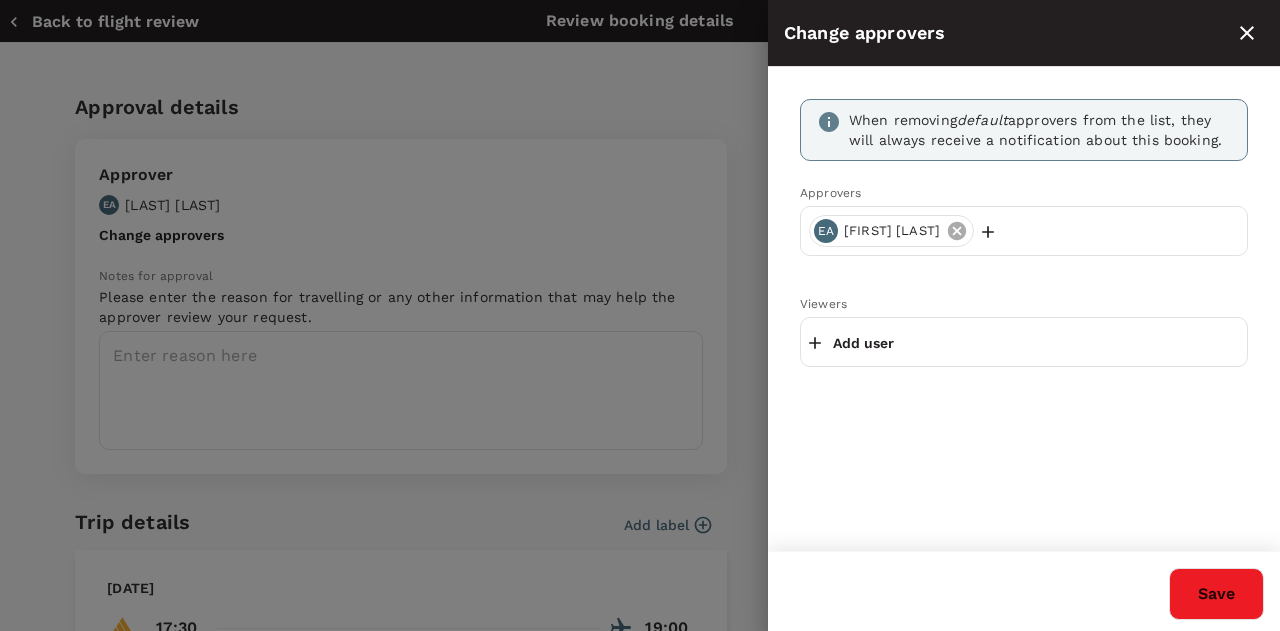 click 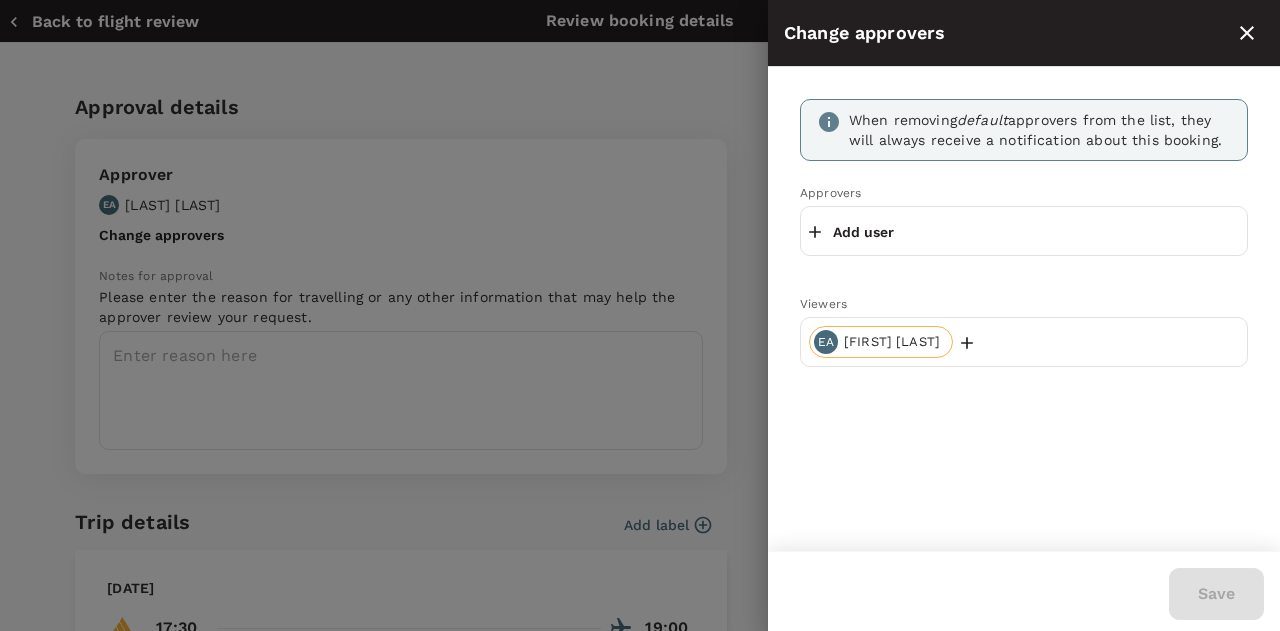 click on "Add user" at bounding box center (863, 232) 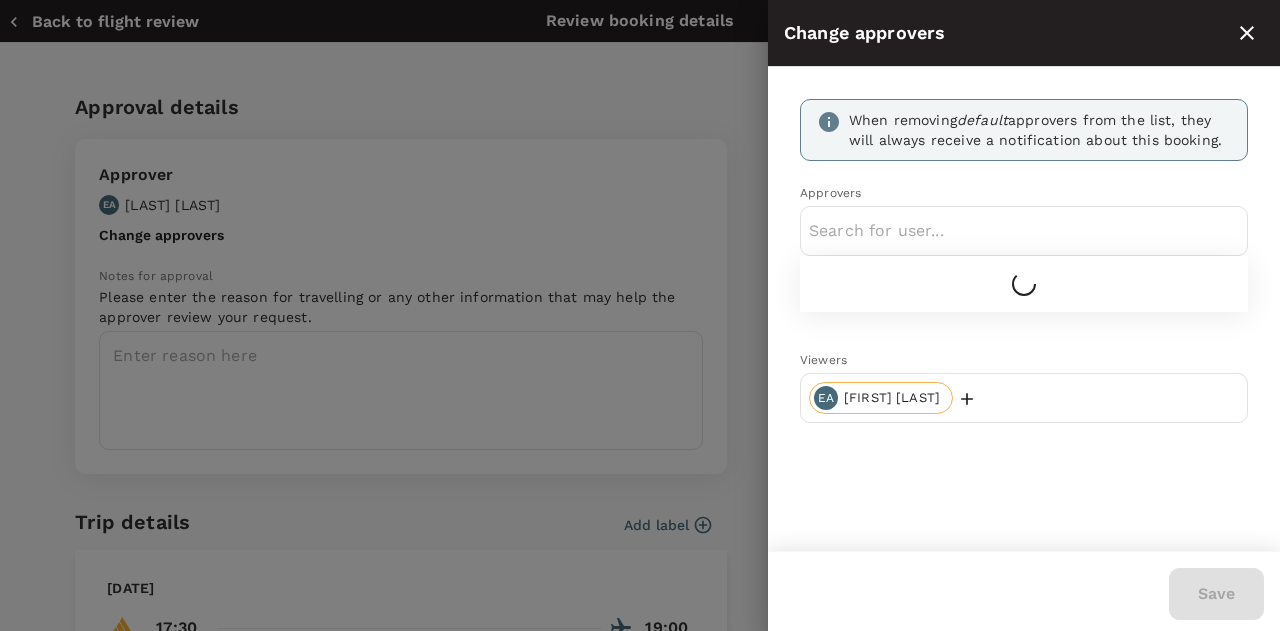click at bounding box center (1024, 231) 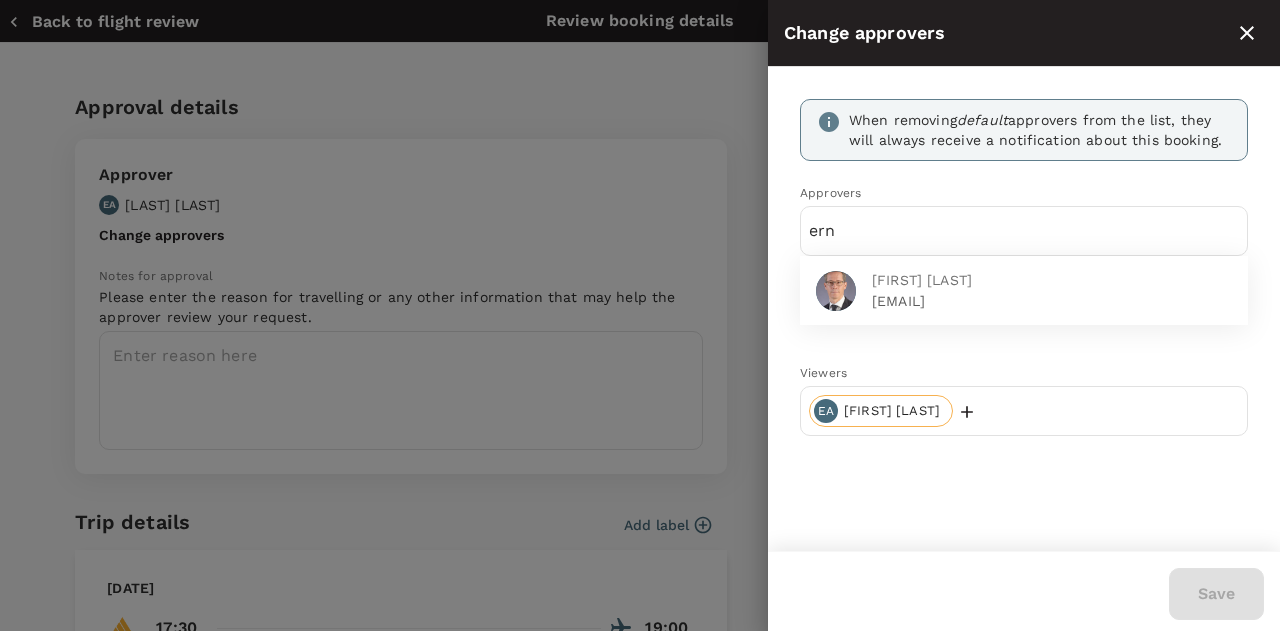 type on "ern" 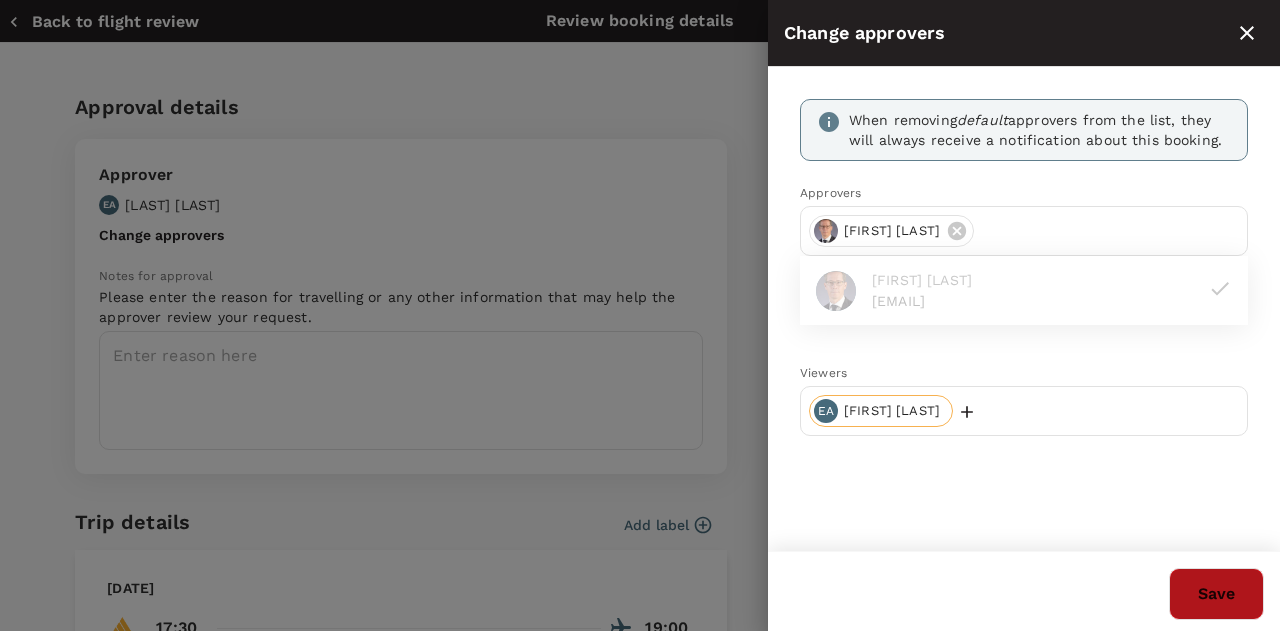 click on "Save" at bounding box center [1216, 594] 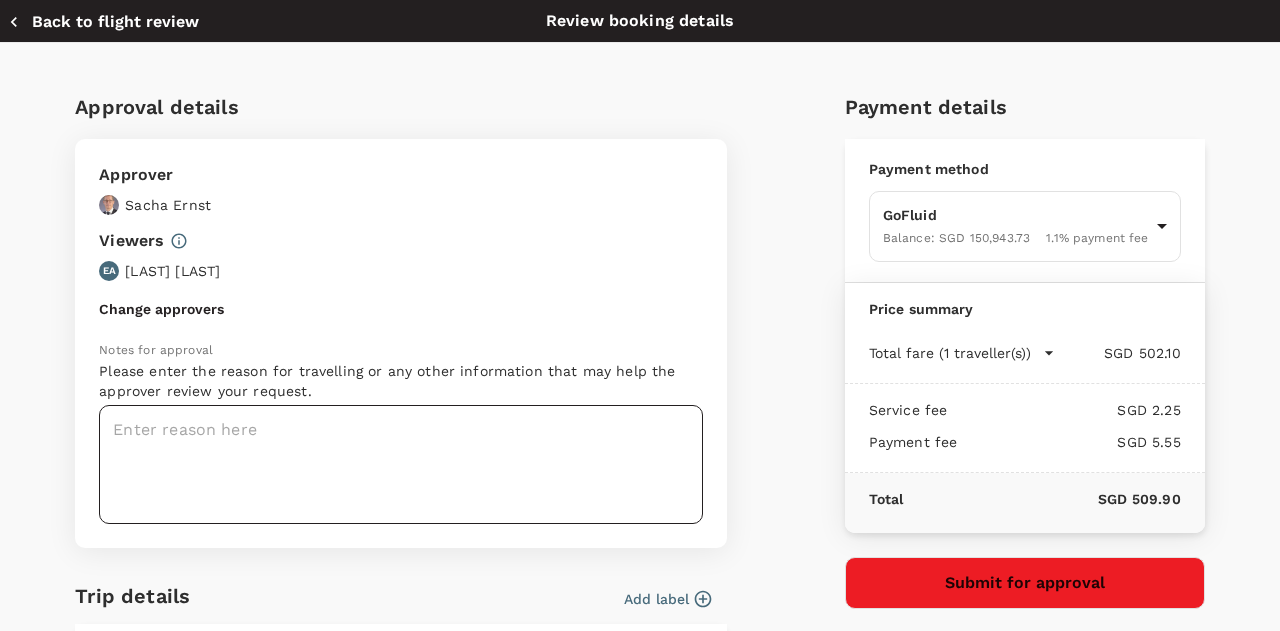 click at bounding box center [401, 464] 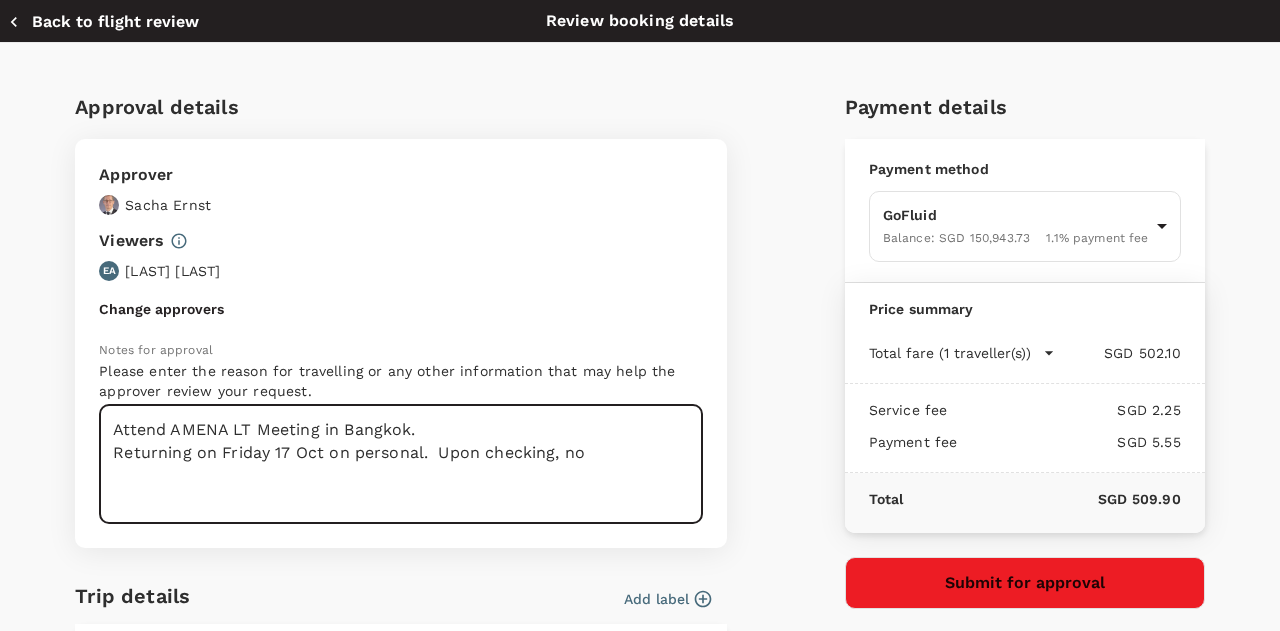 click on "Attend AMENA LT Meeting in Bangkok.
Returning on Friday 17 Oct on personal.  Upon checking, no" at bounding box center (401, 464) 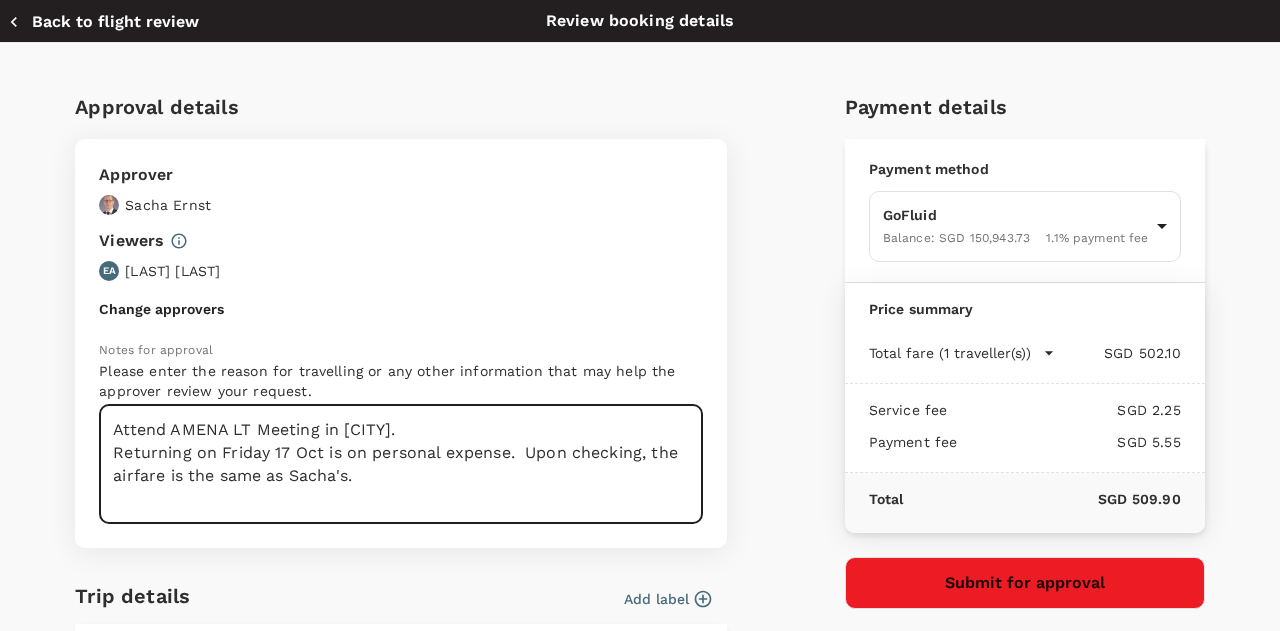 drag, startPoint x: 112, startPoint y: 452, endPoint x: 433, endPoint y: 481, distance: 322.3073 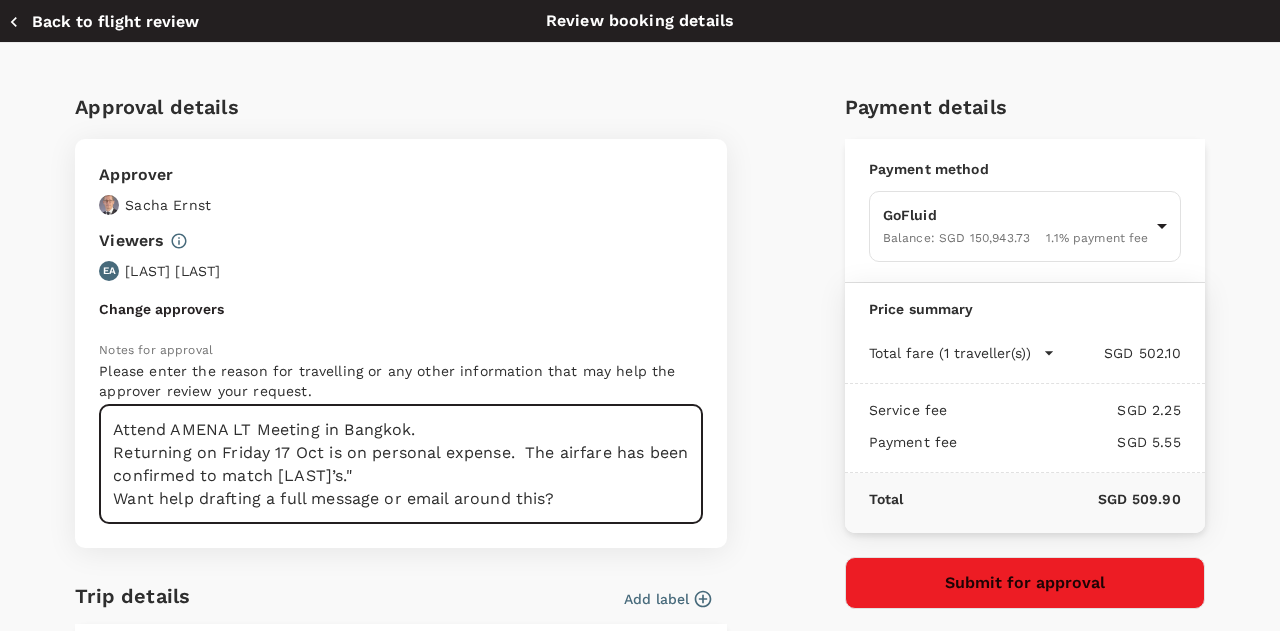 scroll, scrollTop: 8, scrollLeft: 0, axis: vertical 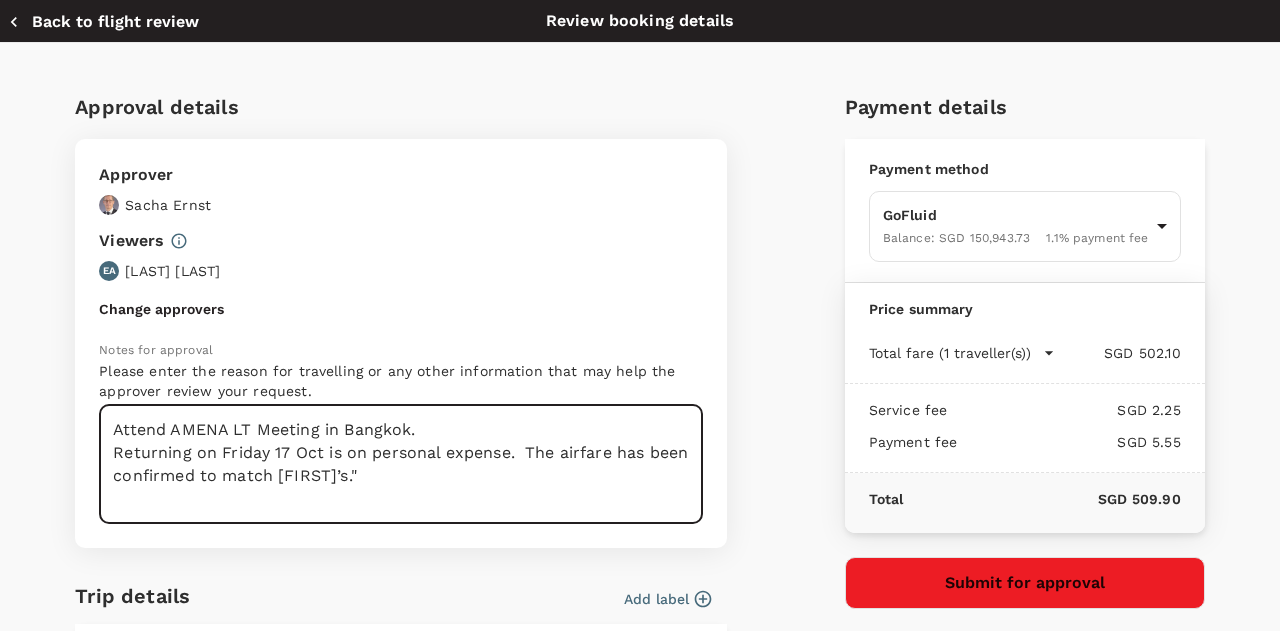 click on "Attend AMENA LT Meeting in Bangkok.
Returning on Friday 17 Oct is on personal expense.  The airfare has been confirmed to match Sacha’s."" at bounding box center (401, 464) 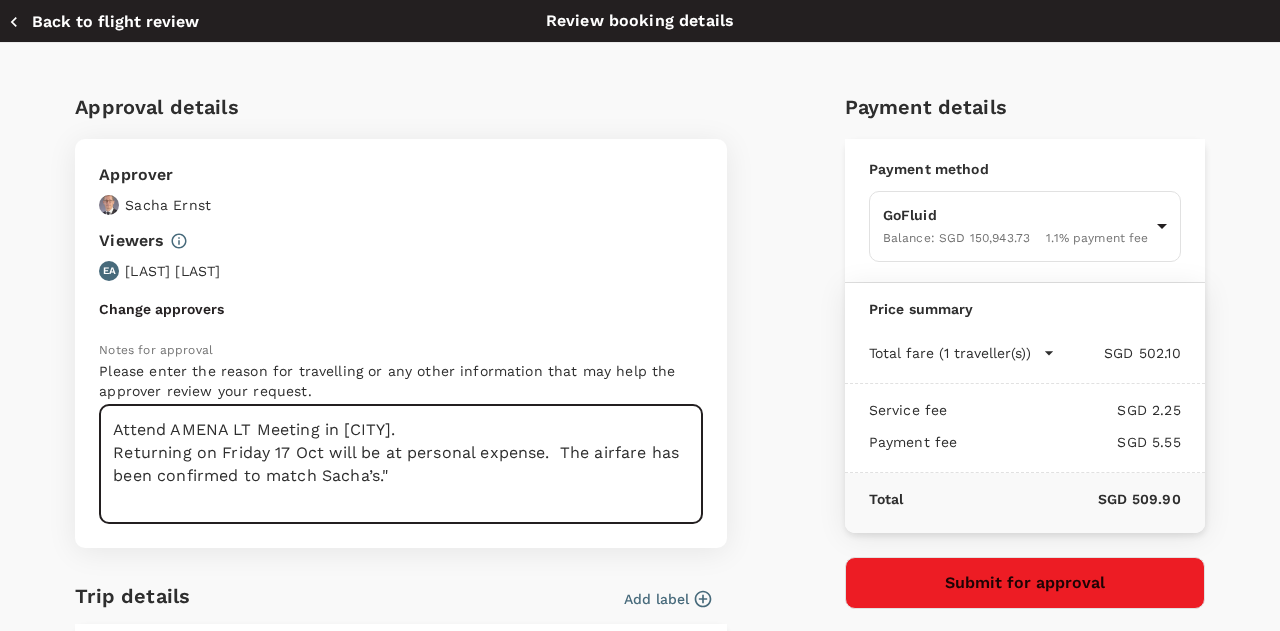 click on "Attend AMENA LT Meeting in Bangkok.
Returning on Friday 17 Oct will be at personal expense.  The airfare has been confirmed to match Sacha’s."" at bounding box center [401, 464] 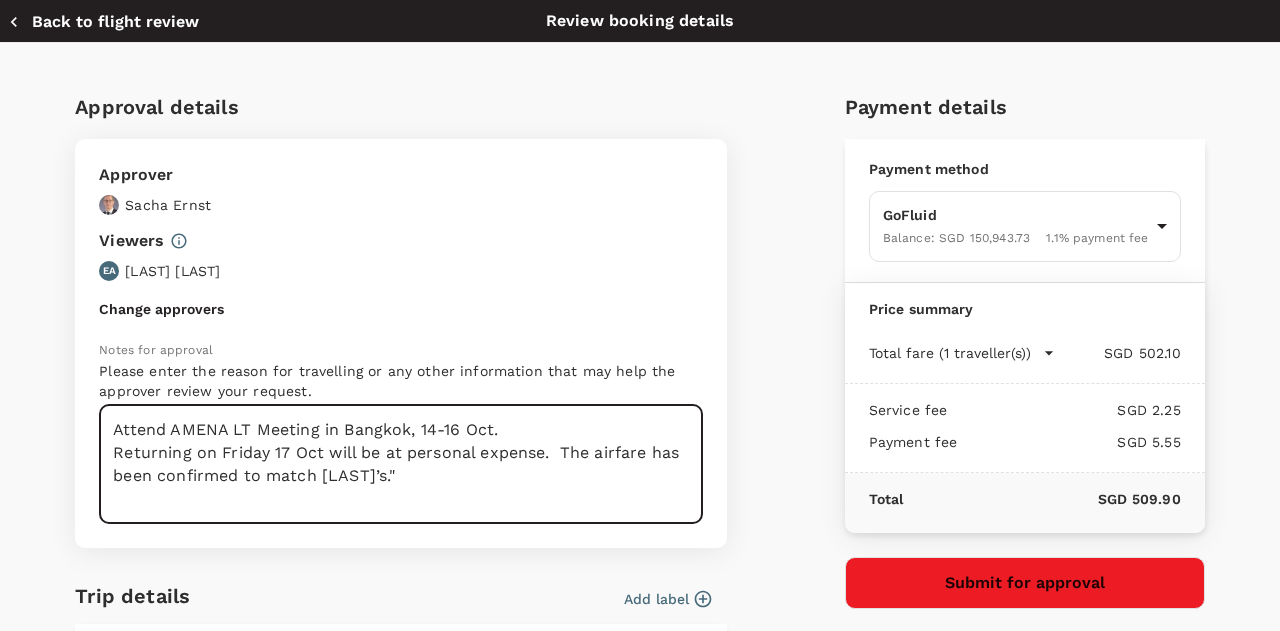 click on "Attend AMENA LT Meeting in Bangkok, 14-16 Oct.
Returning on Friday 17 Oct will be at personal expense.  The airfare has been confirmed to match Sacha’s."" at bounding box center [401, 464] 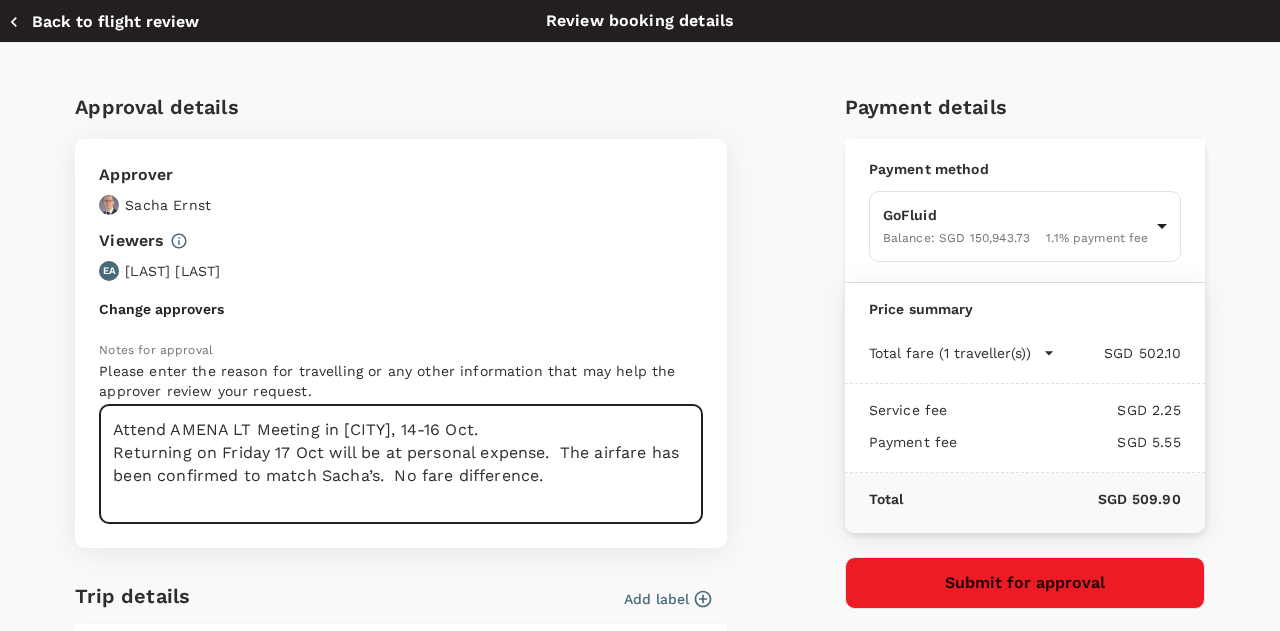 drag, startPoint x: 118, startPoint y: 453, endPoint x: 496, endPoint y: 459, distance: 378.0476 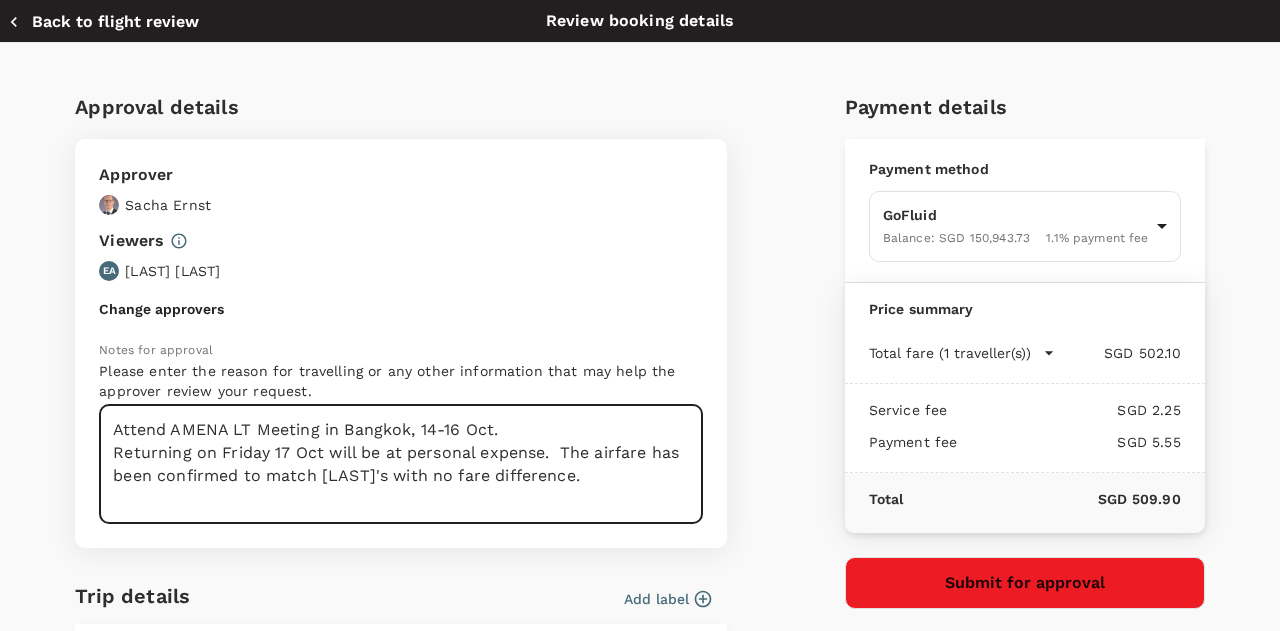 click on "Attend AMENA LT Meeting in Bangkok, 14-16 Oct.
Returning on Friday 17 Oct will be at personal expense.  The airfare has been confirmed to match Sacha’s with no fare difference." at bounding box center [401, 464] 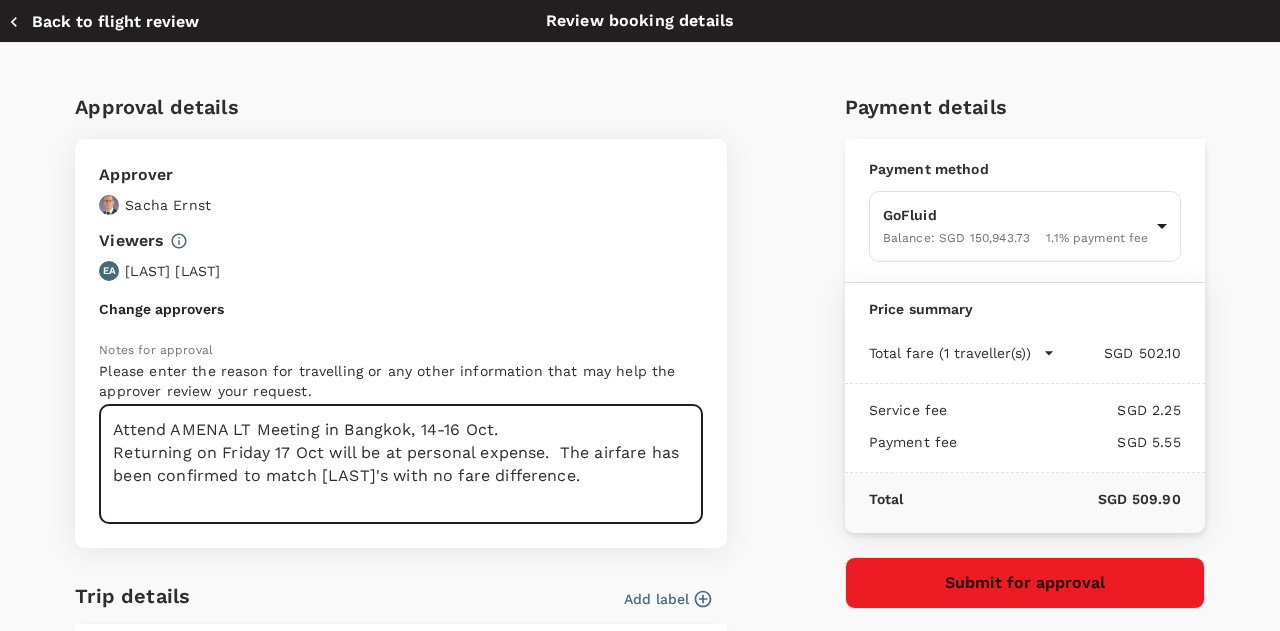 click on "Attend AMENA LT Meeting in Bangkok, 14-16 Oct.
Returning on Friday 17 Oct will be at personal expense.  The airfare has been confirmed to match Sacha’s with no fare difference." at bounding box center (401, 464) 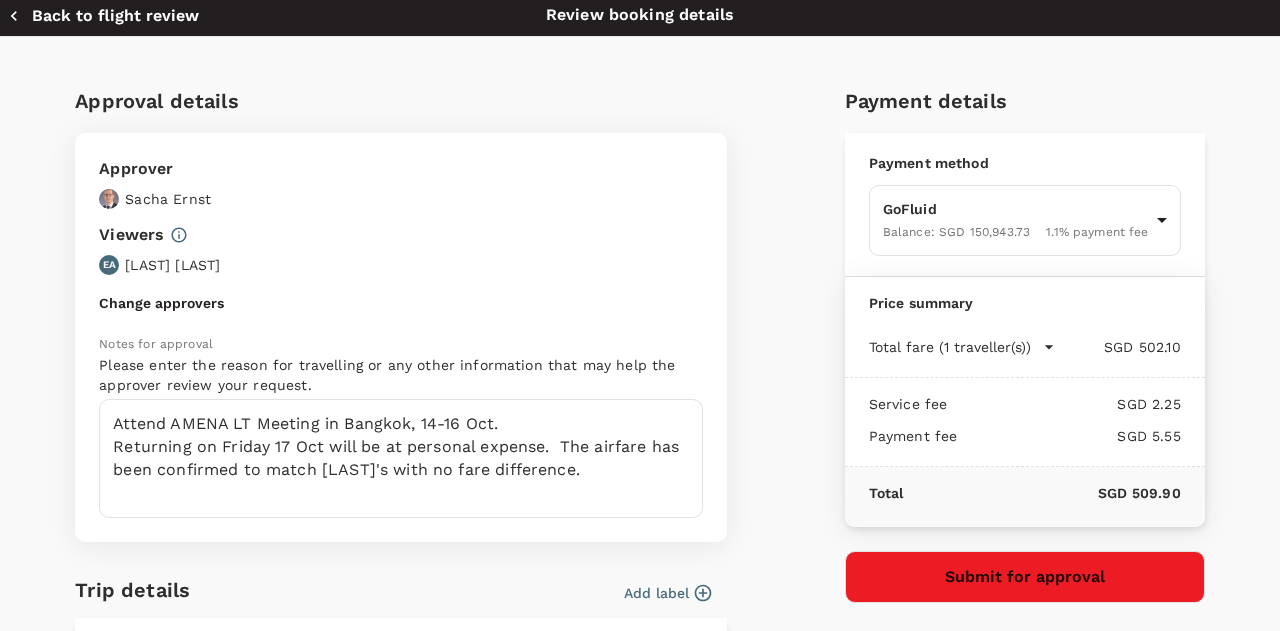 scroll, scrollTop: 0, scrollLeft: 0, axis: both 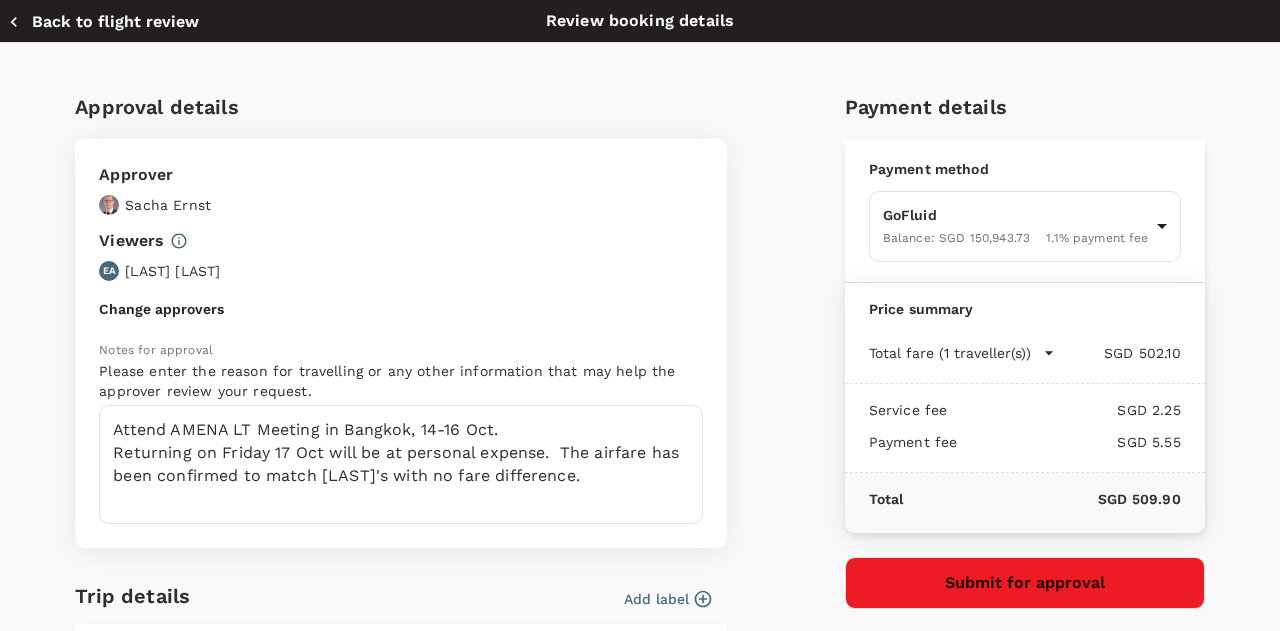 click on "Submit for approval" at bounding box center (1025, 583) 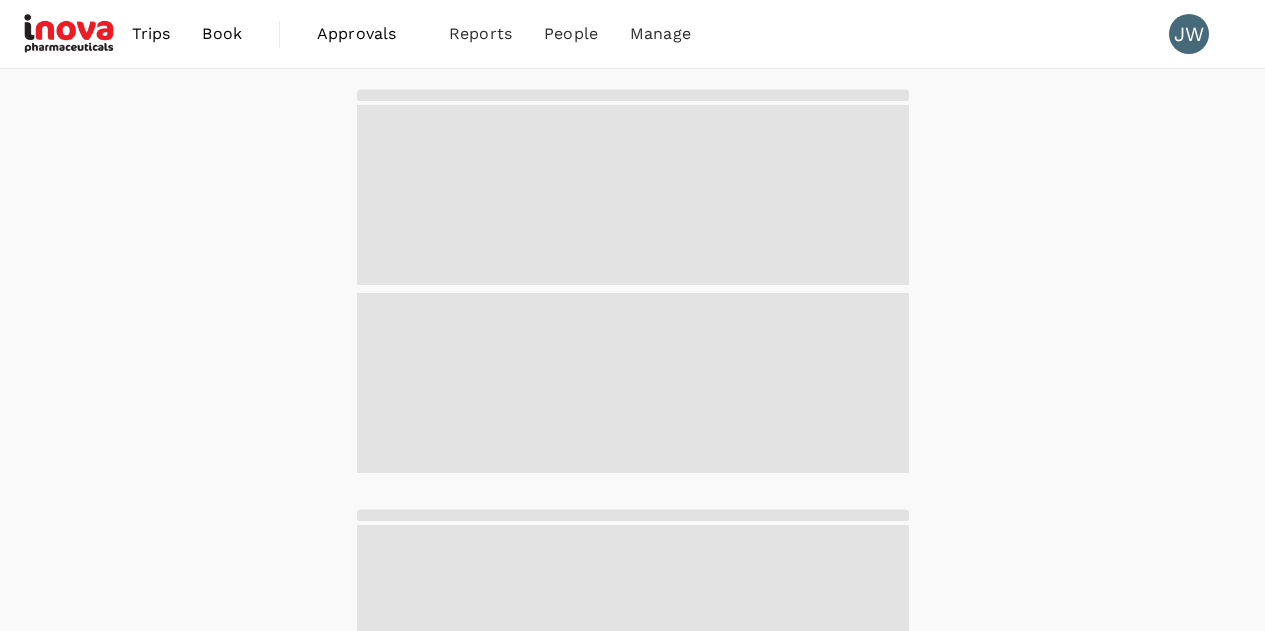 scroll, scrollTop: 0, scrollLeft: 0, axis: both 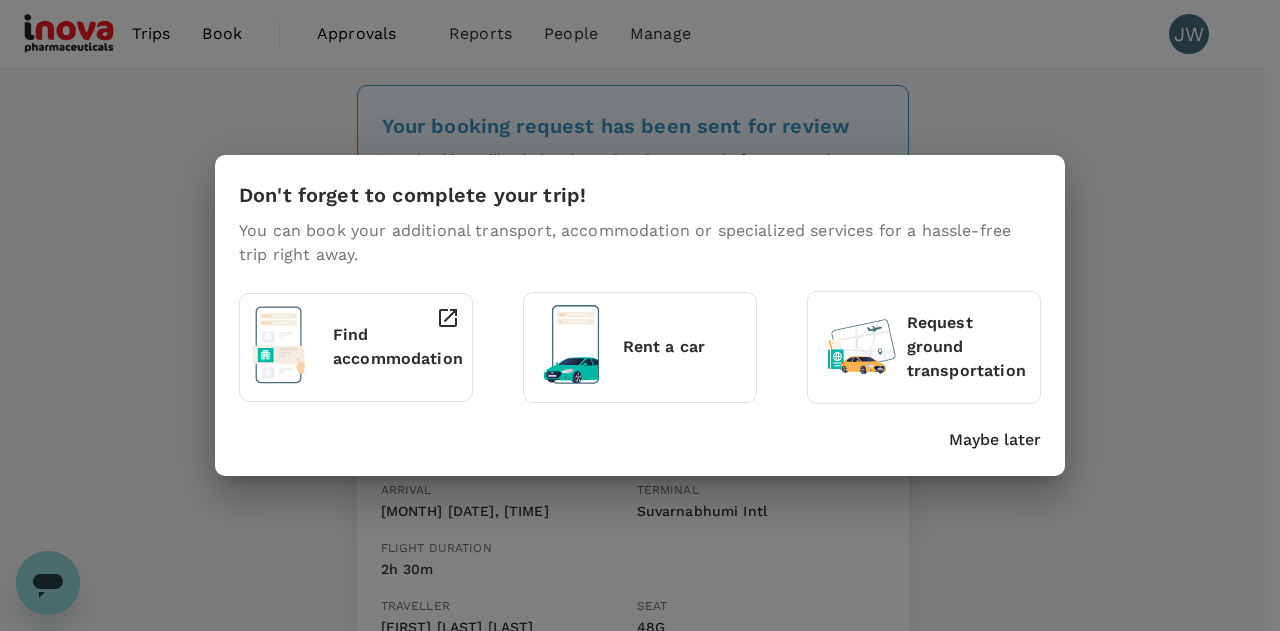 click on "Maybe later" at bounding box center [995, 440] 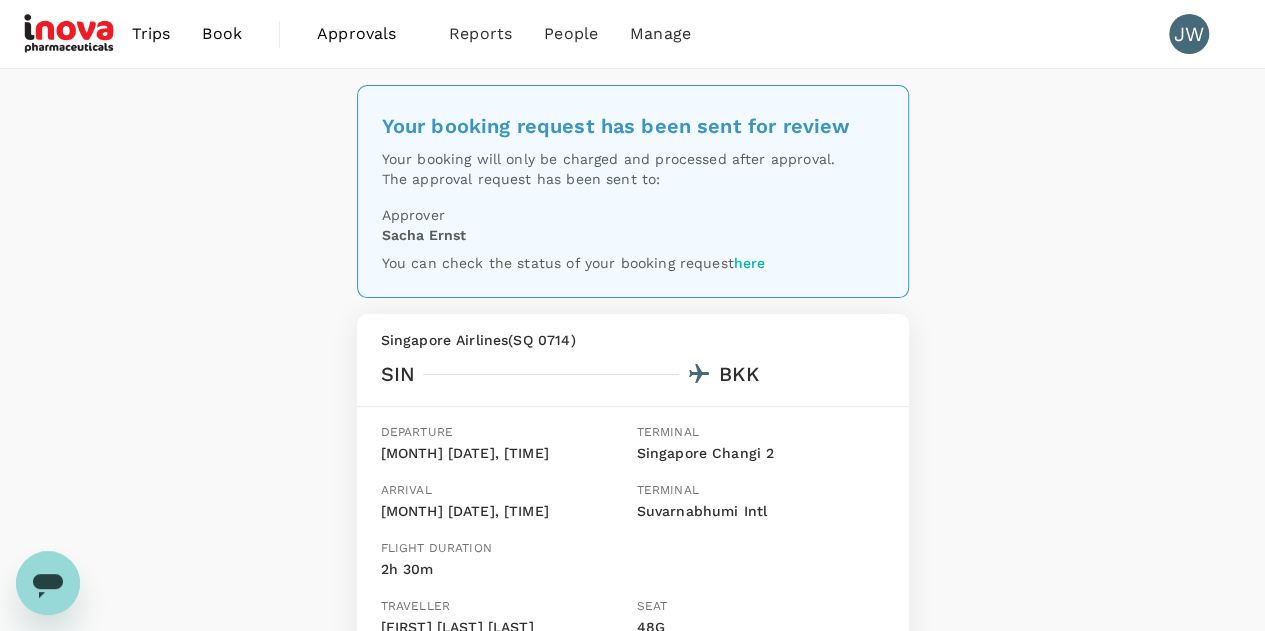 scroll, scrollTop: 763, scrollLeft: 0, axis: vertical 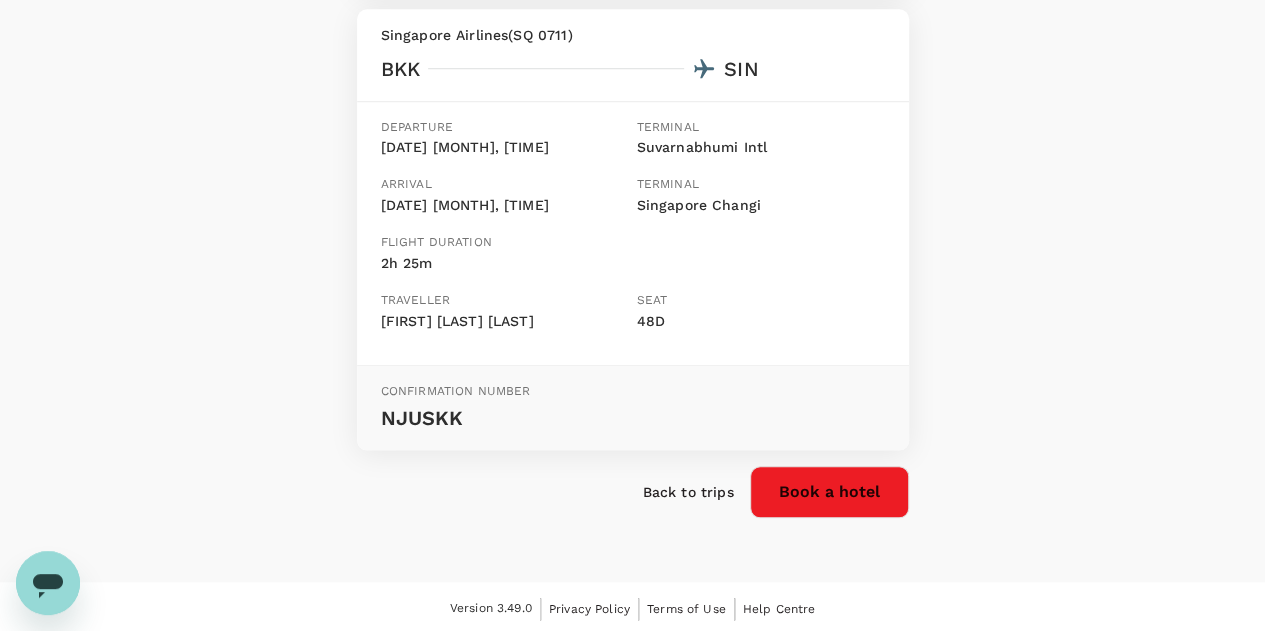 click on "Back to trips" at bounding box center [688, 492] 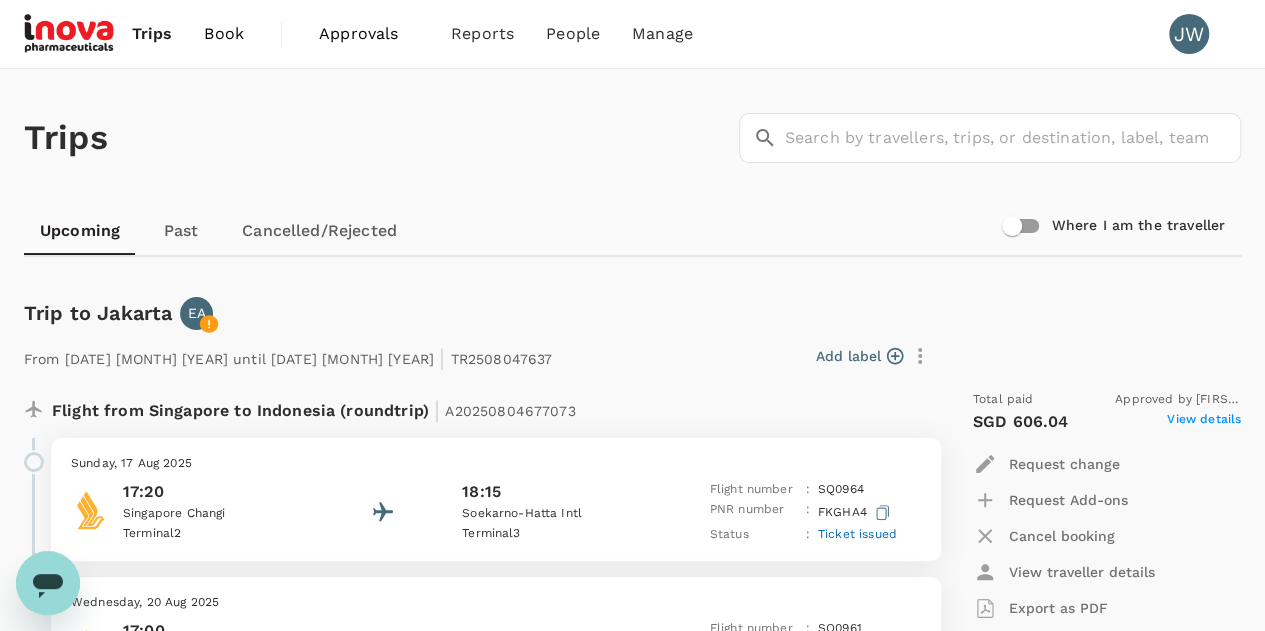 click on "Book" at bounding box center (224, 34) 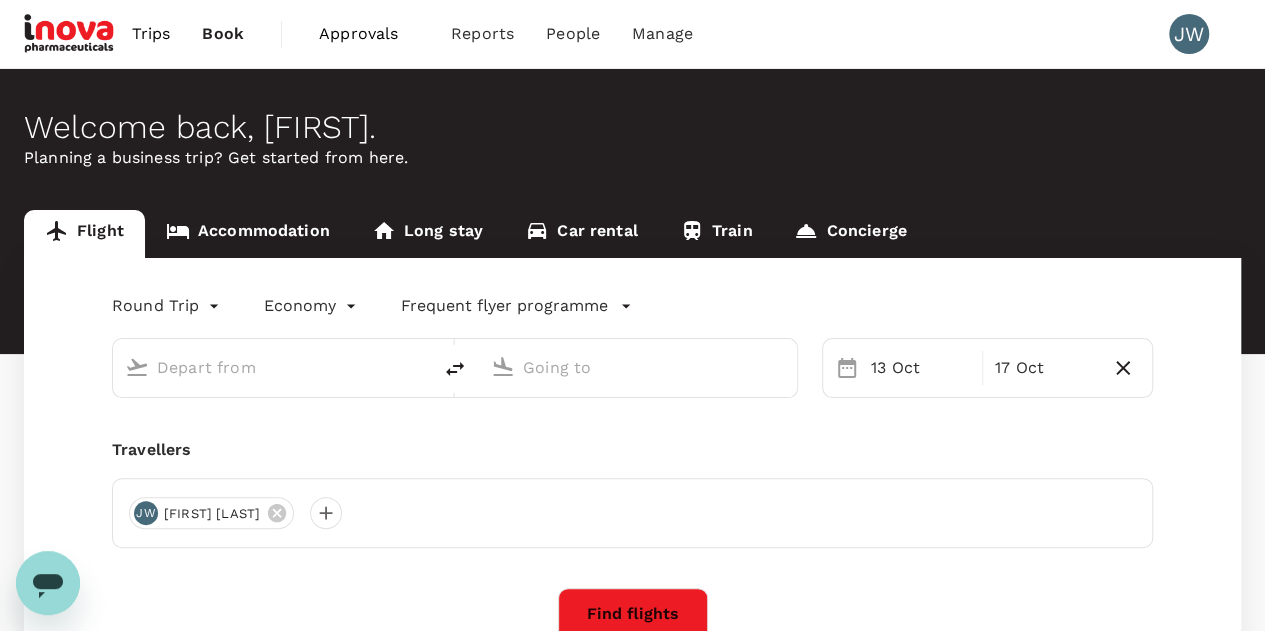 type on "Singapore Changi (SIN)" 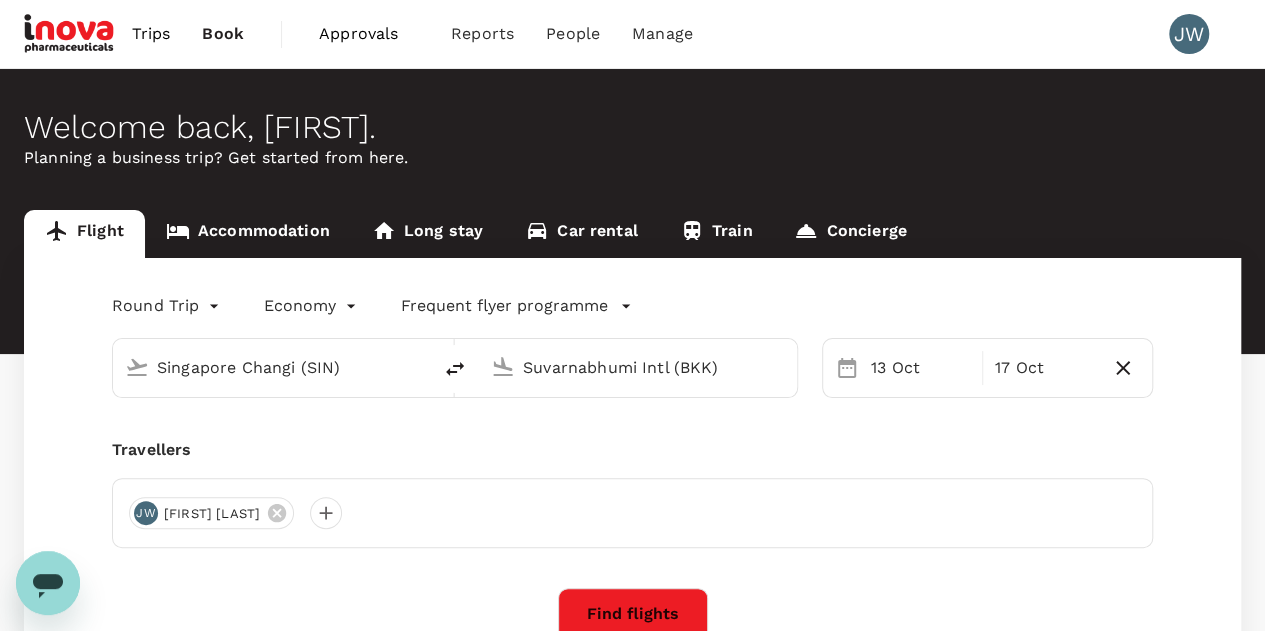 type 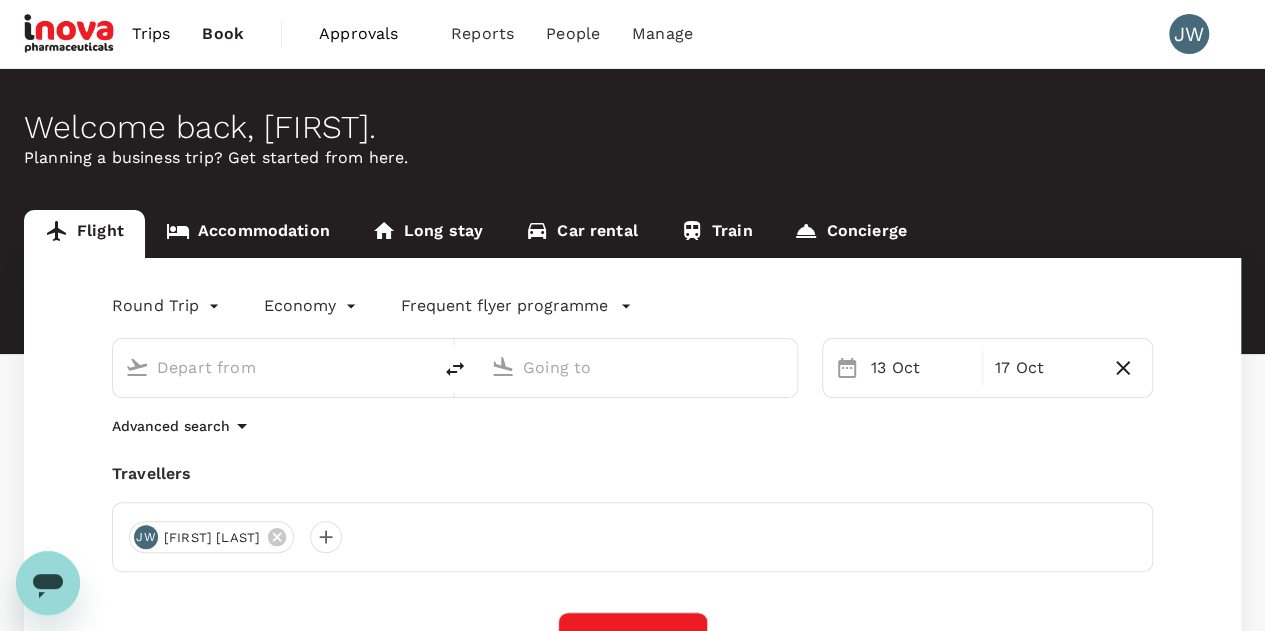 type on "Singapore Changi (SIN)" 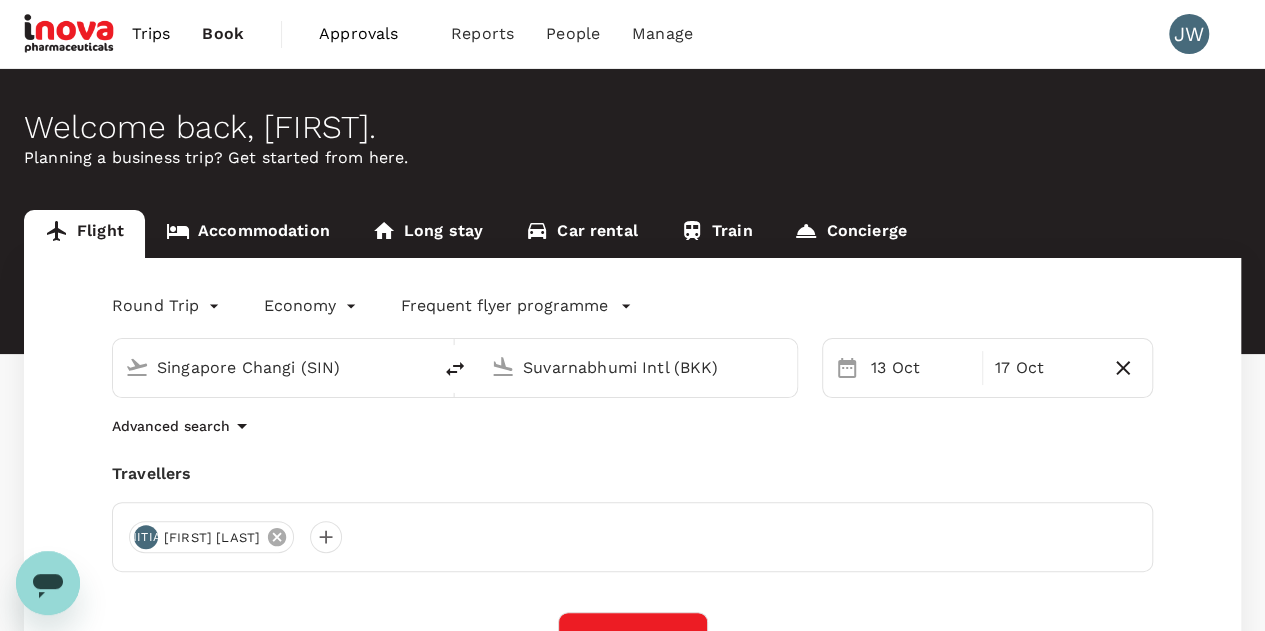 click 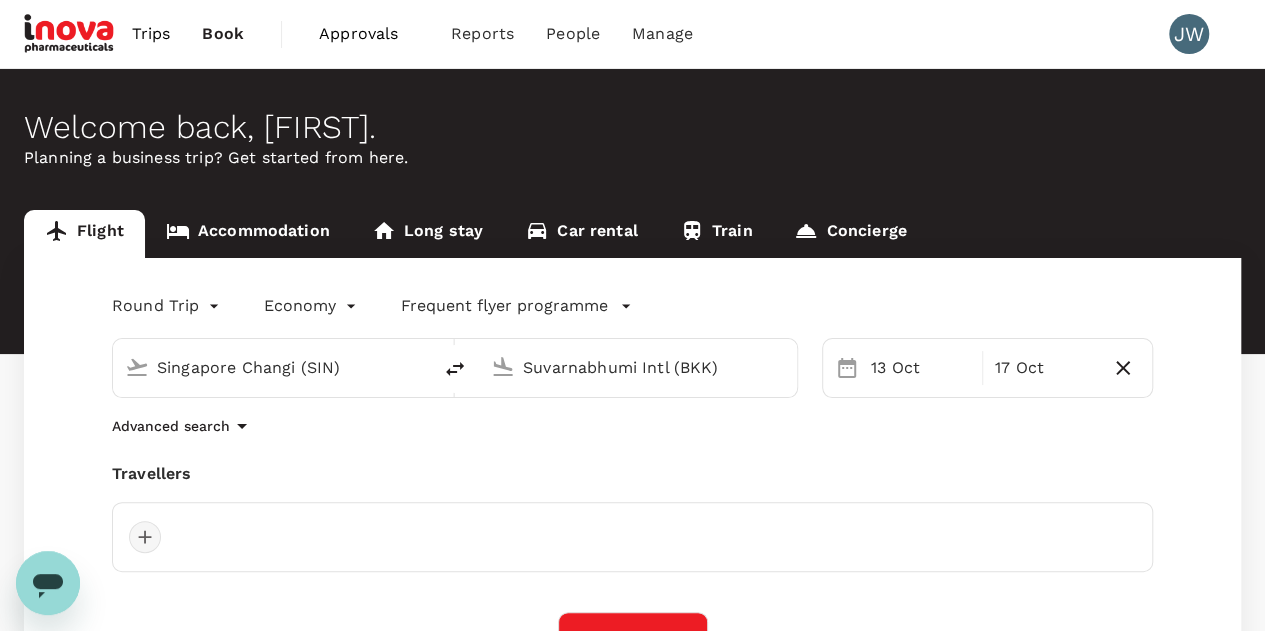 click at bounding box center [145, 537] 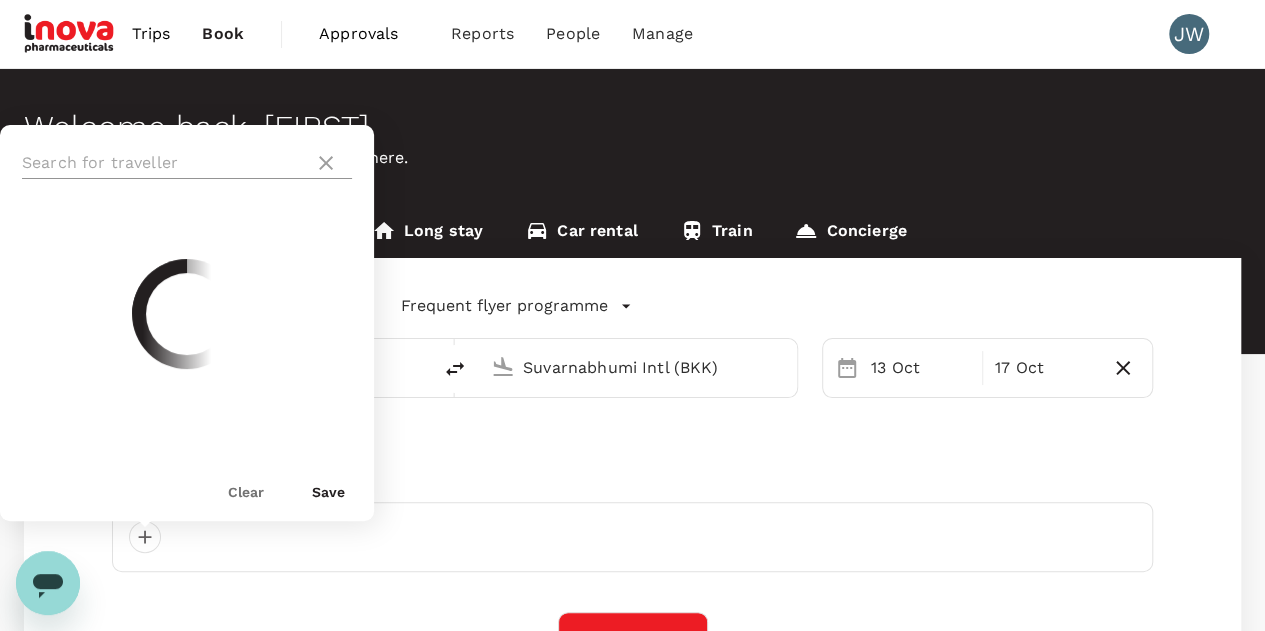 click at bounding box center (164, 163) 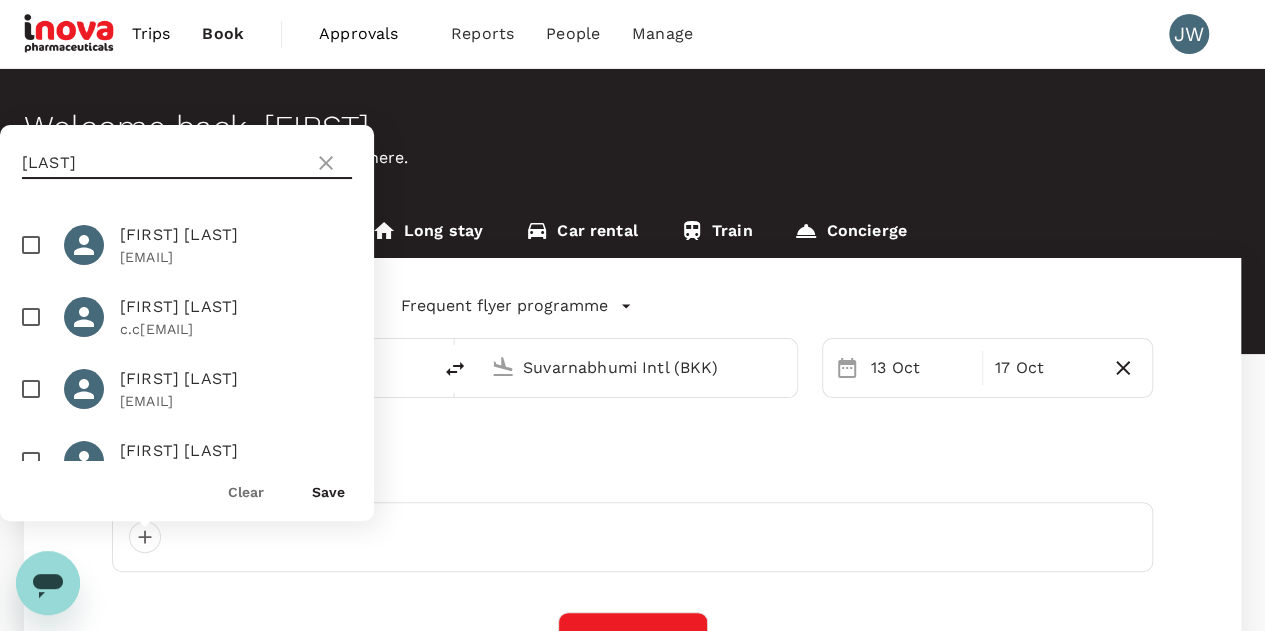 type on "chai" 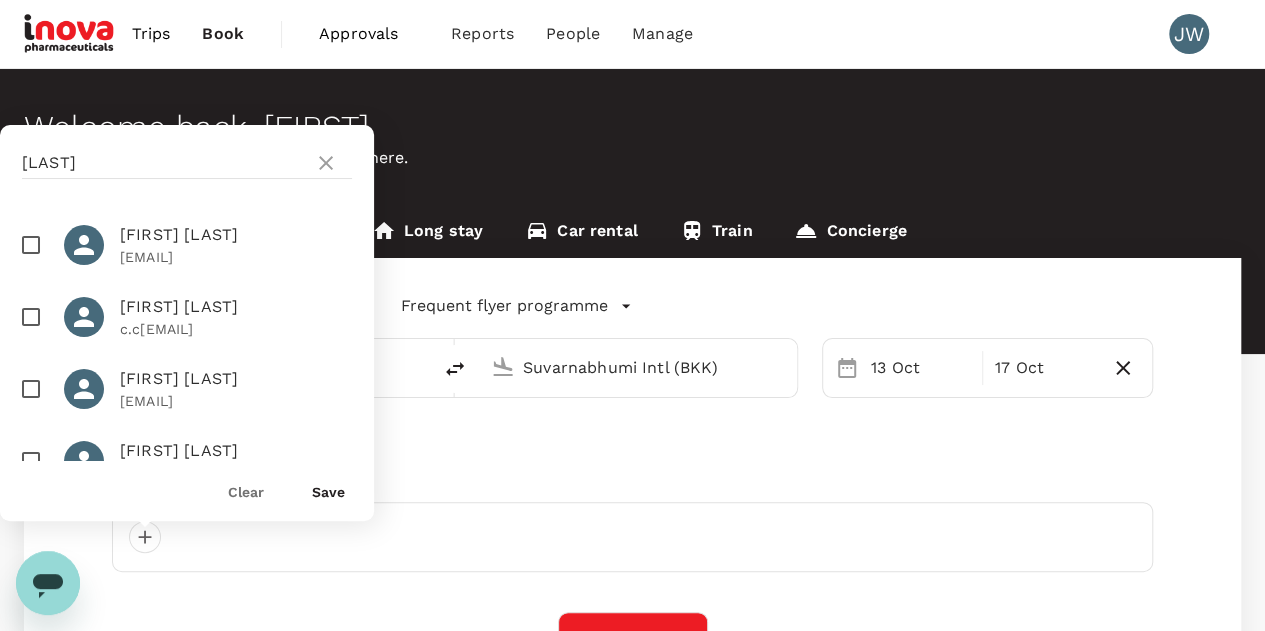 click at bounding box center [31, 389] 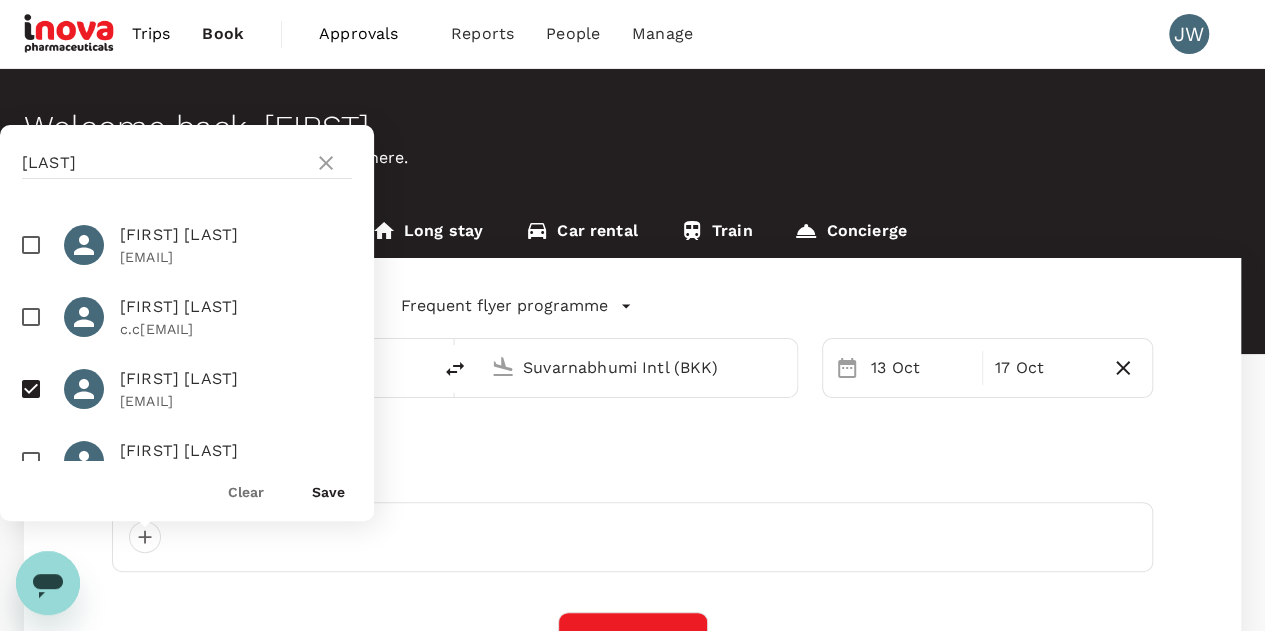 click on "Save" at bounding box center [328, 492] 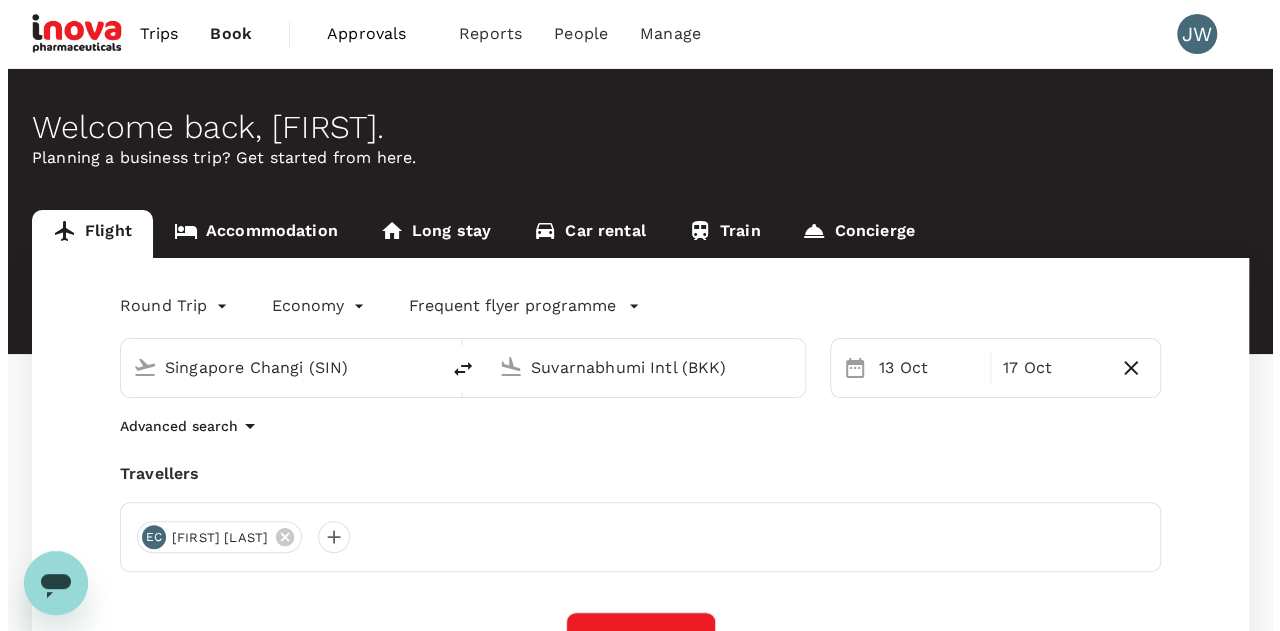 scroll, scrollTop: 300, scrollLeft: 0, axis: vertical 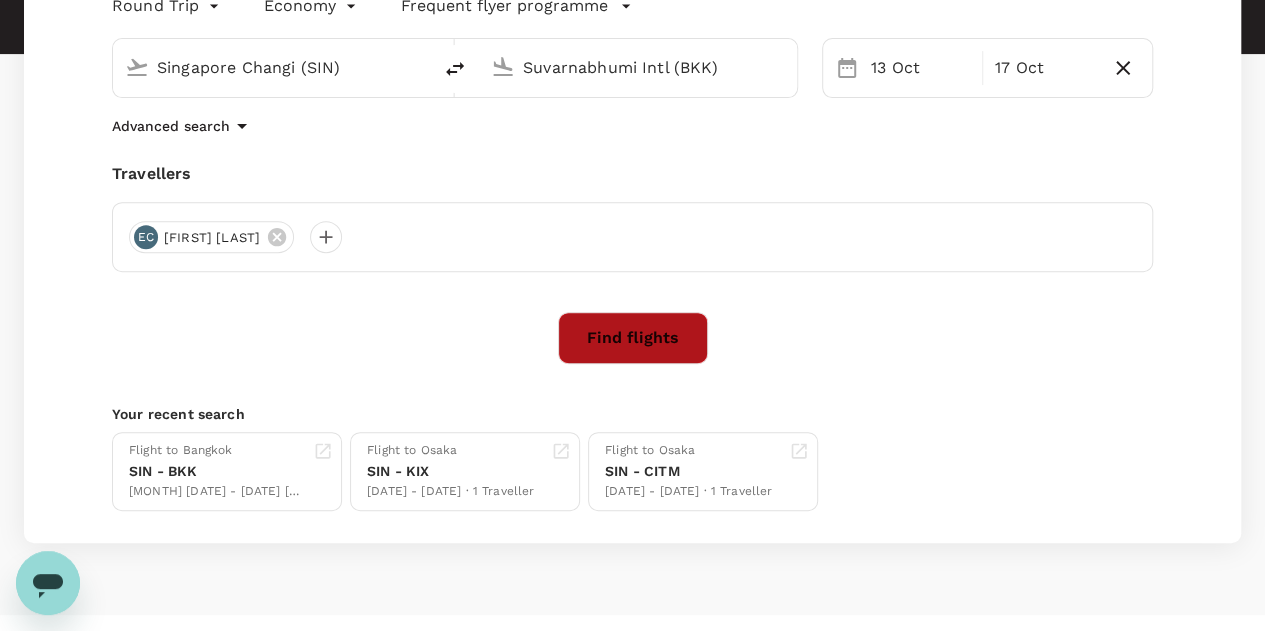 click on "Find flights" at bounding box center [633, 338] 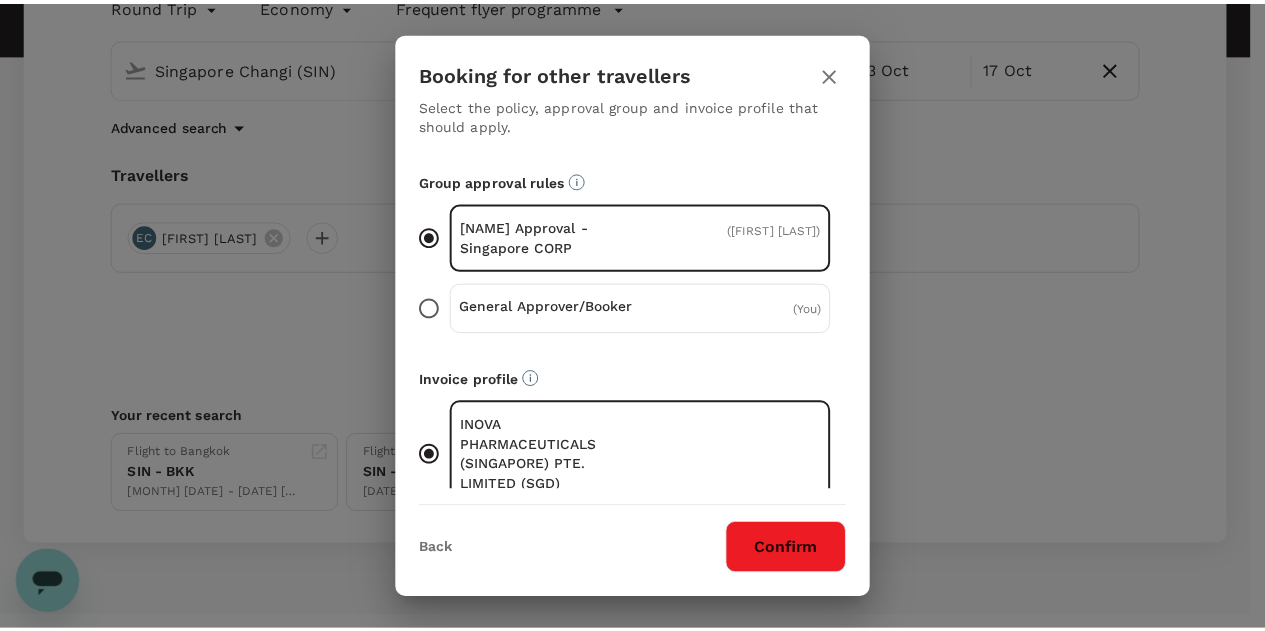 scroll, scrollTop: 136, scrollLeft: 0, axis: vertical 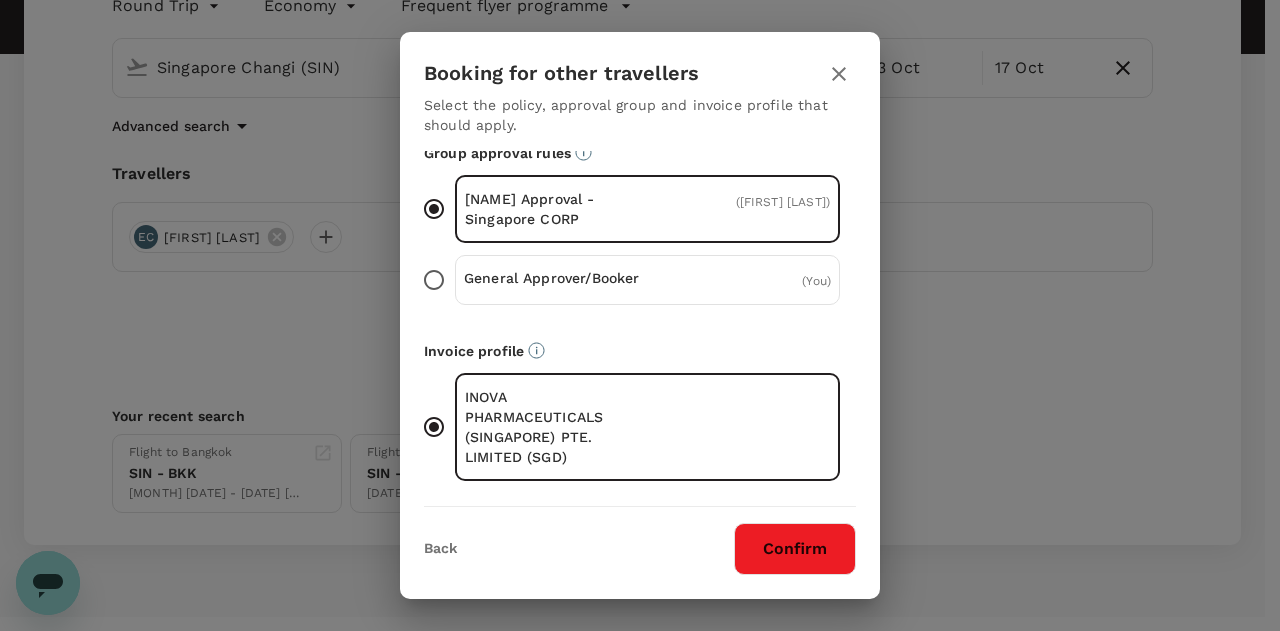 click on "Confirm" at bounding box center [795, 549] 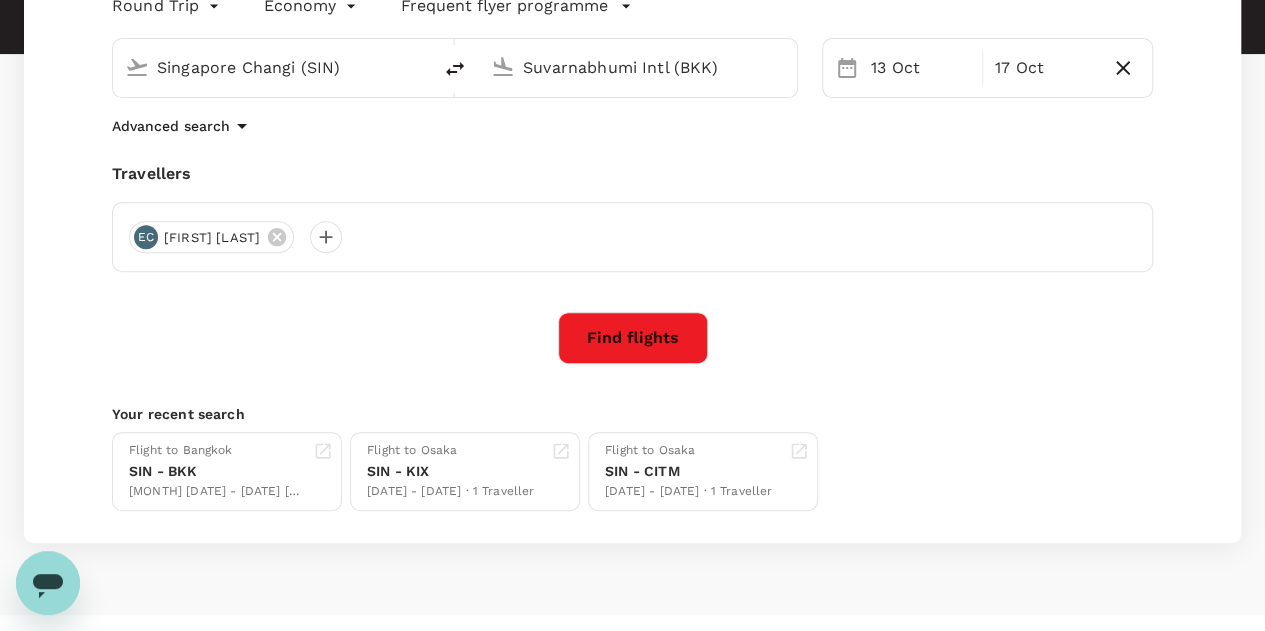 scroll, scrollTop: 0, scrollLeft: 0, axis: both 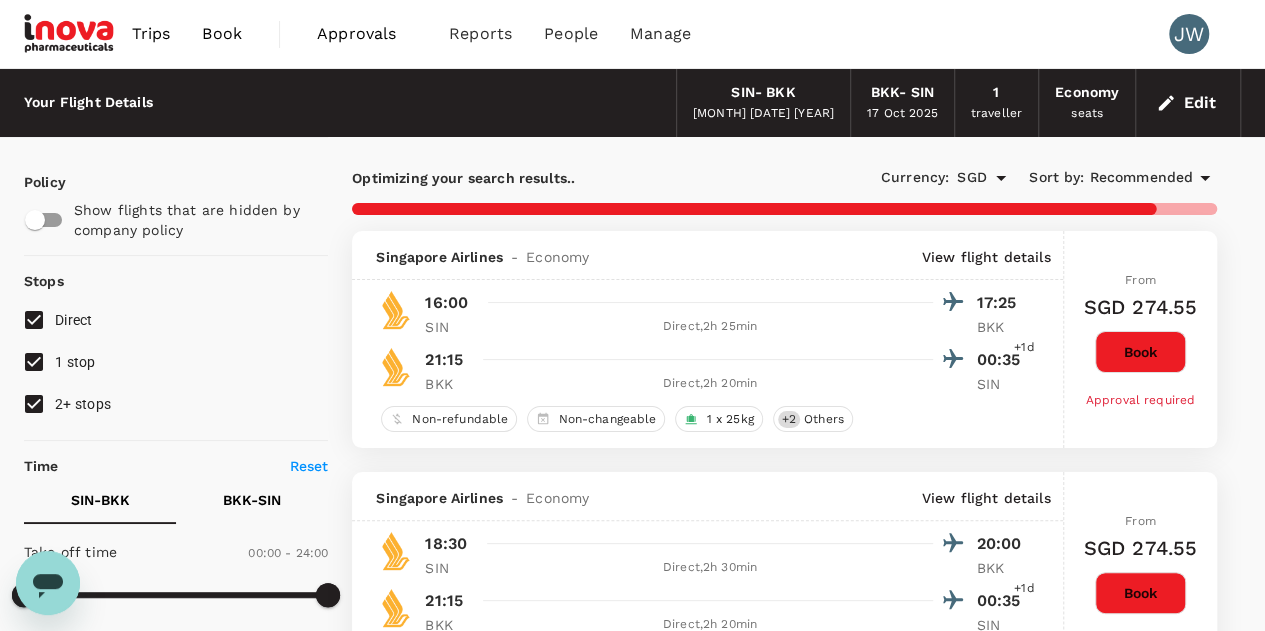 click on "Book" at bounding box center (222, 34) 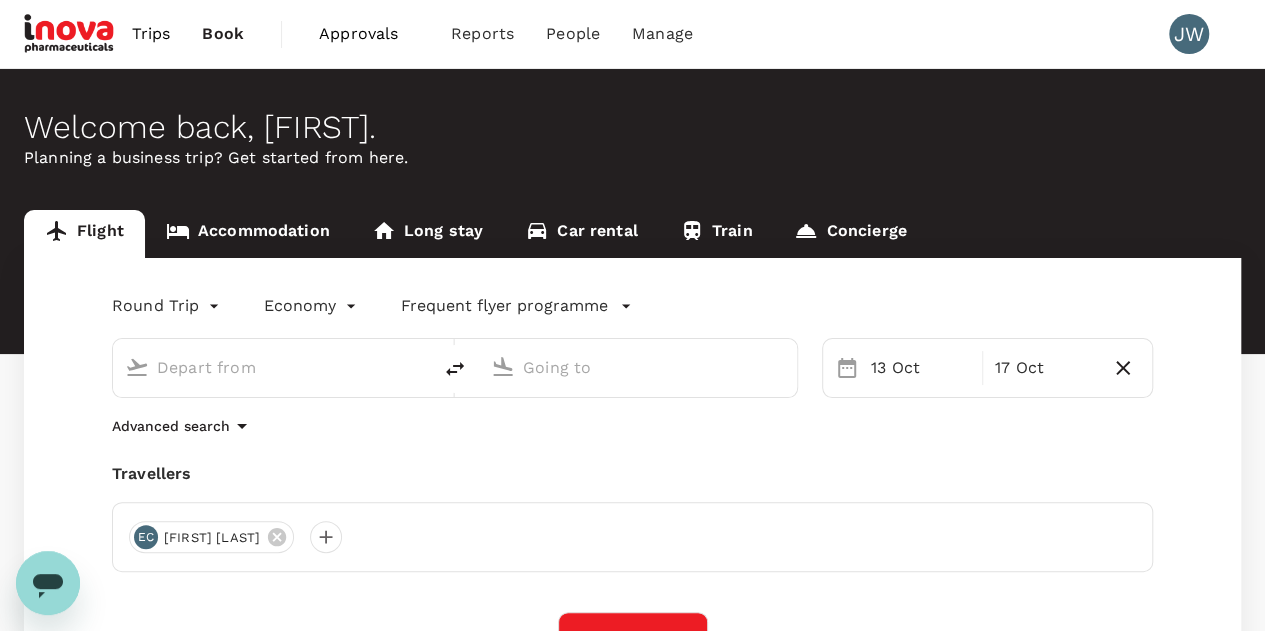 type on "Singapore Changi (SIN)" 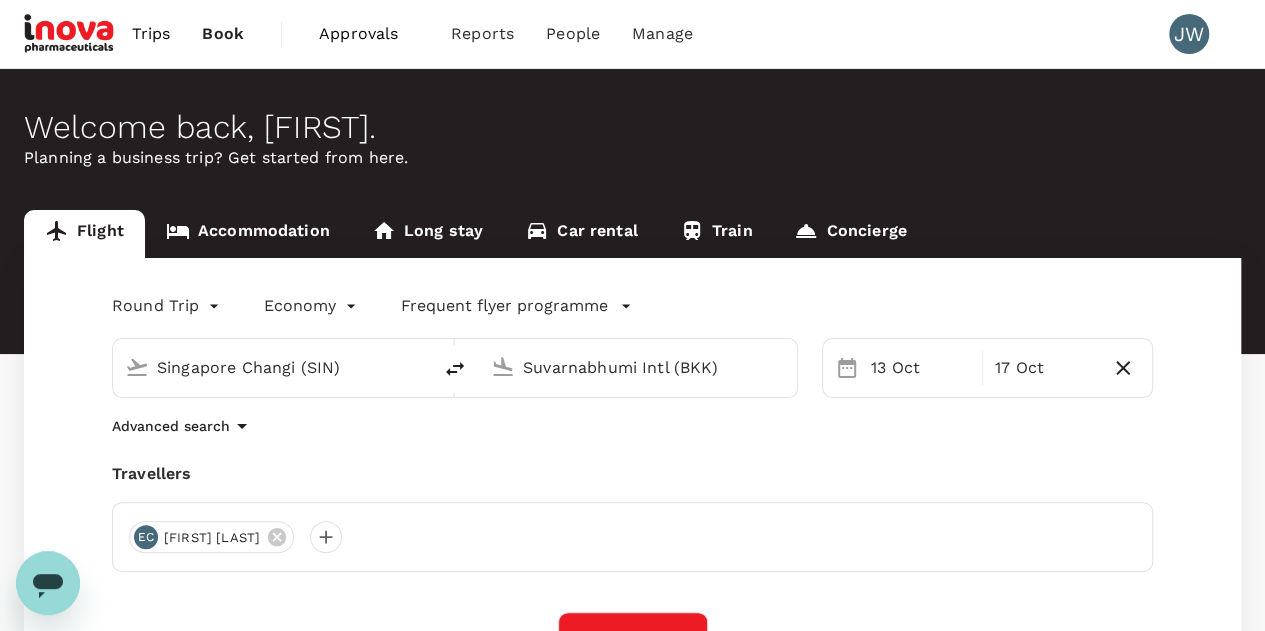 type 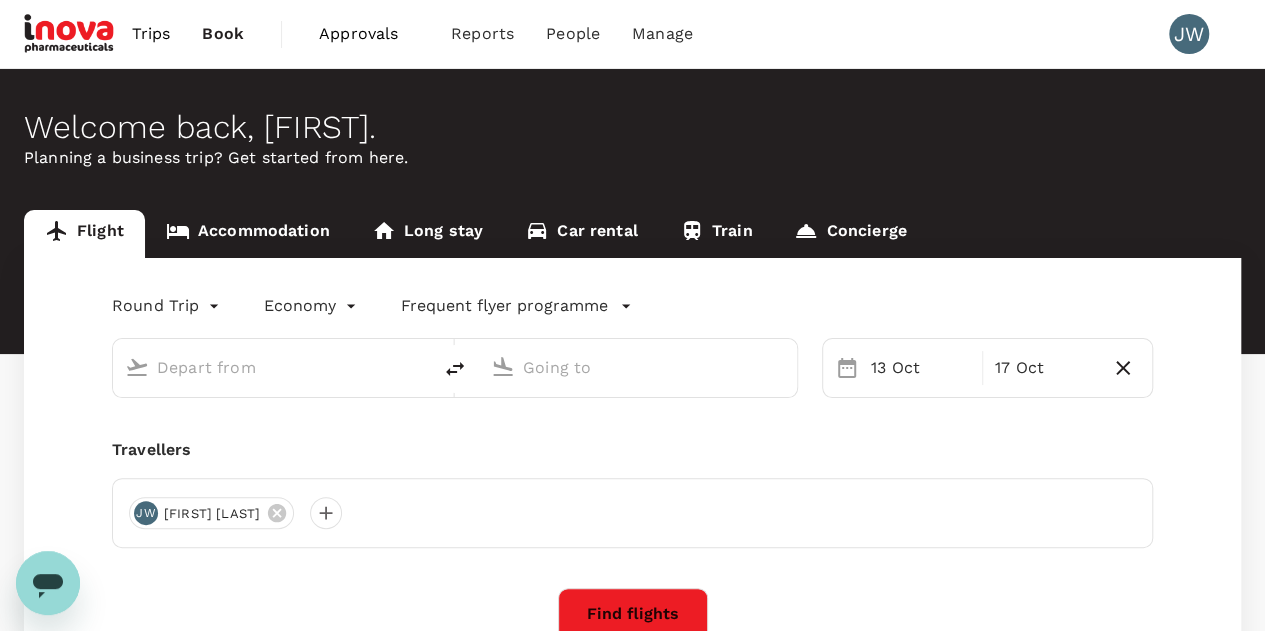 type on "Singapore Changi (SIN)" 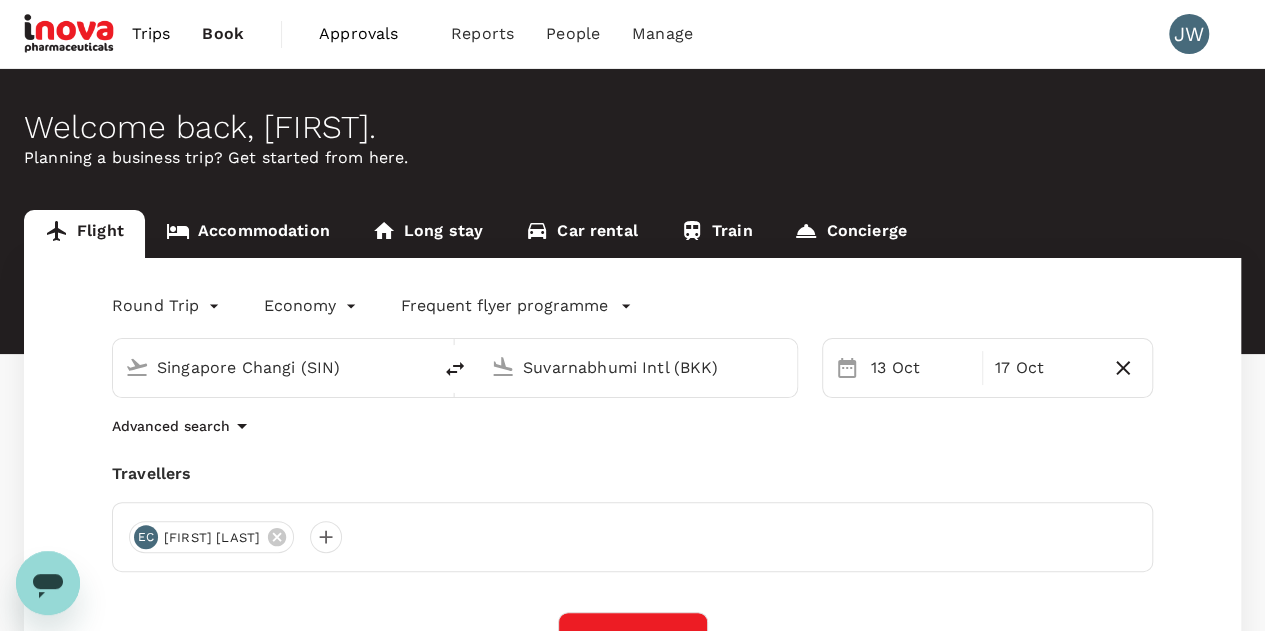 click on "Approvals" at bounding box center [369, 34] 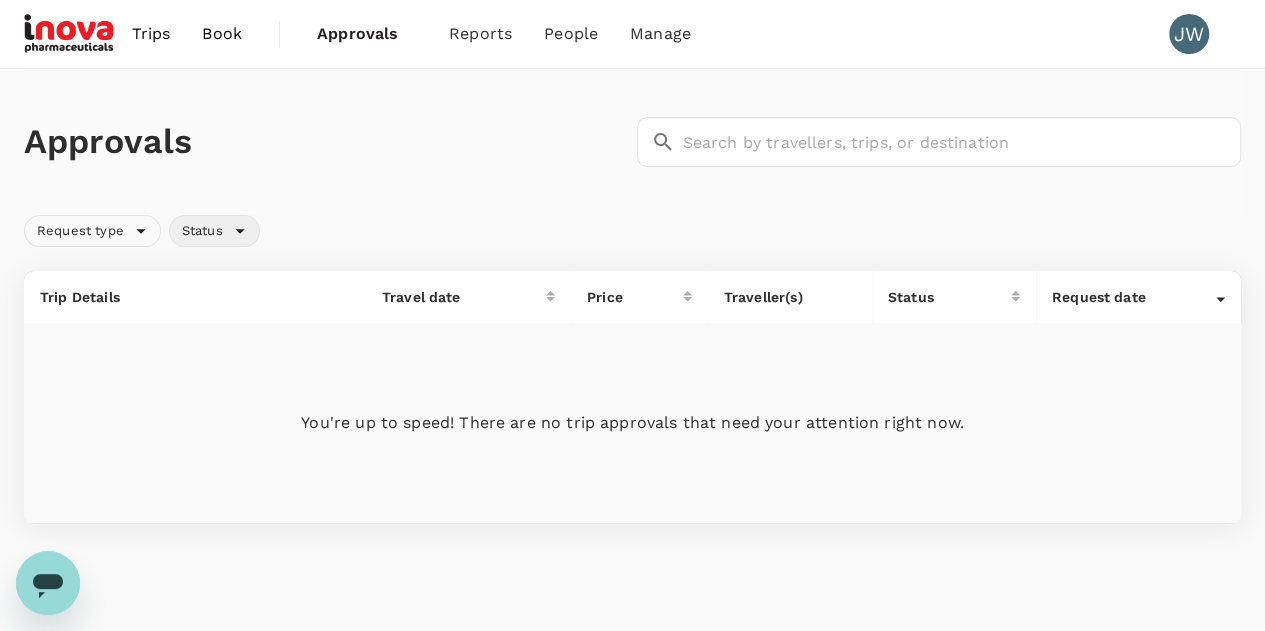 click on "Status" at bounding box center [202, 231] 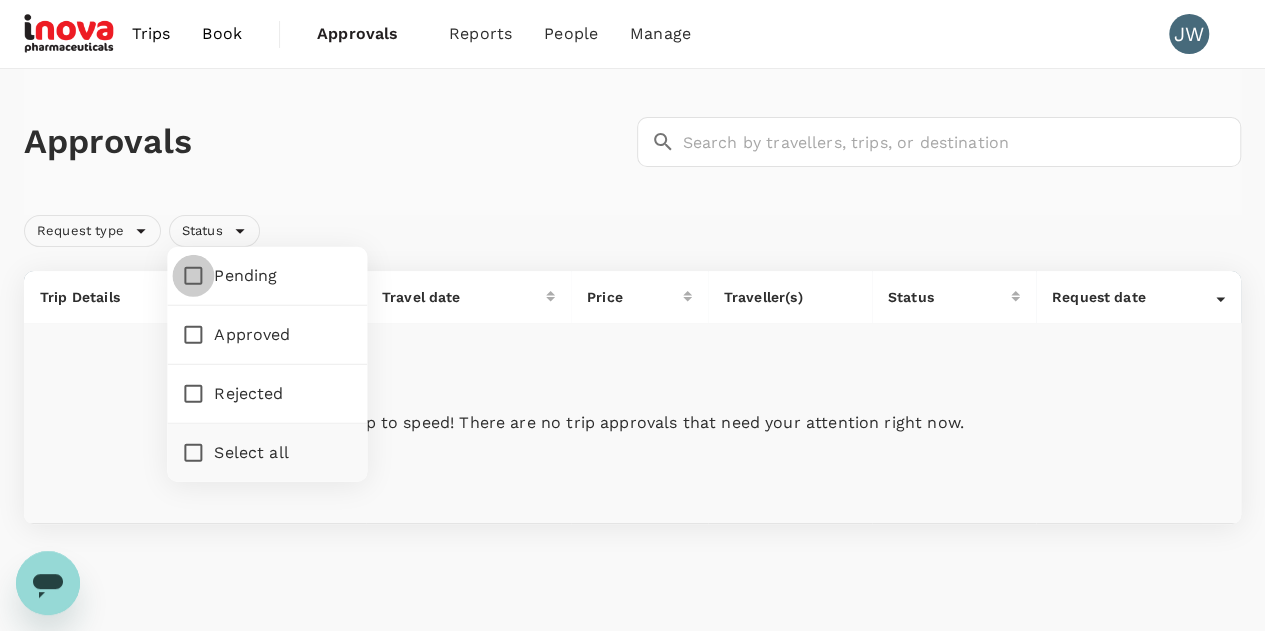 click on "Pending" at bounding box center [193, 276] 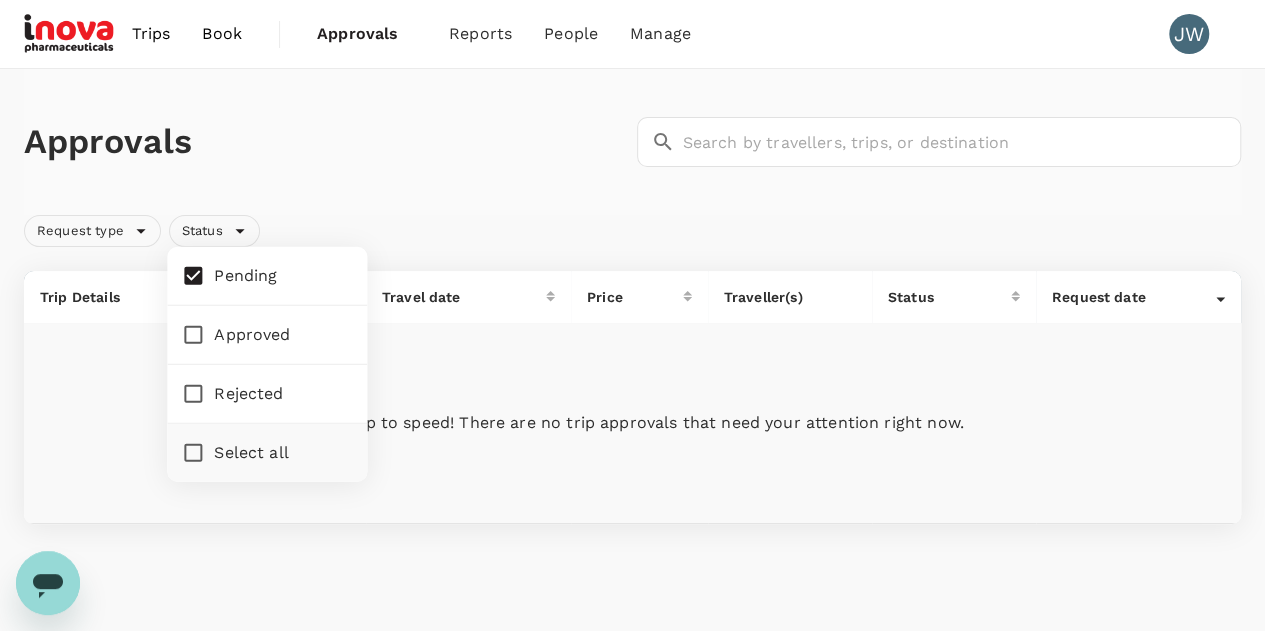 click on "Approvals ​ ​" at bounding box center [632, 142] 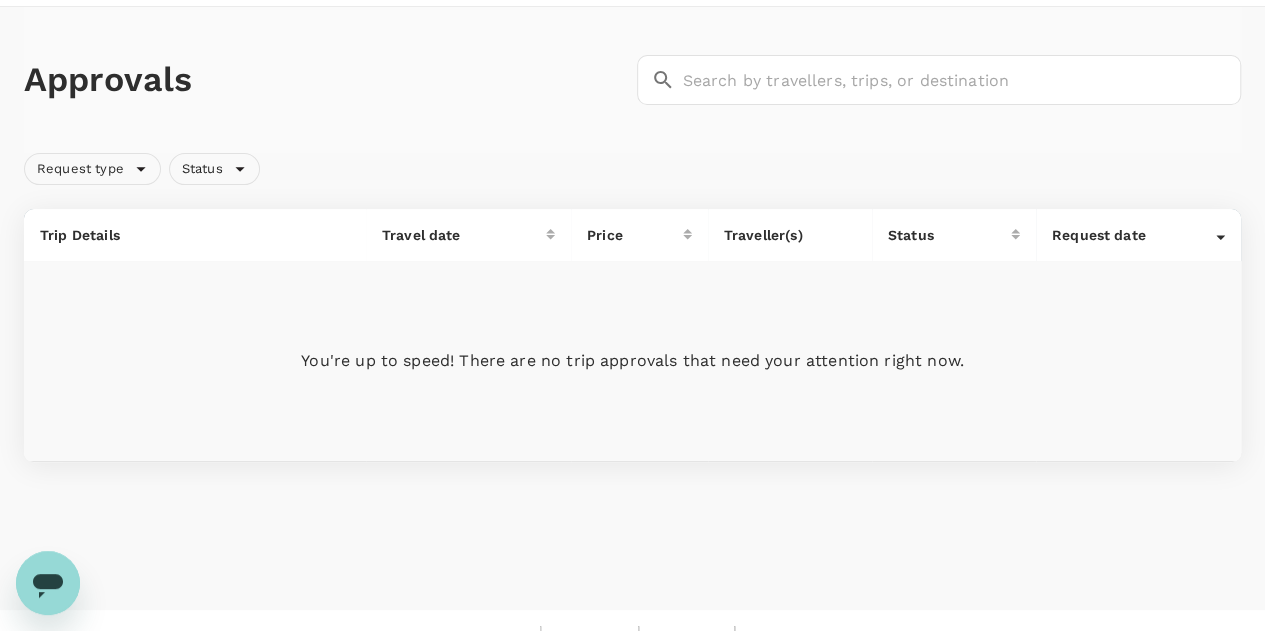 scroll, scrollTop: 92, scrollLeft: 0, axis: vertical 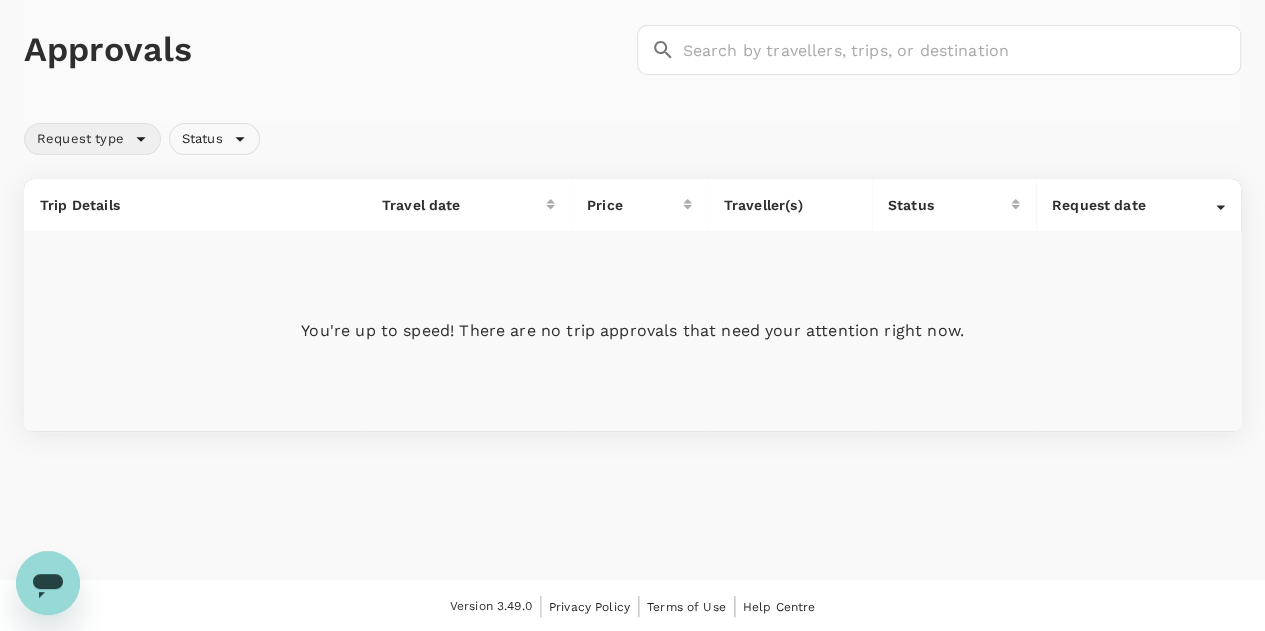 click on "Request type" at bounding box center [80, 139] 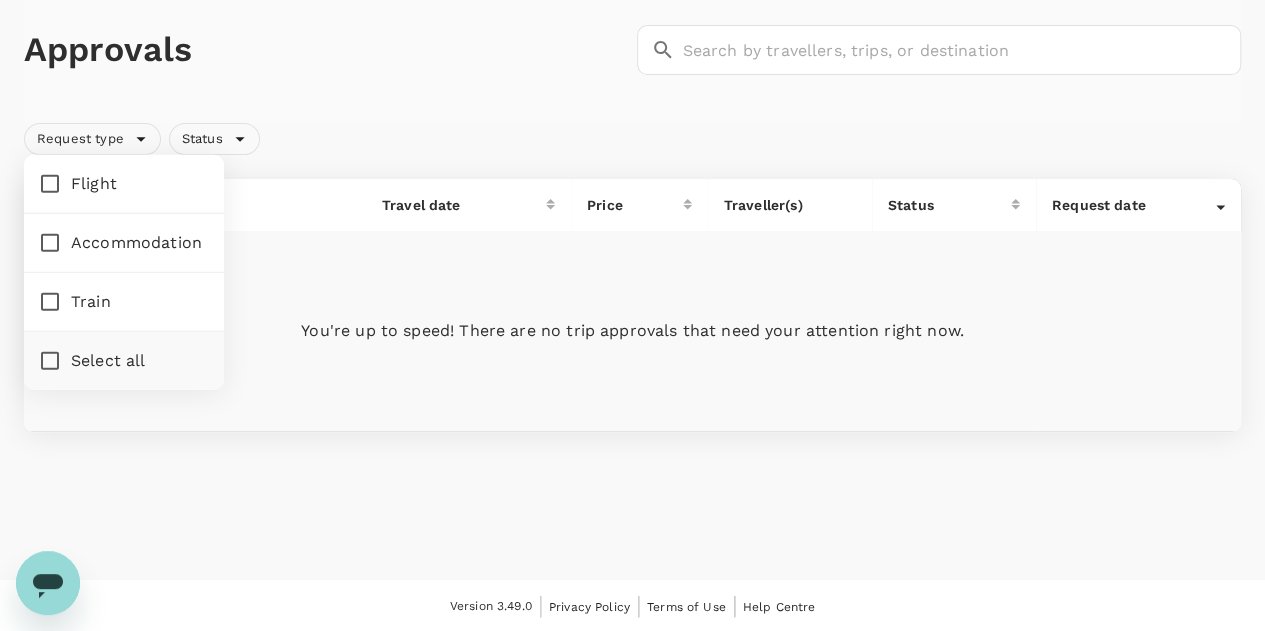 click on "Flight" at bounding box center (50, 184) 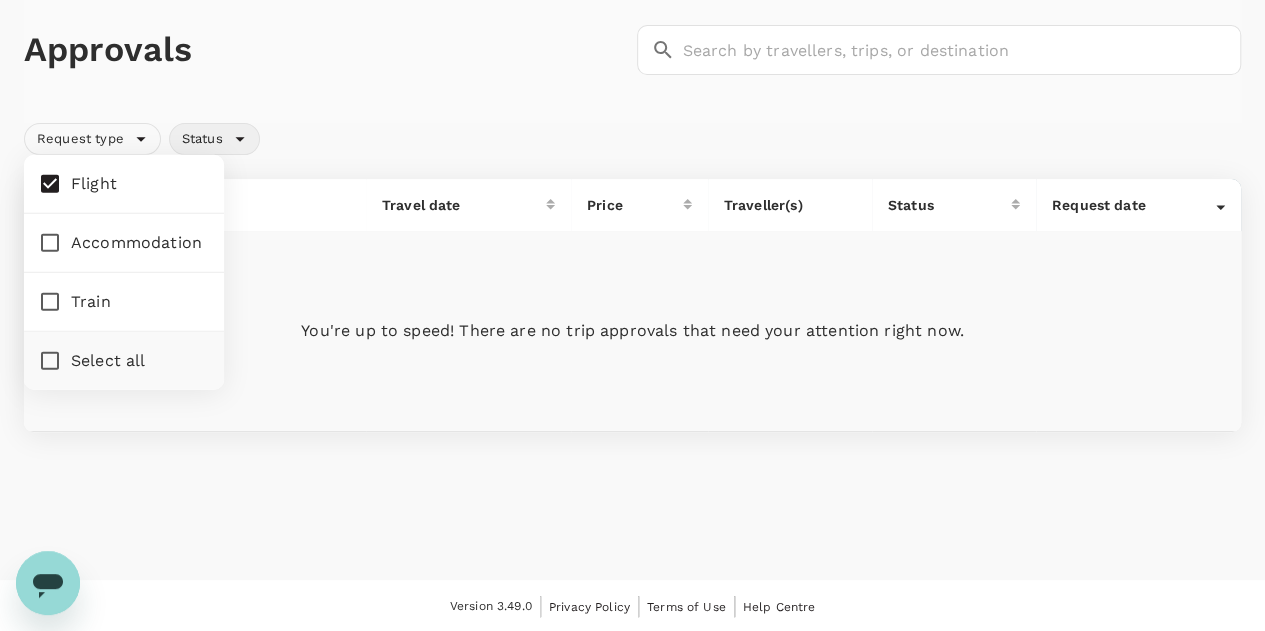 click on "Status" at bounding box center (202, 139) 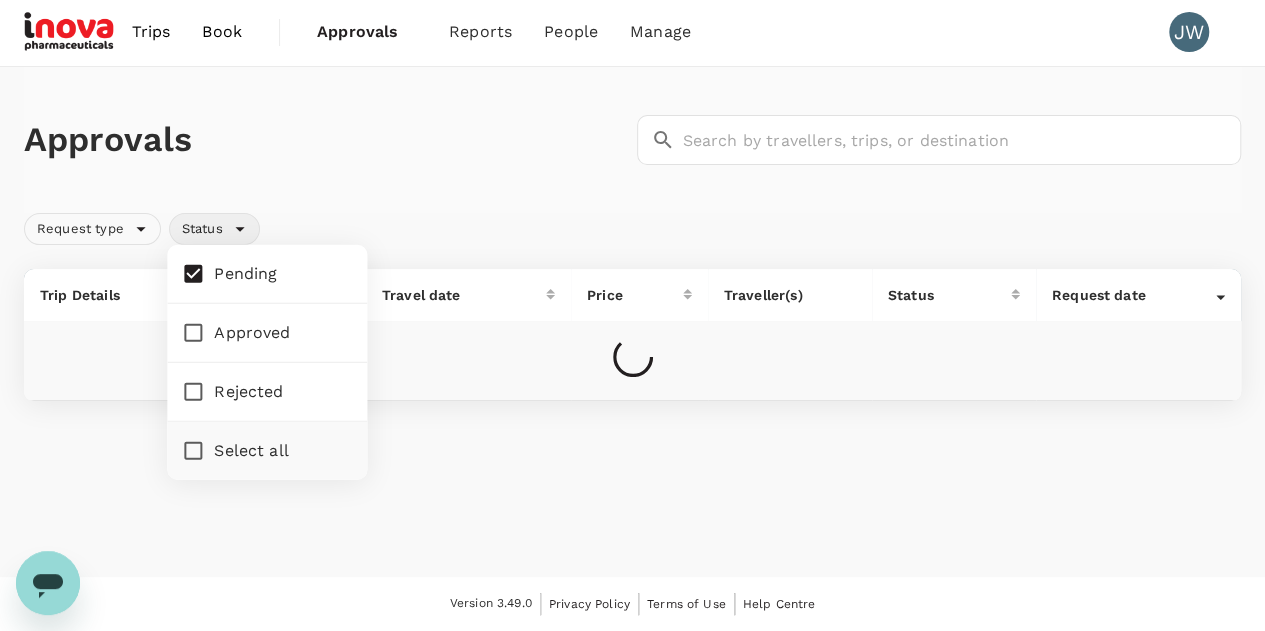 scroll, scrollTop: 0, scrollLeft: 0, axis: both 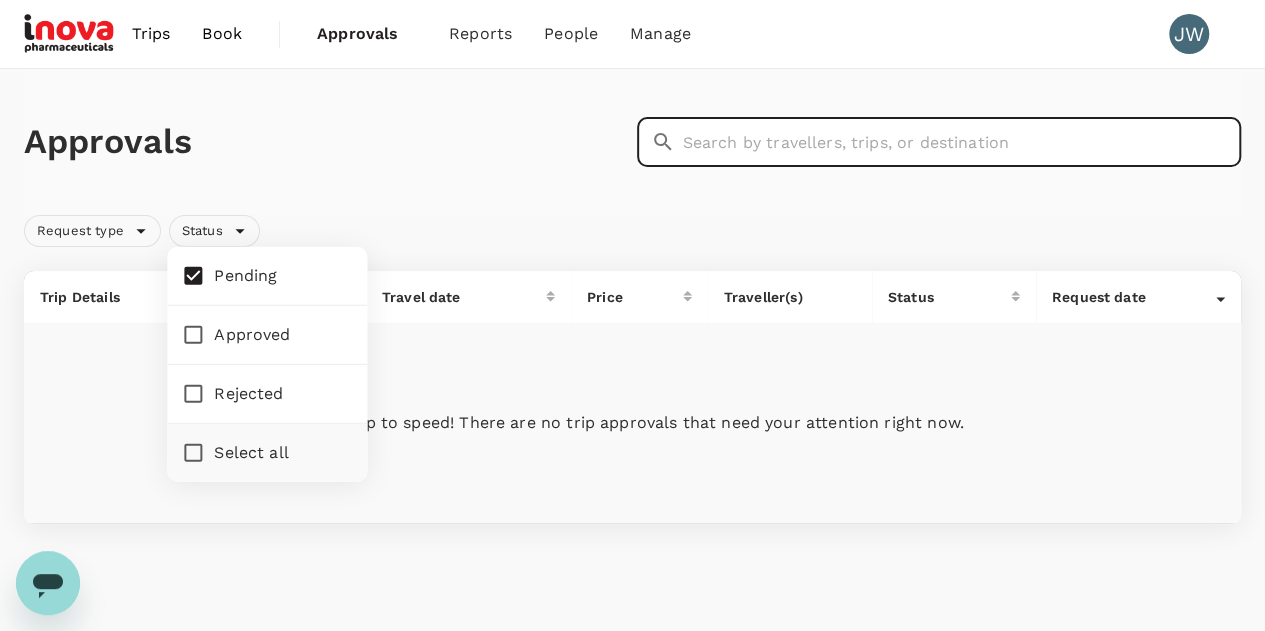 click at bounding box center (962, 142) 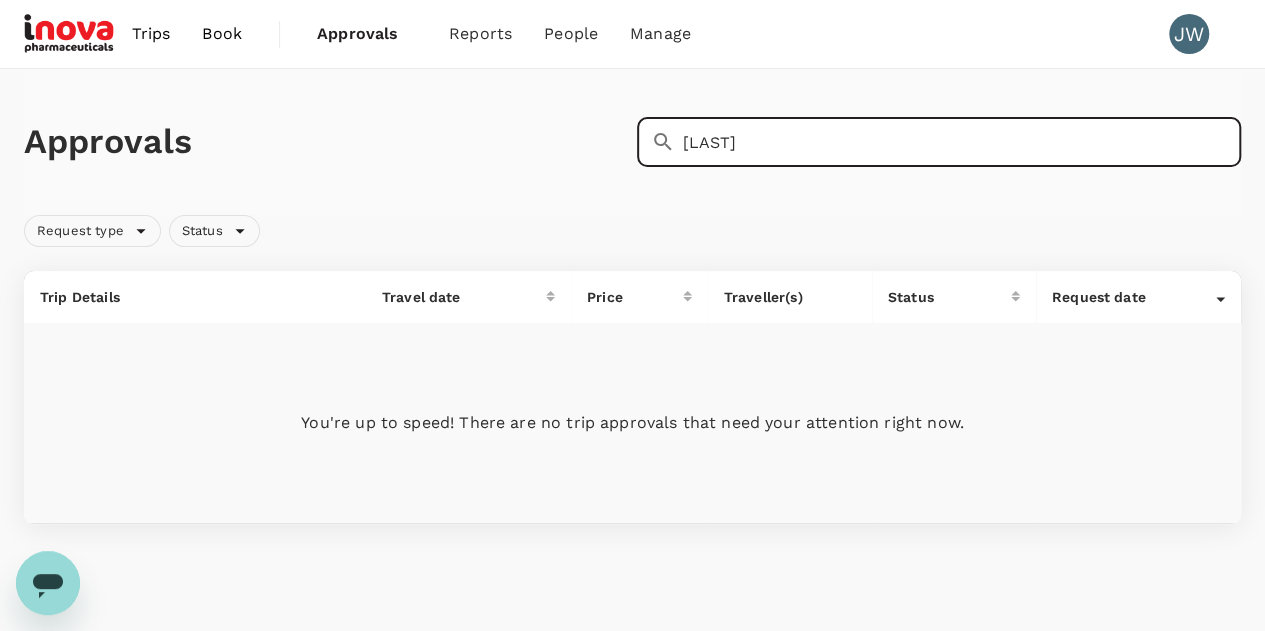 type on "[LAST]" 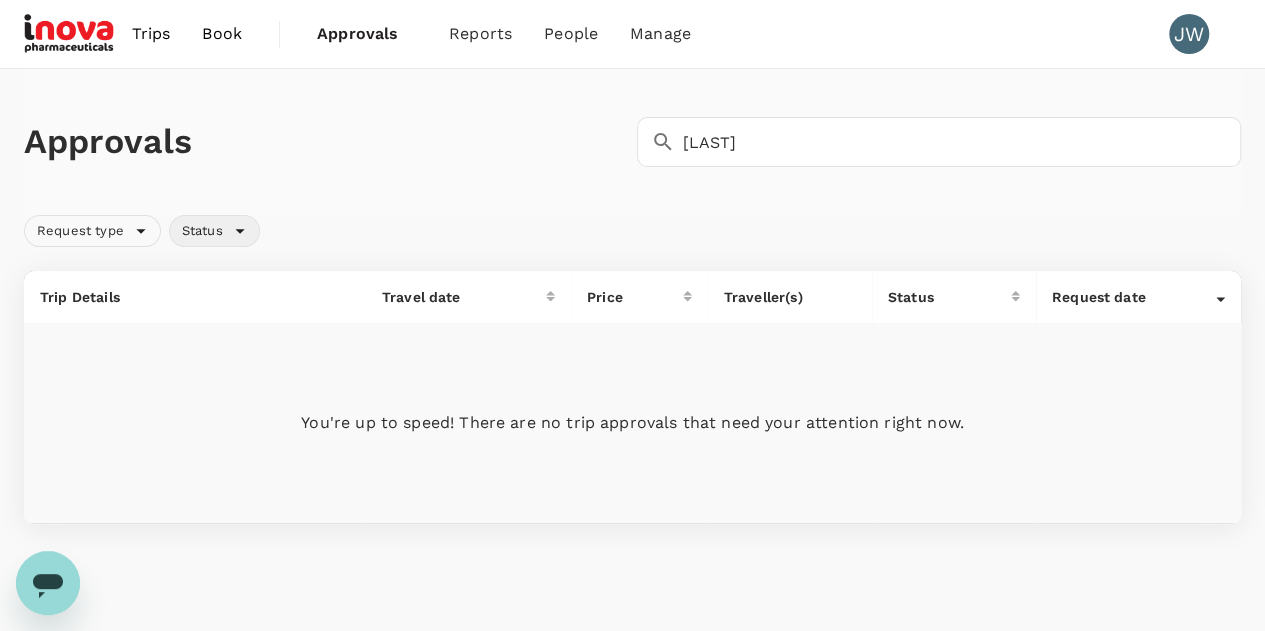 click on "Status" at bounding box center (202, 231) 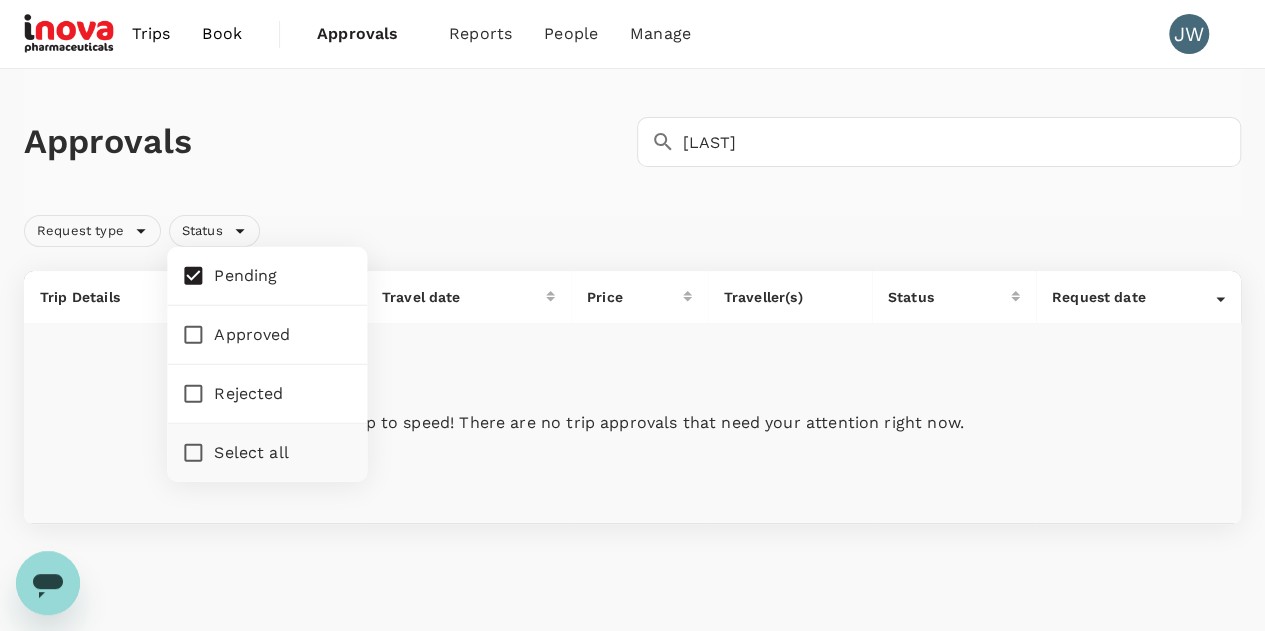 click on "Approvals" at bounding box center (367, 34) 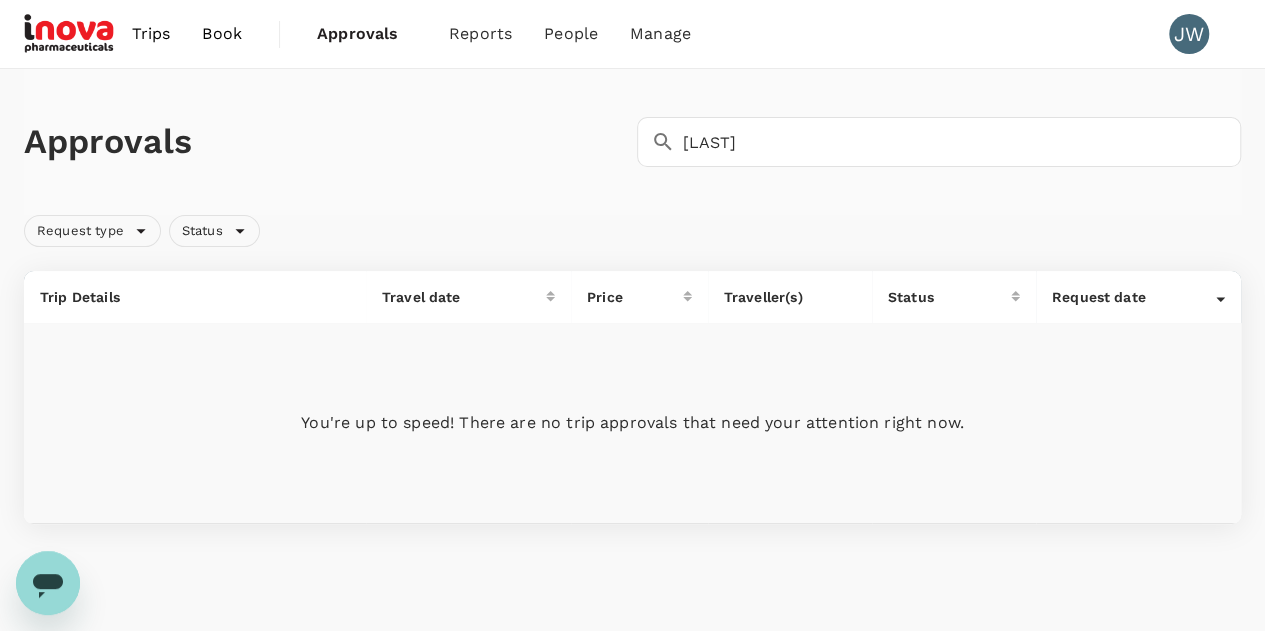 click on "Approvals" at bounding box center (367, 34) 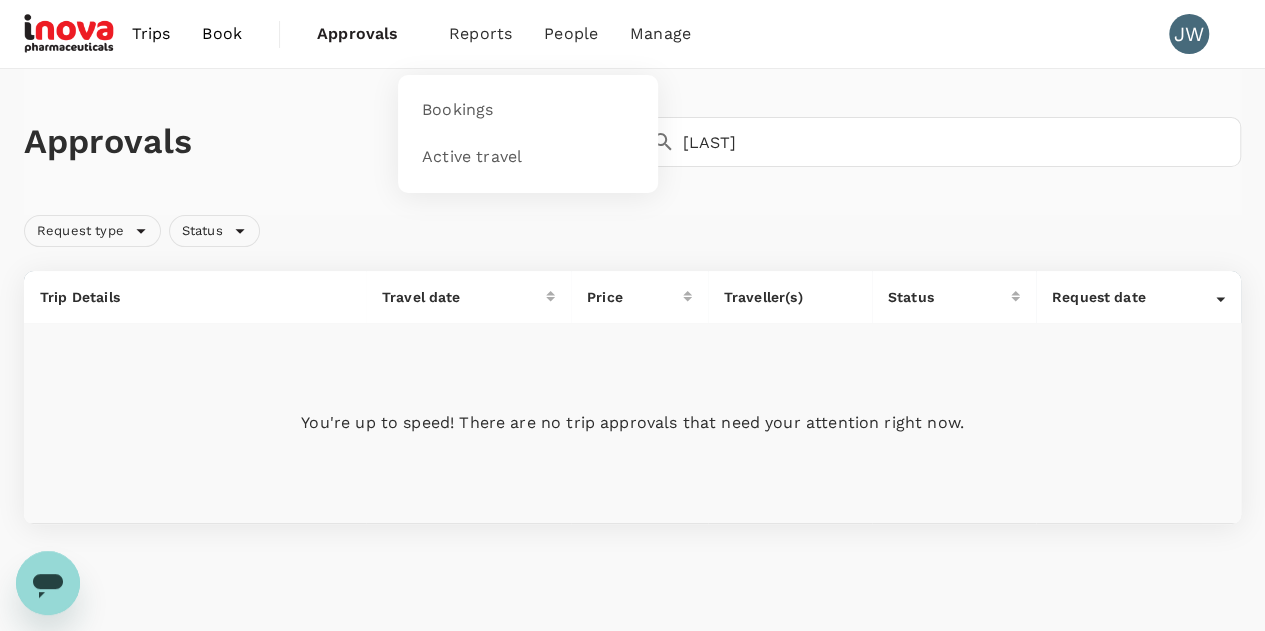 click on "Reports" at bounding box center [480, 34] 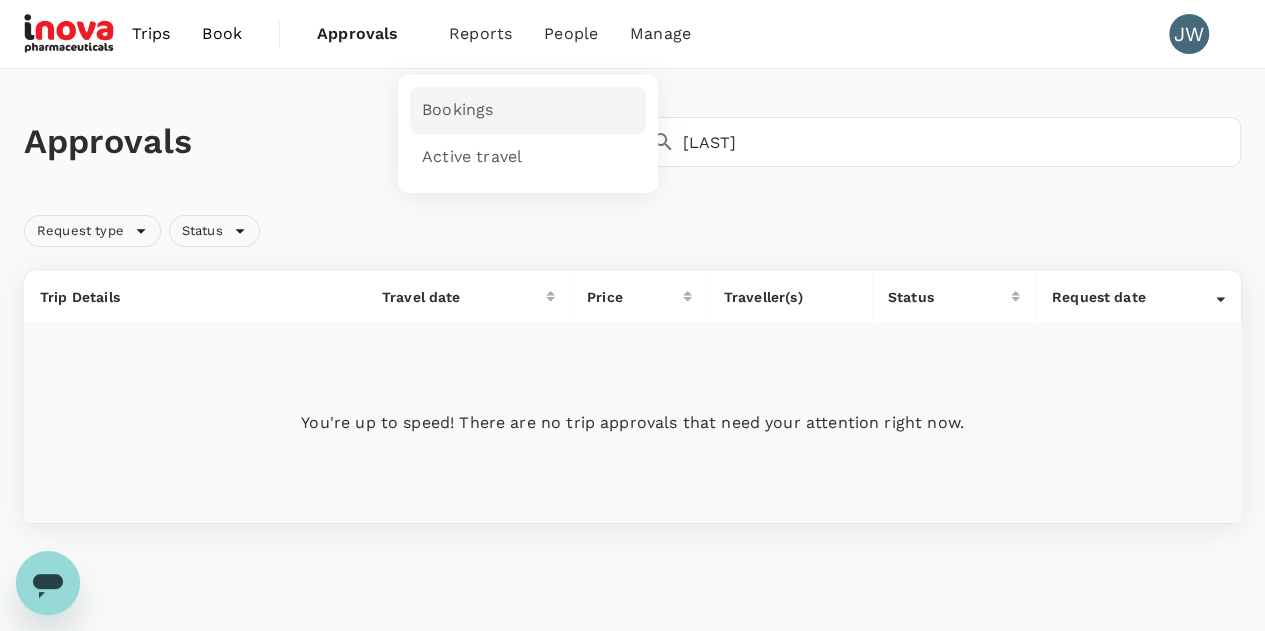 click on "Bookings" at bounding box center (457, 110) 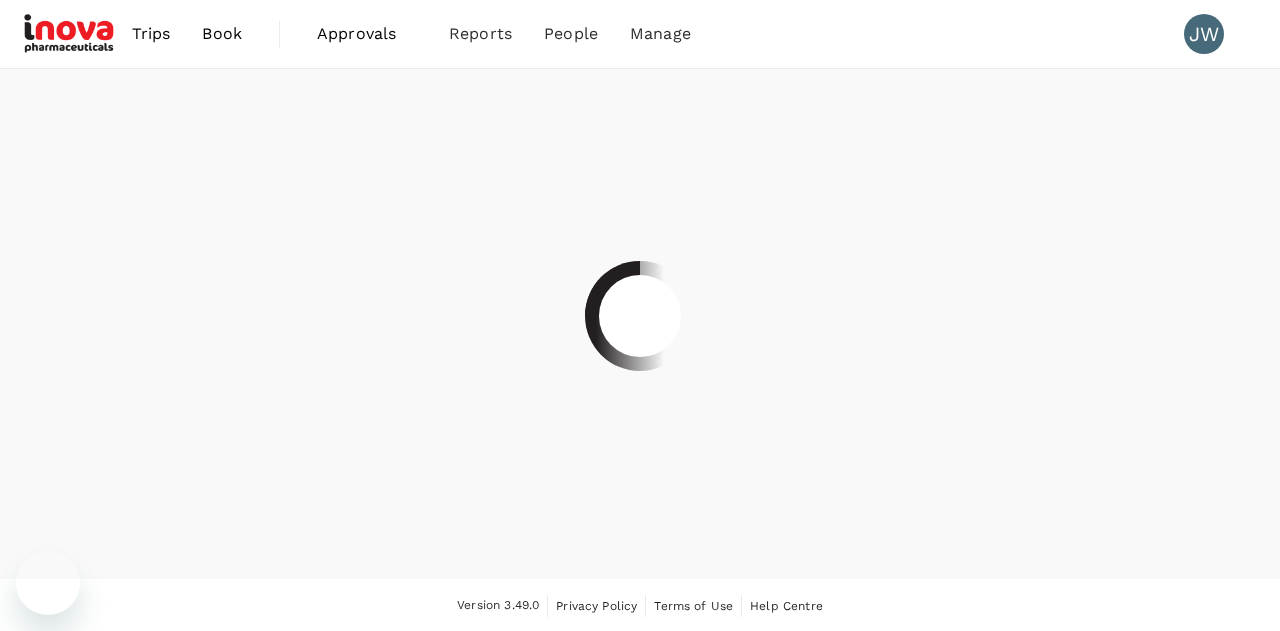 scroll, scrollTop: 0, scrollLeft: 0, axis: both 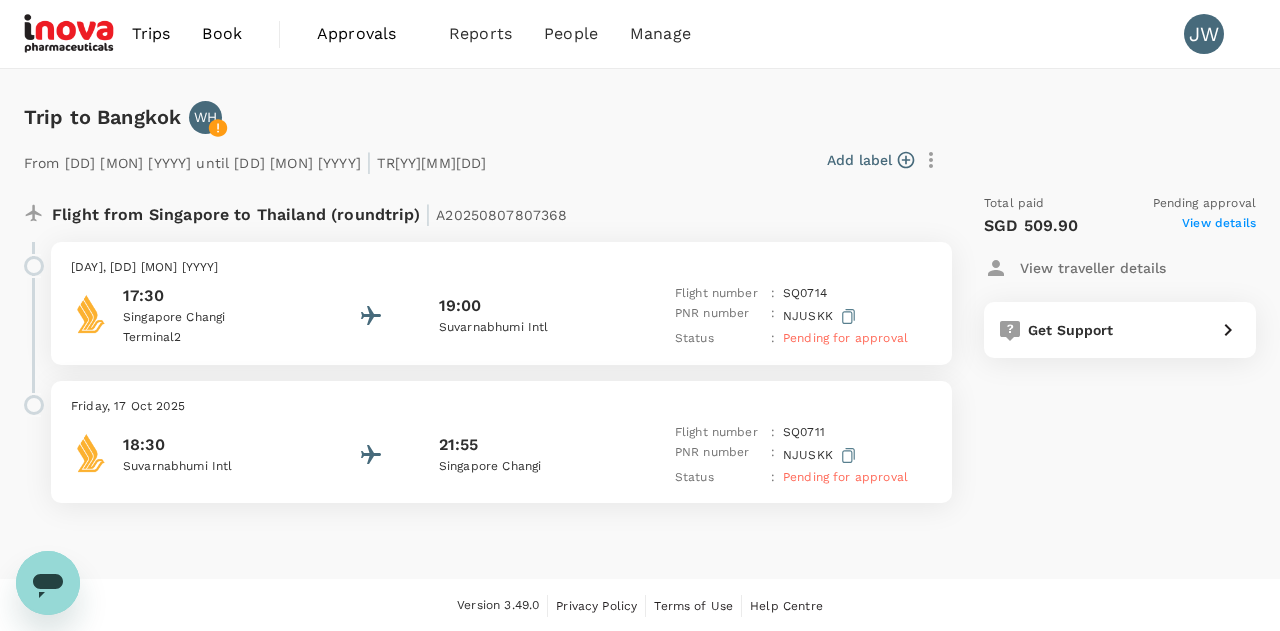 click on "View traveller details" at bounding box center (1093, 268) 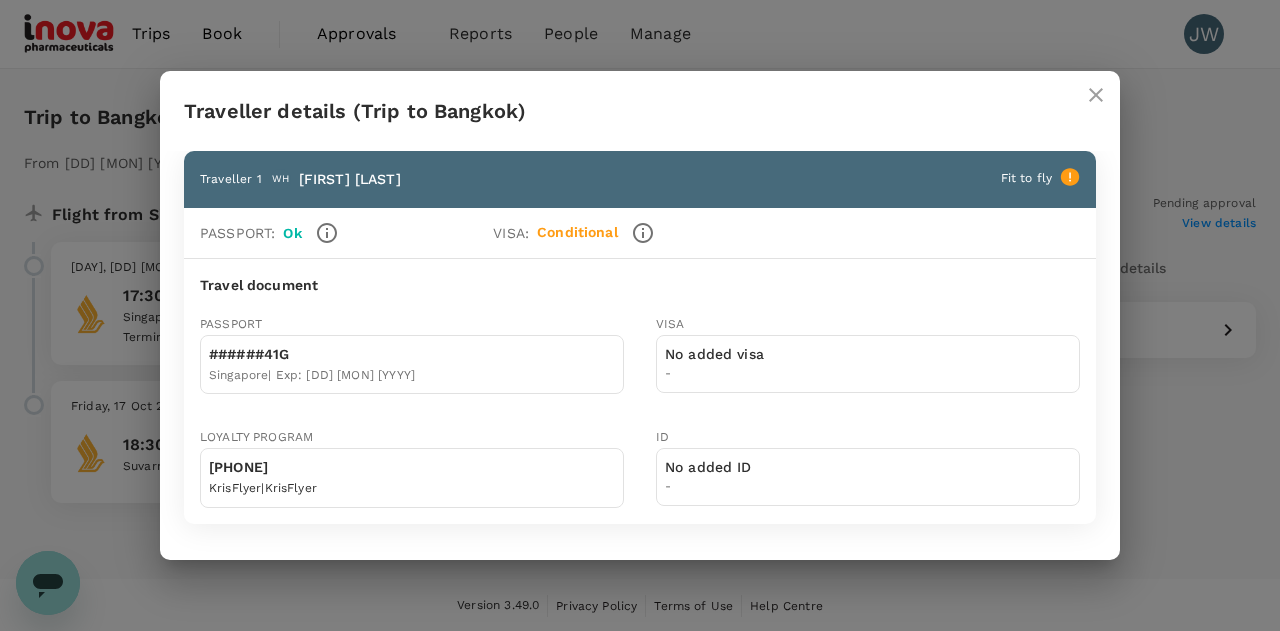 click 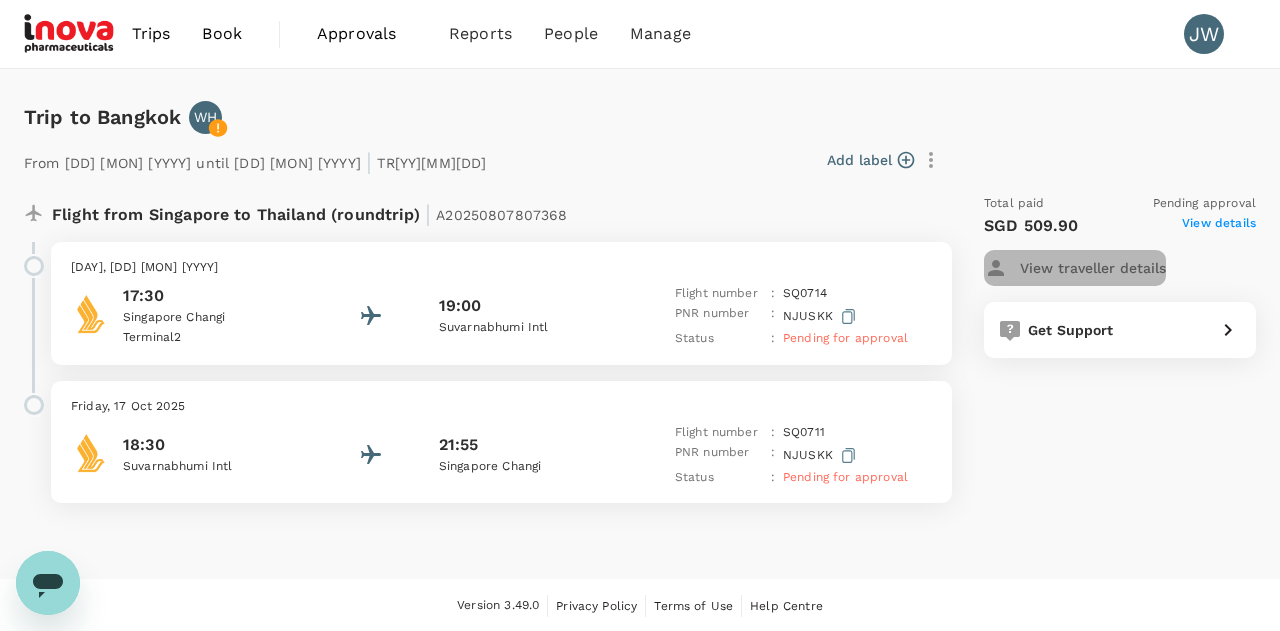 click on "View traveller details" at bounding box center (1093, 268) 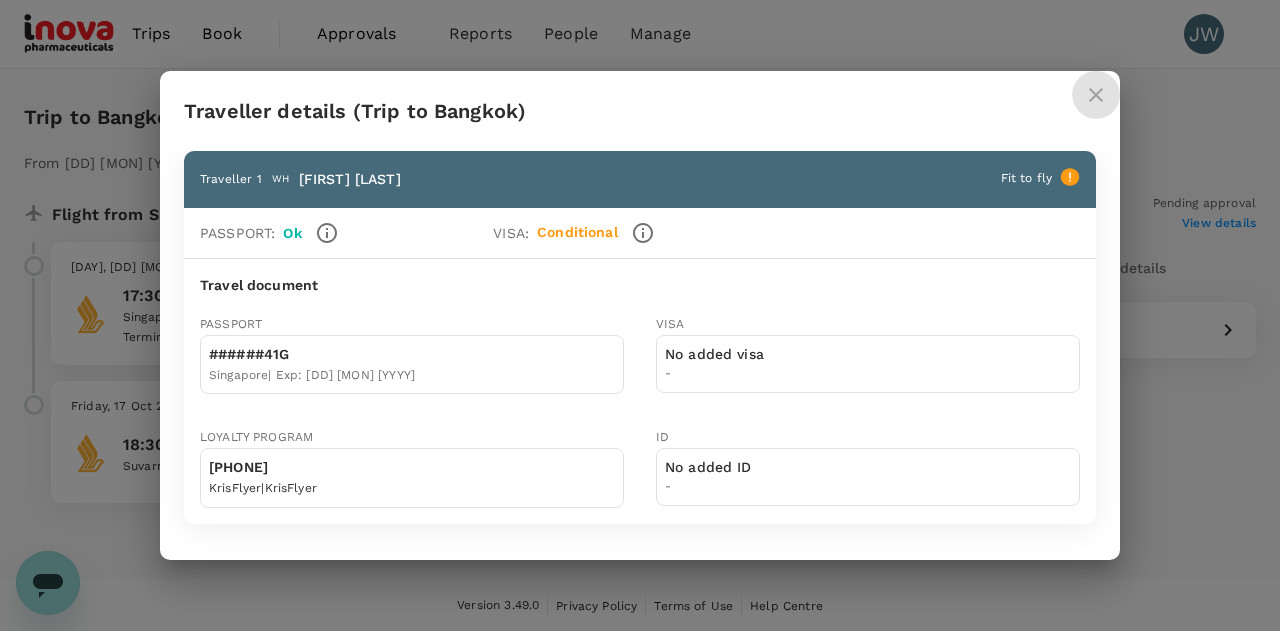 click 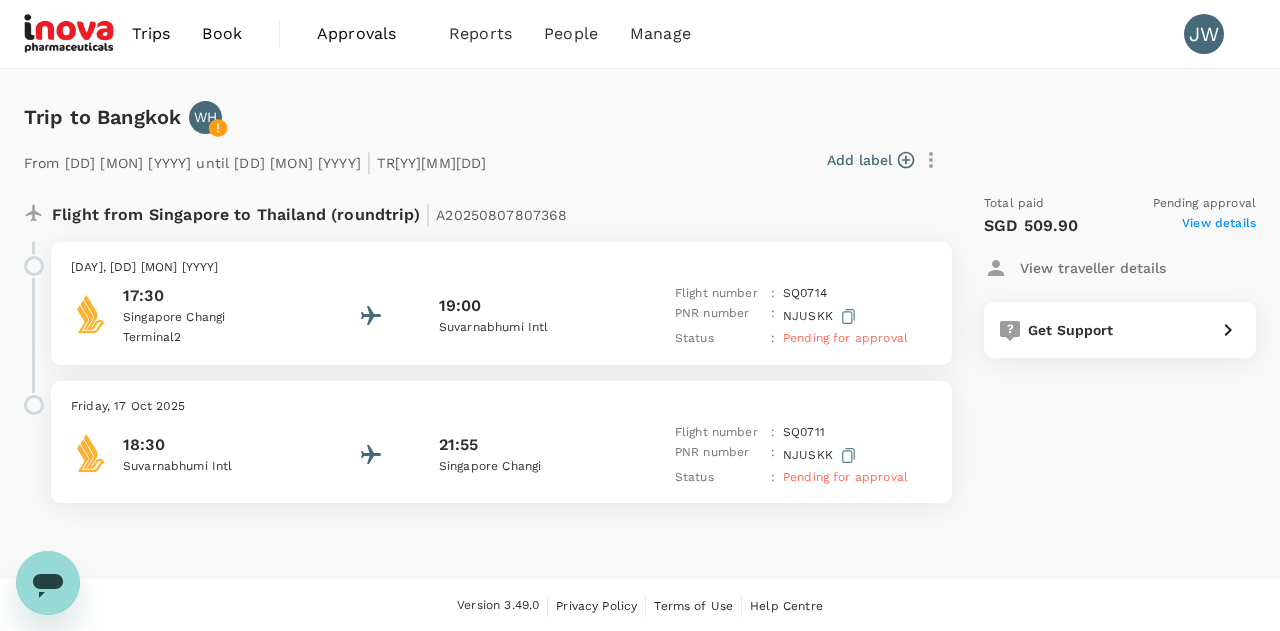 click on "View details" at bounding box center [1219, 226] 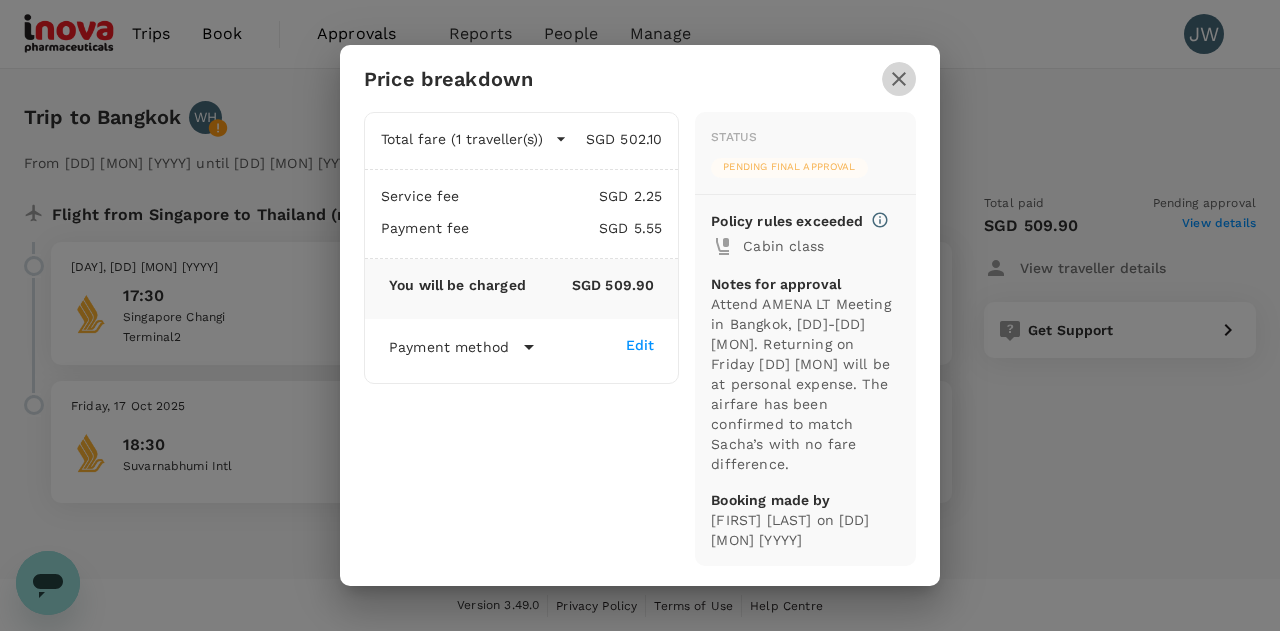 click 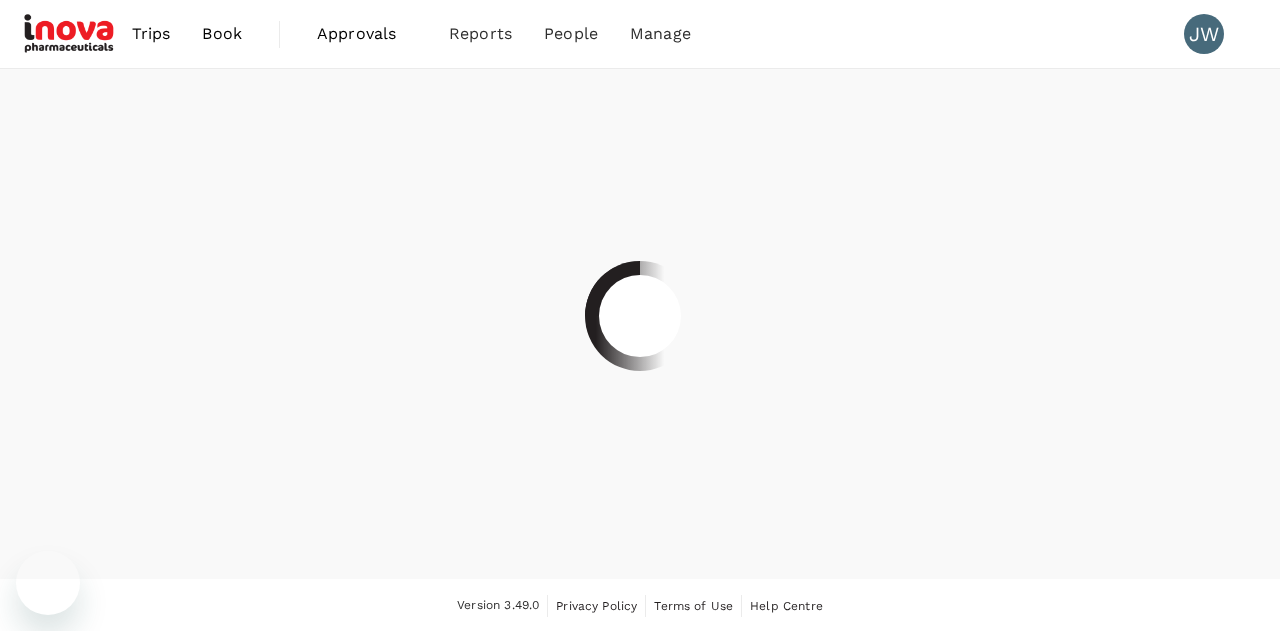 scroll, scrollTop: 0, scrollLeft: 0, axis: both 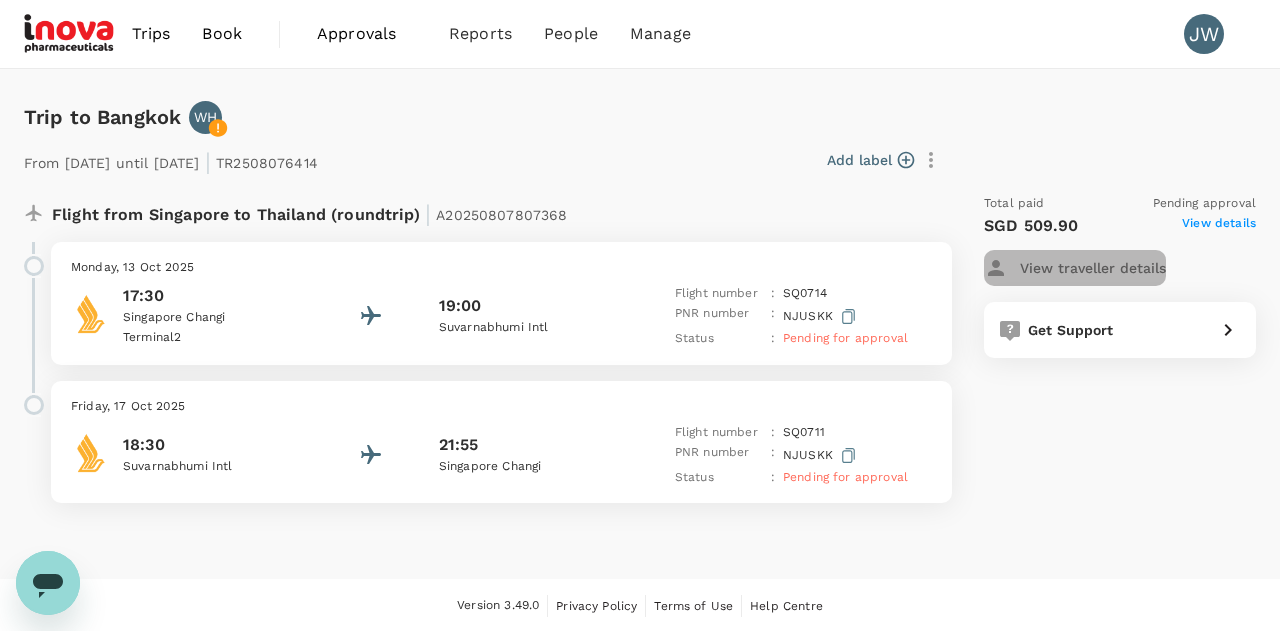 click on "View traveller details" at bounding box center (1093, 268) 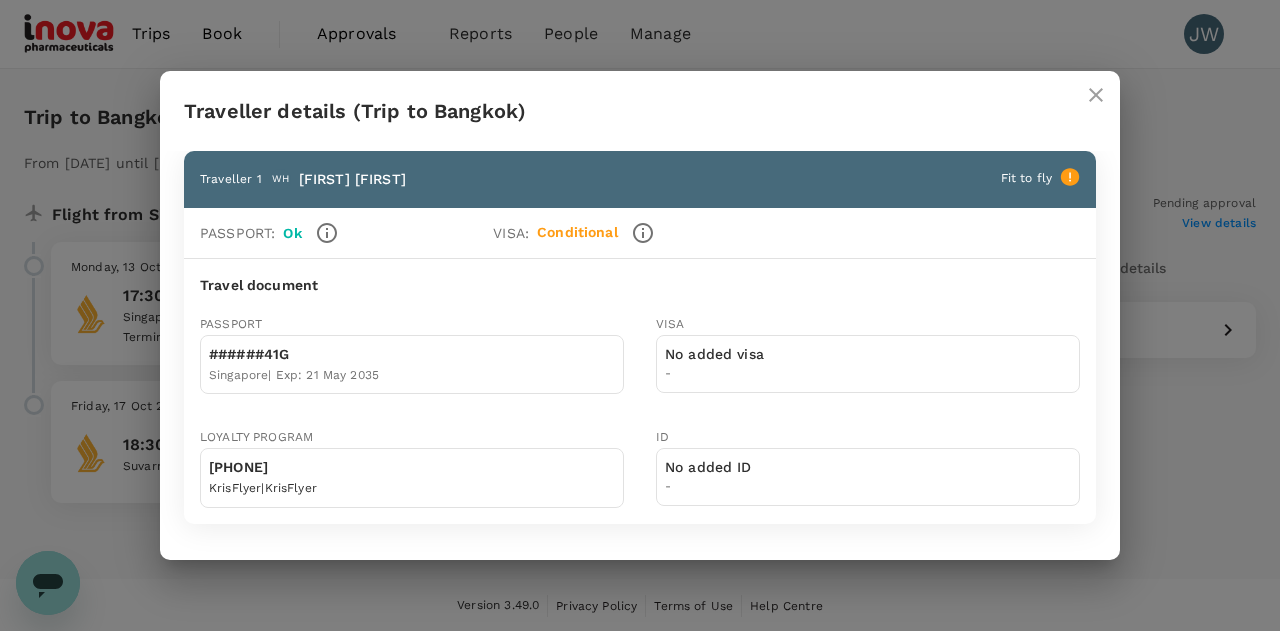click 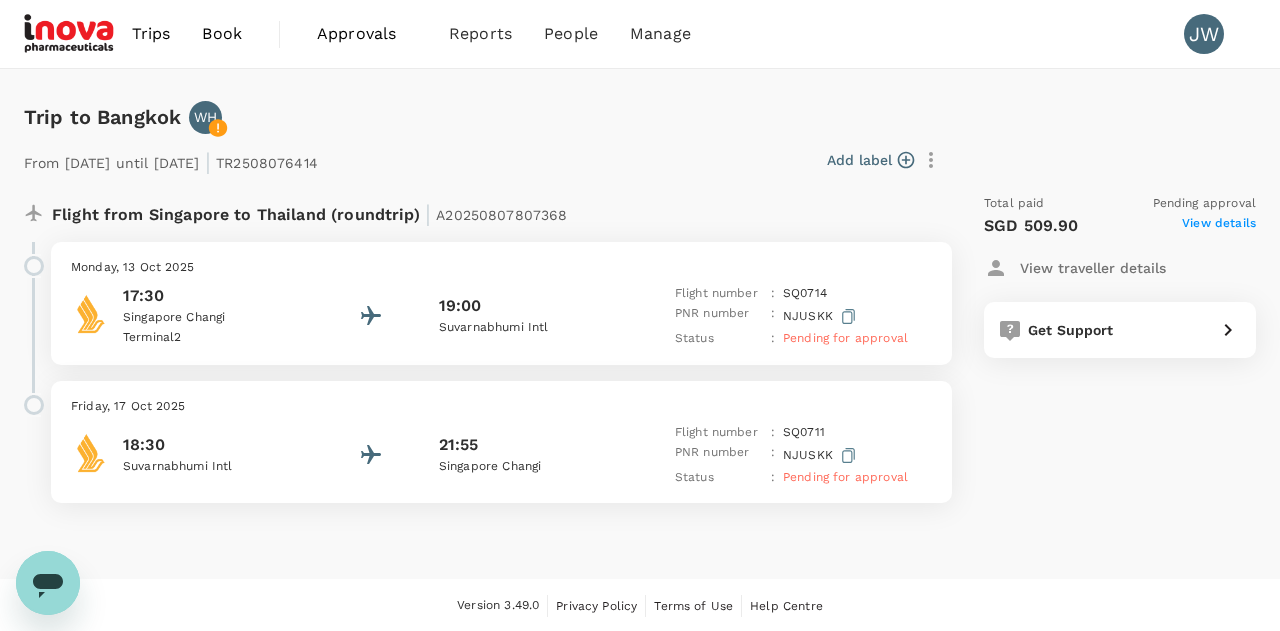 click on "Trip to Bangkok WH From 13 Oct 2025 until 17 Oct 2025     |   TR2508076414 Add label Flight from Singapore to Thailand (roundtrip)   |   A20250807807368 Monday, 13 Oct 2025   17:30 Singapore Changi Terminal  2 19:00 Suvarnabhumi Intl Flight number : SQ 0714 PNR number : NJUSKK   Status : Pending for approval Friday, 17 Oct 2025   18:30 Suvarnabhumi Intl 21:55 Singapore Changi Flight number : SQ 0711 PNR number : NJUSKK   Status : Pending for approval Total paid Pending approval SGD 509.90 View details View traveller details Get Support" at bounding box center [640, 324] 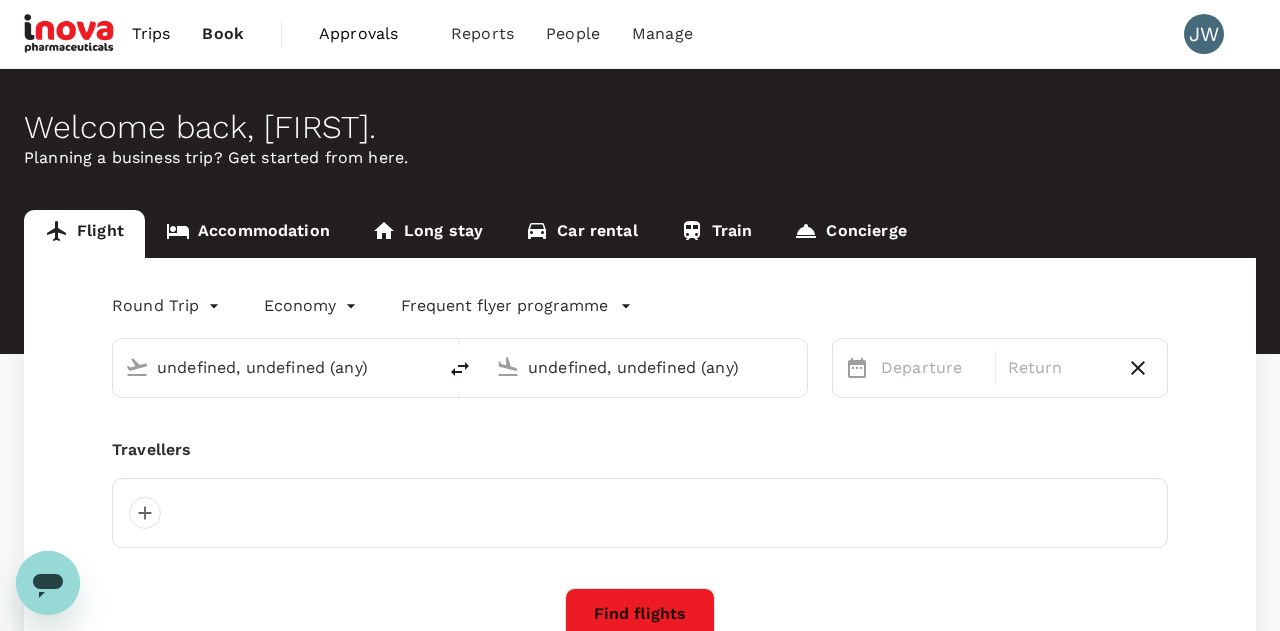 type on "Singapore Changi (SIN)" 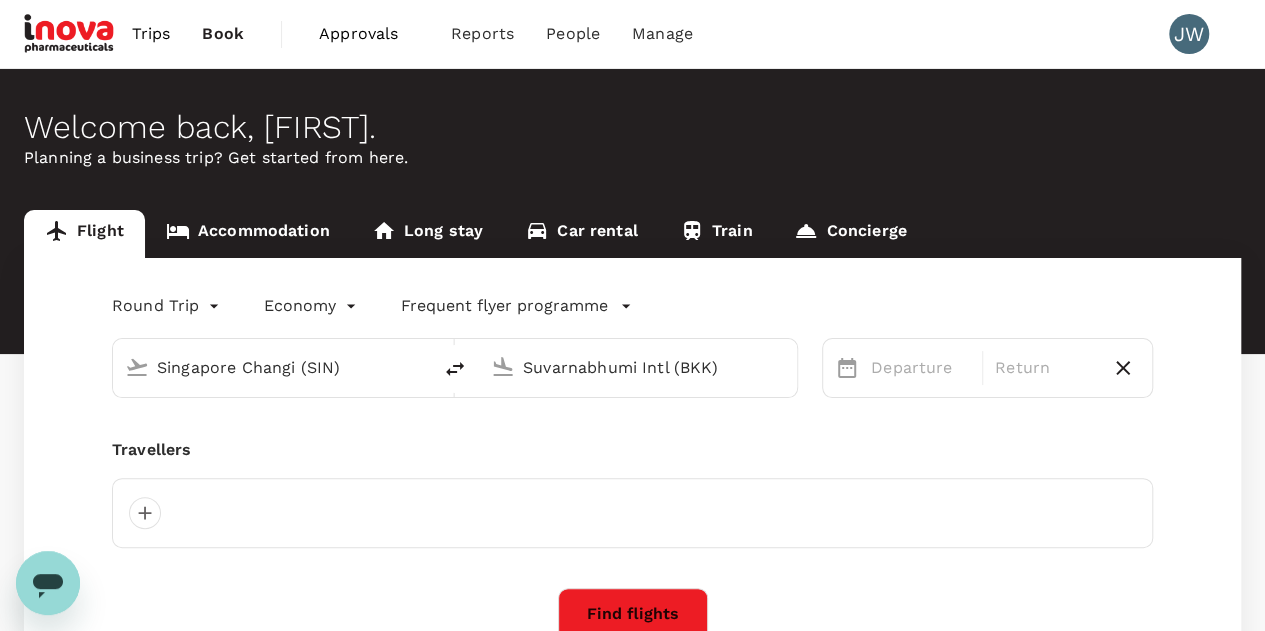 type 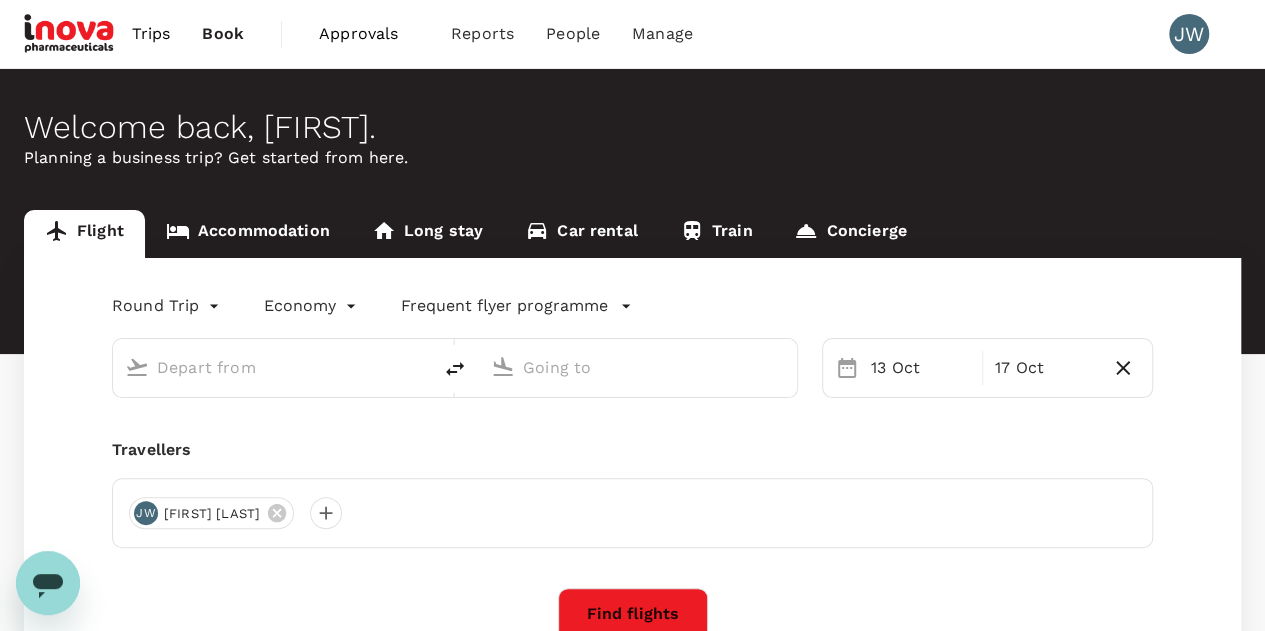 type on "Singapore Changi (SIN)" 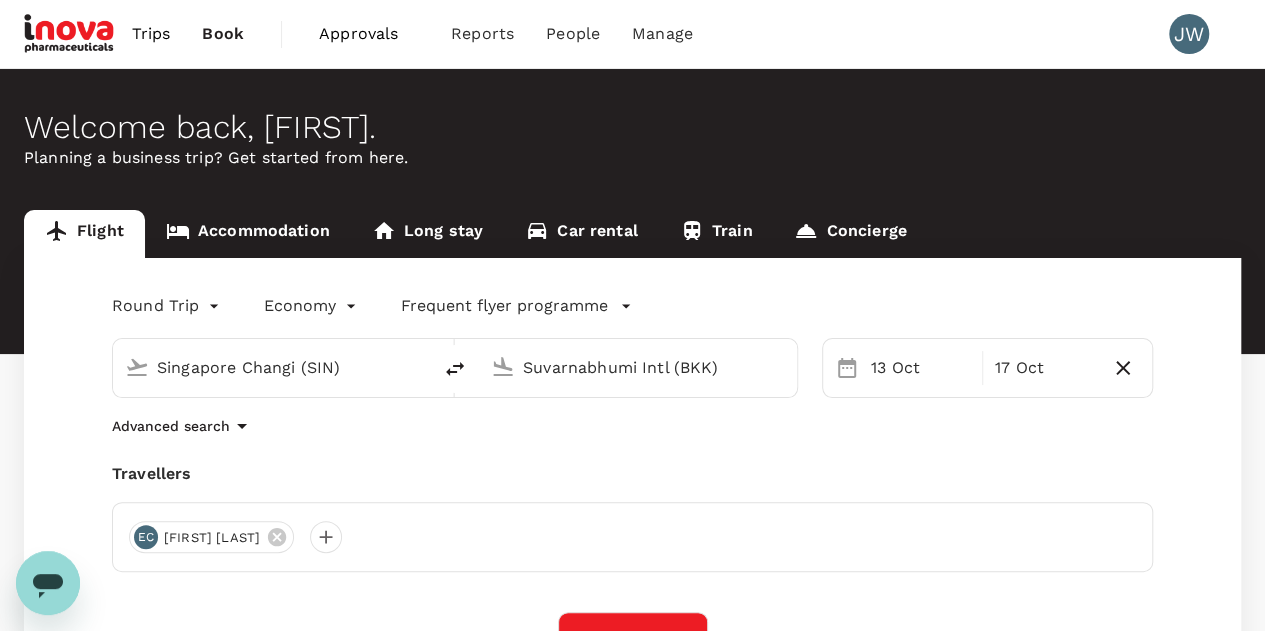 type 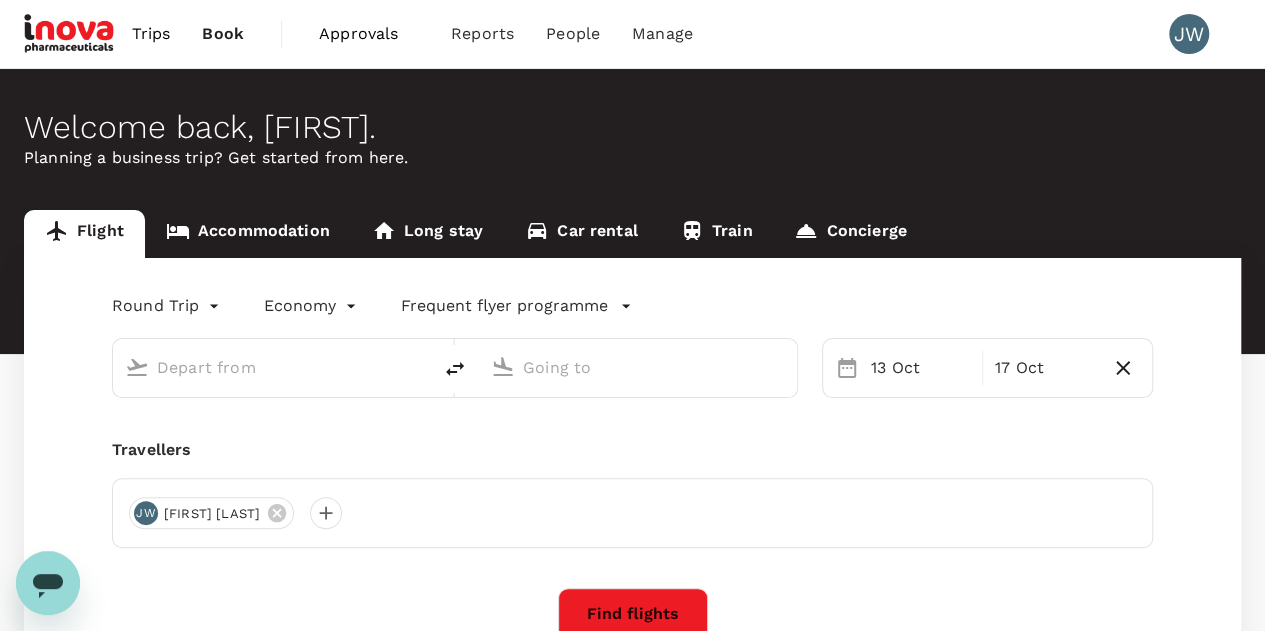 type on "Singapore Changi (SIN)" 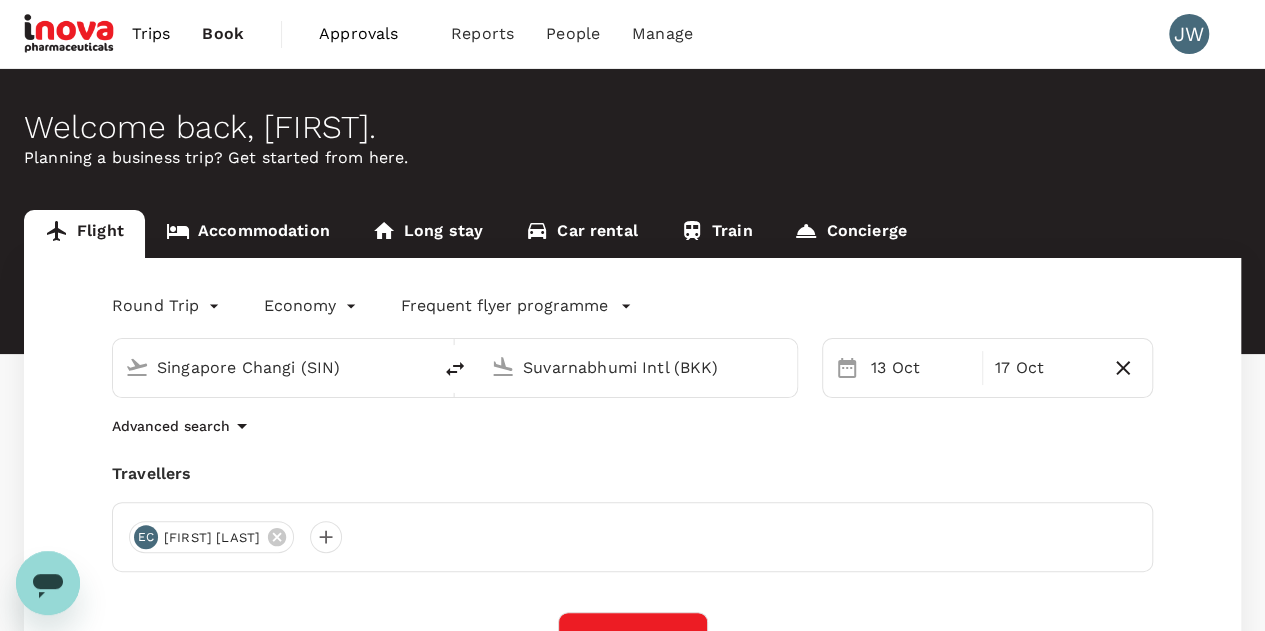click on "Advanced search" at bounding box center (632, 426) 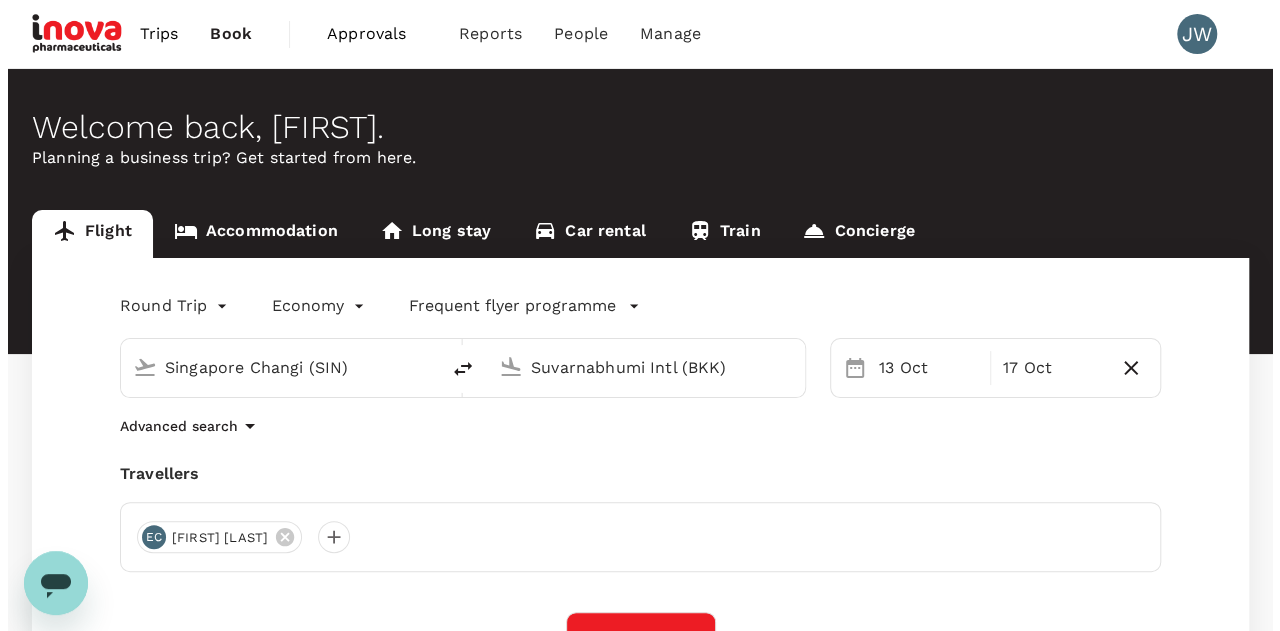 scroll, scrollTop: 300, scrollLeft: 0, axis: vertical 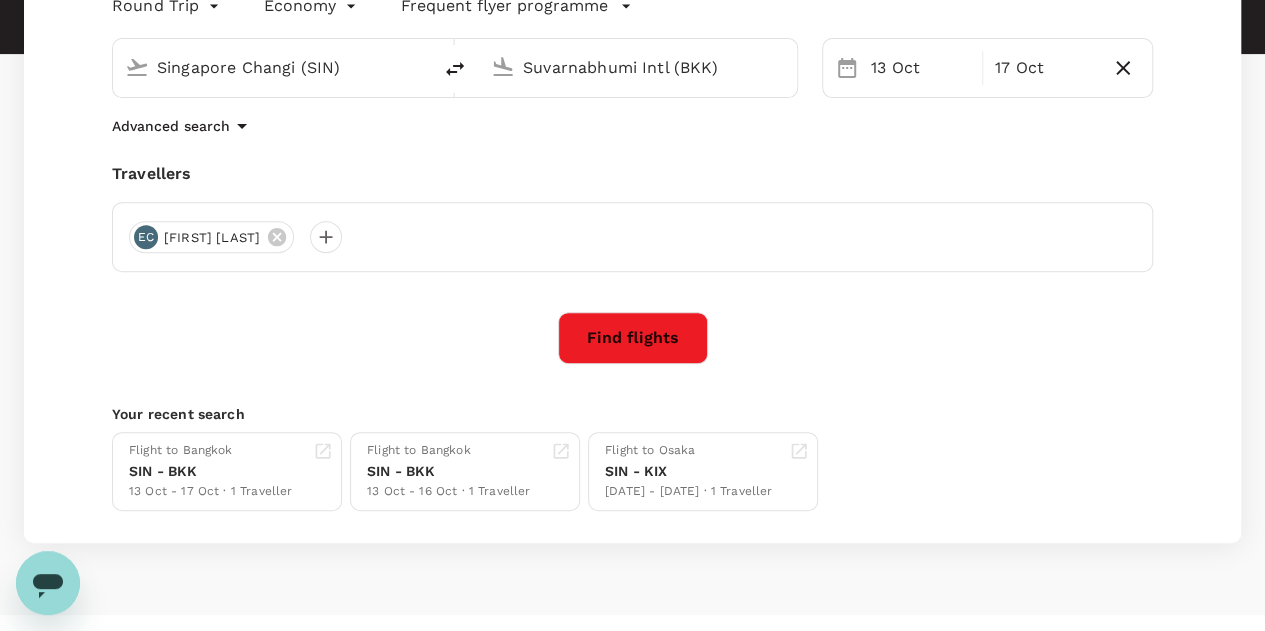 click on "Find flights" at bounding box center [633, 338] 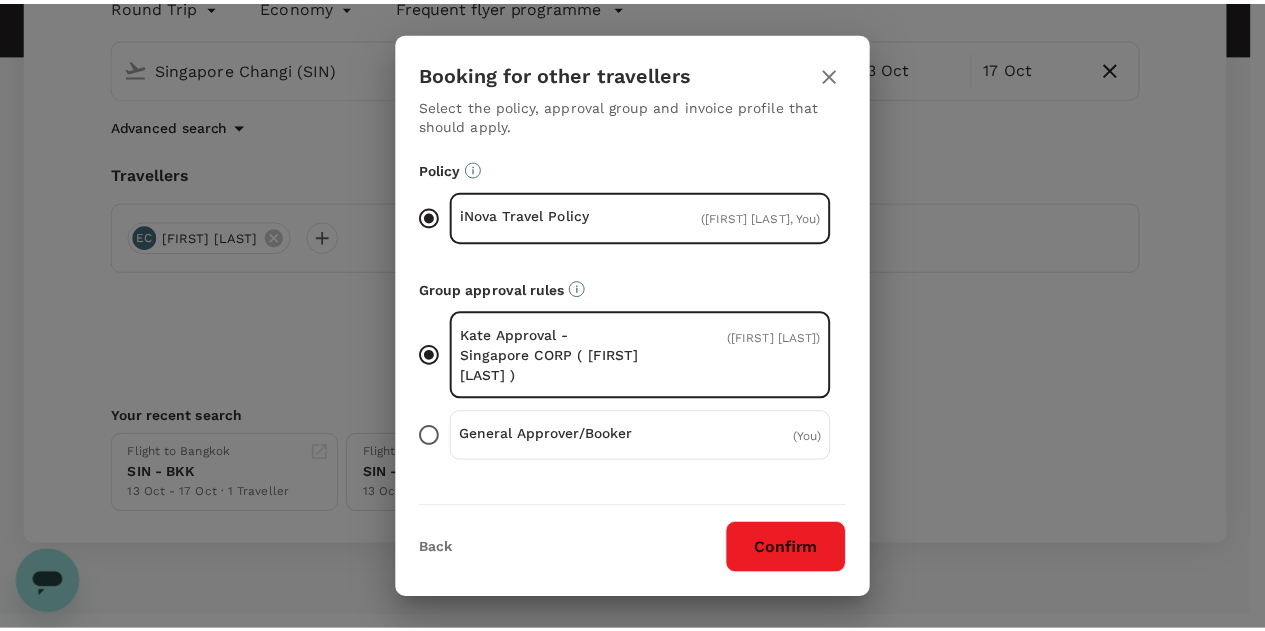 scroll, scrollTop: 136, scrollLeft: 0, axis: vertical 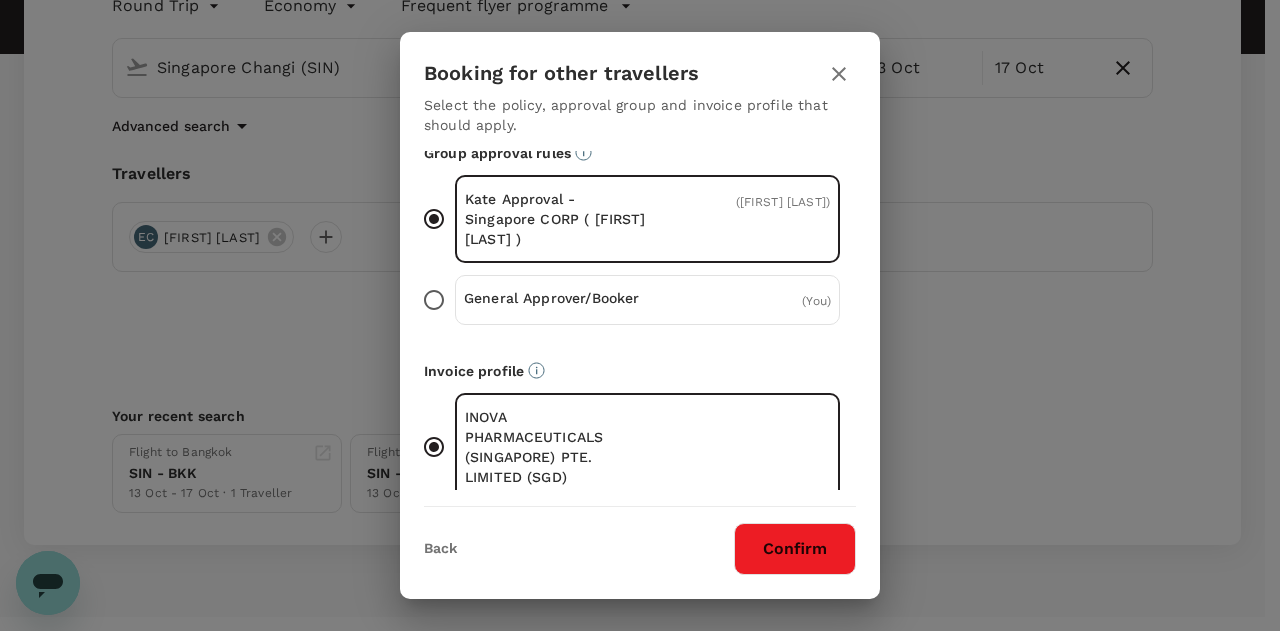 click on "Confirm" at bounding box center (795, 549) 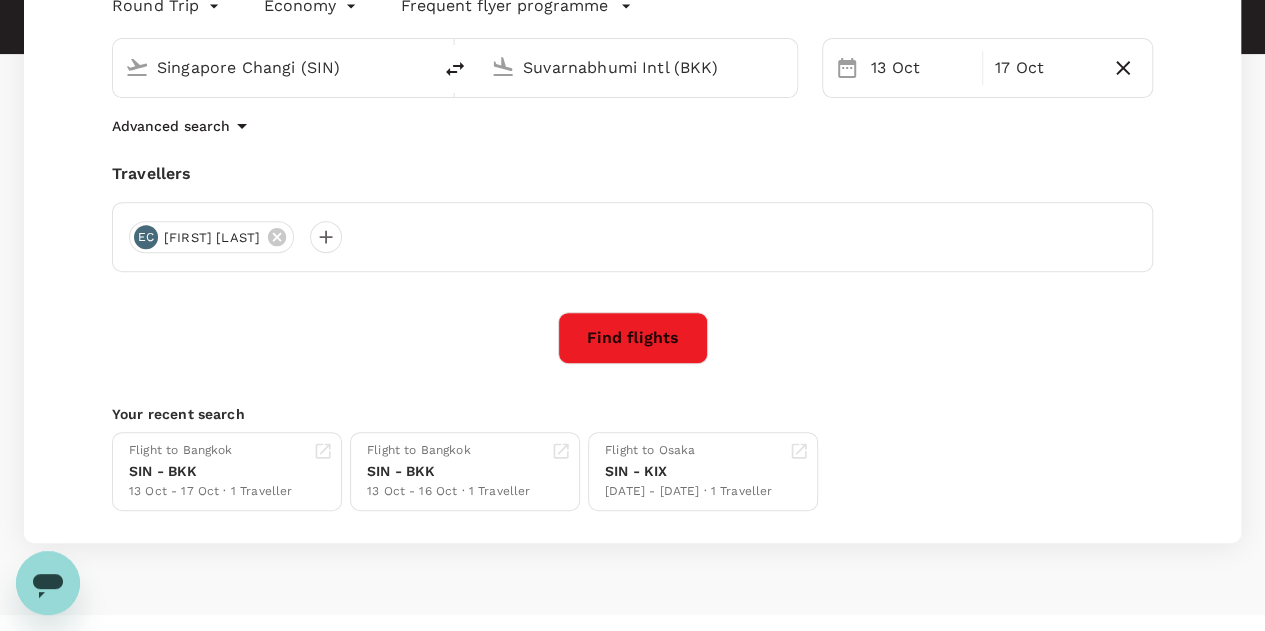 scroll, scrollTop: 0, scrollLeft: 0, axis: both 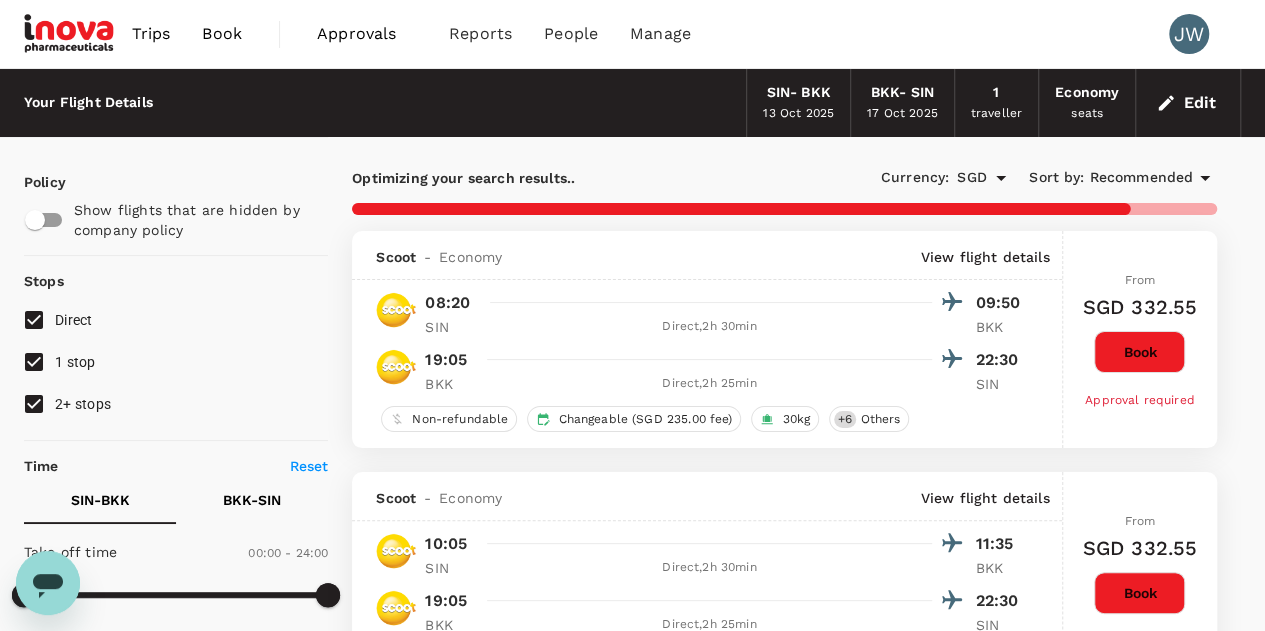 type on "895" 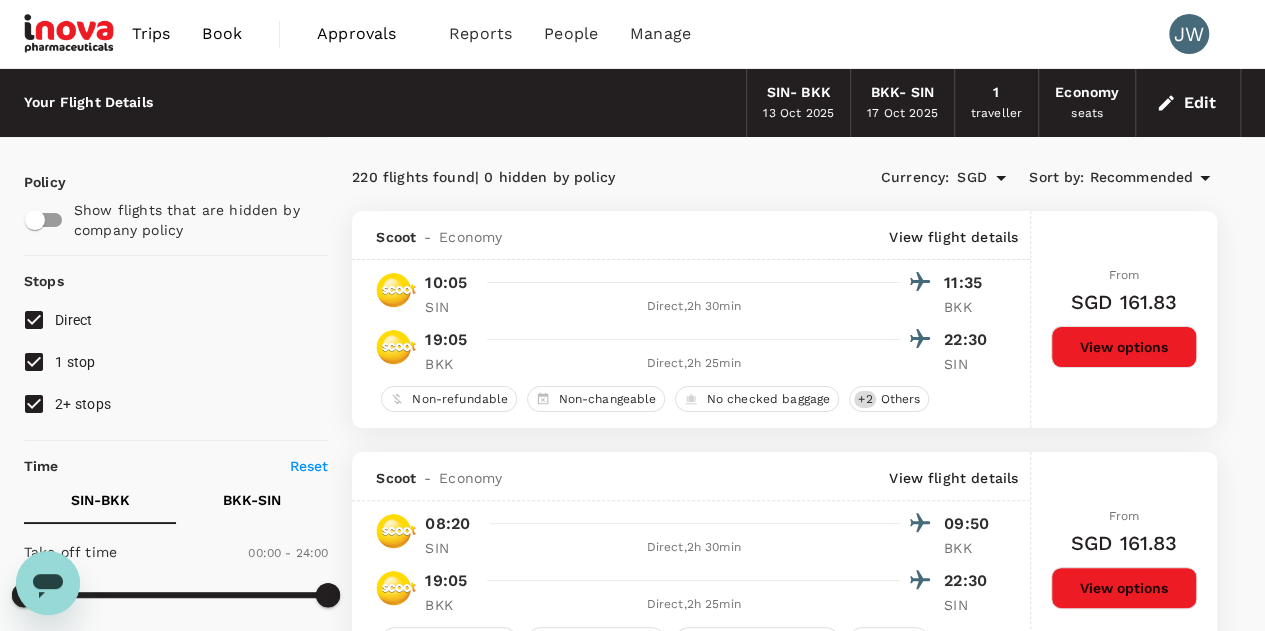 drag, startPoint x: 32, startPoint y: 408, endPoint x: 32, endPoint y: 389, distance: 19 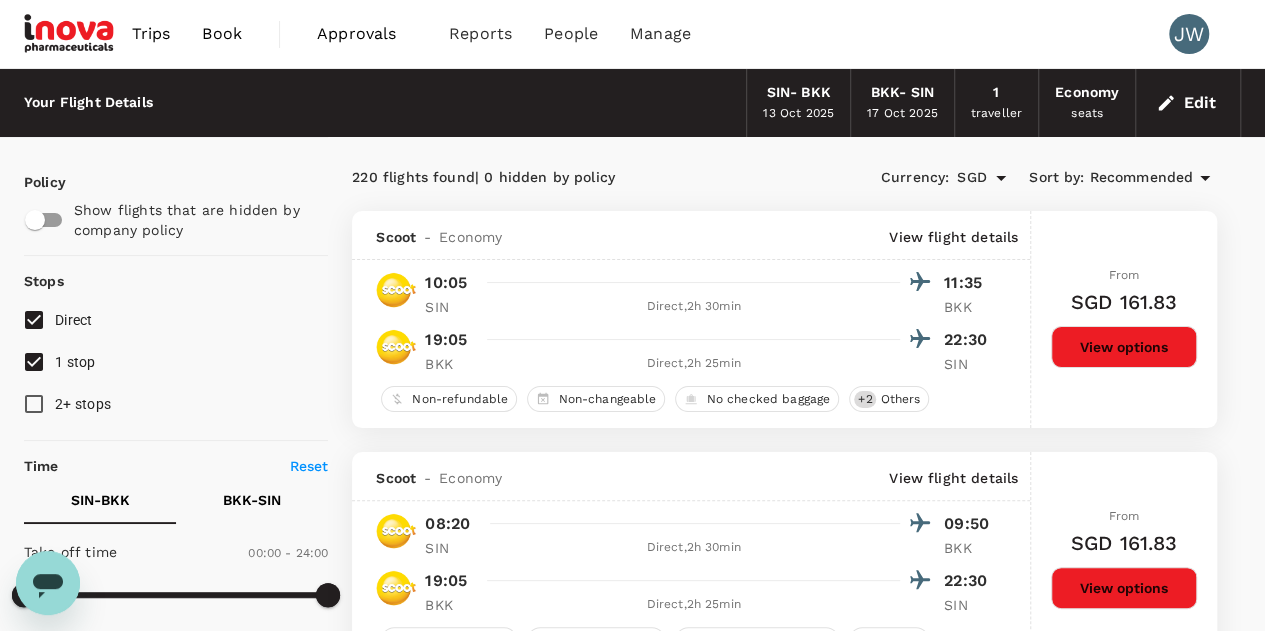 click on "1 stop" at bounding box center (34, 362) 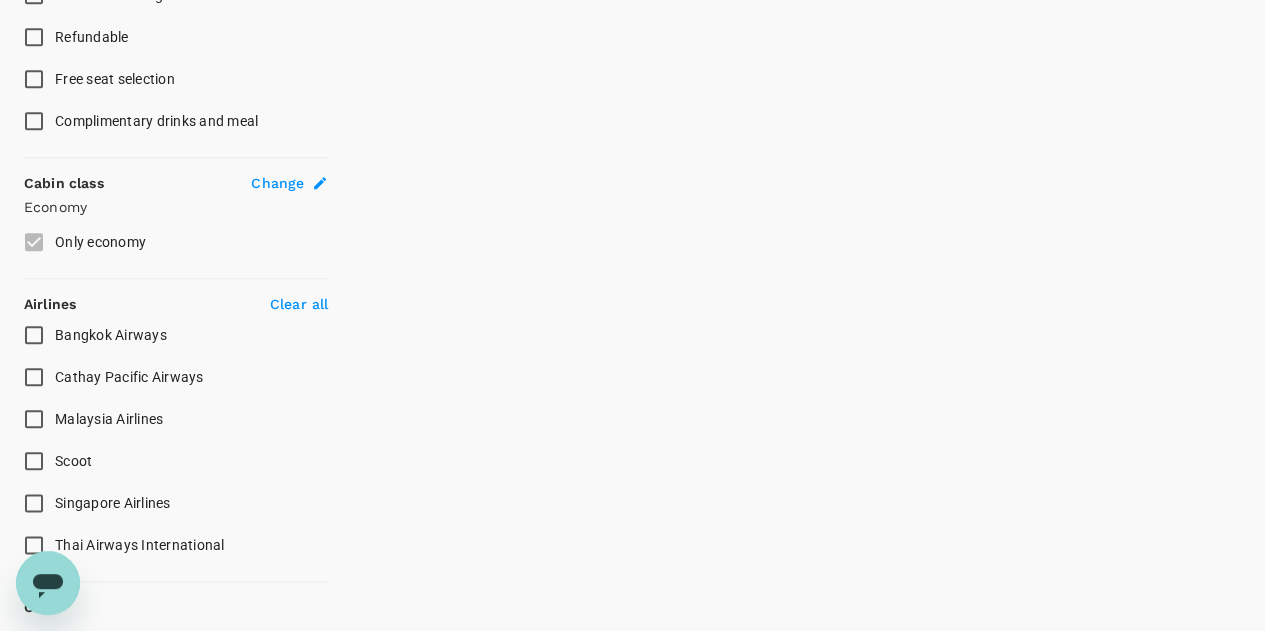 scroll, scrollTop: 1099, scrollLeft: 0, axis: vertical 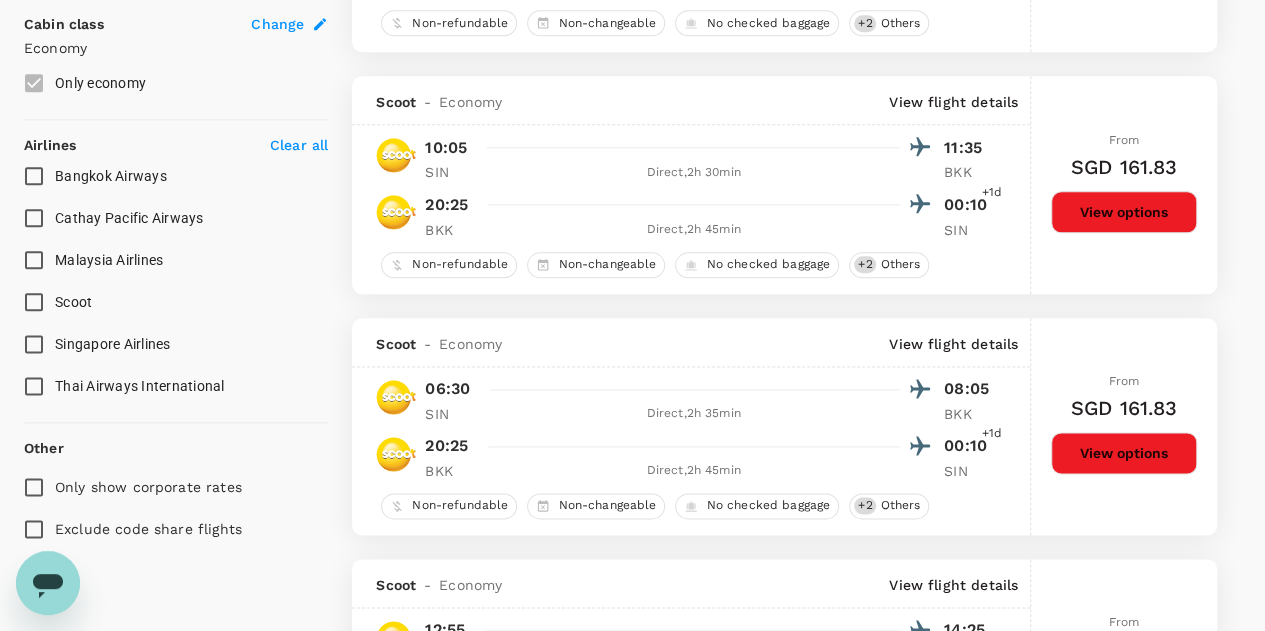 type on "SGD" 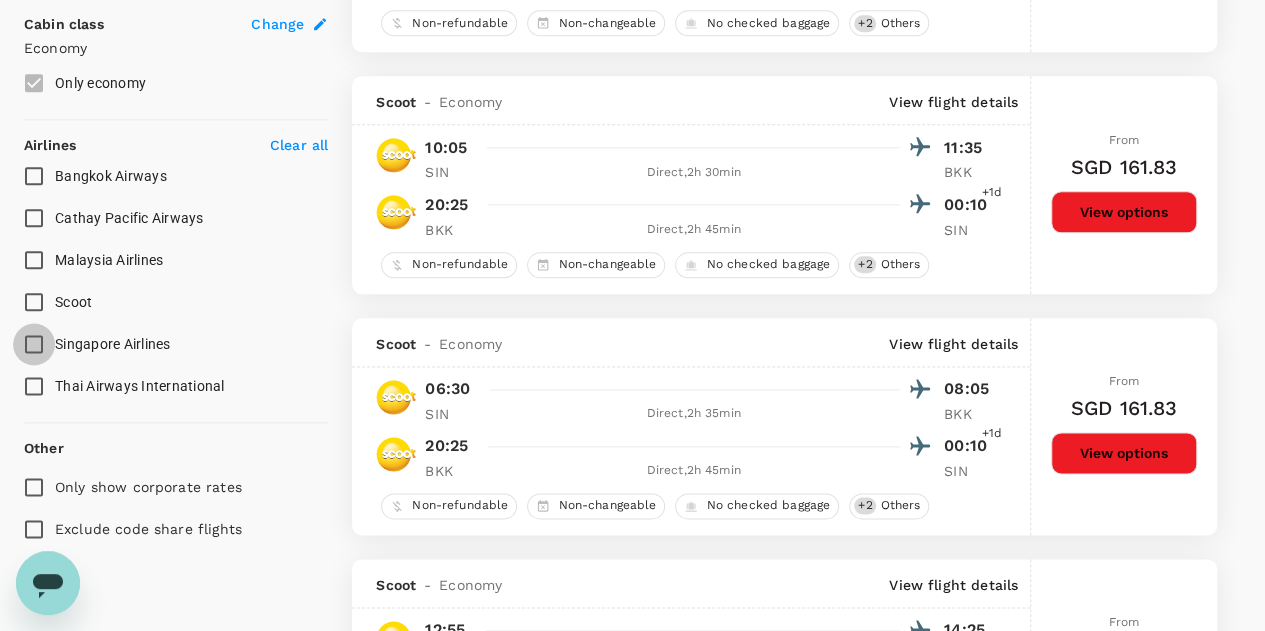 click on "Singapore Airlines" at bounding box center [34, 344] 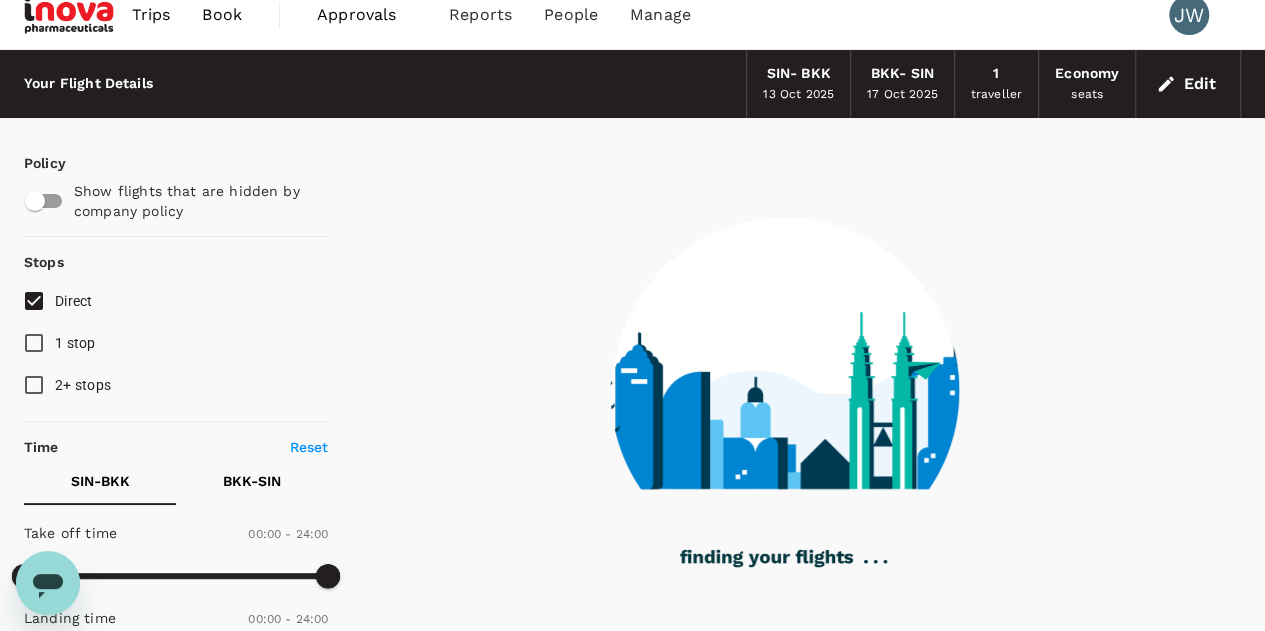 scroll, scrollTop: 0, scrollLeft: 0, axis: both 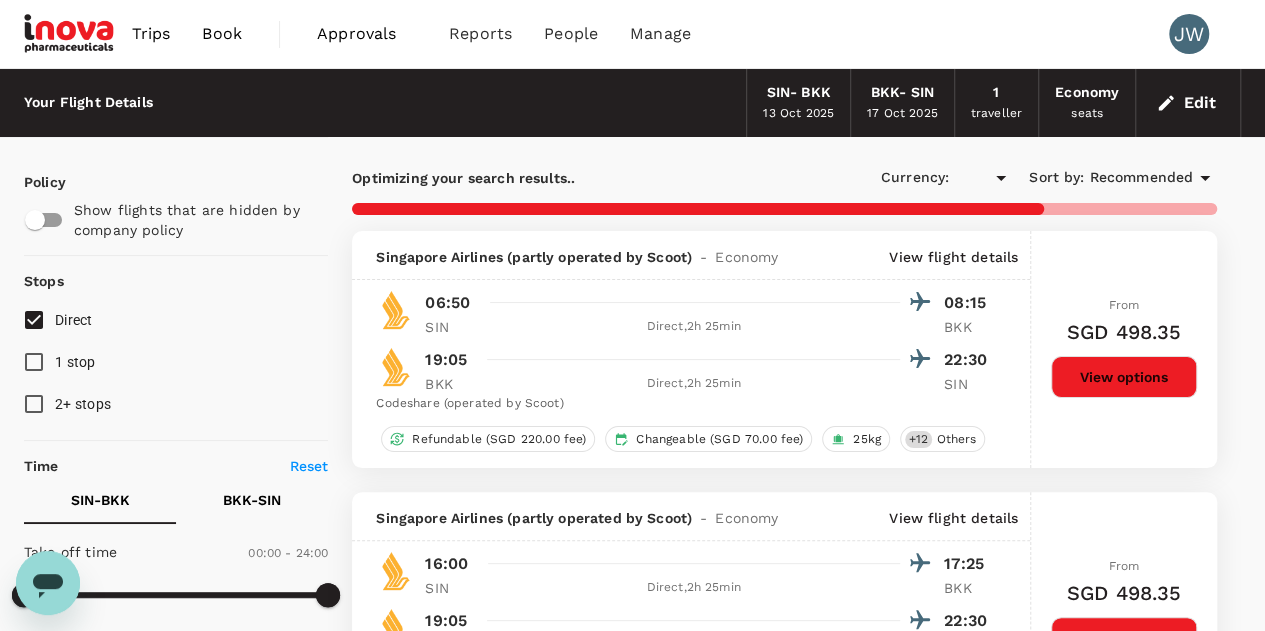 type on "SGD" 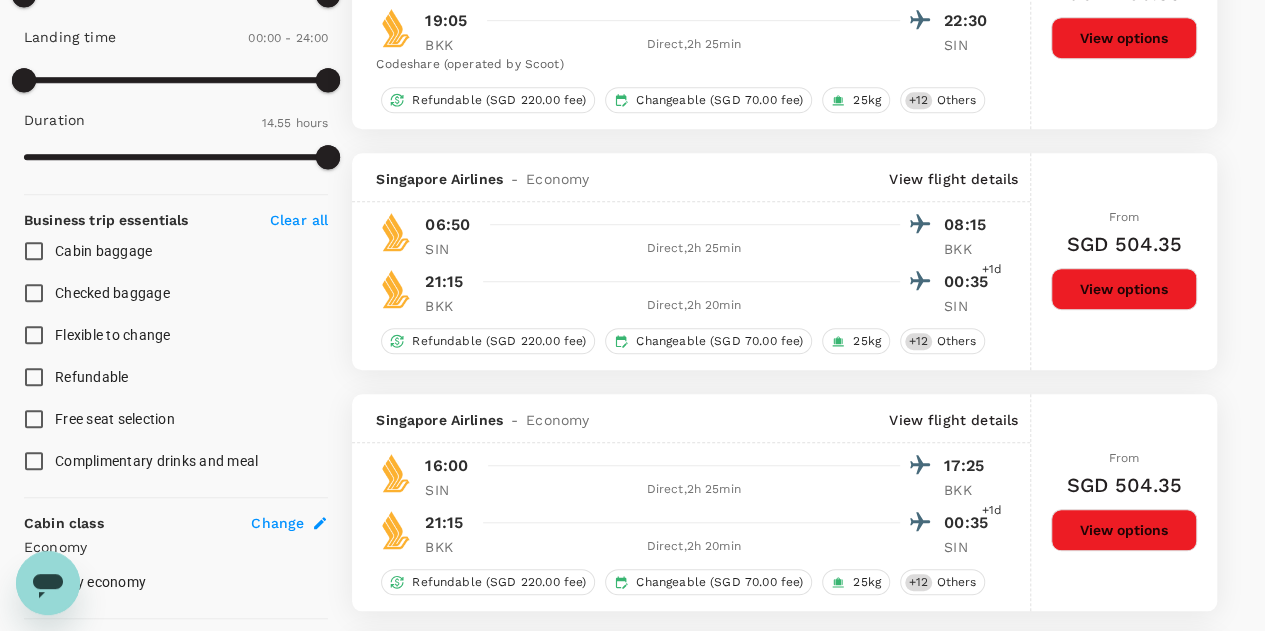 scroll, scrollTop: 300, scrollLeft: 0, axis: vertical 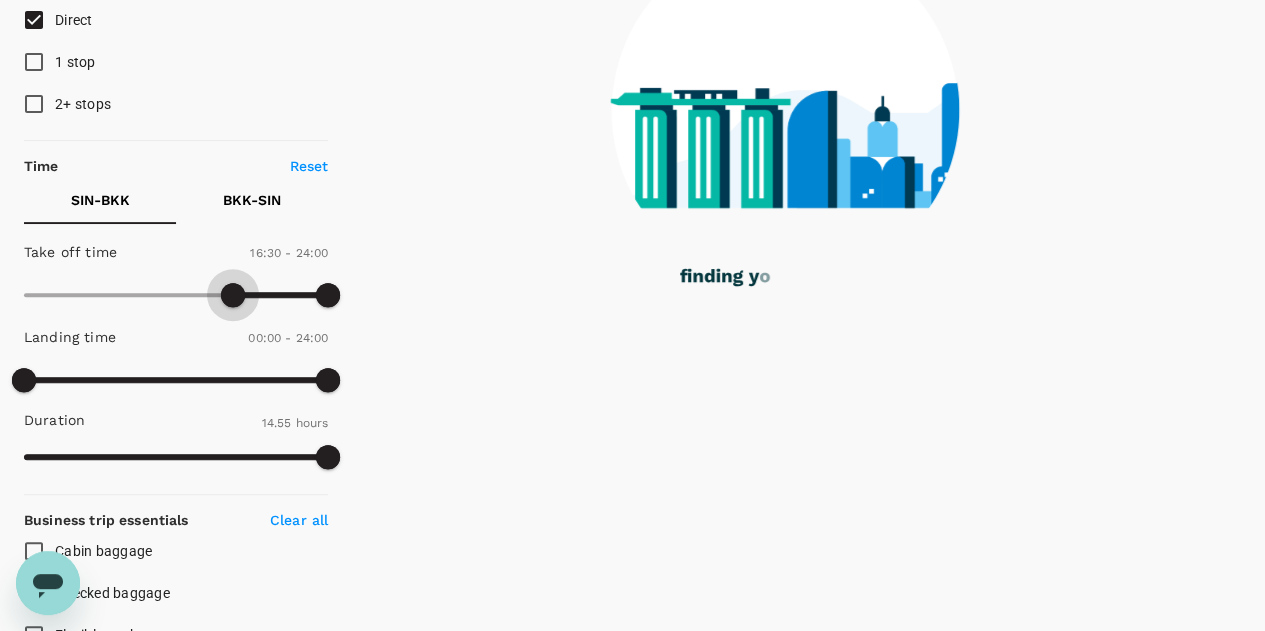 type on "960" 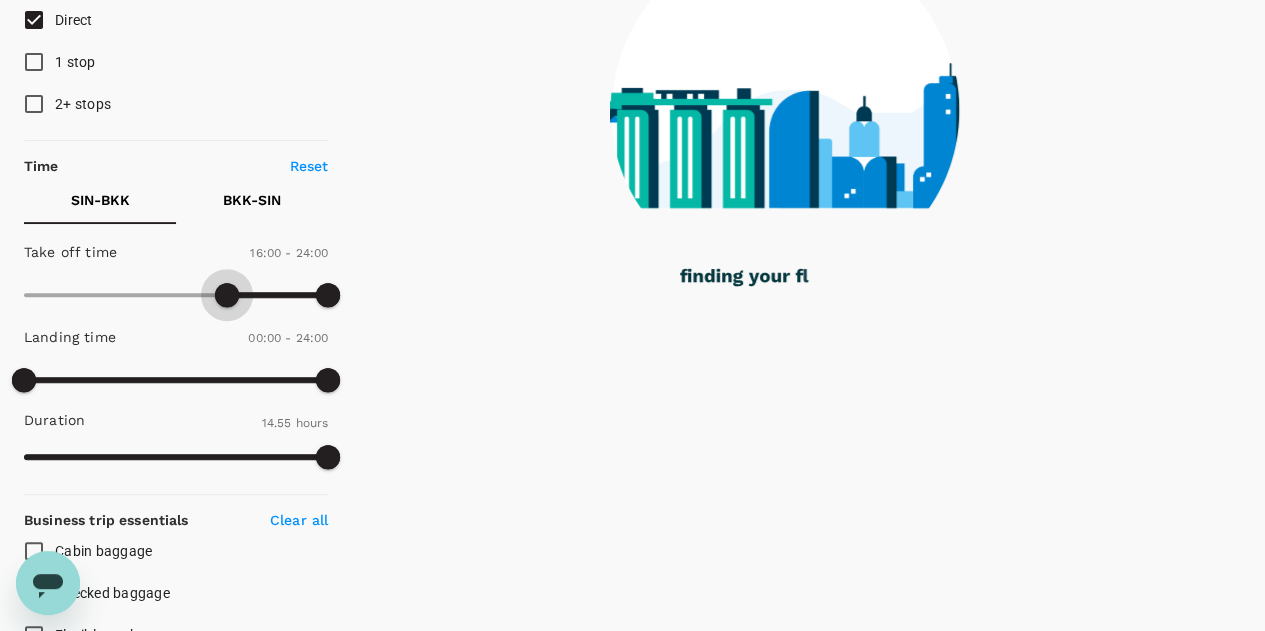 drag, startPoint x: 29, startPoint y: 293, endPoint x: 226, endPoint y: 283, distance: 197.25365 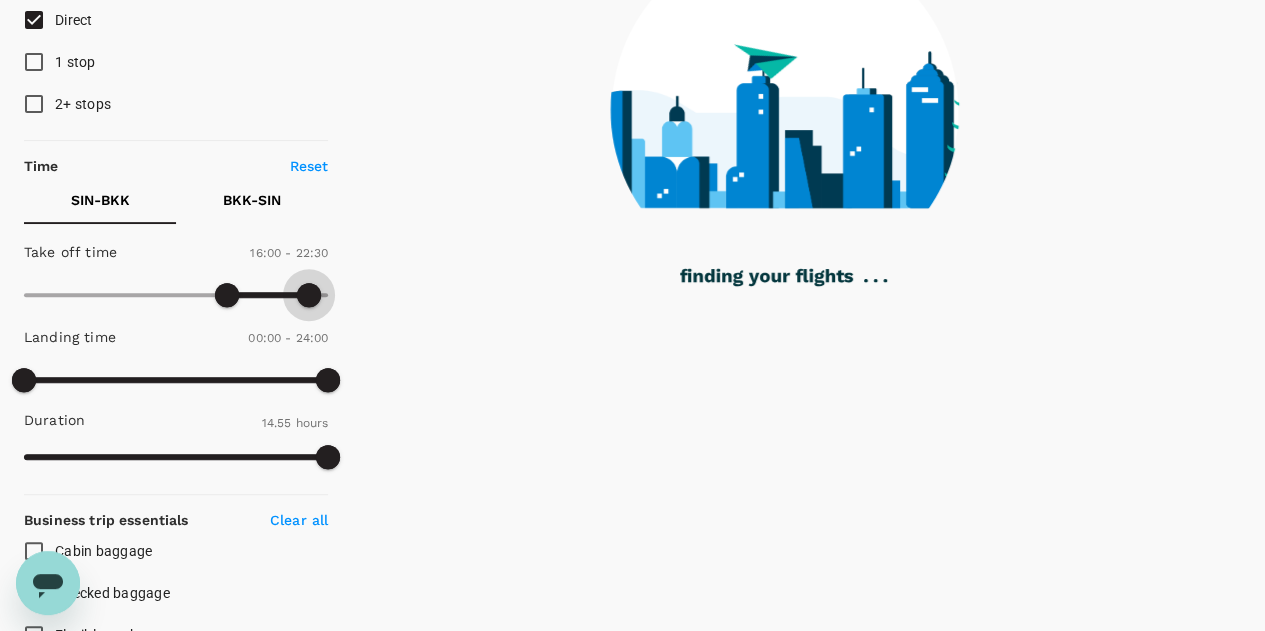 type on "1320" 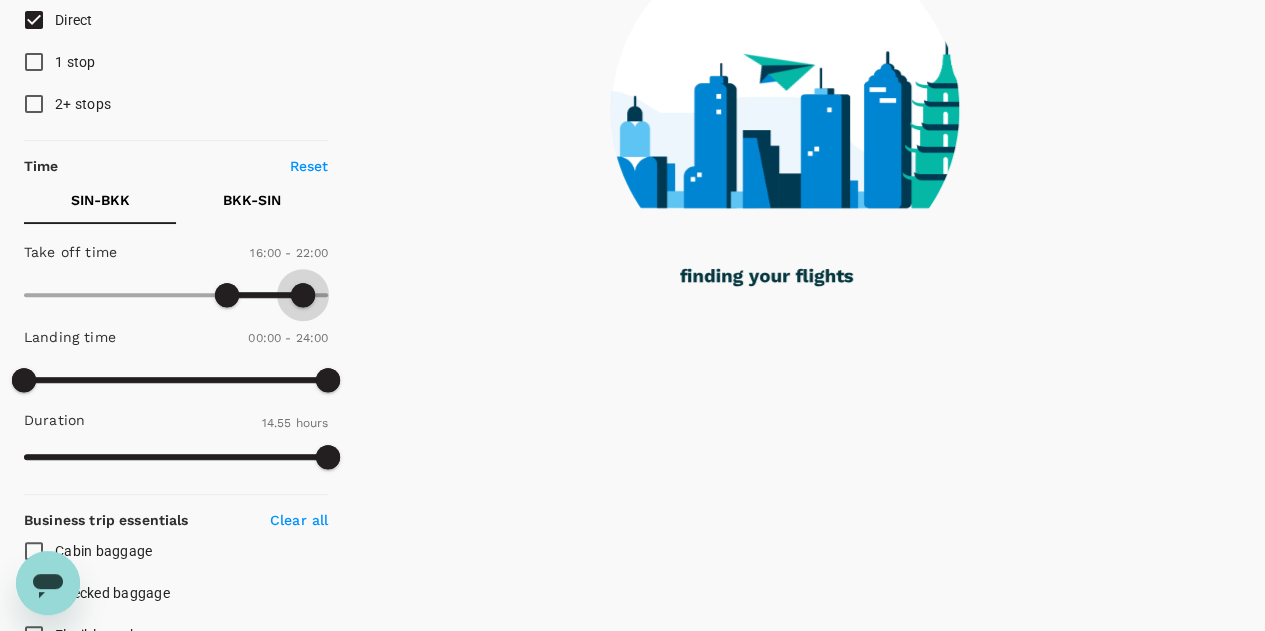 drag, startPoint x: 326, startPoint y: 286, endPoint x: 303, endPoint y: 289, distance: 23.194826 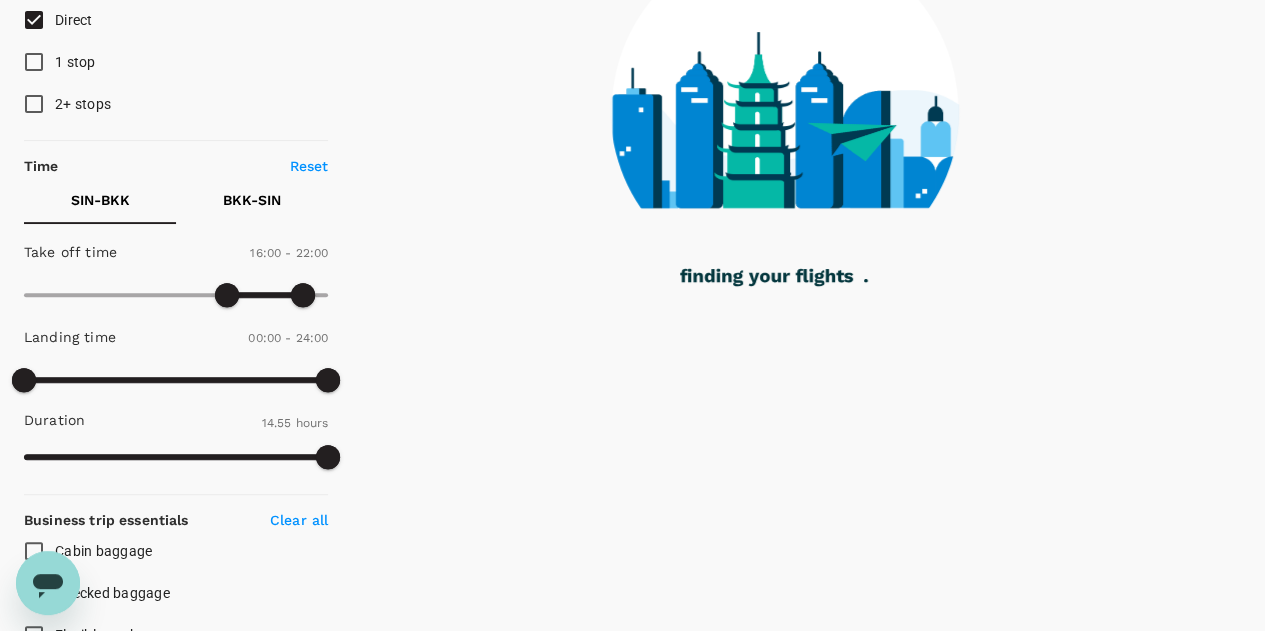 click on "Reset" at bounding box center [309, 166] 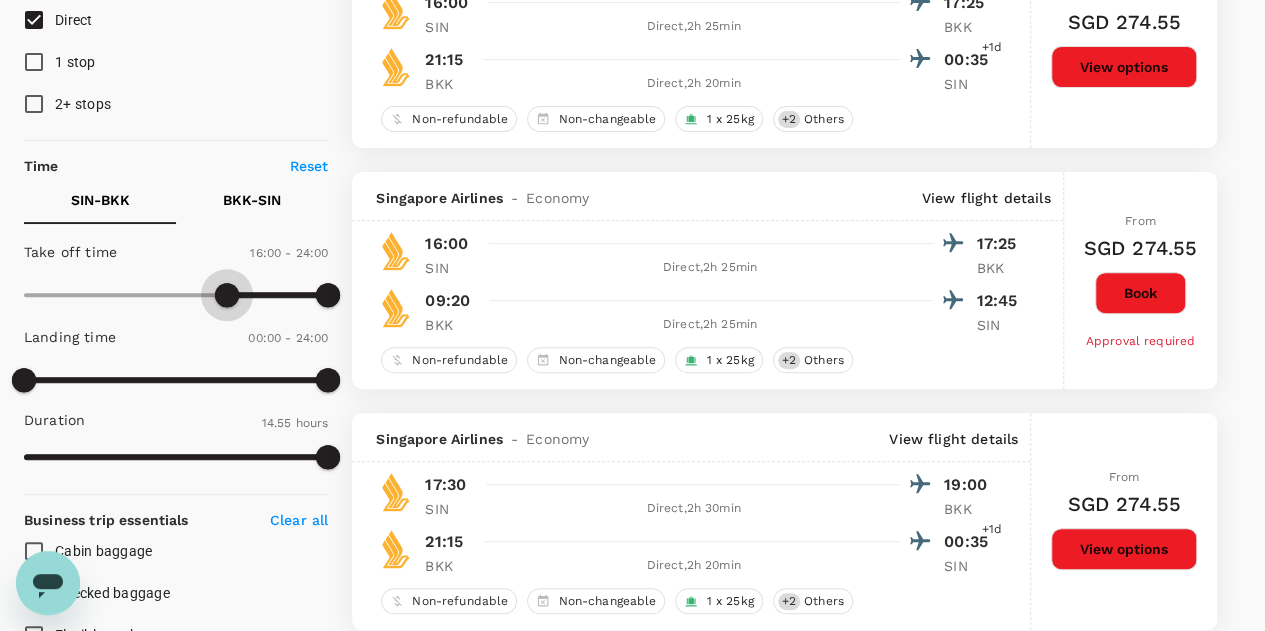 type on "960" 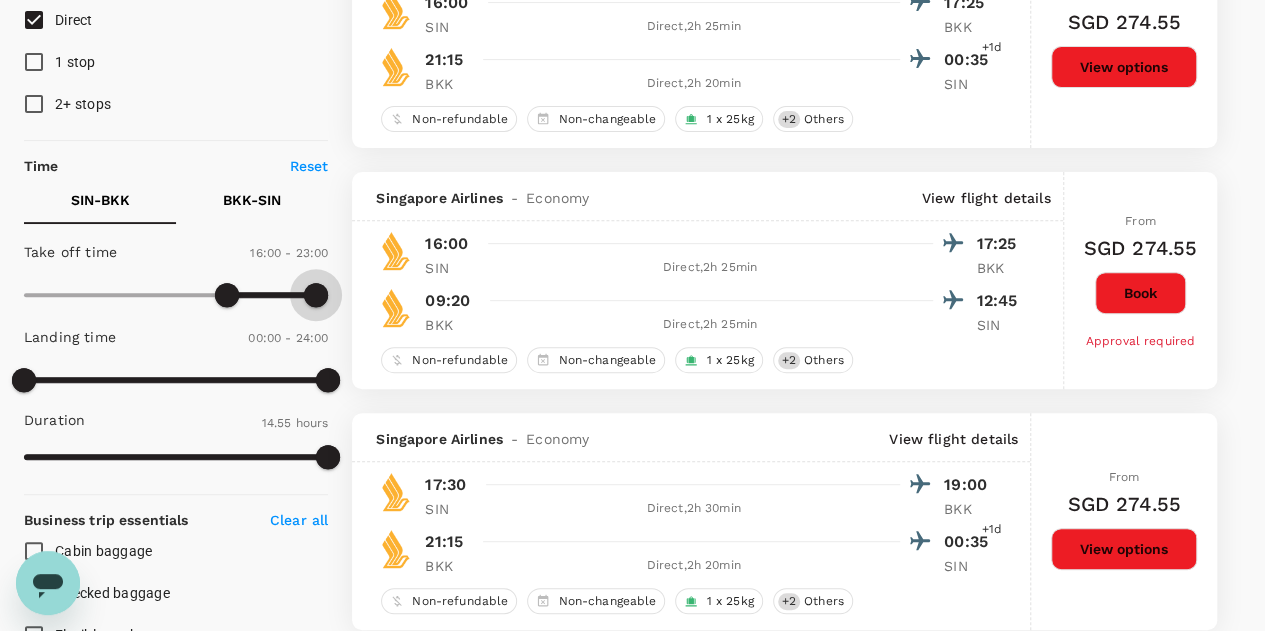 type on "1320" 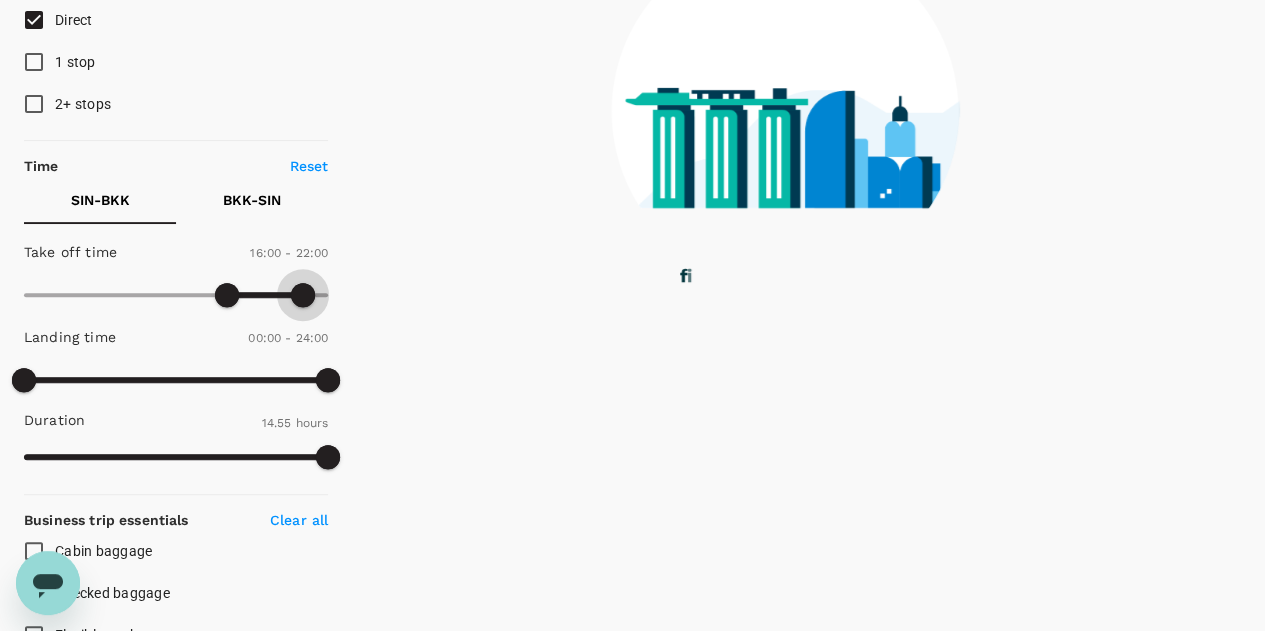 drag, startPoint x: 328, startPoint y: 296, endPoint x: 301, endPoint y: 297, distance: 27.018513 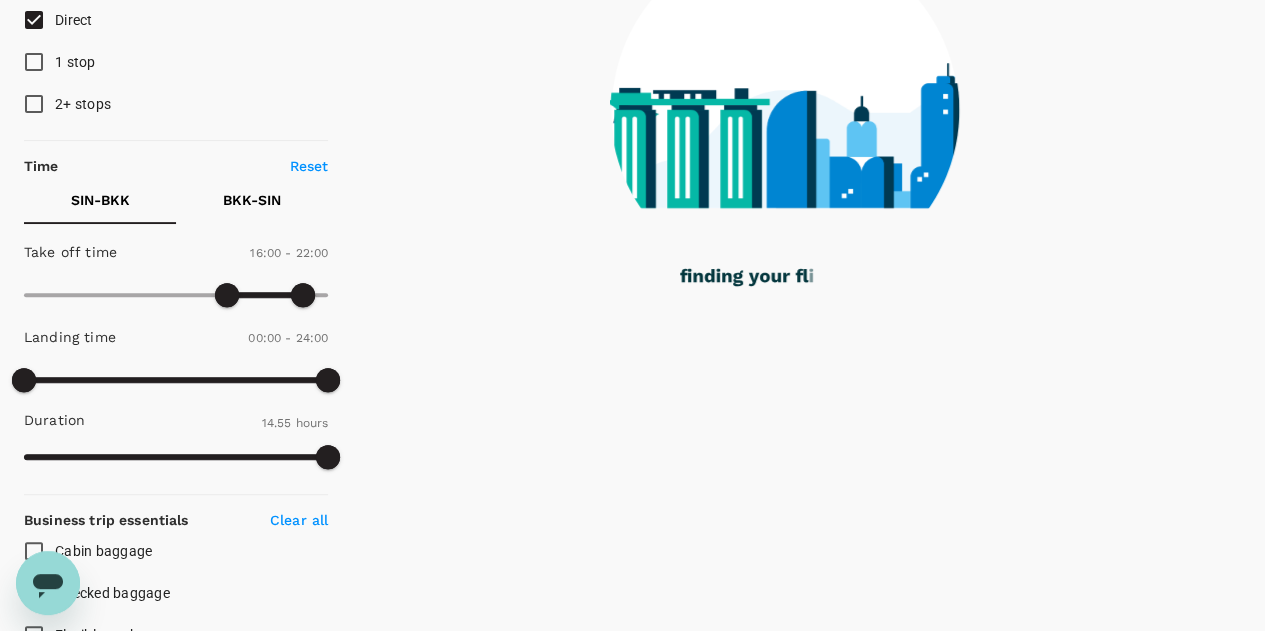 click on "BKK - SIN" at bounding box center (252, 200) 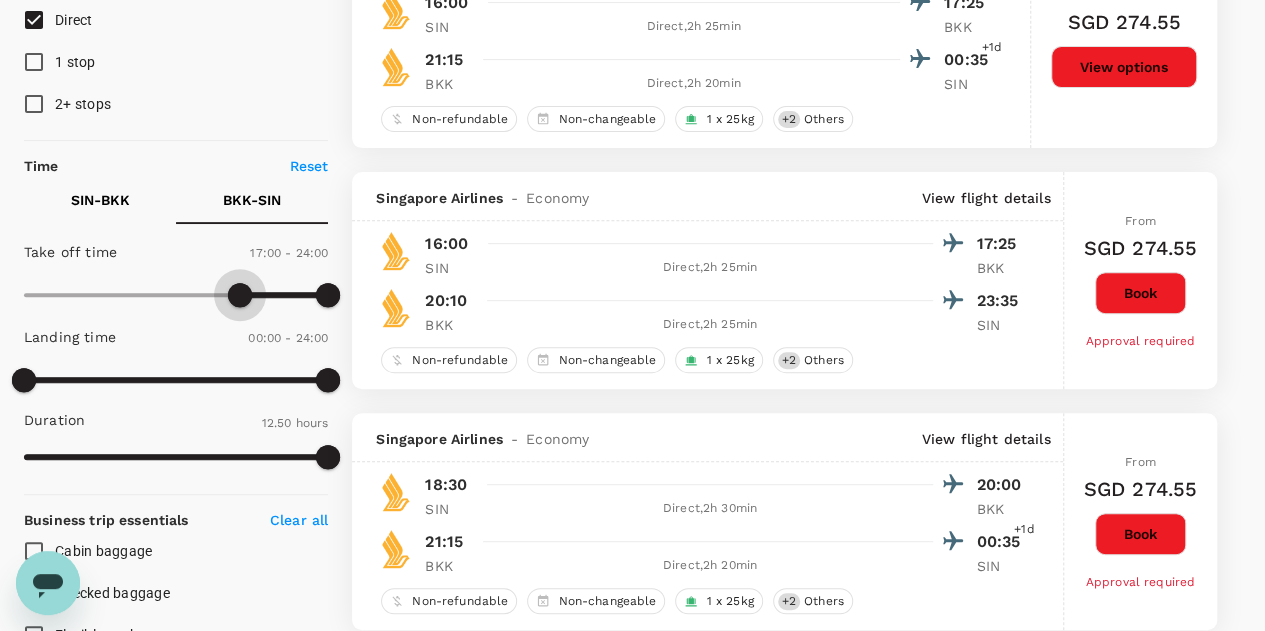 drag, startPoint x: 25, startPoint y: 294, endPoint x: 238, endPoint y: 302, distance: 213.15018 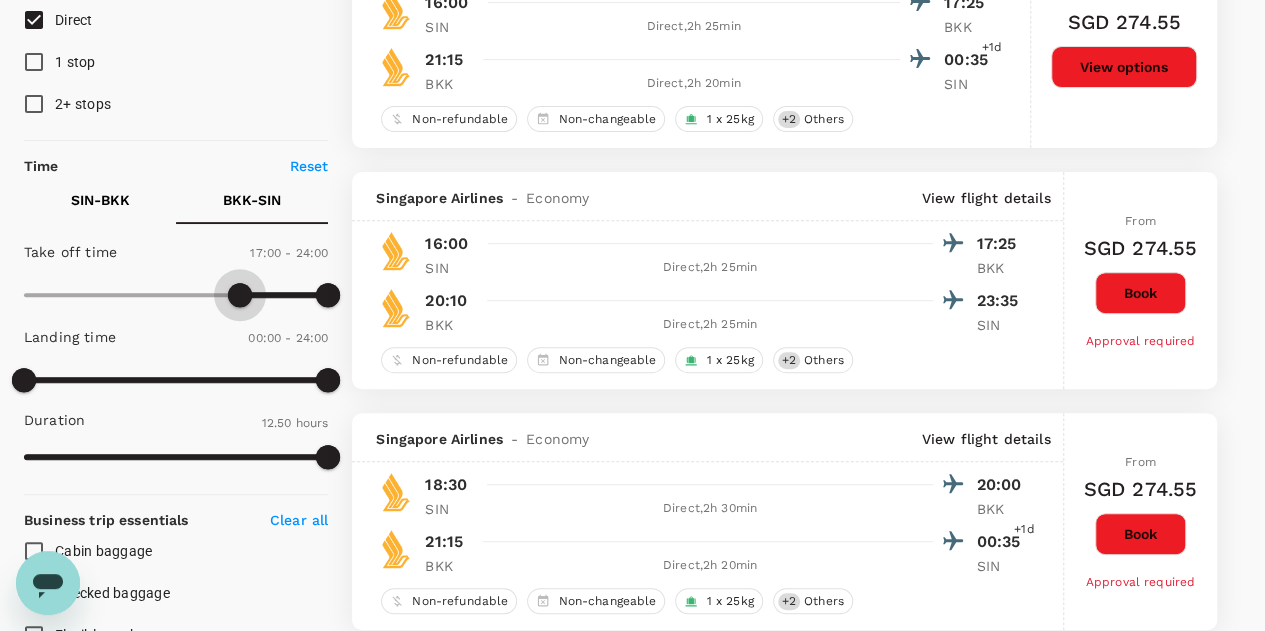 type on "960" 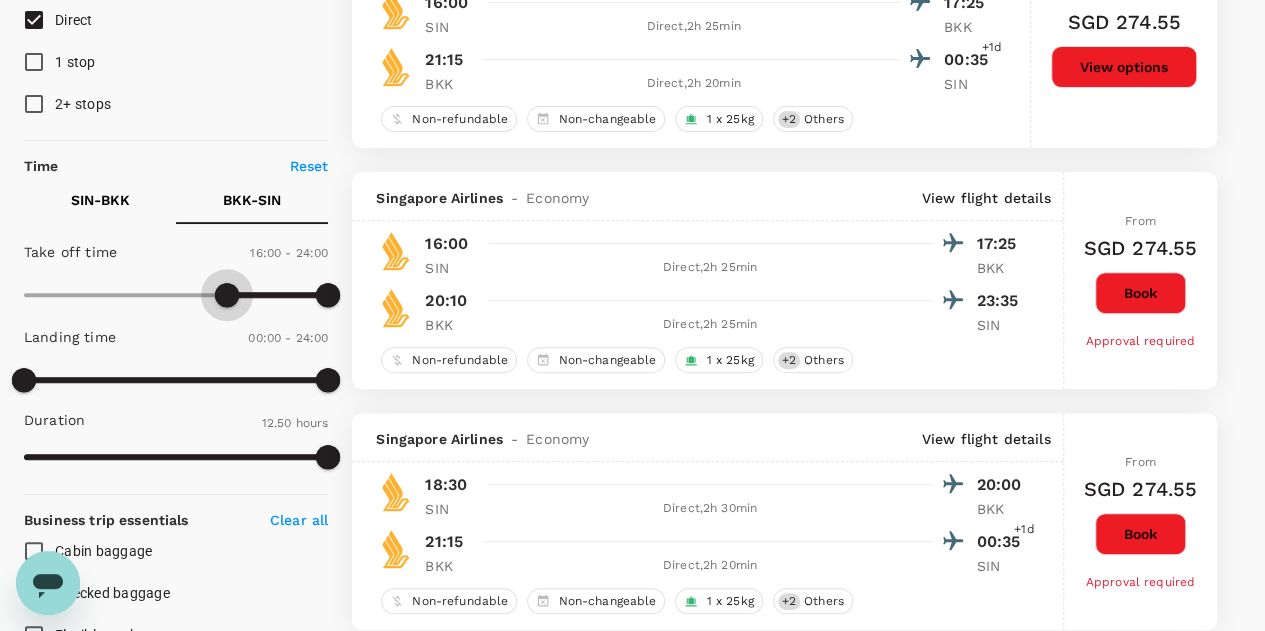 click at bounding box center (227, 295) 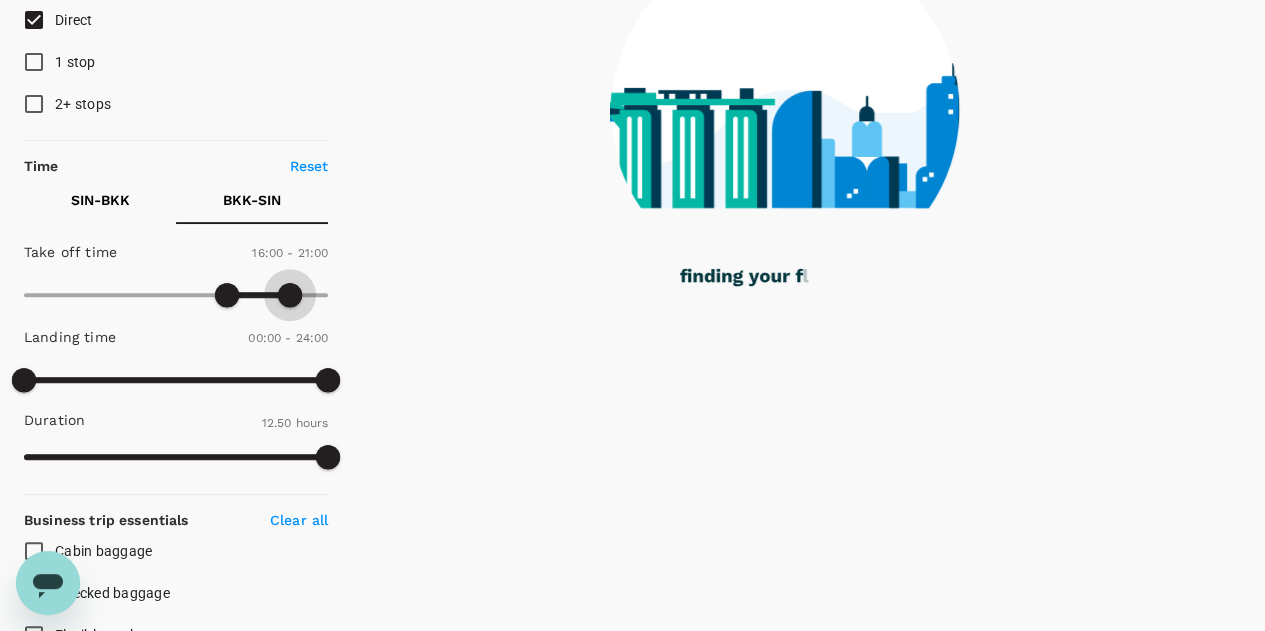 type on "1230" 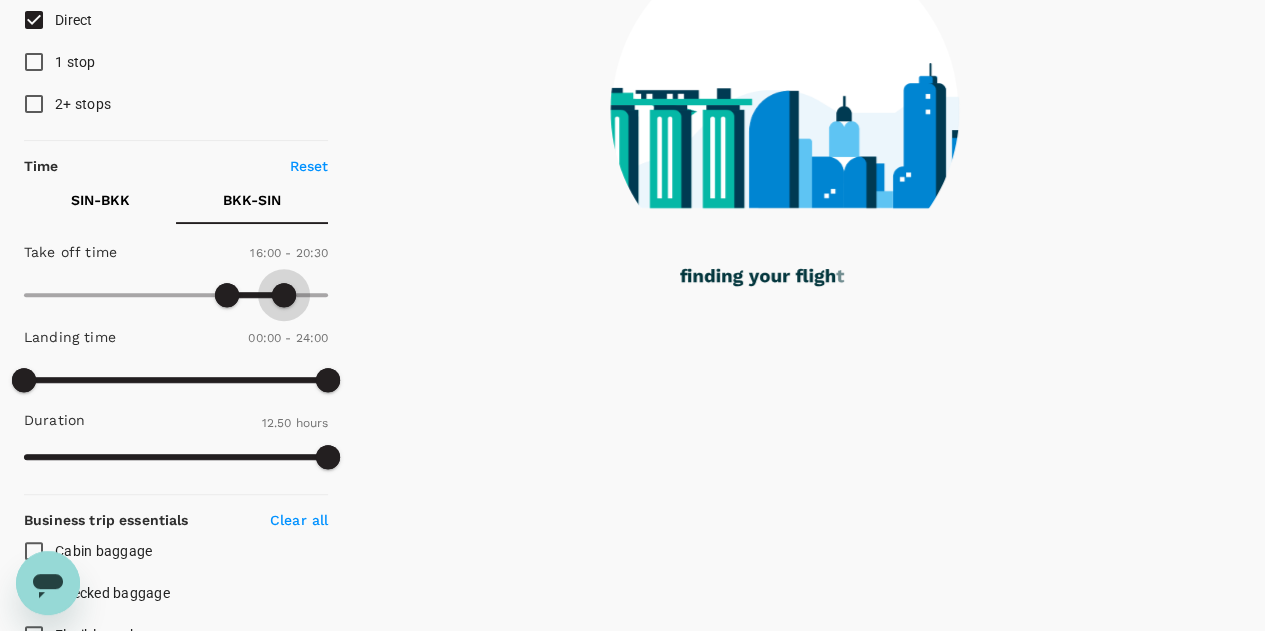 drag, startPoint x: 324, startPoint y: 297, endPoint x: 285, endPoint y: 303, distance: 39.45884 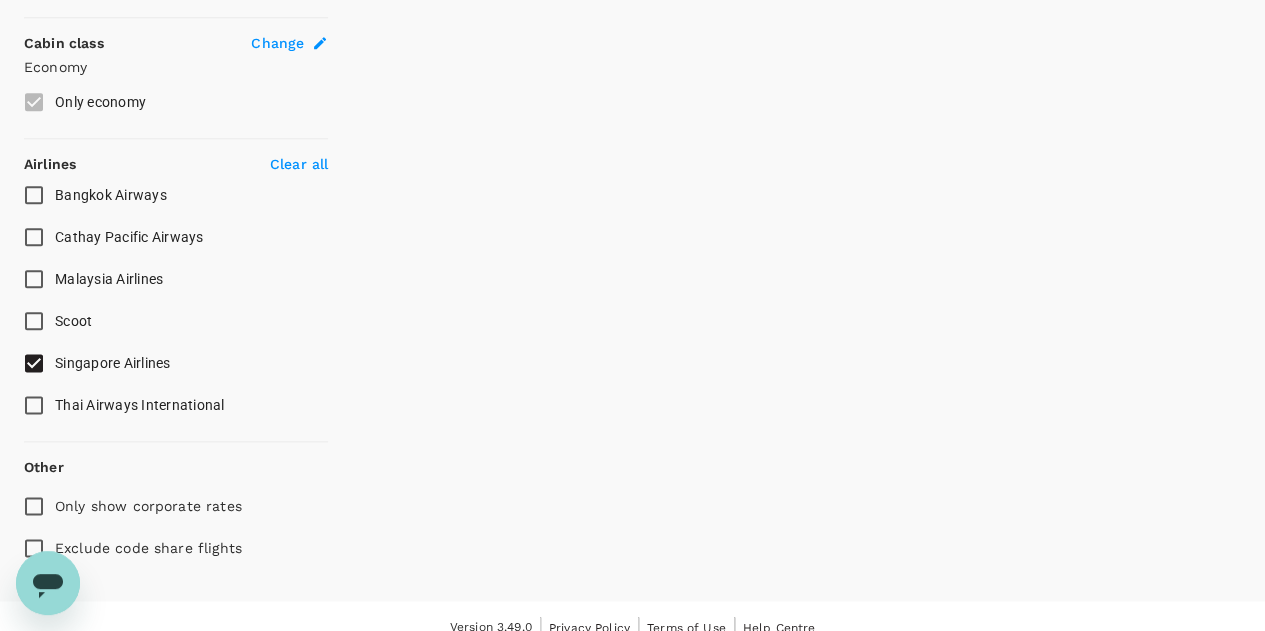scroll, scrollTop: 1099, scrollLeft: 0, axis: vertical 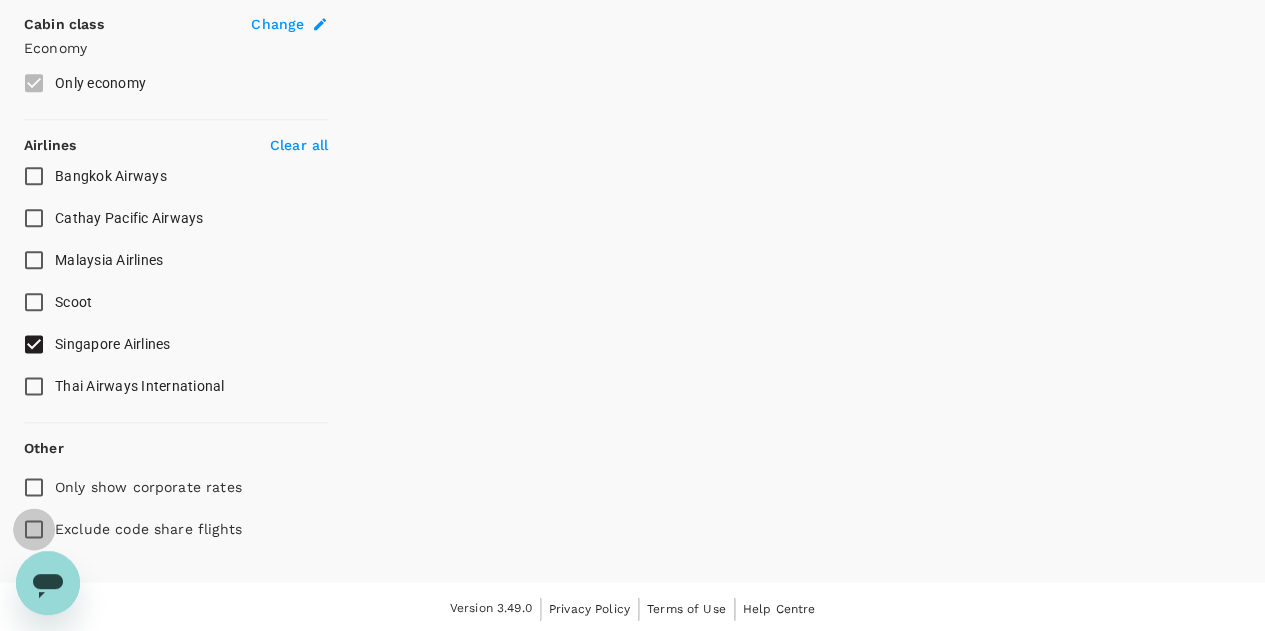 click on "Exclude code share flights" at bounding box center (34, 529) 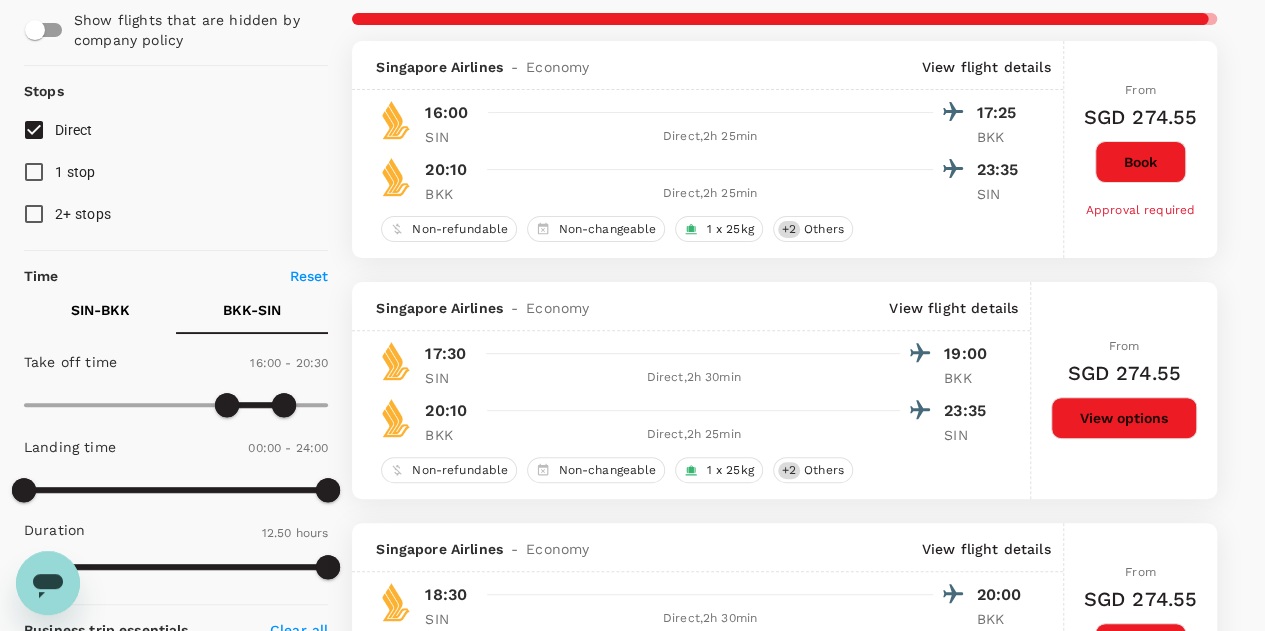 scroll, scrollTop: 0, scrollLeft: 0, axis: both 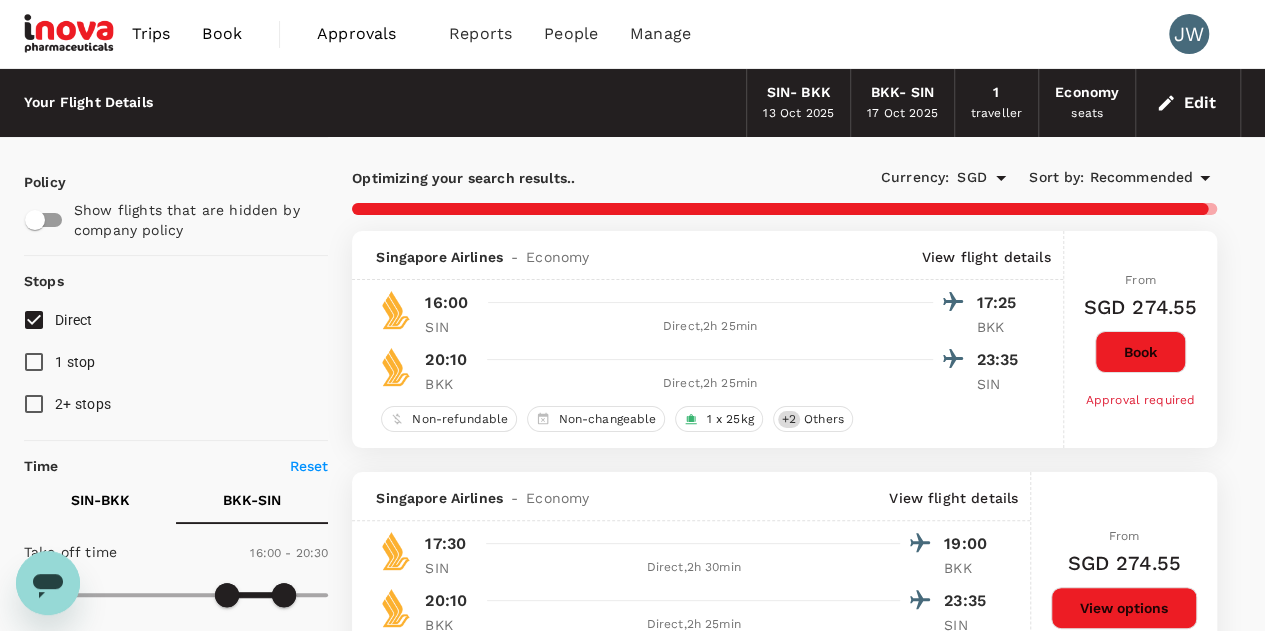 checkbox on "false" 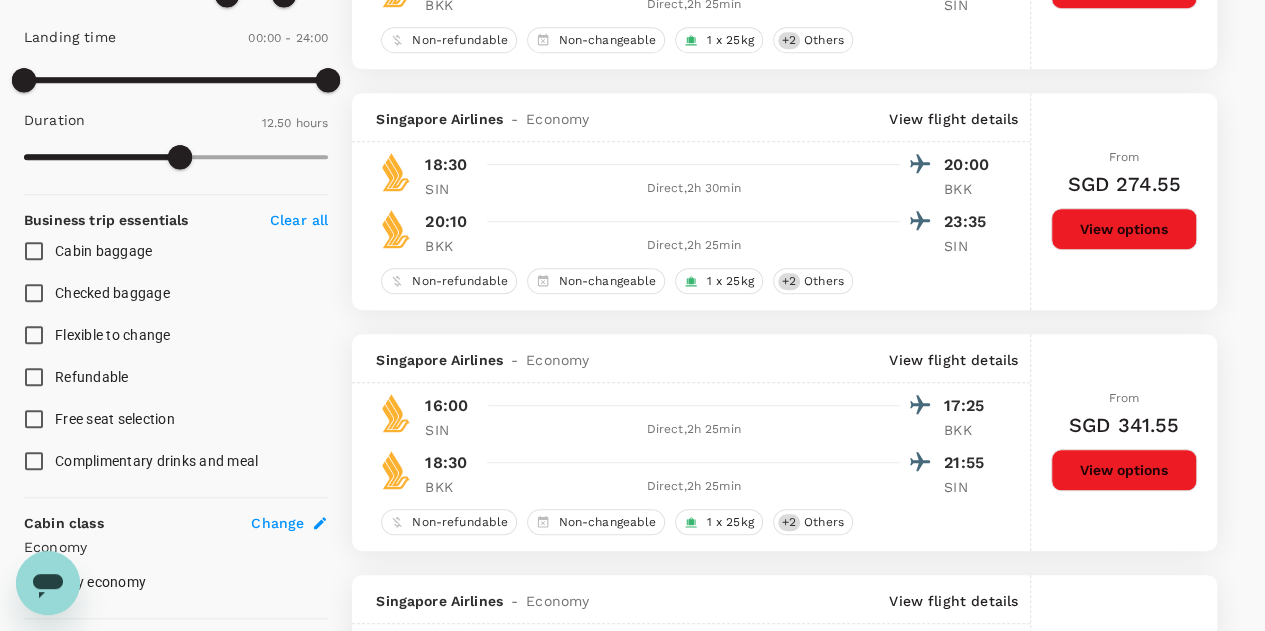 scroll, scrollTop: 900, scrollLeft: 0, axis: vertical 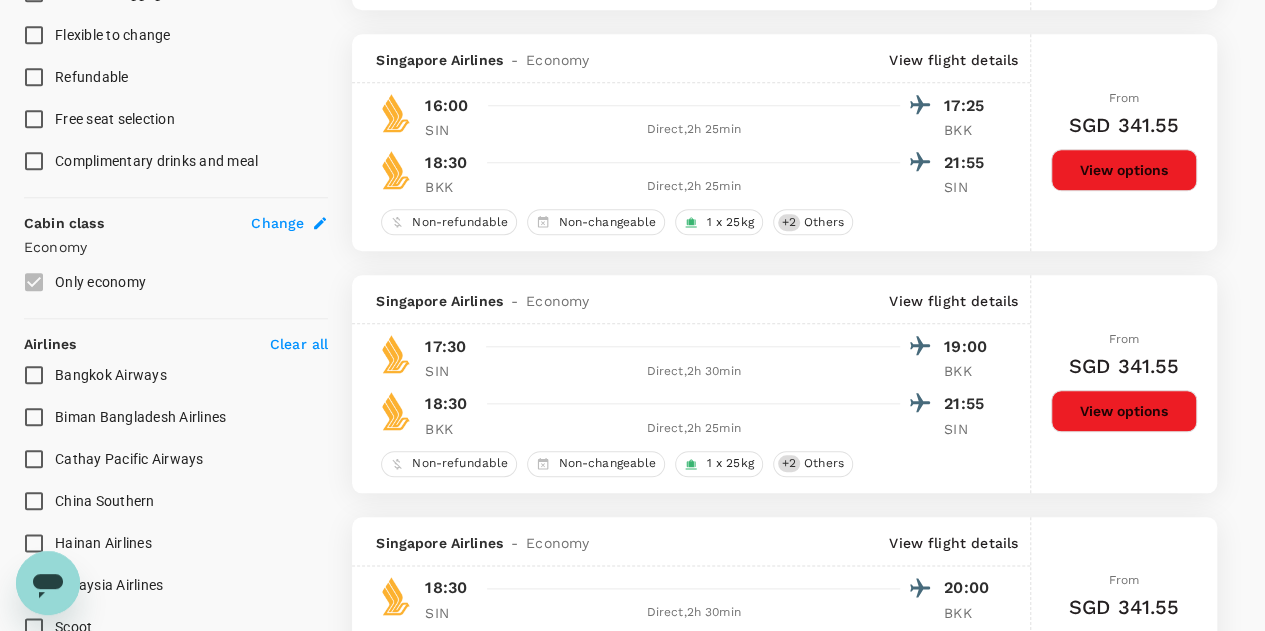 click on "View options" at bounding box center [1124, 411] 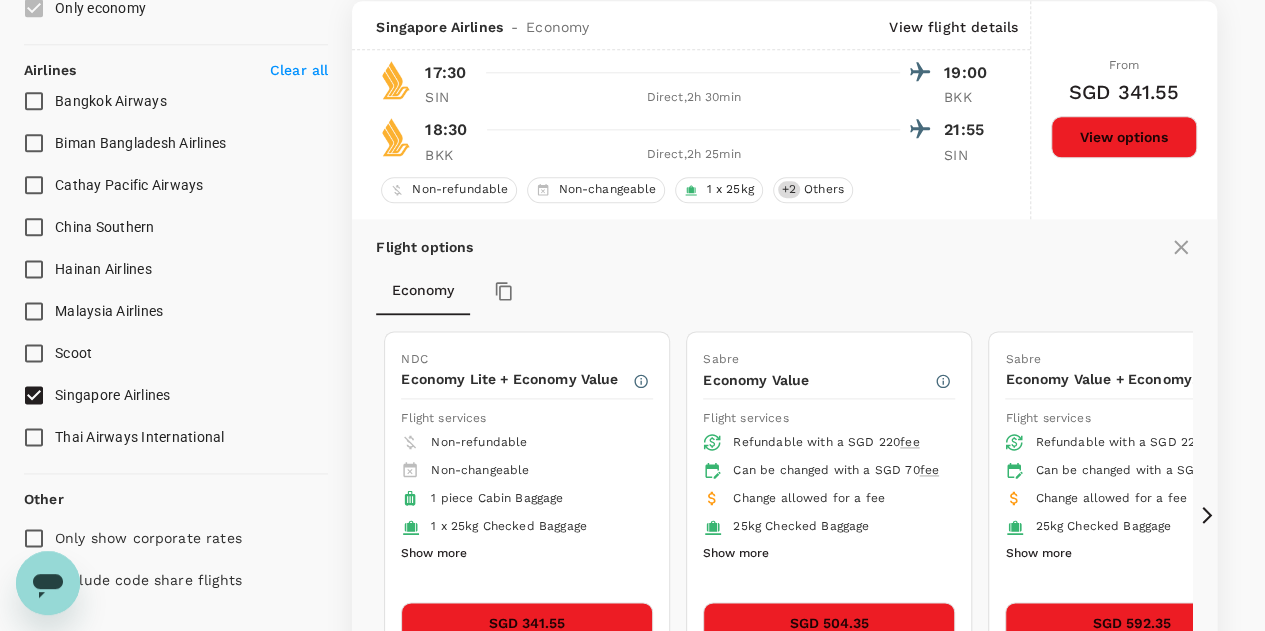 scroll, scrollTop: 1474, scrollLeft: 0, axis: vertical 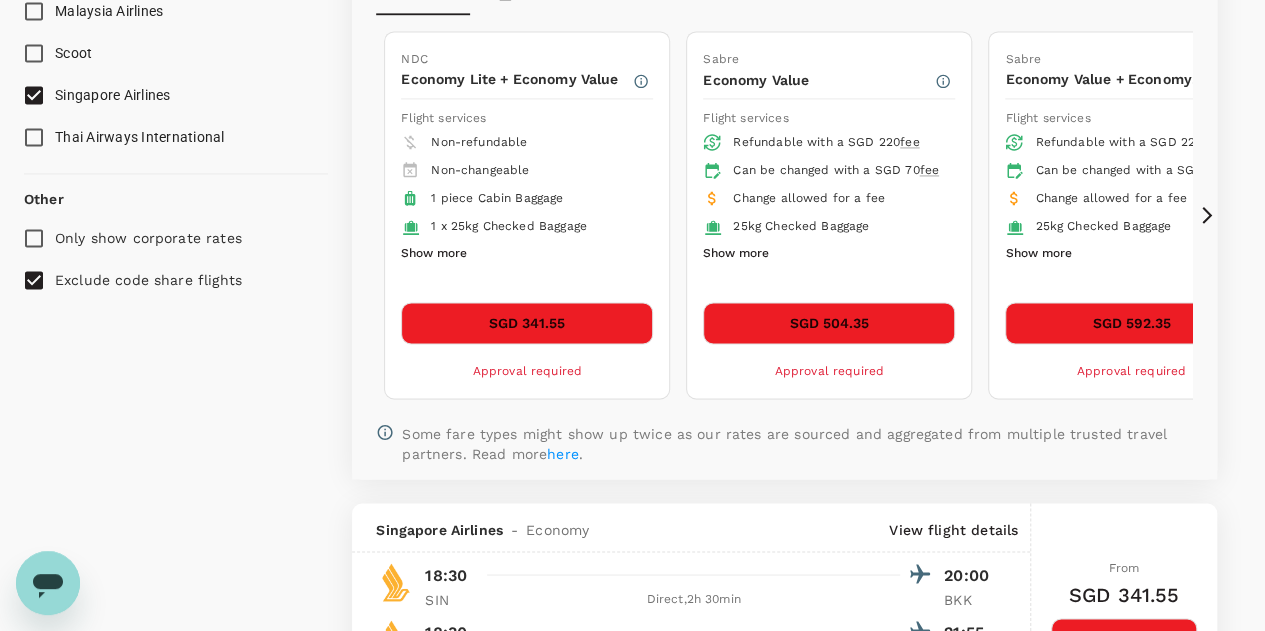 click on "SGD 504.35" at bounding box center [829, 323] 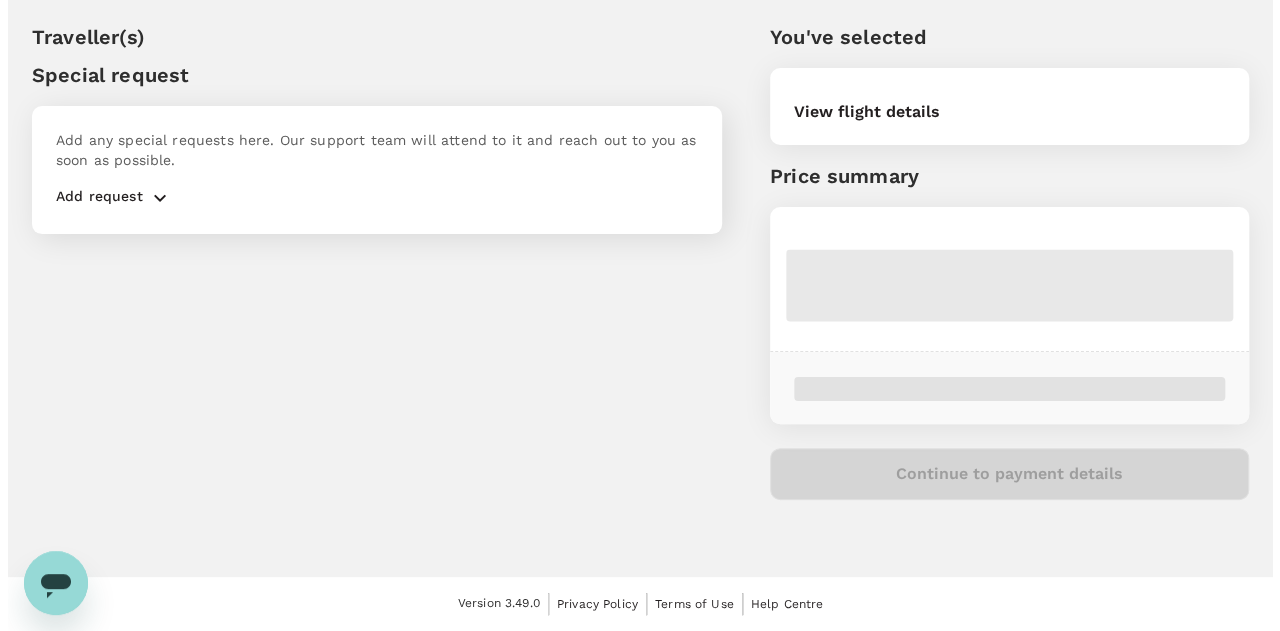 scroll, scrollTop: 0, scrollLeft: 0, axis: both 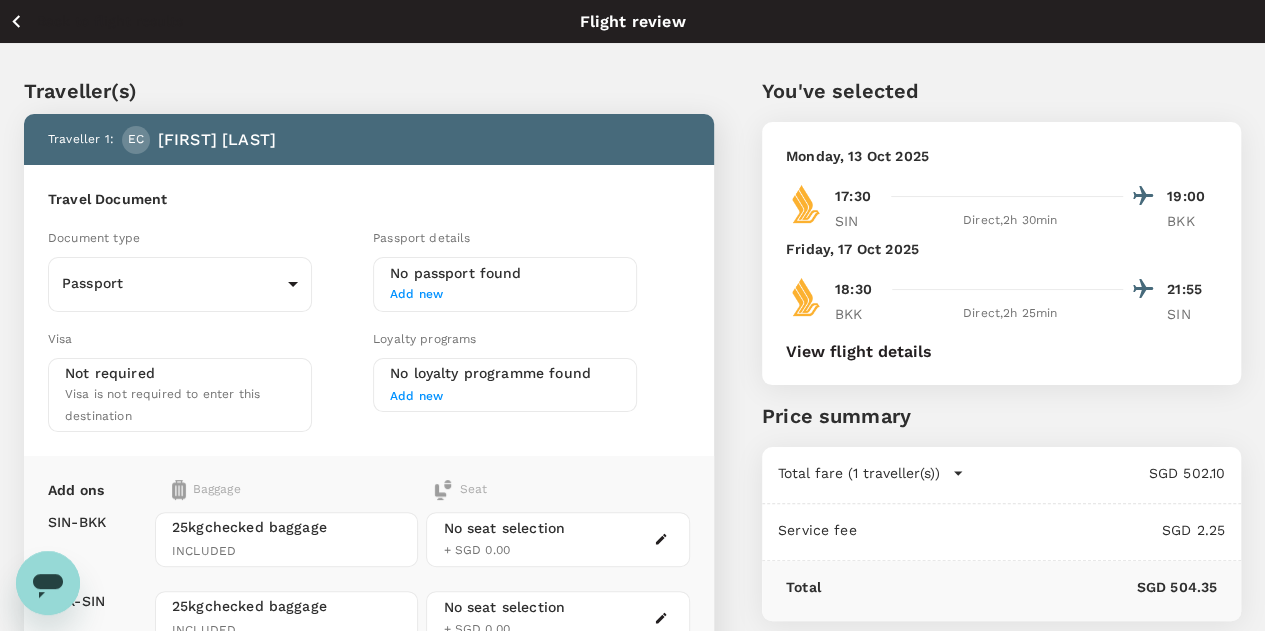 click on "Add new" at bounding box center (505, 295) 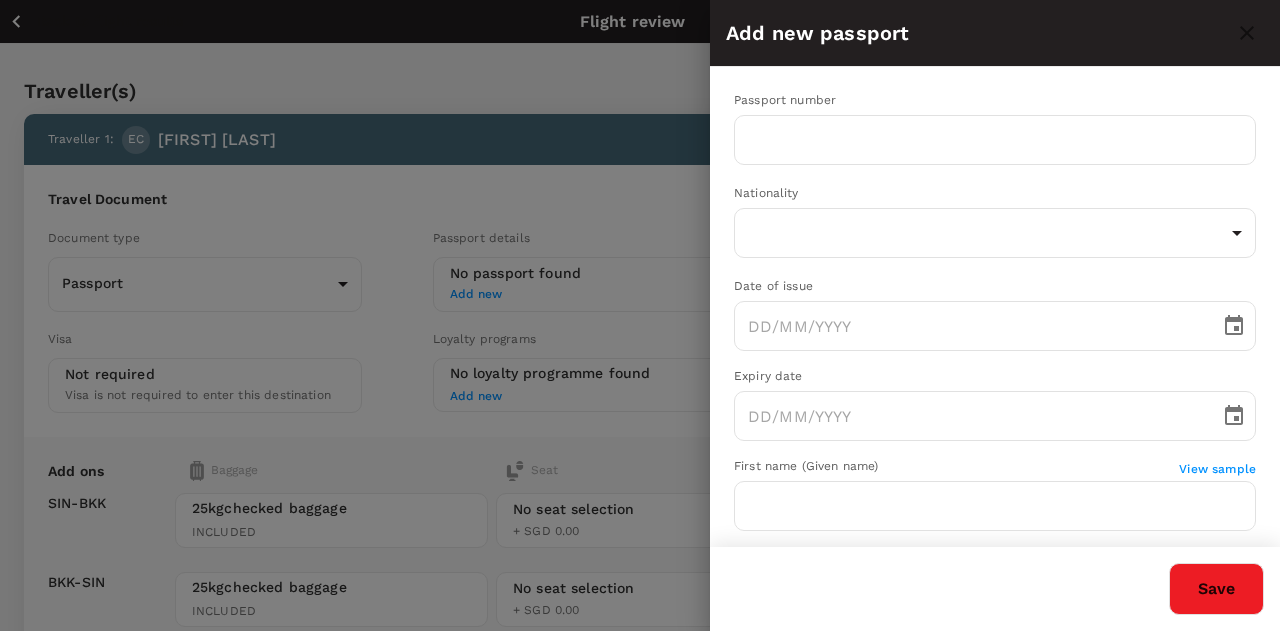 click on "Save" at bounding box center [987, 581] 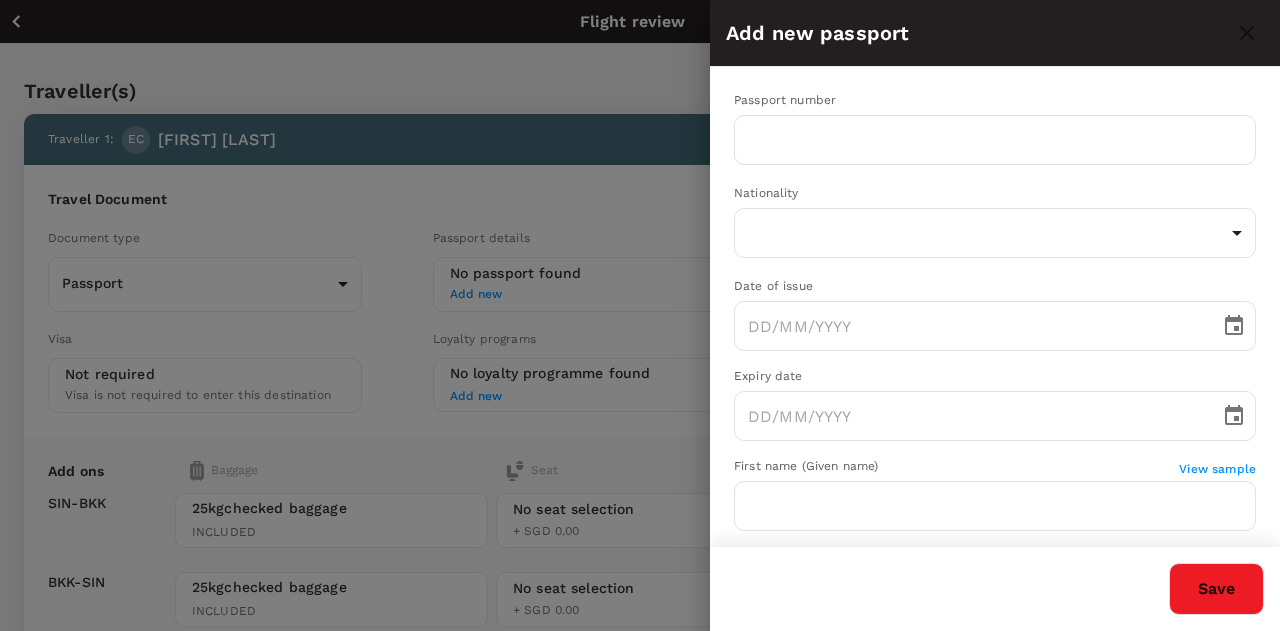 click at bounding box center [640, 315] 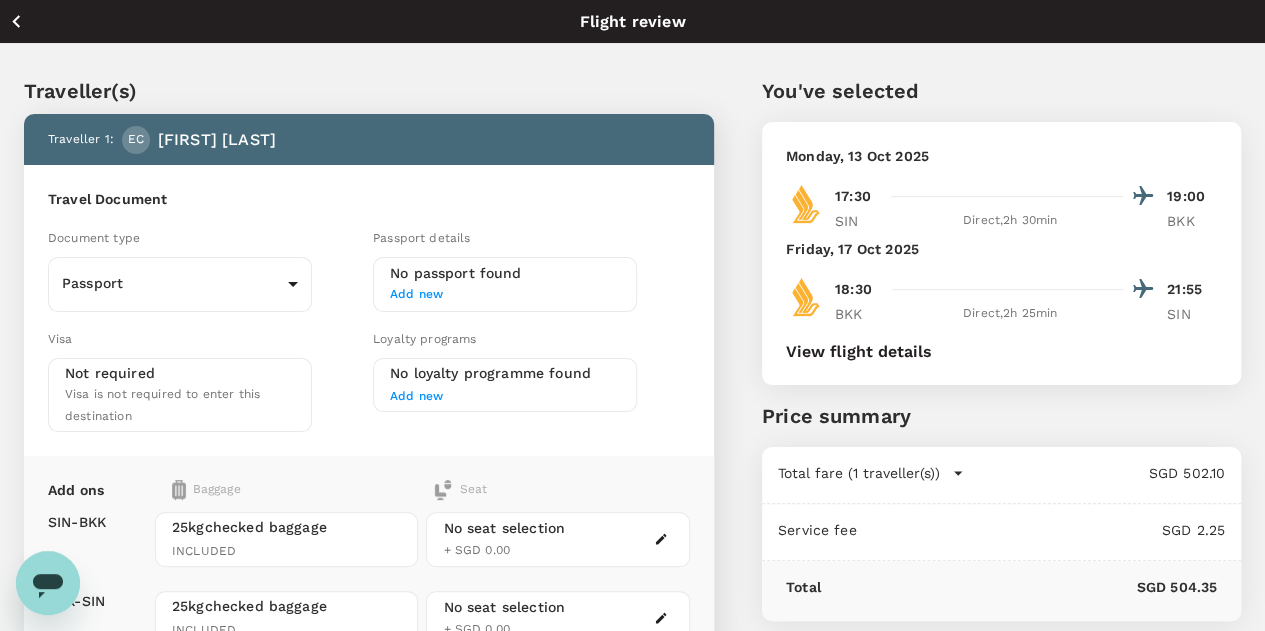 click on "Traveller(s)" at bounding box center (369, 91) 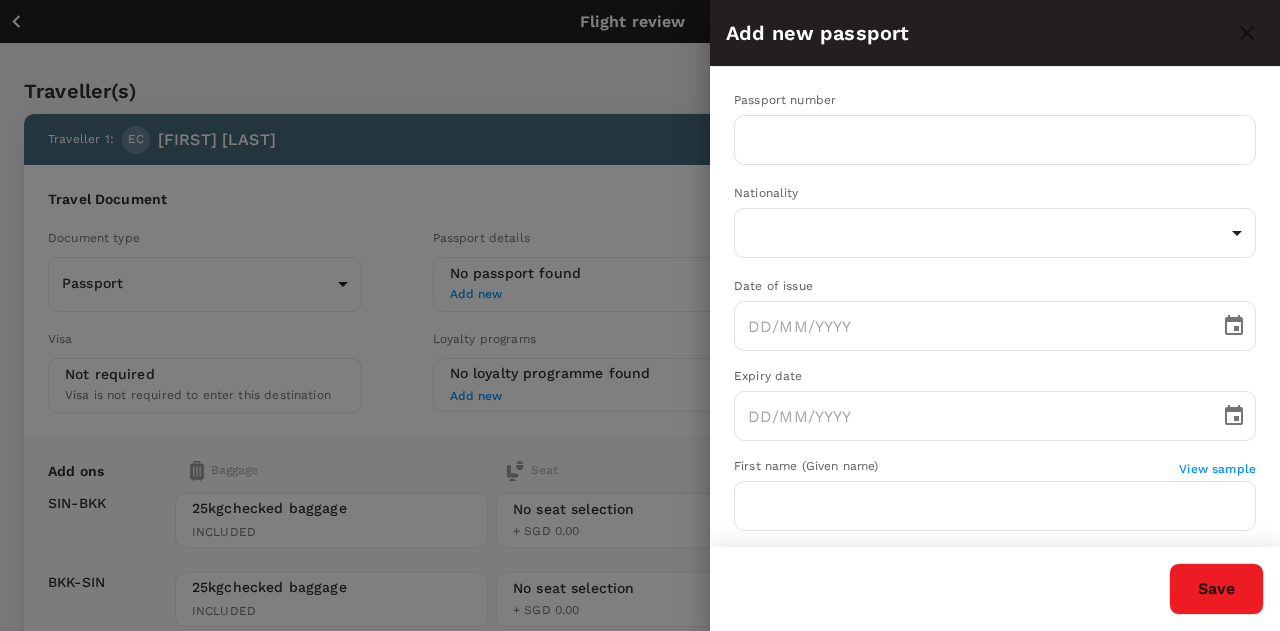 click at bounding box center (640, 315) 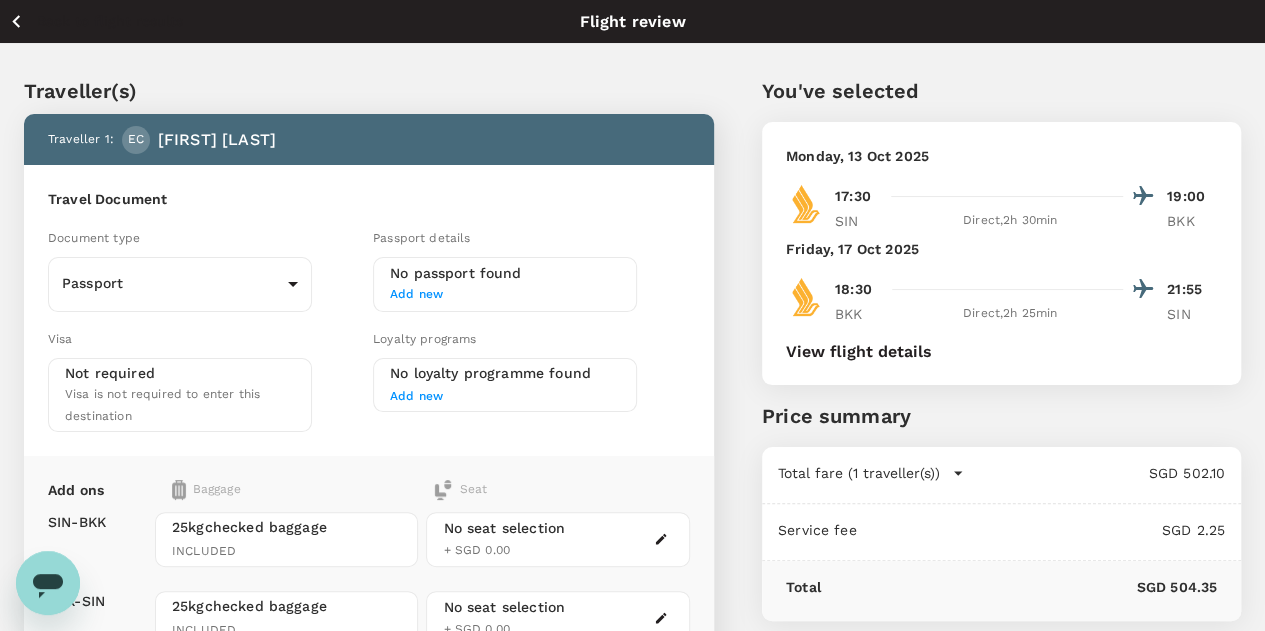 click on "Add new" at bounding box center [505, 295] 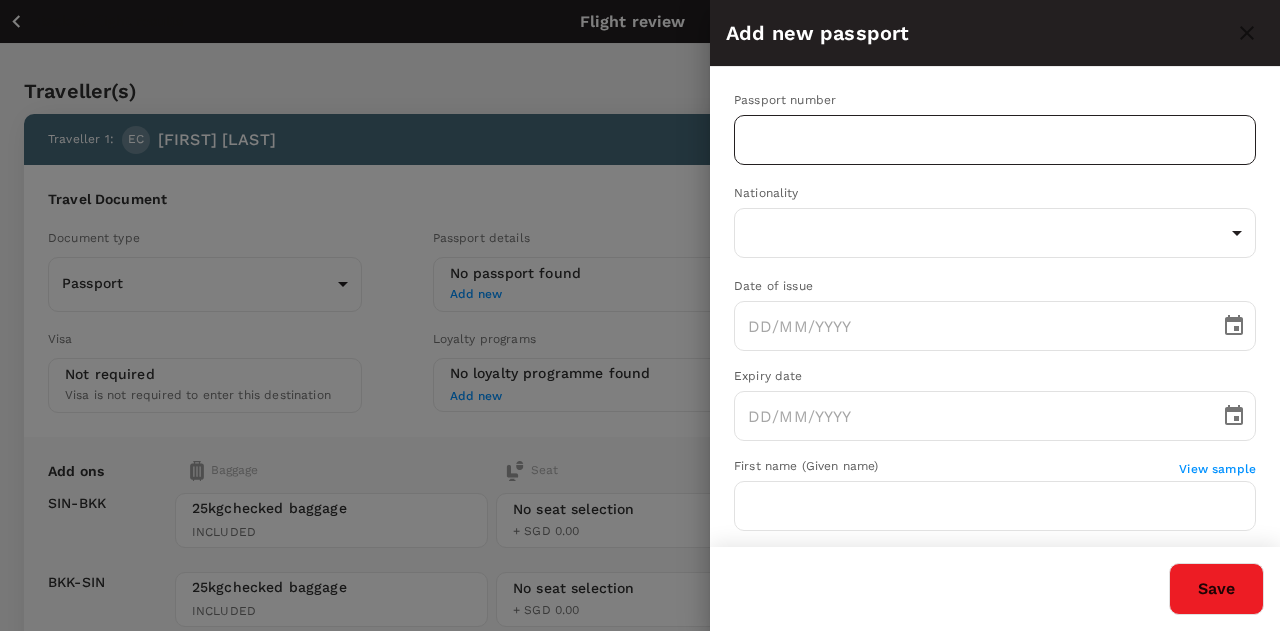 click at bounding box center (995, 140) 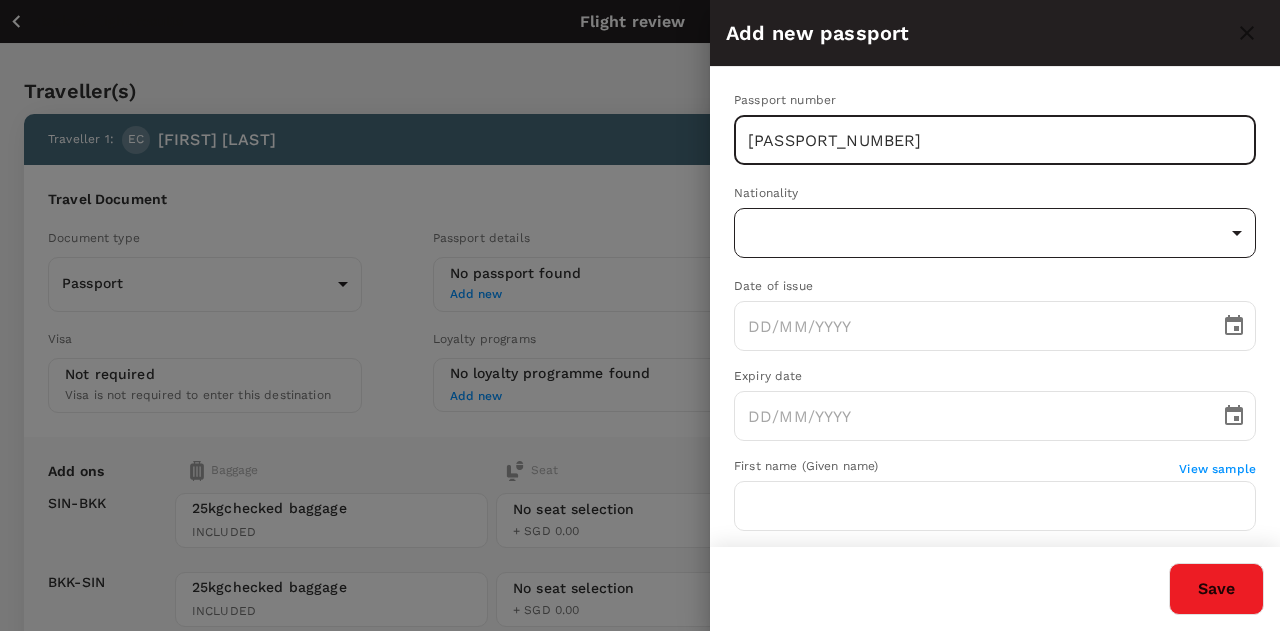 type on "A55611555" 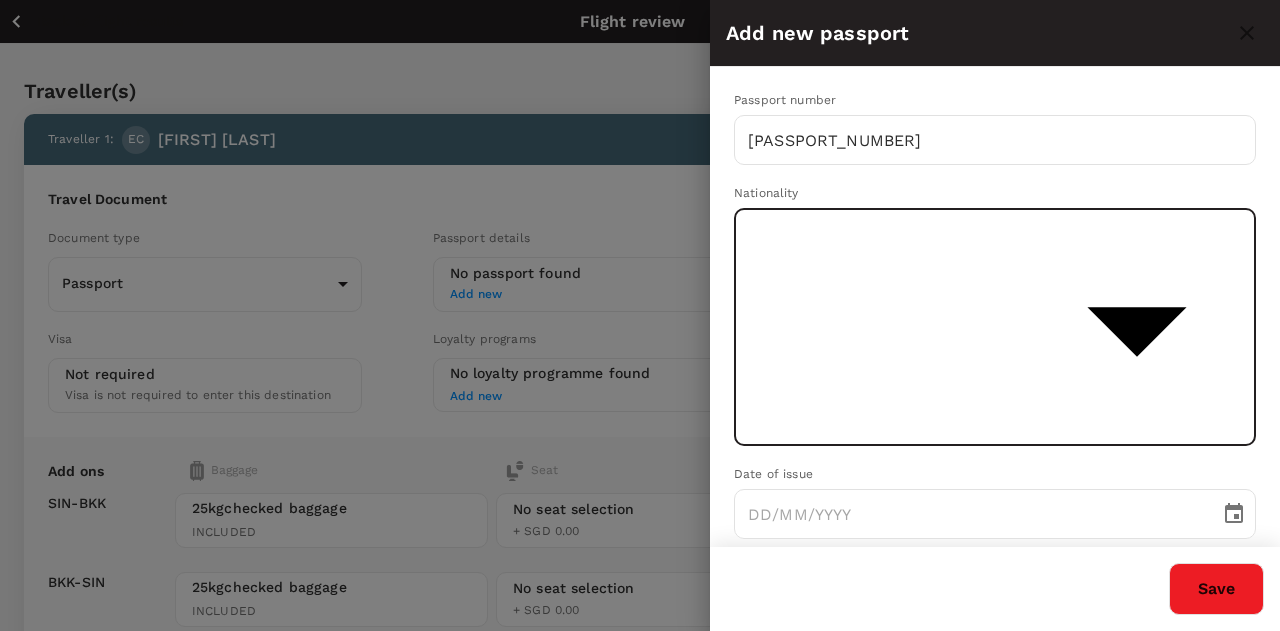 type 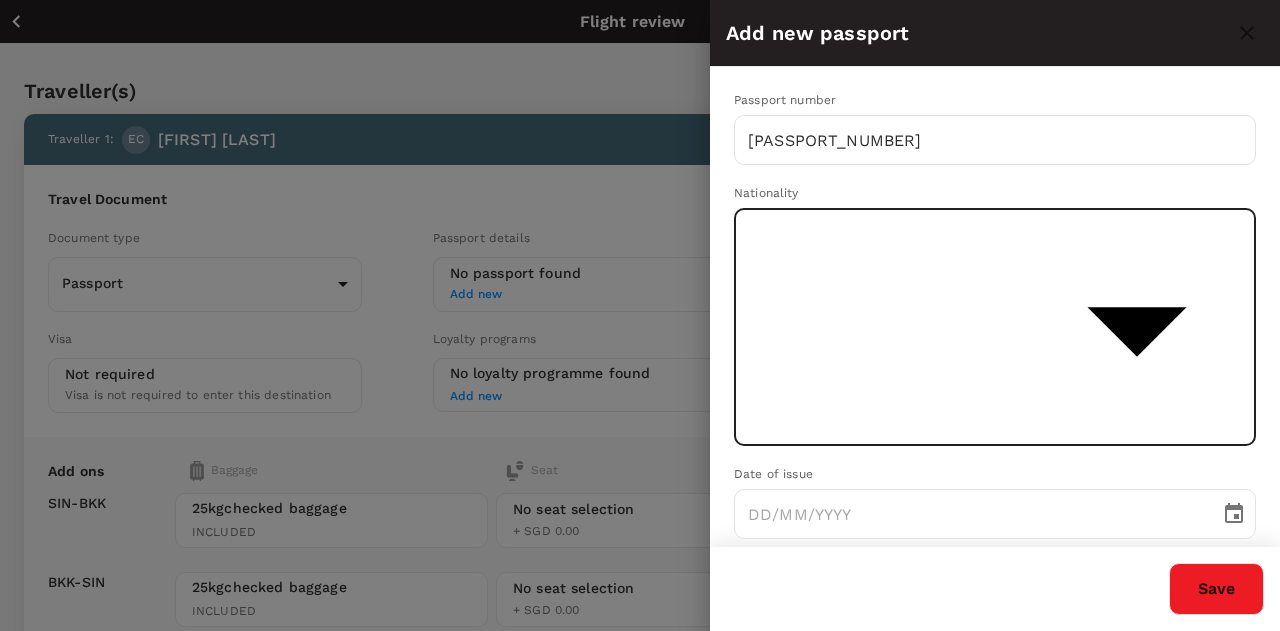 type 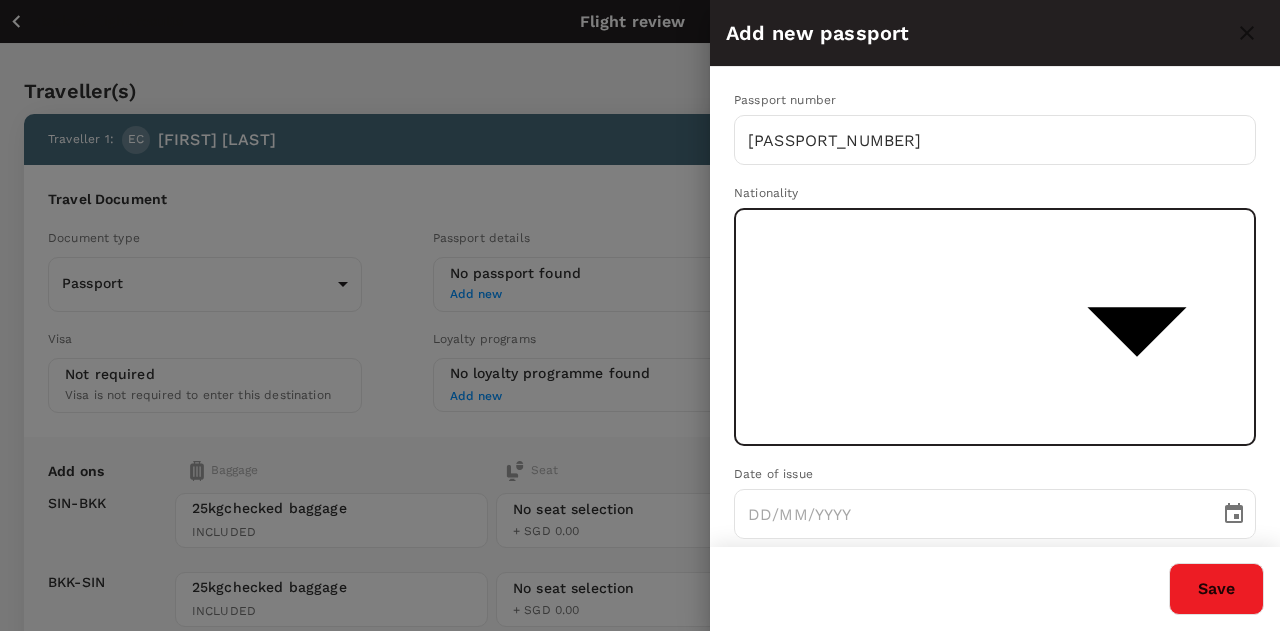 click on "Malaysia" at bounding box center (987, 461) 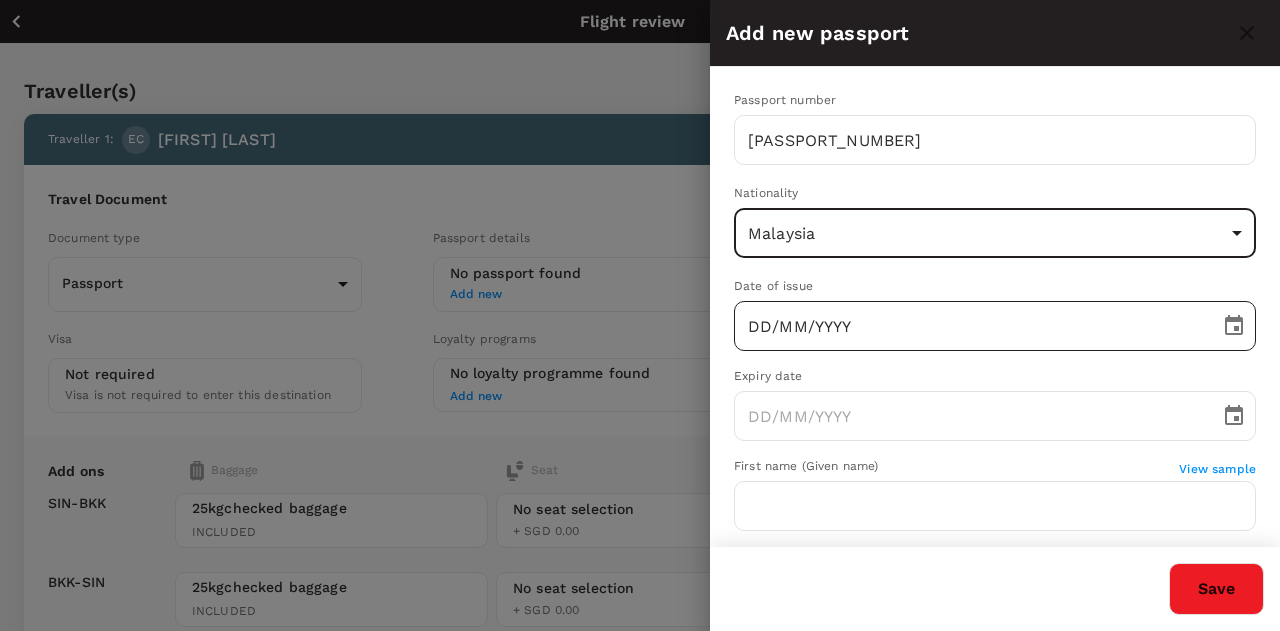 click on "DD/MM/YYYY" at bounding box center [970, 326] 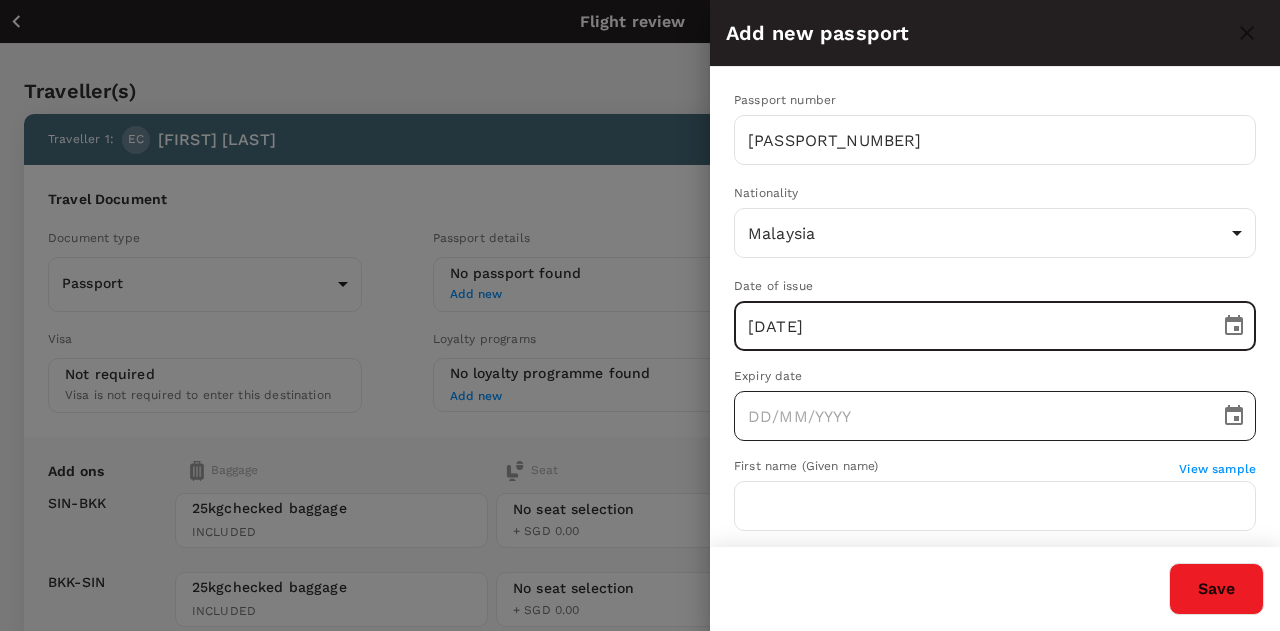 type on "06/02/2022" 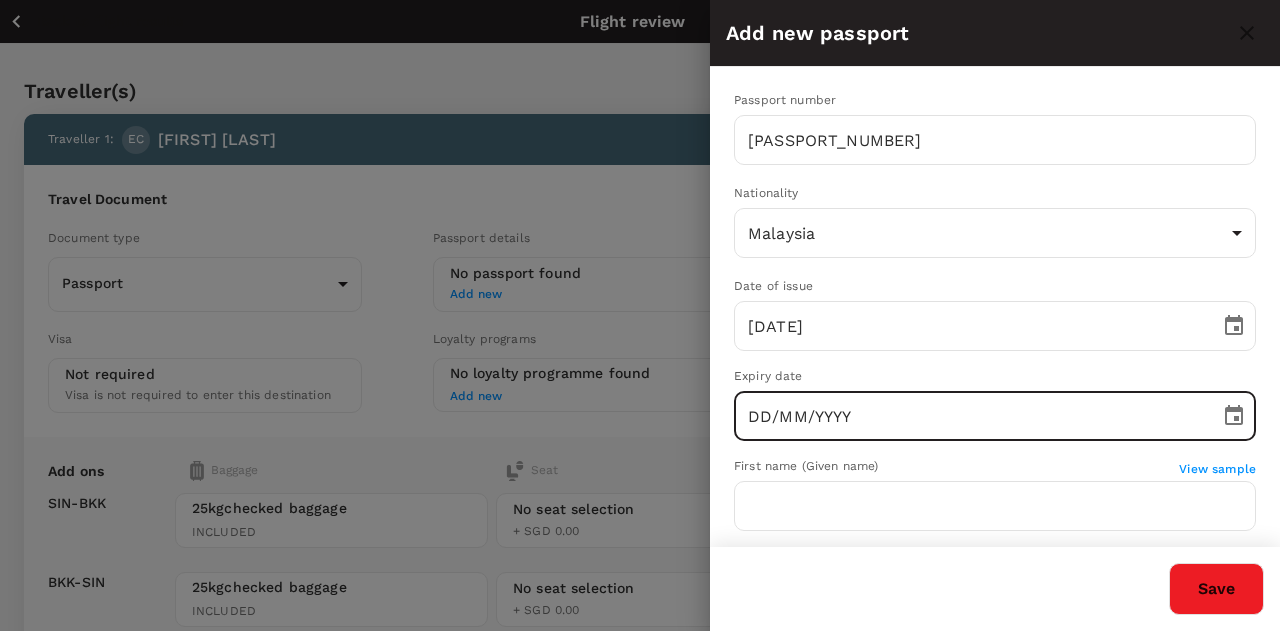 click on "DD/MM/YYYY" at bounding box center (970, 416) 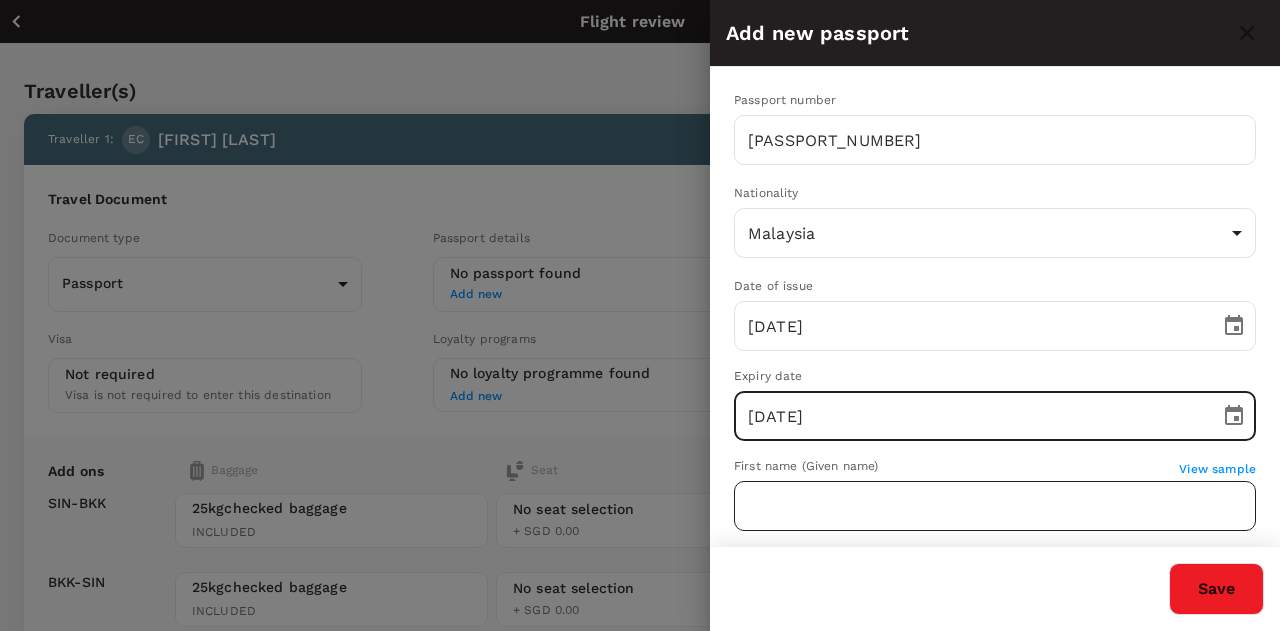 type on "06/08/2027" 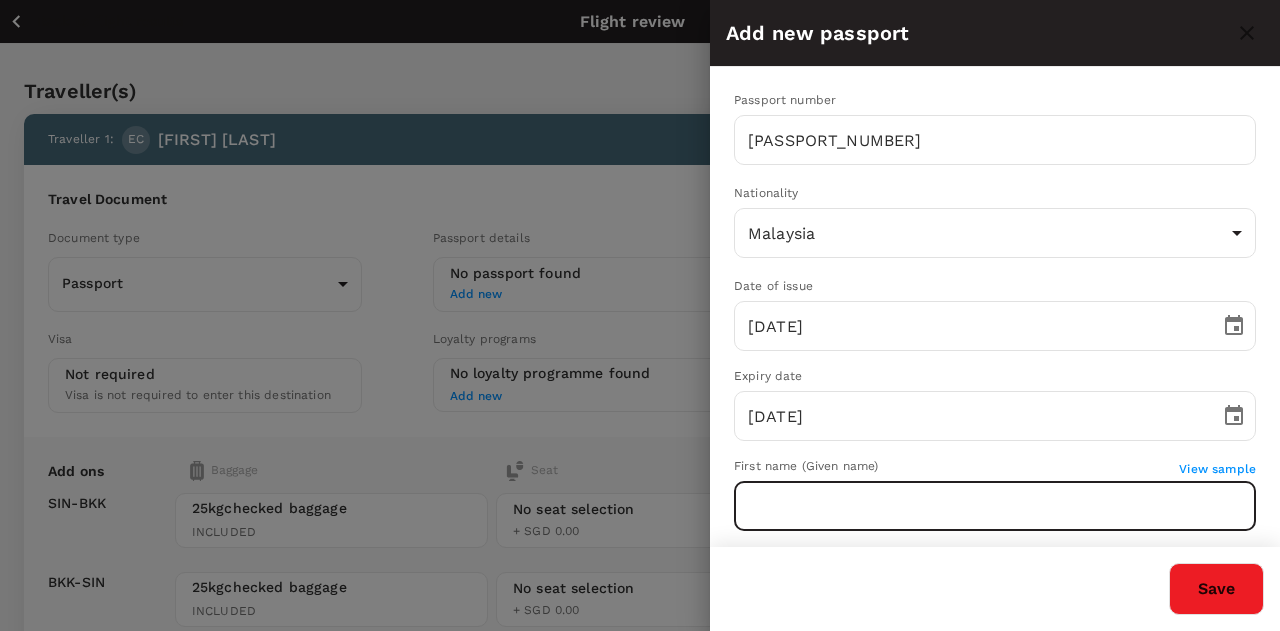 click at bounding box center (995, 506) 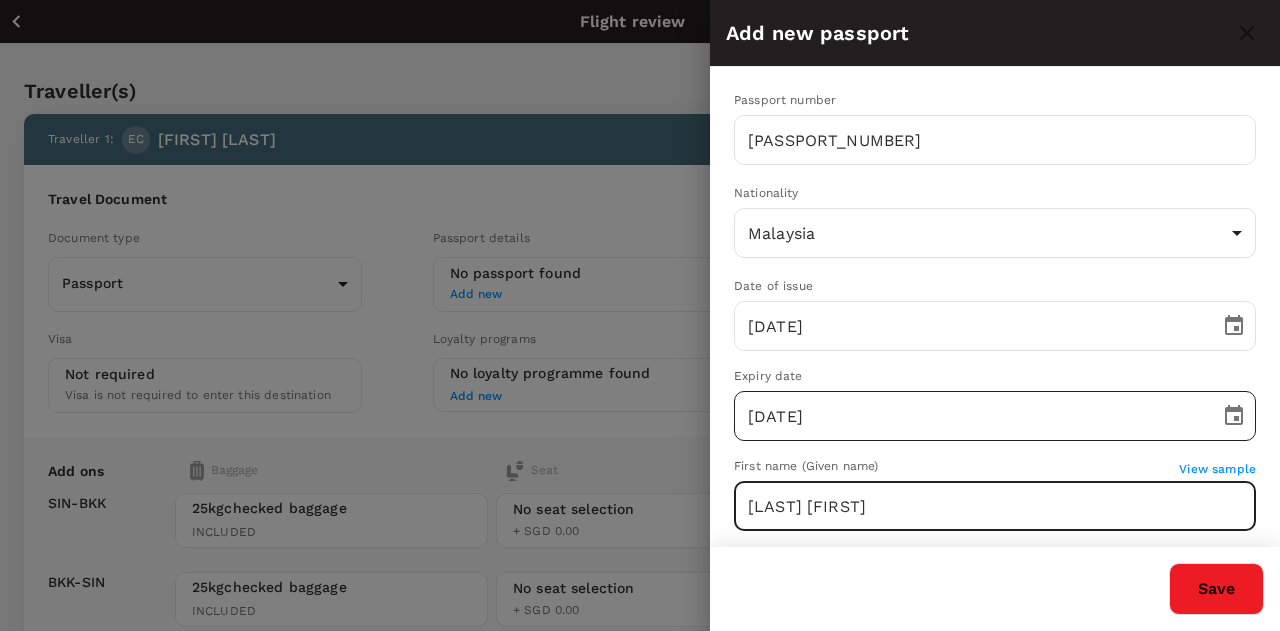 scroll, scrollTop: 291, scrollLeft: 0, axis: vertical 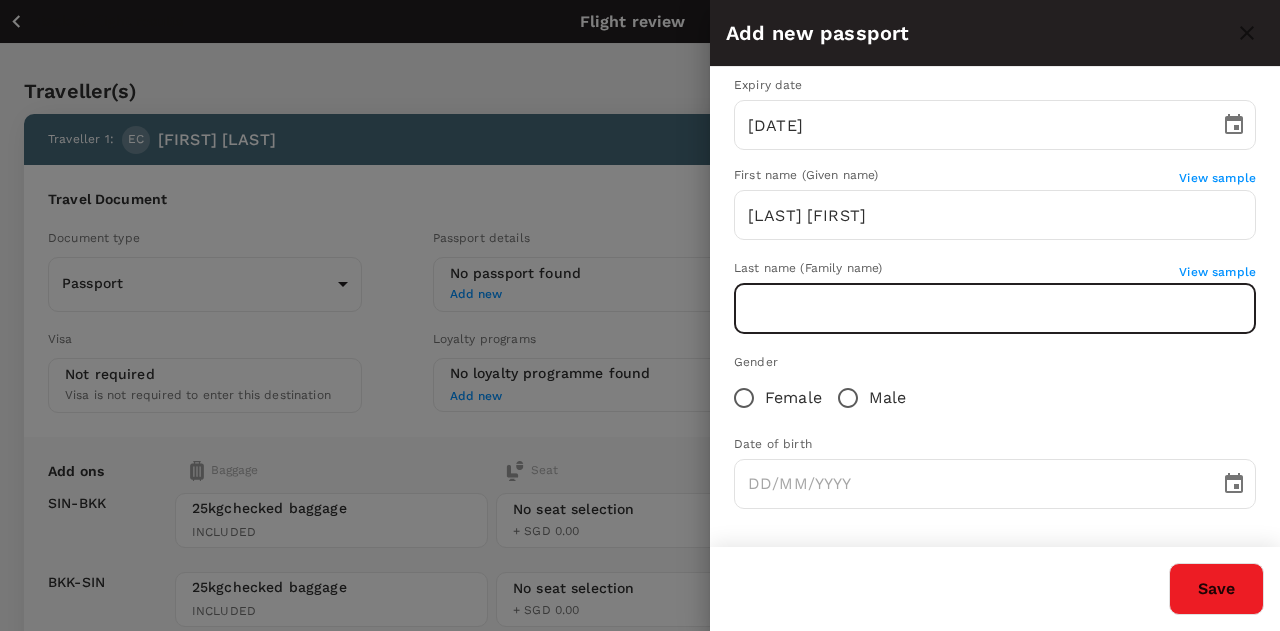 click at bounding box center [995, 309] 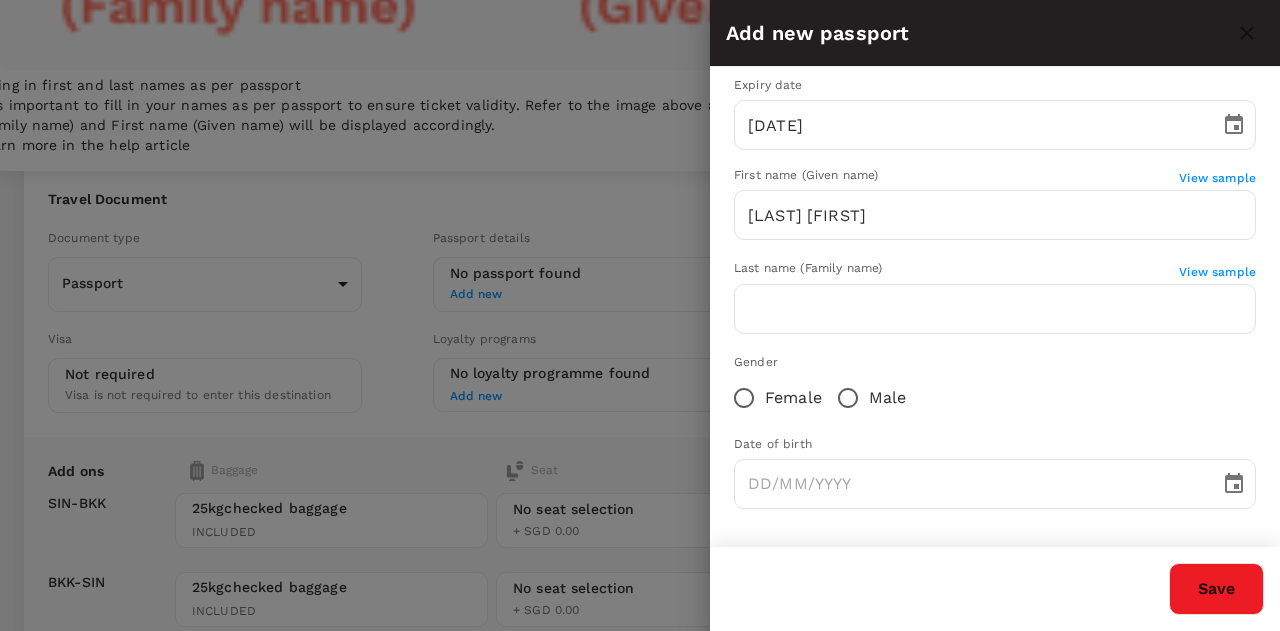 click on "View sample" at bounding box center (1217, 178) 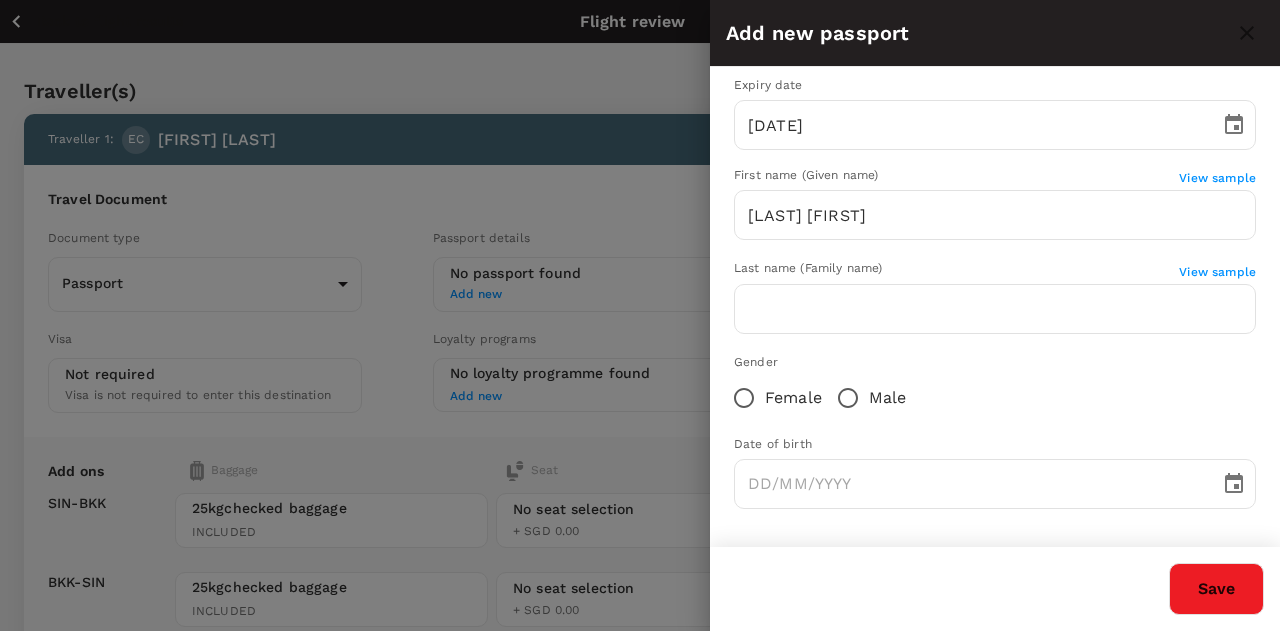 scroll, scrollTop: 0, scrollLeft: 0, axis: both 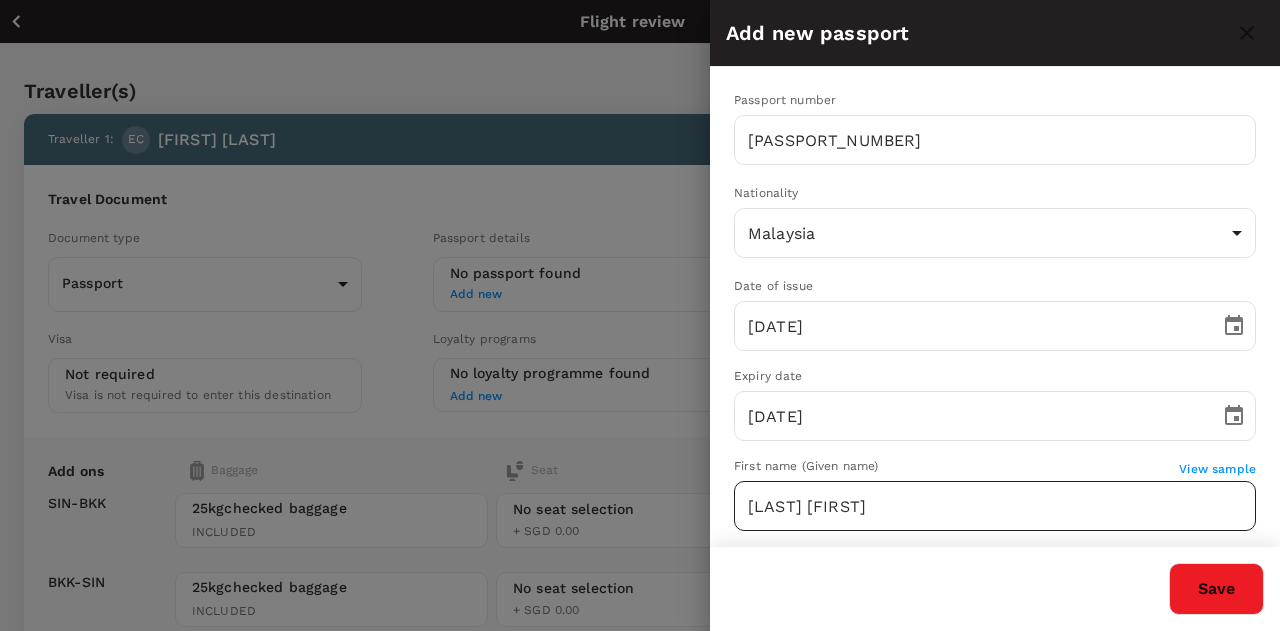 click on "Chai Eu Imm" at bounding box center (995, 506) 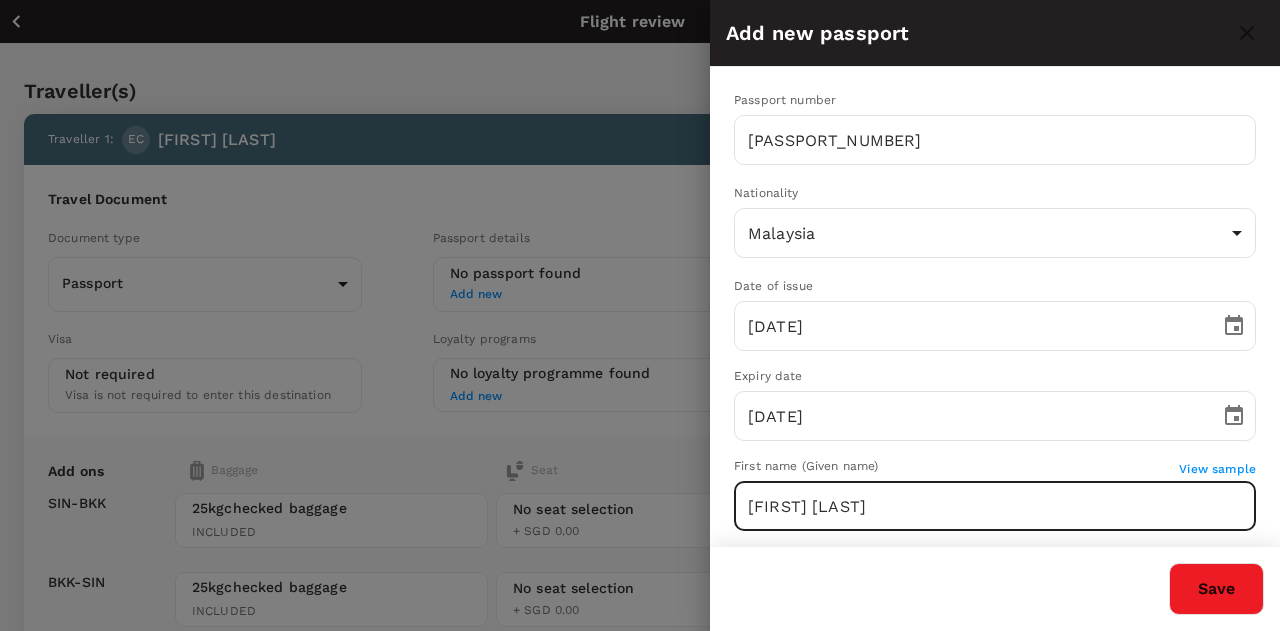 scroll, scrollTop: 291, scrollLeft: 0, axis: vertical 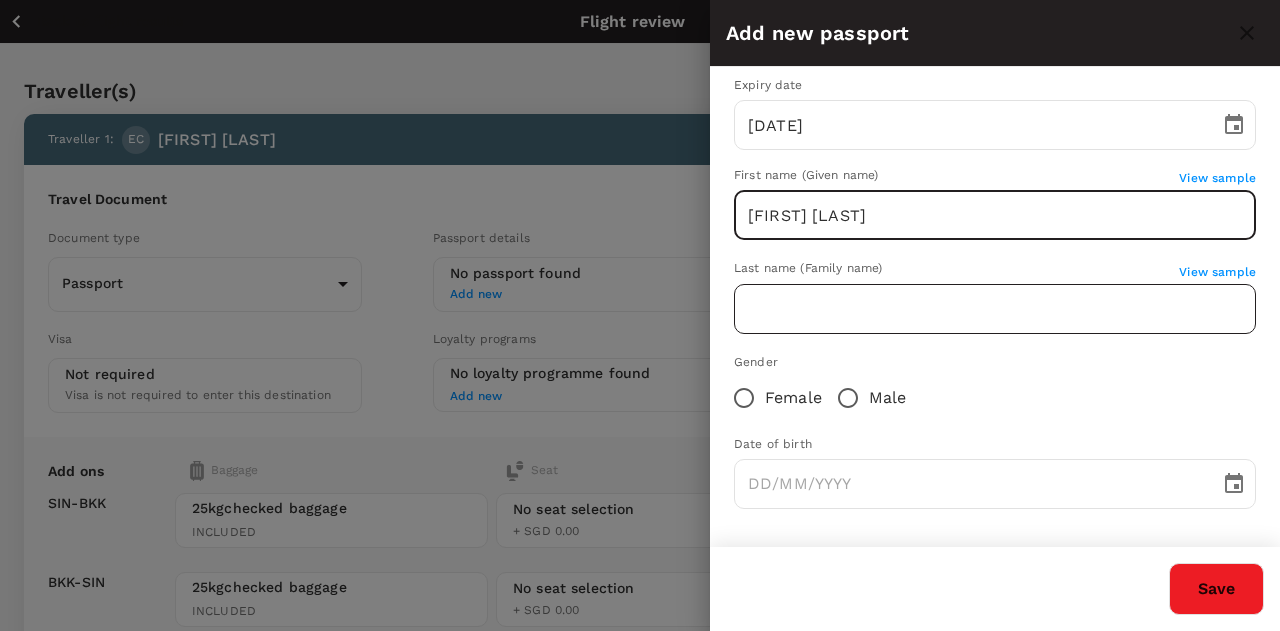 type on "Evie Eu Imm" 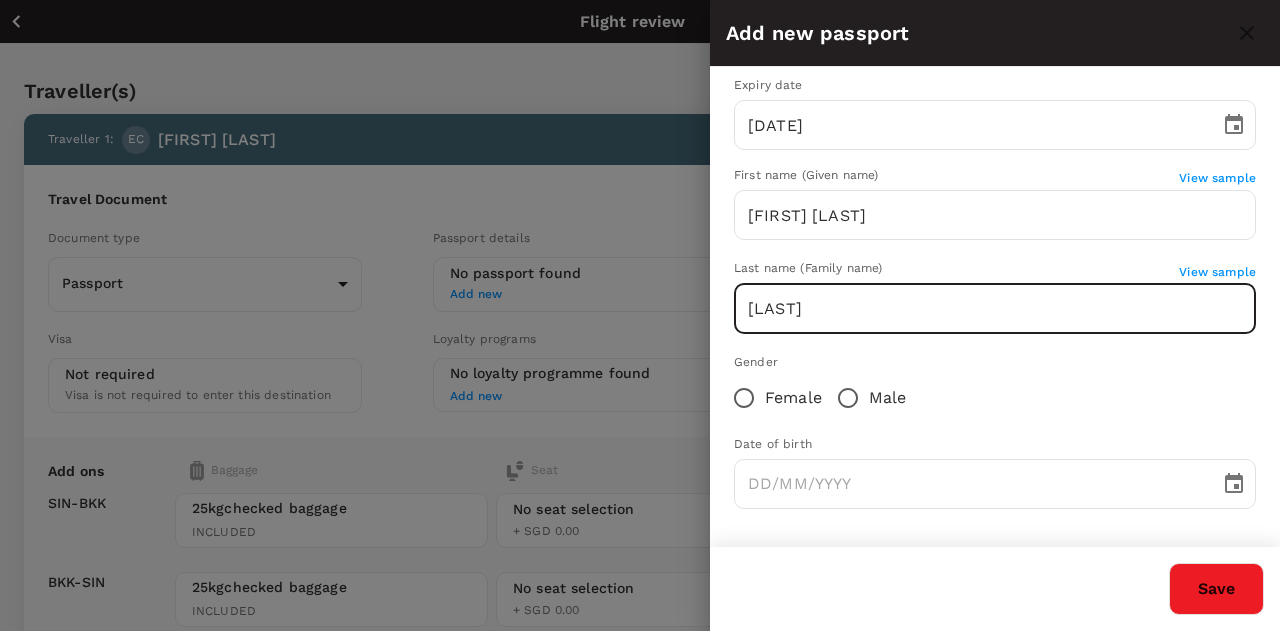 type on "Chai" 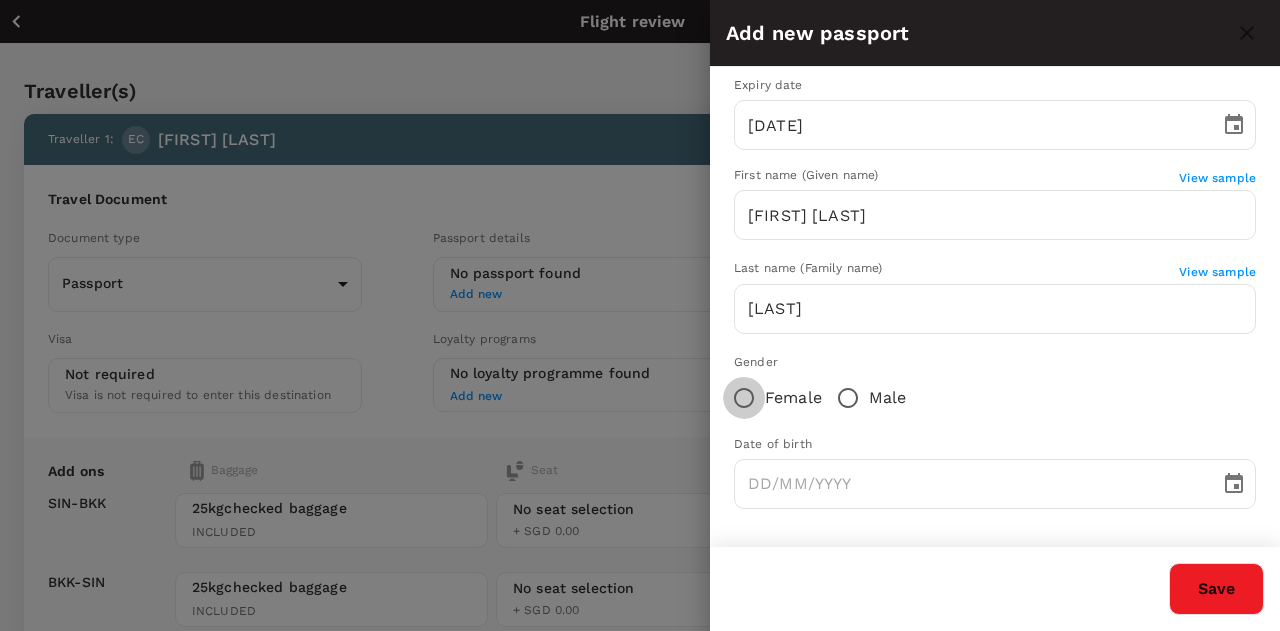 click on "Female" at bounding box center [744, 398] 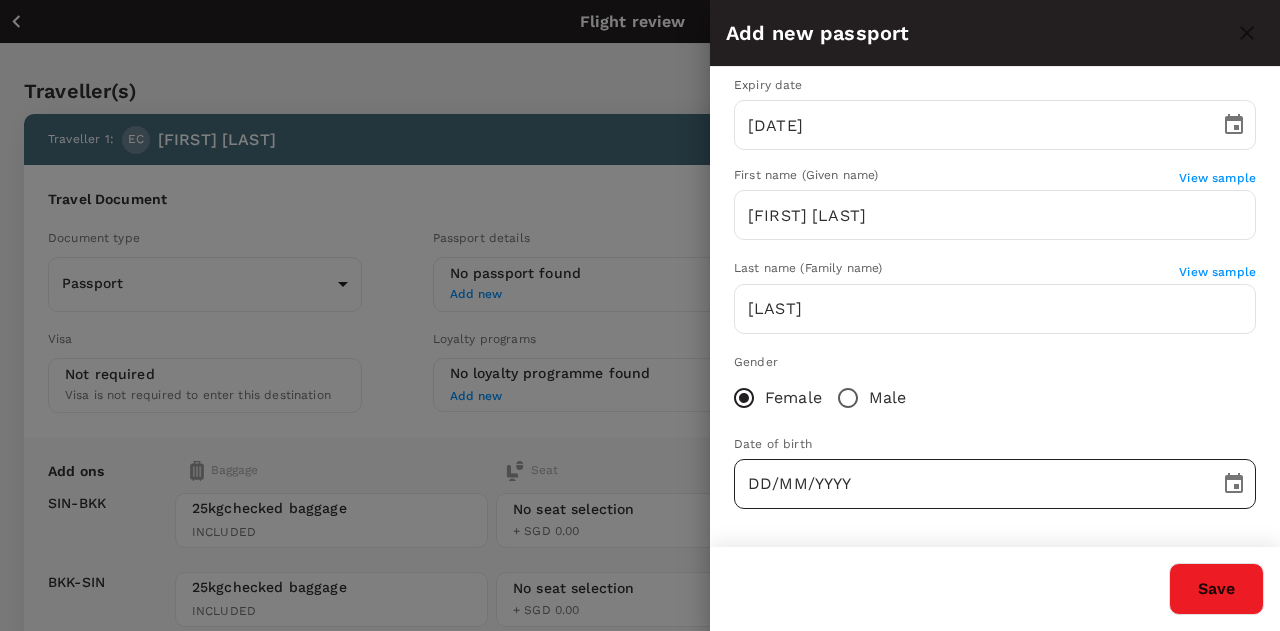 click on "DD/MM/YYYY" at bounding box center (970, 484) 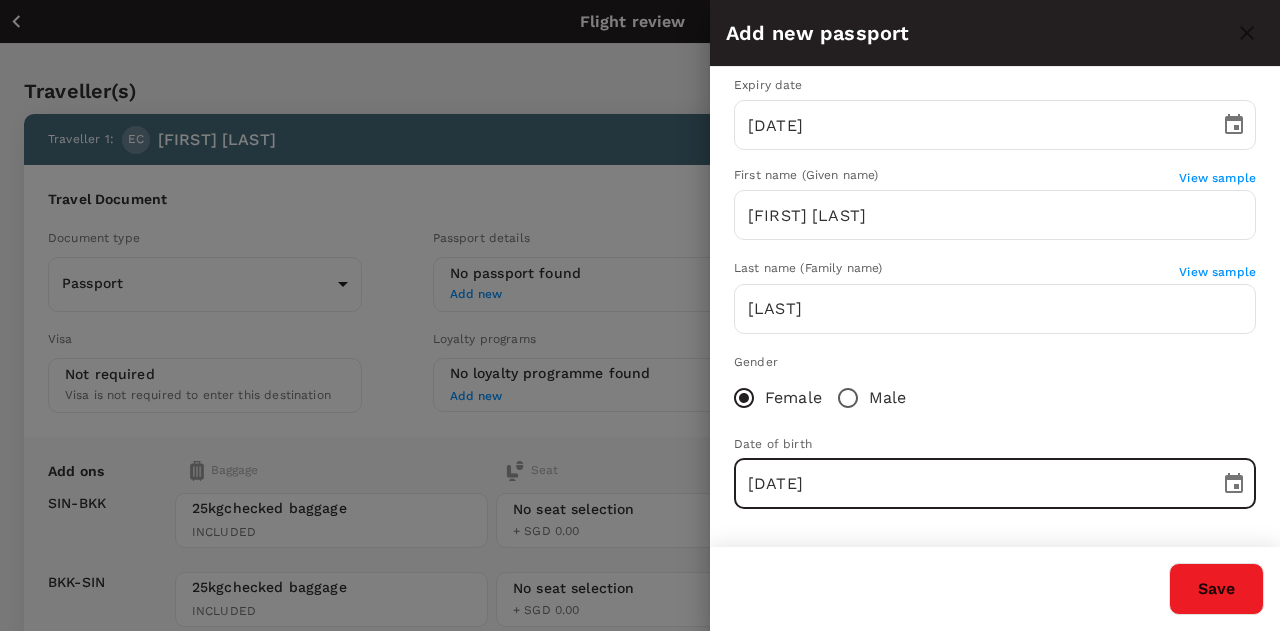 type on "30/08/1979" 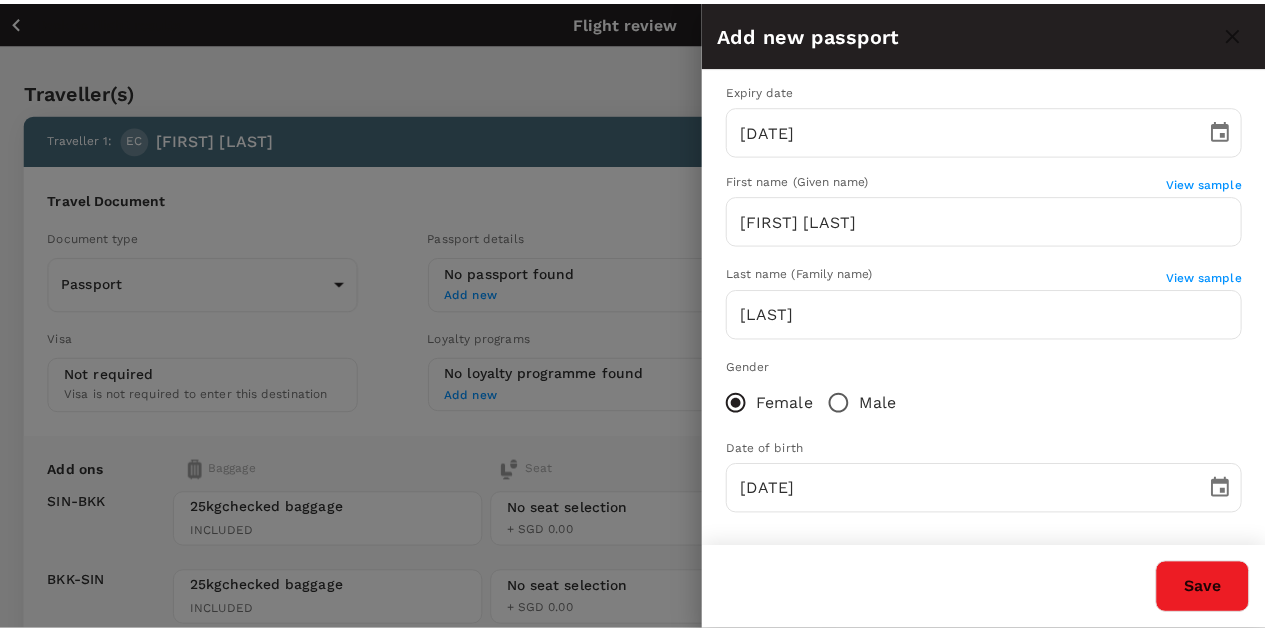 scroll, scrollTop: 291, scrollLeft: 0, axis: vertical 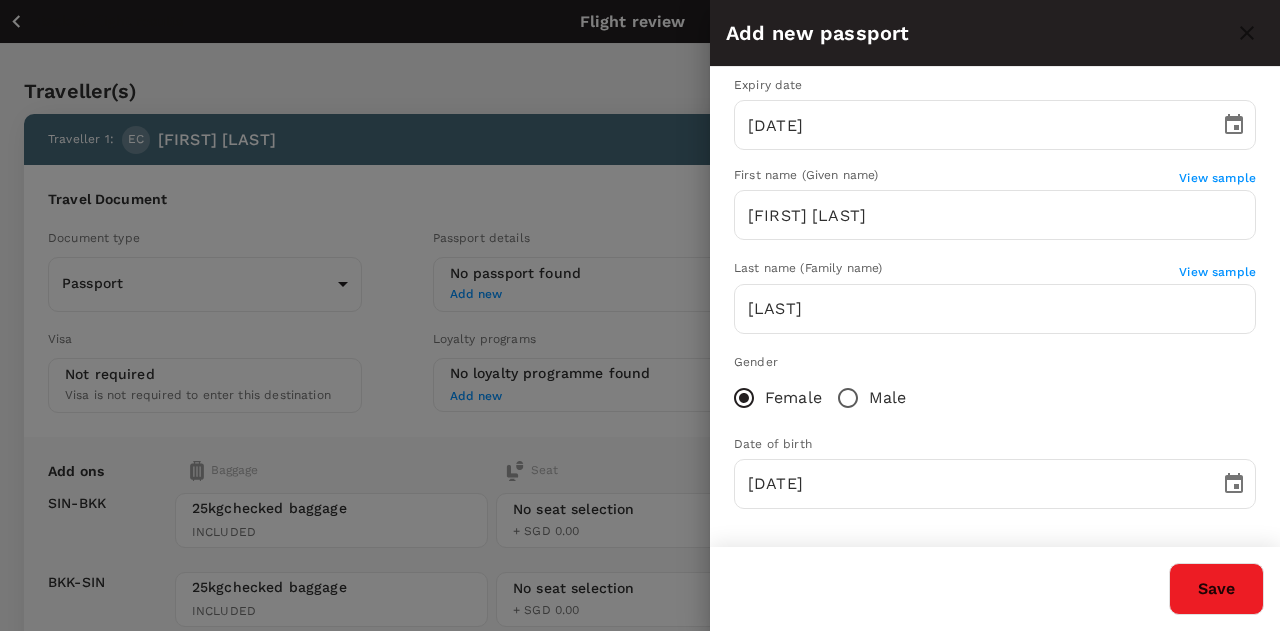 click on "Save" at bounding box center (1216, 589) 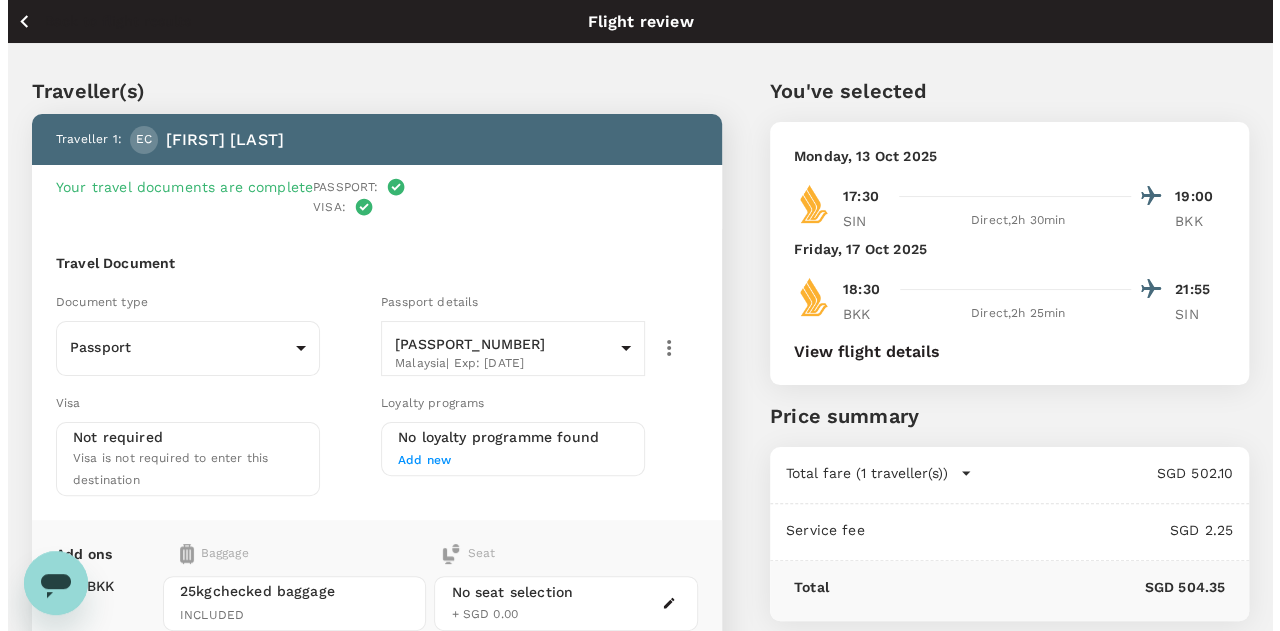 scroll, scrollTop: 300, scrollLeft: 0, axis: vertical 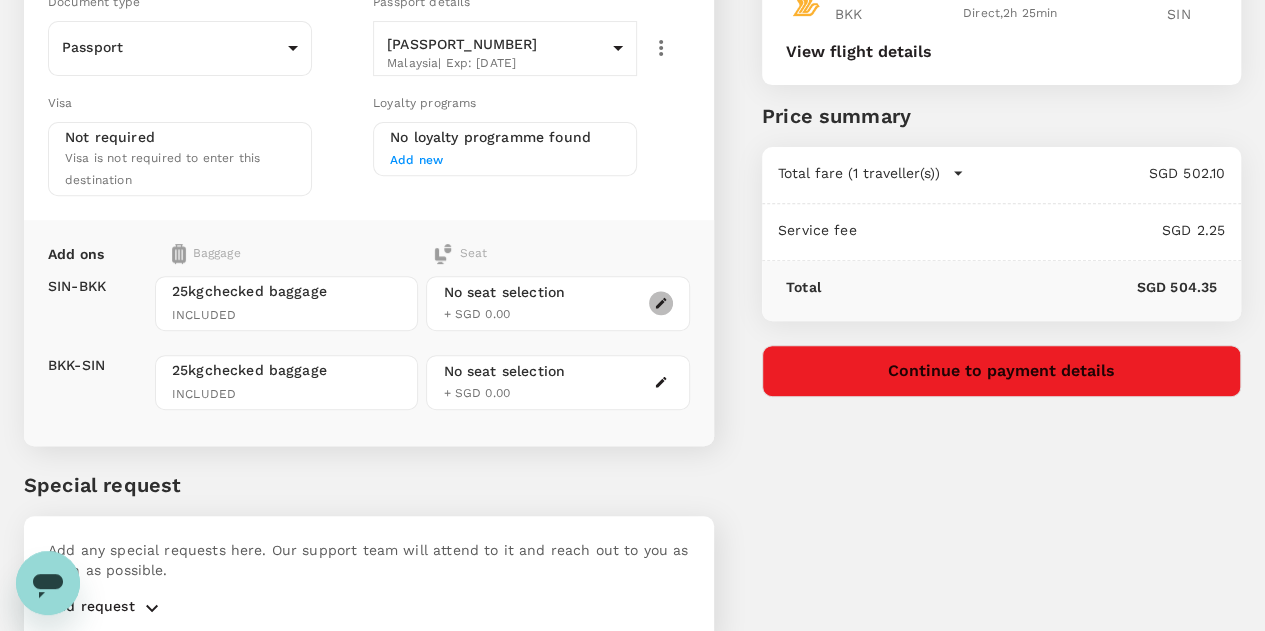 click 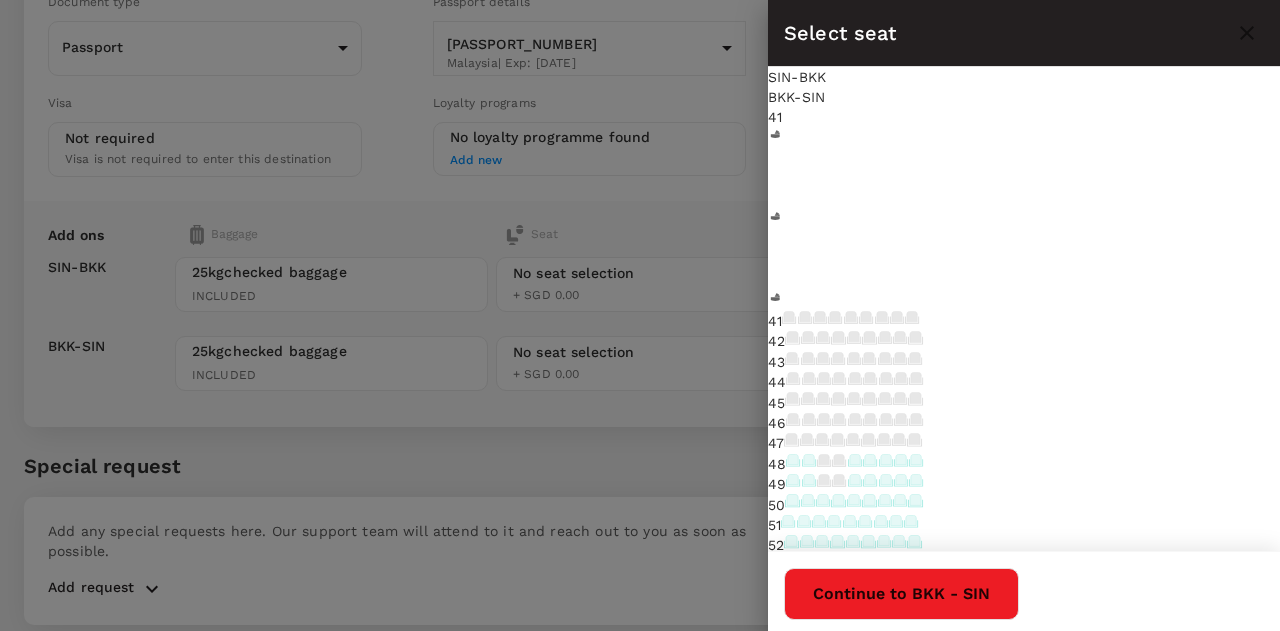 scroll, scrollTop: 398, scrollLeft: 0, axis: vertical 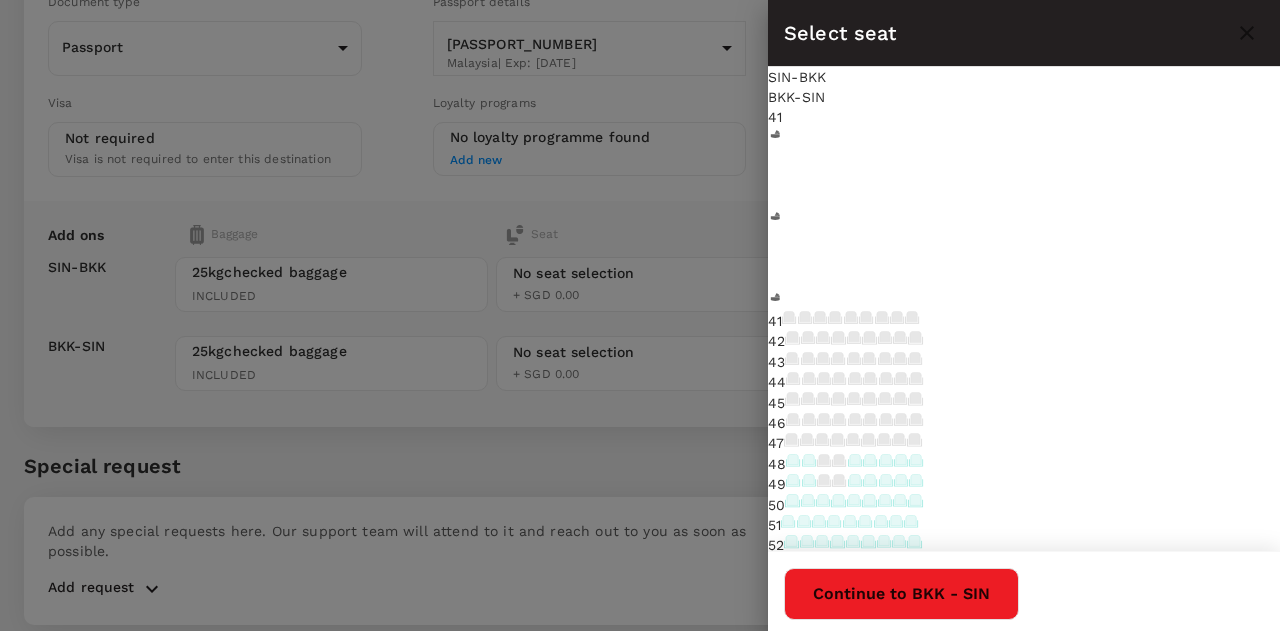 click 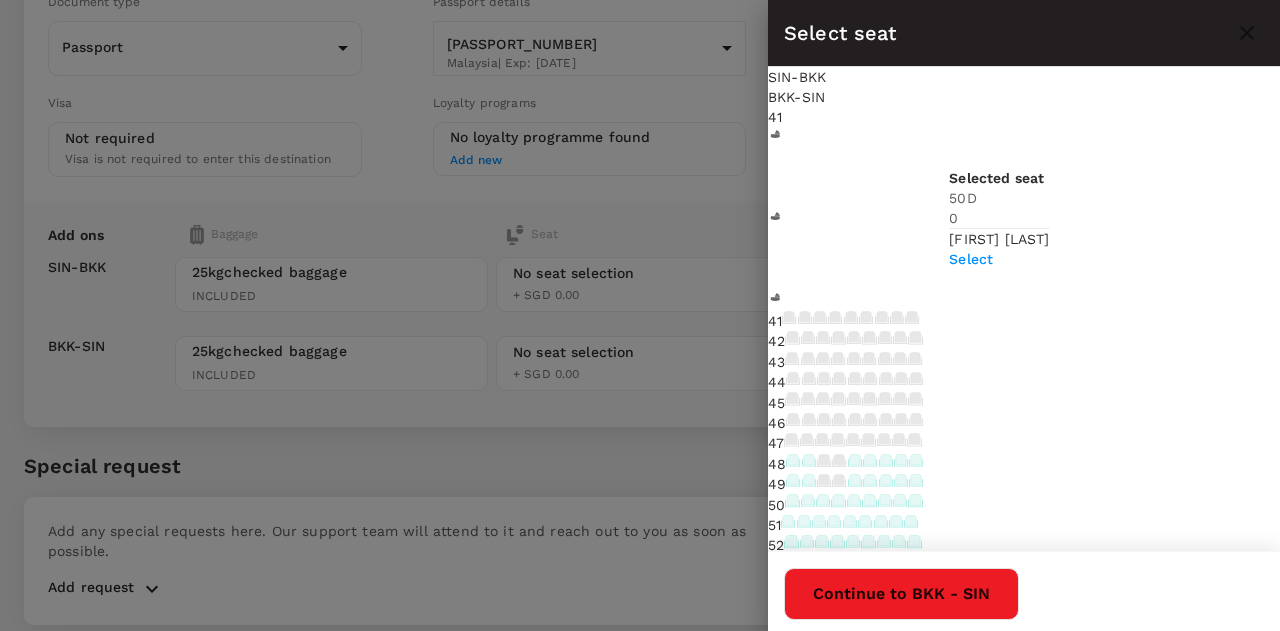 click on "Select" at bounding box center (999, 259) 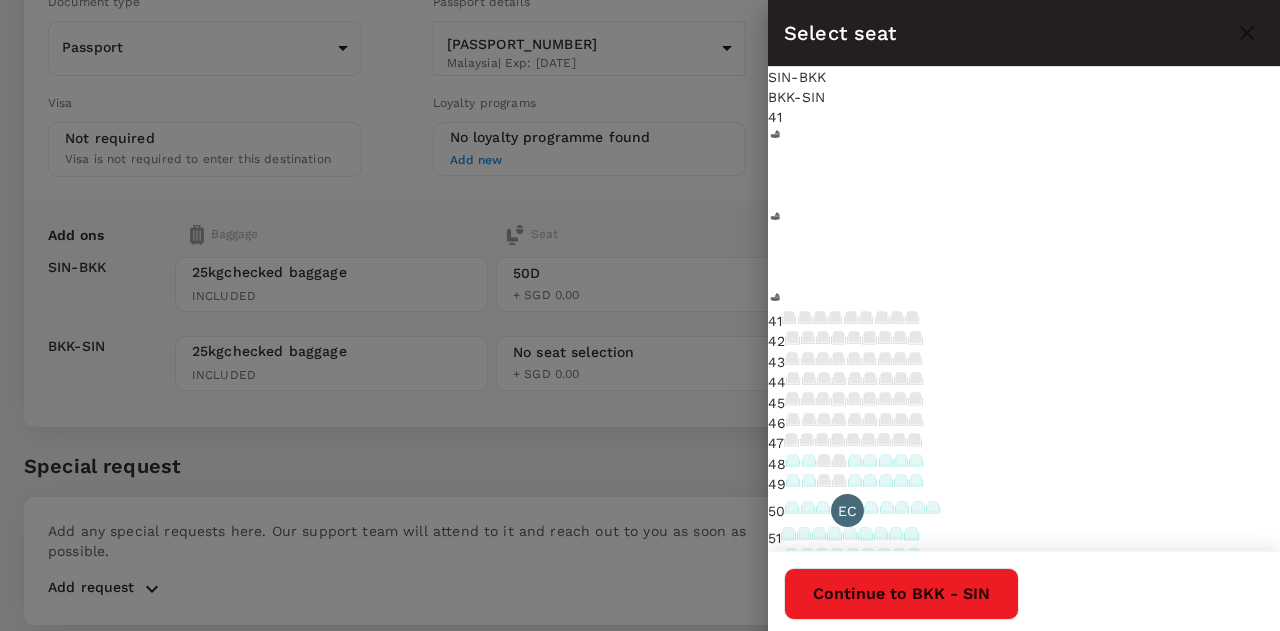 click on "BKK  -  SIN" at bounding box center (1024, 97) 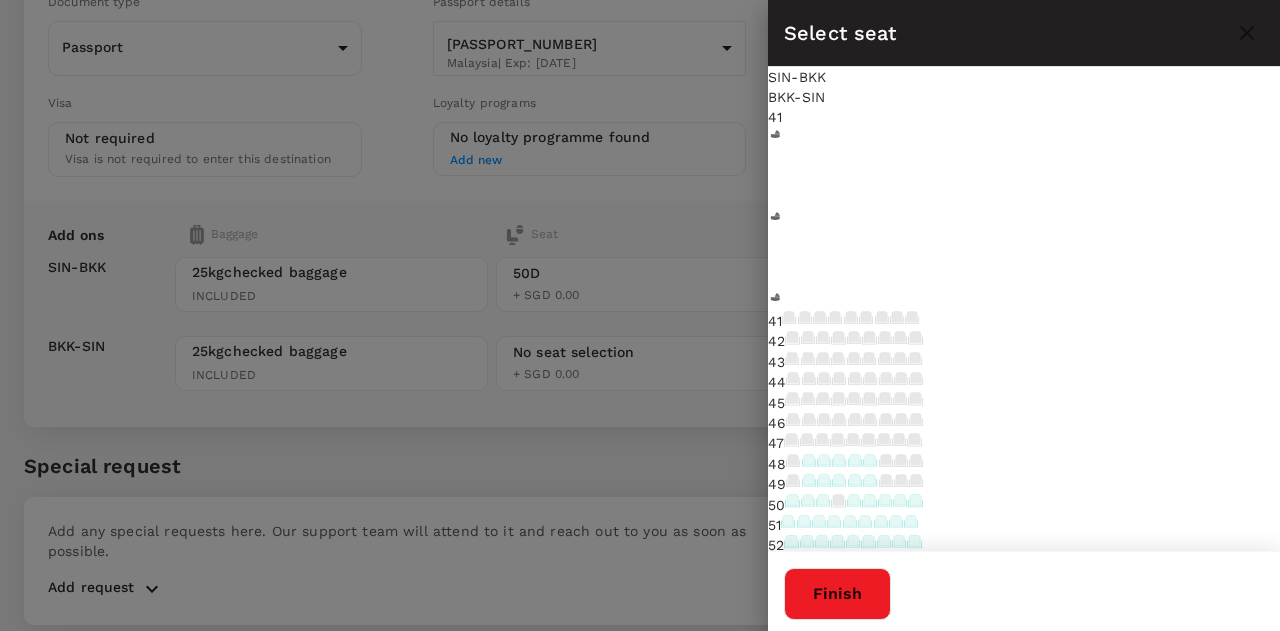 scroll, scrollTop: 424, scrollLeft: 0, axis: vertical 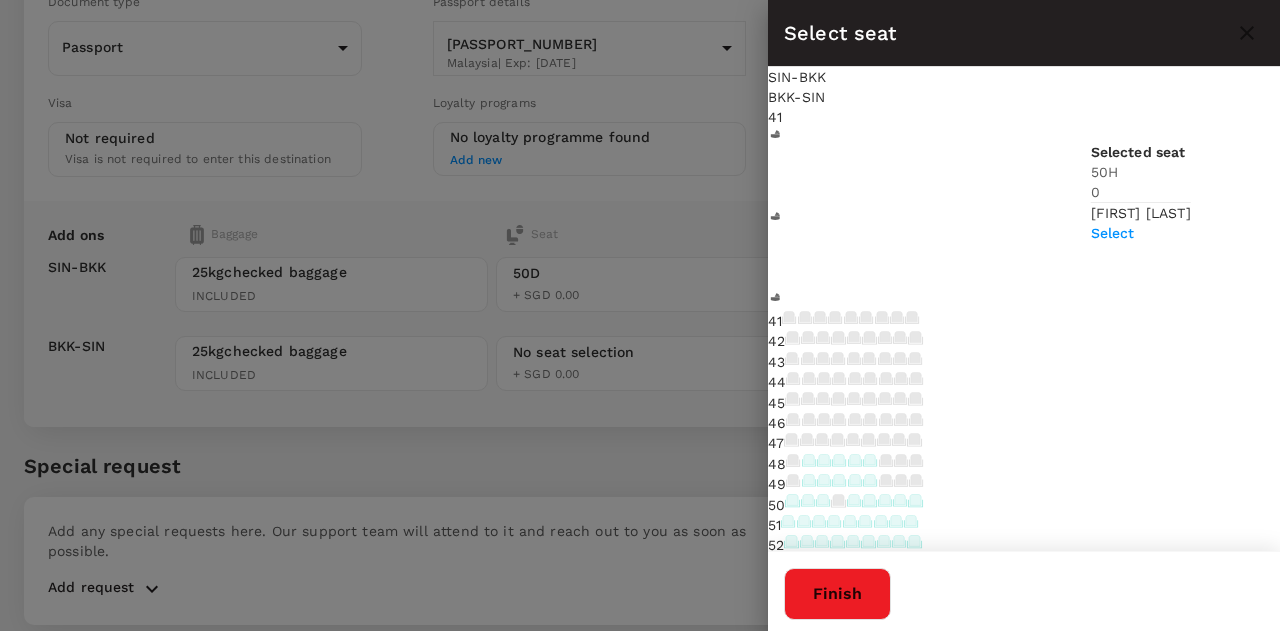 click on "Select" at bounding box center (1141, 233) 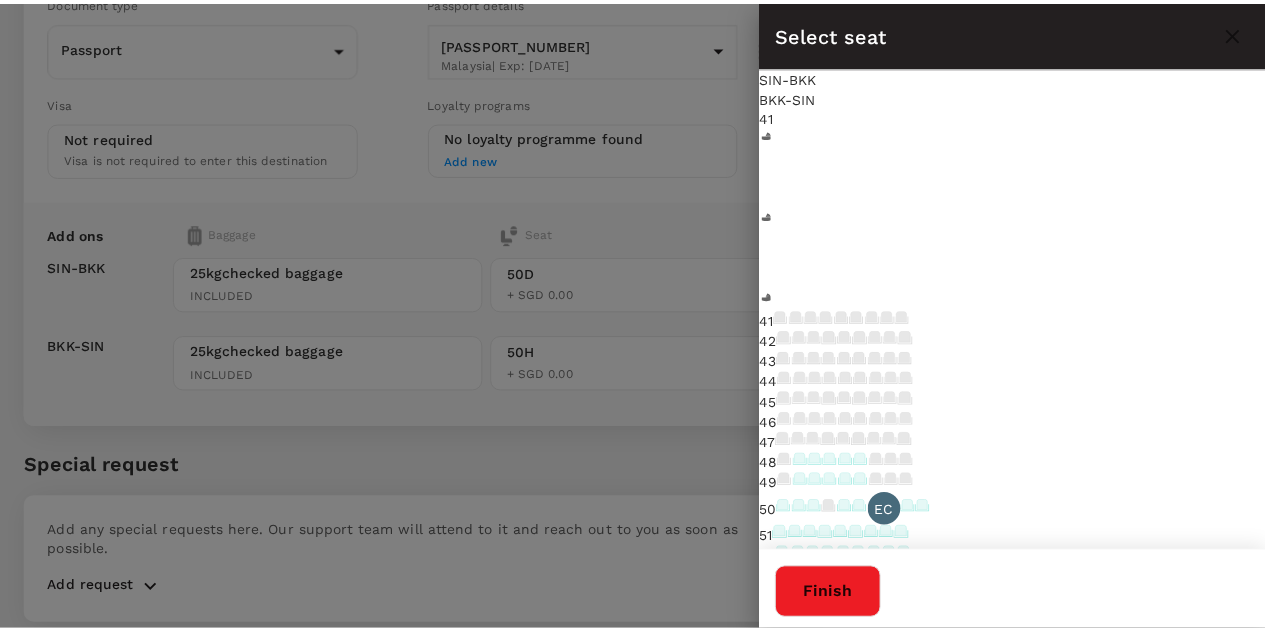 scroll, scrollTop: 124, scrollLeft: 0, axis: vertical 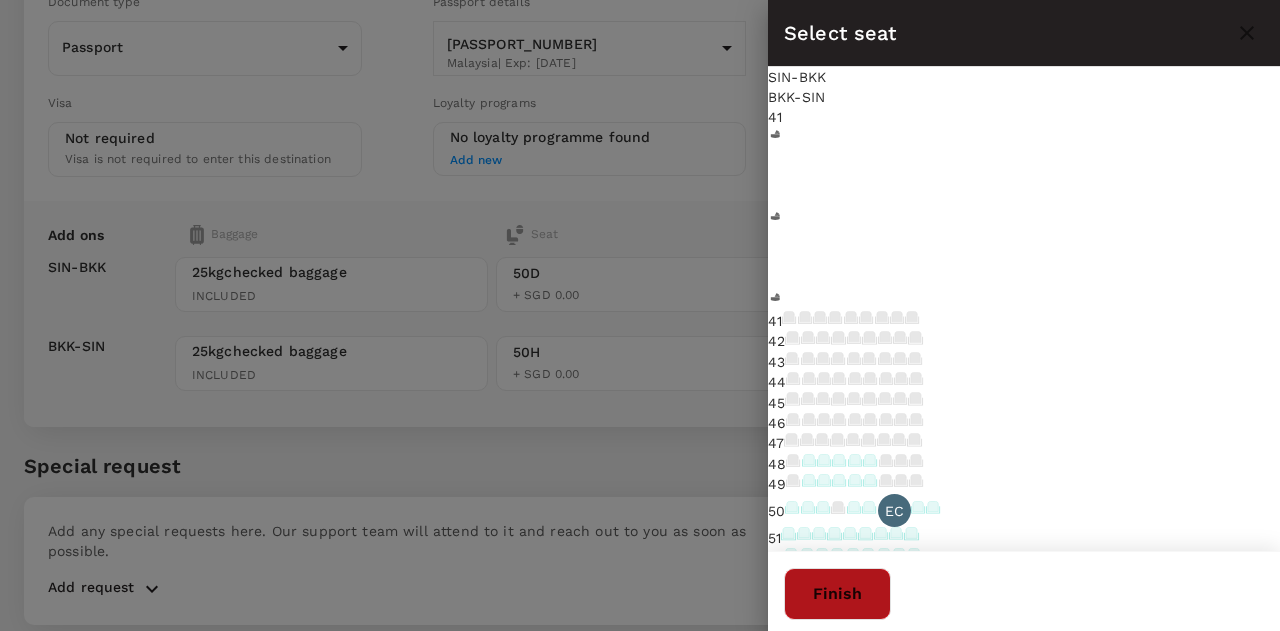 click on "Finish" at bounding box center (837, 594) 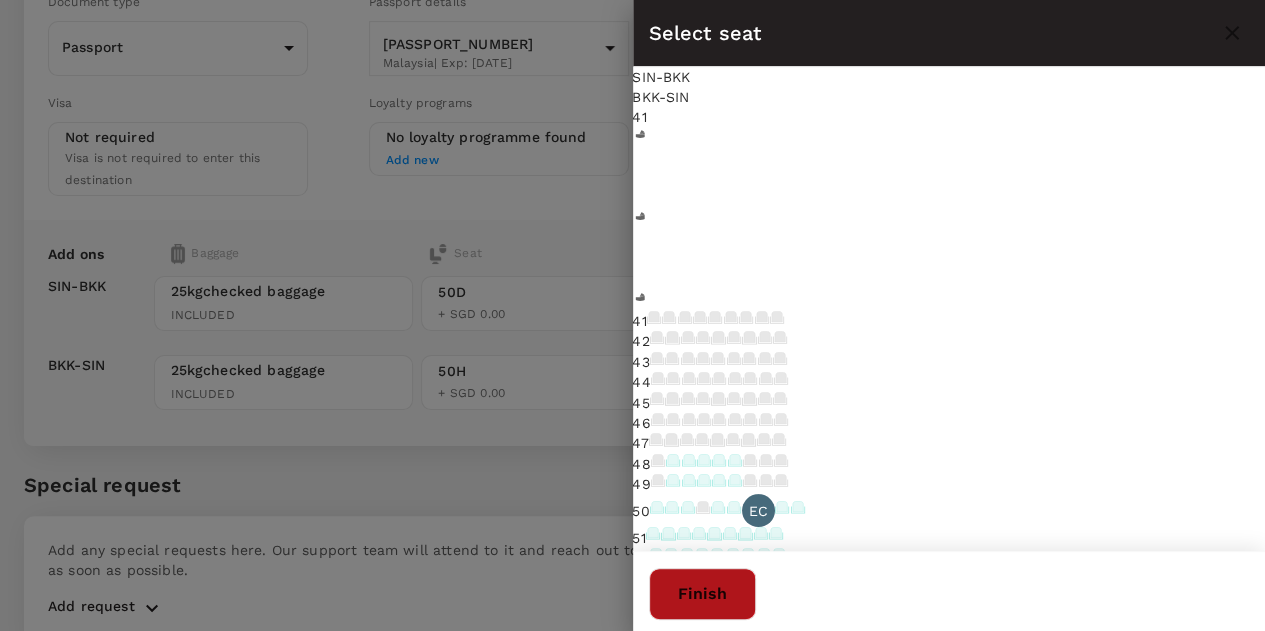scroll, scrollTop: 0, scrollLeft: 0, axis: both 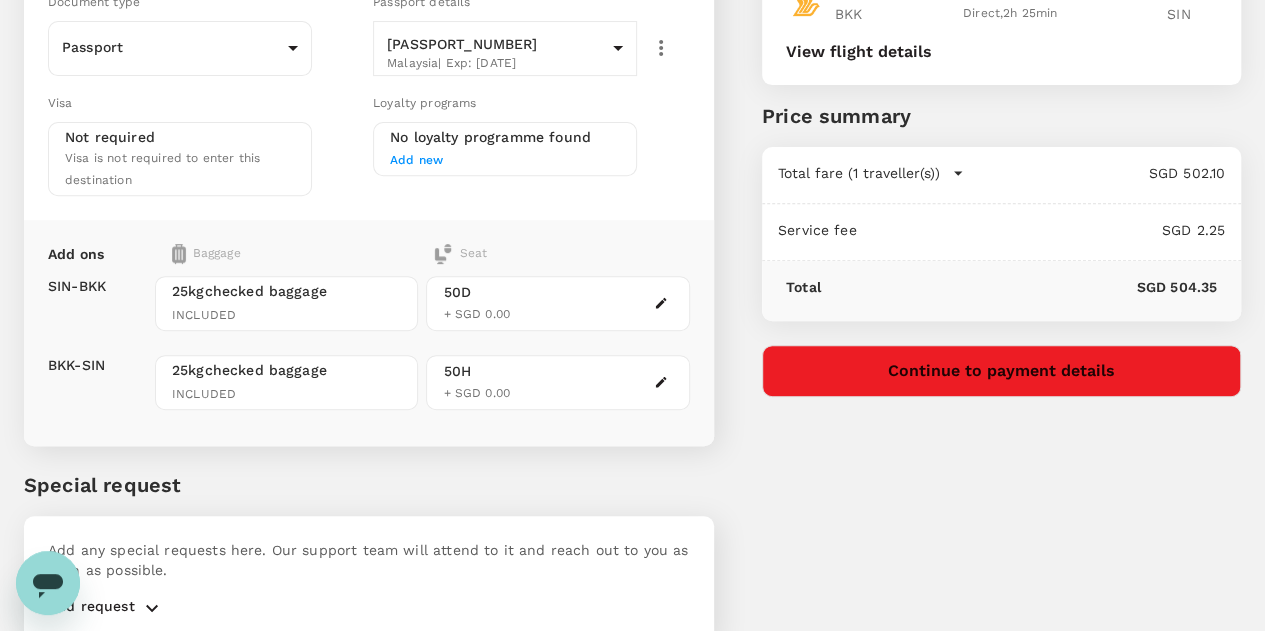 click on "Add request" at bounding box center [91, 608] 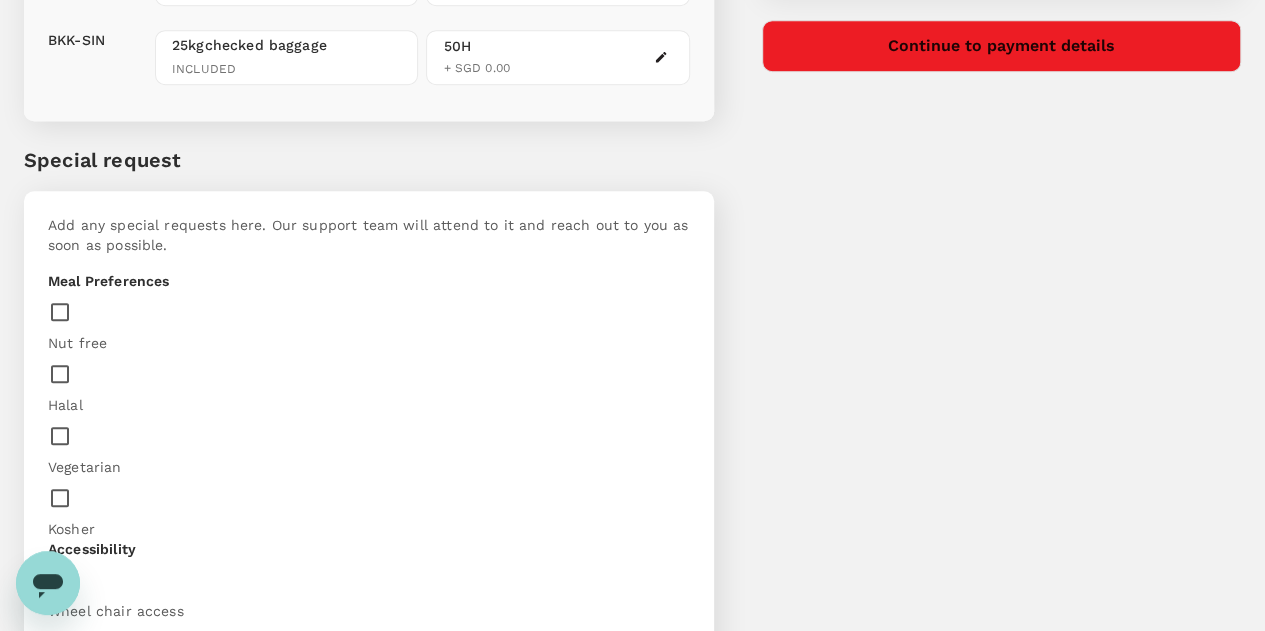 scroll, scrollTop: 646, scrollLeft: 0, axis: vertical 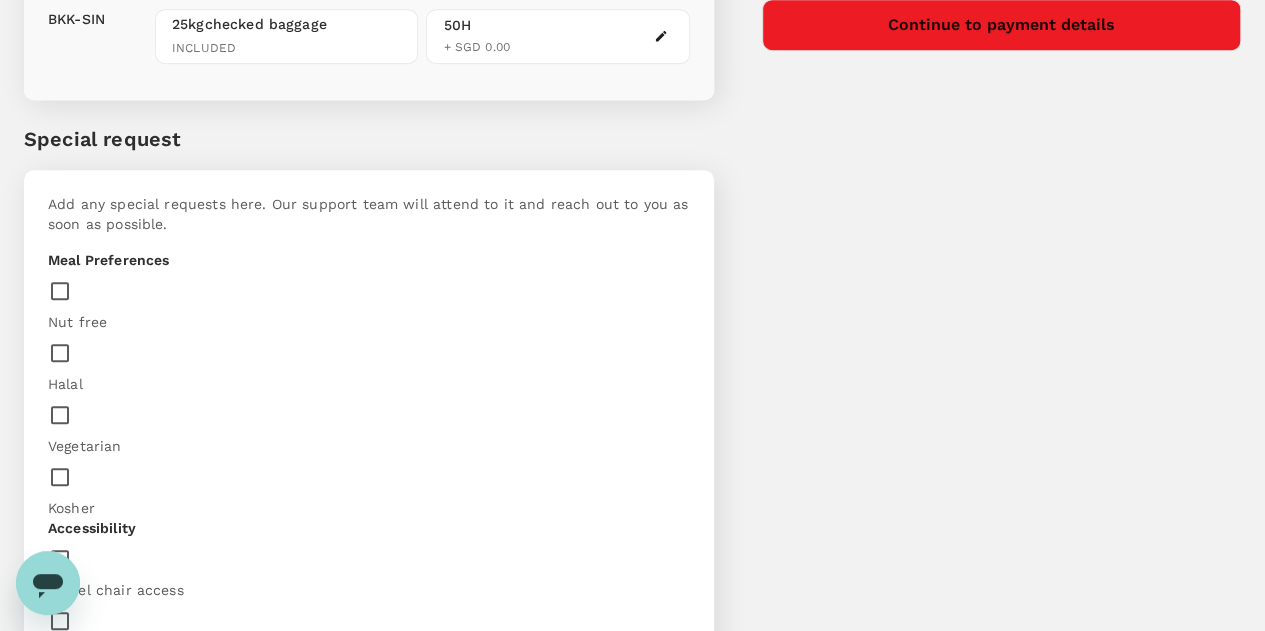 click at bounding box center (126, 798) 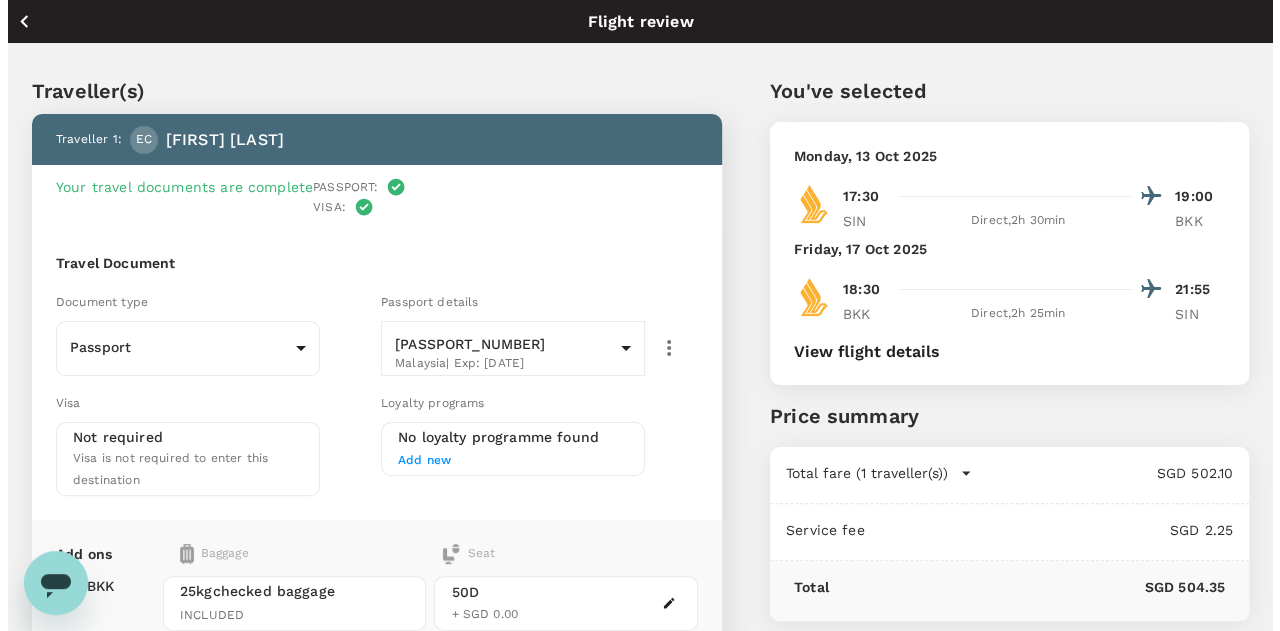 scroll, scrollTop: 300, scrollLeft: 0, axis: vertical 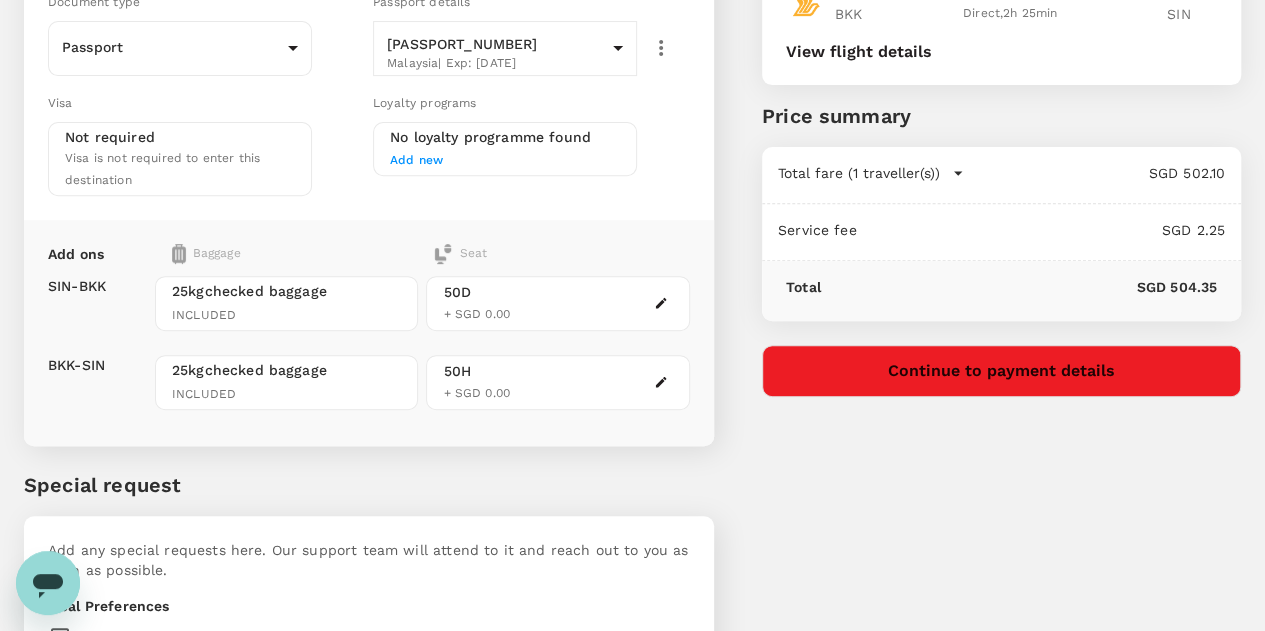 type on "Aisle seats please." 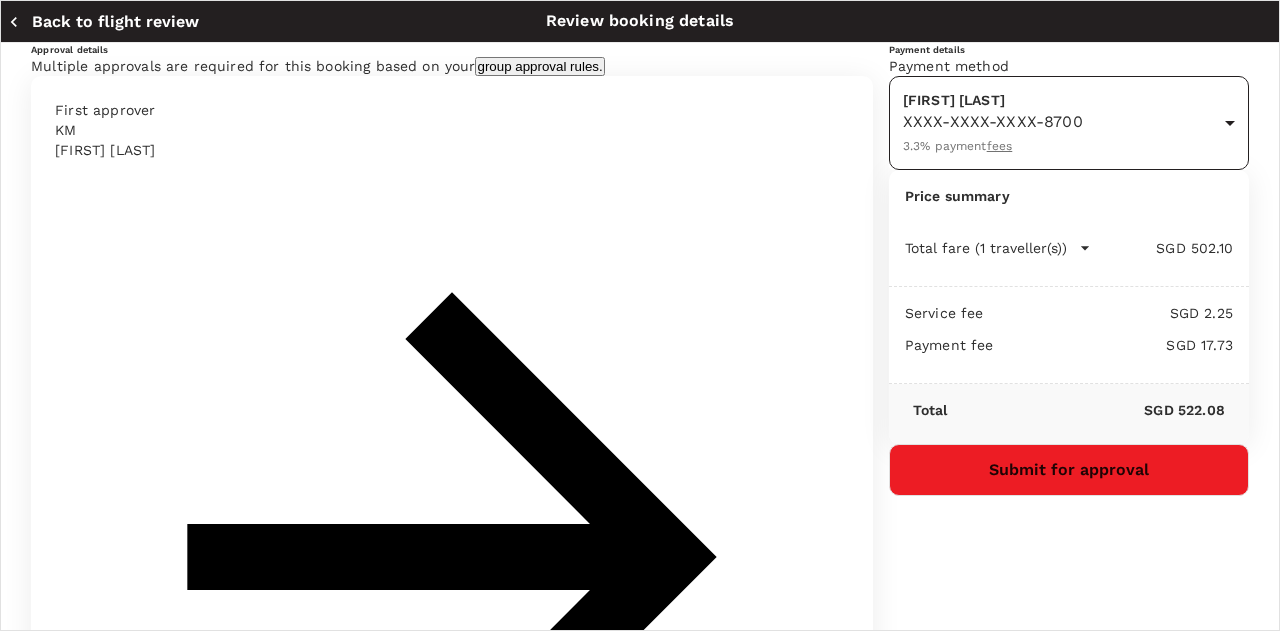 click on "Back to flight results Flight review Traveller(s) Traveller   1 : EC Evie   Chai Your travel documents are complete Passport : Visa : Travel Document Document type Passport Passport ​ Passport details ######555 Malaysia  | Exp:   06 Aug 2027 9ce622f9-167d-4a48-8dd4-0c6f364e40b0 ​ Visa Not required Visa is not required to enter this destination Loyalty programs No loyalty programme found Add new Add ons Baggage Seat SIN  -  BKK BKK  -  SIN 25kg  checked baggage INCLUDED 25kg  checked baggage INCLUDED 50D + SGD 0.00 50H + SGD 0.00 Special request Add any special requests here. Our support team will attend to it and reach out to you as soon as possible. Meal Preferences Nut free Halal Vegetarian Kosher Accessibility Wheel chair access Reduced vision Hearing impaired Any other requests? Let us know here Aisle seats please. x ​ Add request You've selected Monday, 13 Oct 2025 17:30 19:00 SIN Direct ,  2h 30min BKK Friday, 17 Oct 2025 18:30 21:55 BKK Direct ,  2h 25min SIN View flight details Price summary KM" at bounding box center (640, 509) 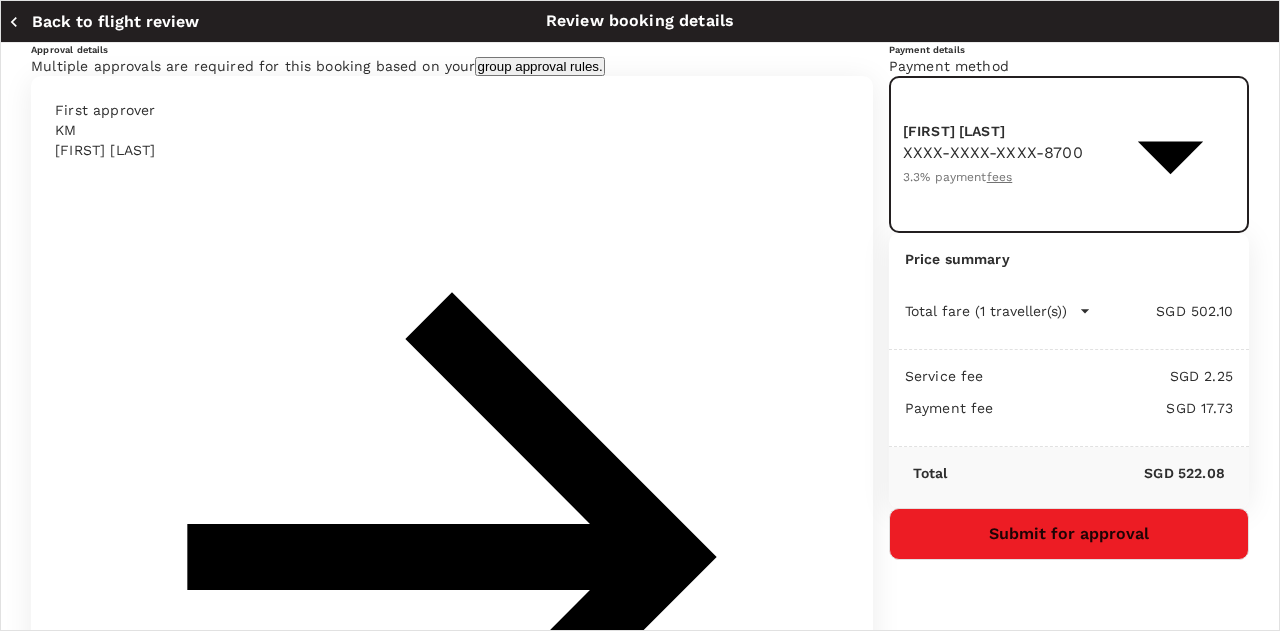 click on "GoFluid" at bounding box center [995, 14] 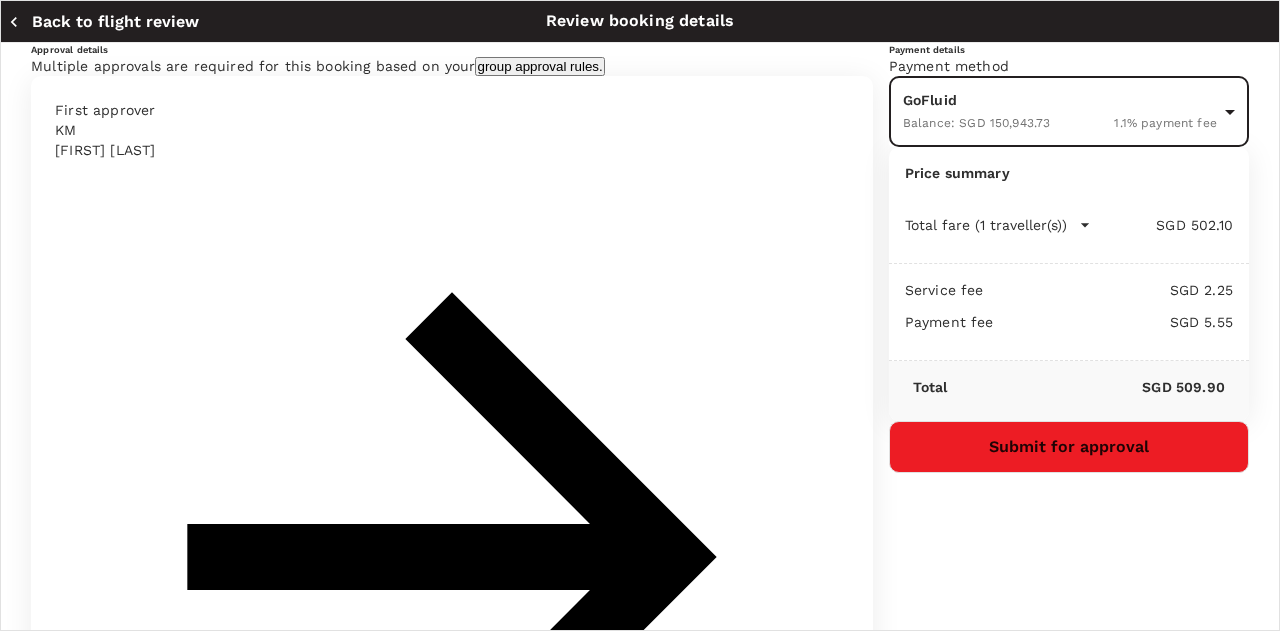 click on "Change approvers" at bounding box center (112, 2271) 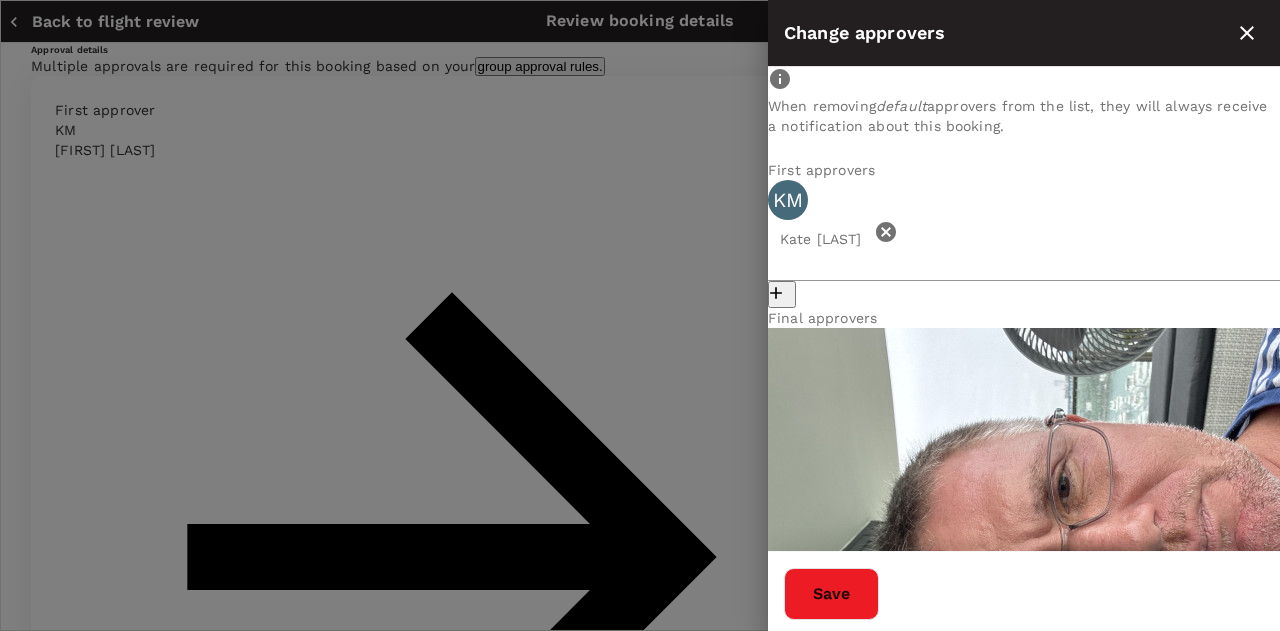 click 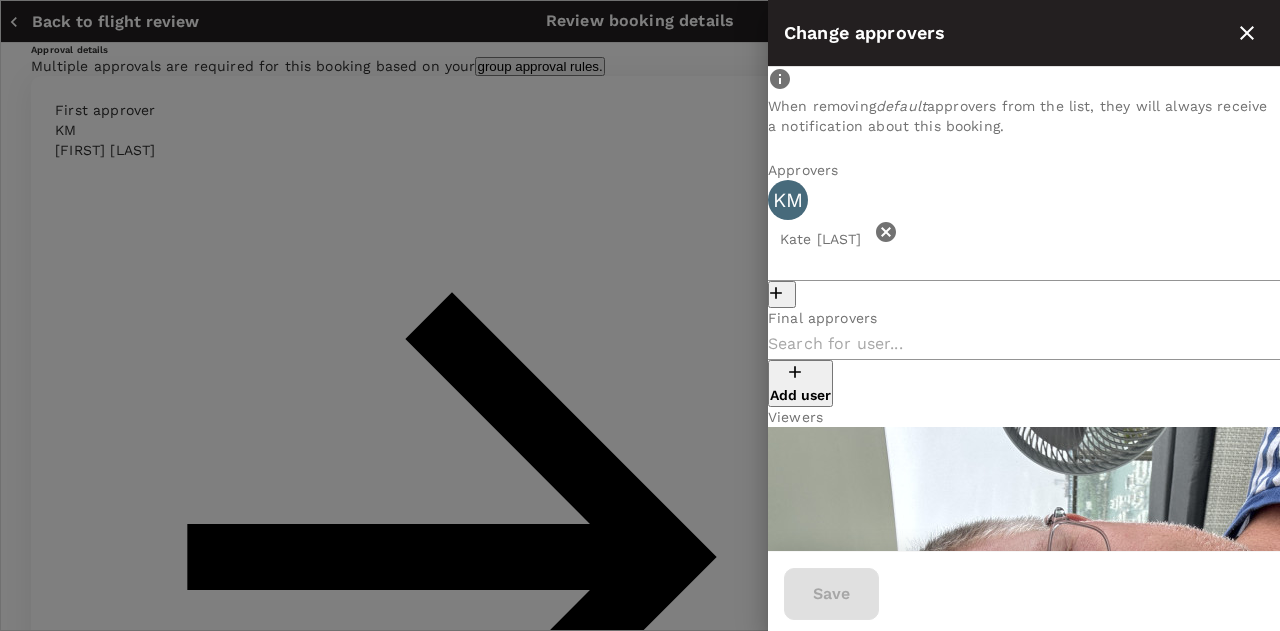 click at bounding box center (640, 315) 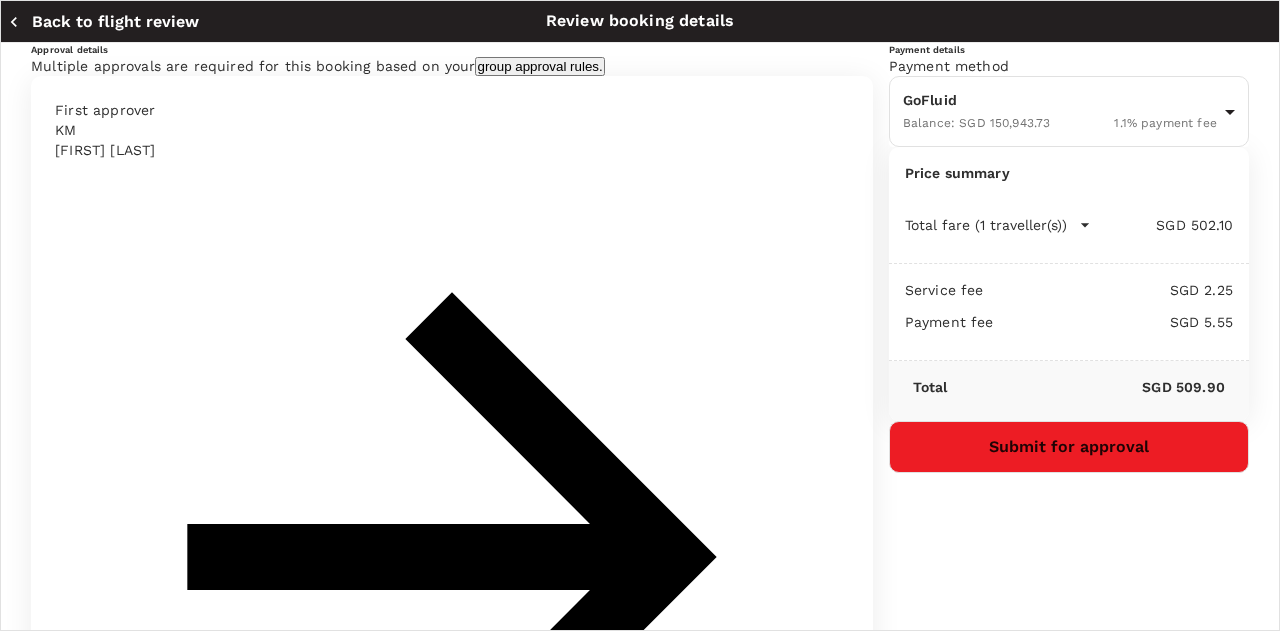 click at bounding box center (133, 2391) 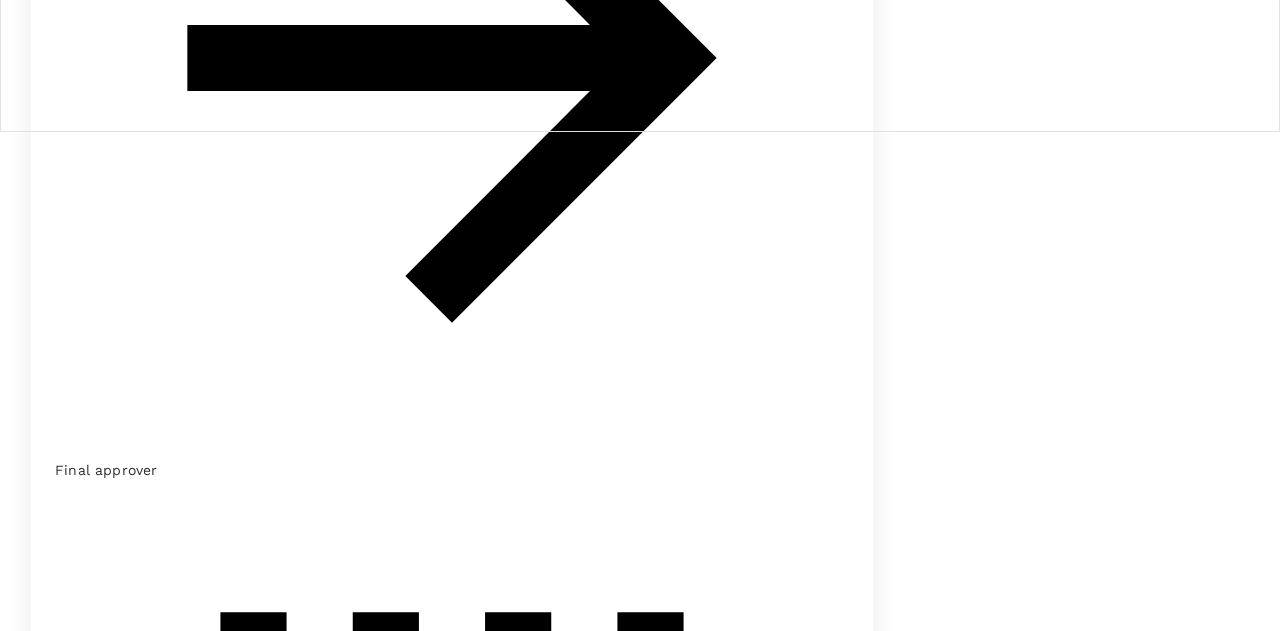 scroll, scrollTop: 594, scrollLeft: 0, axis: vertical 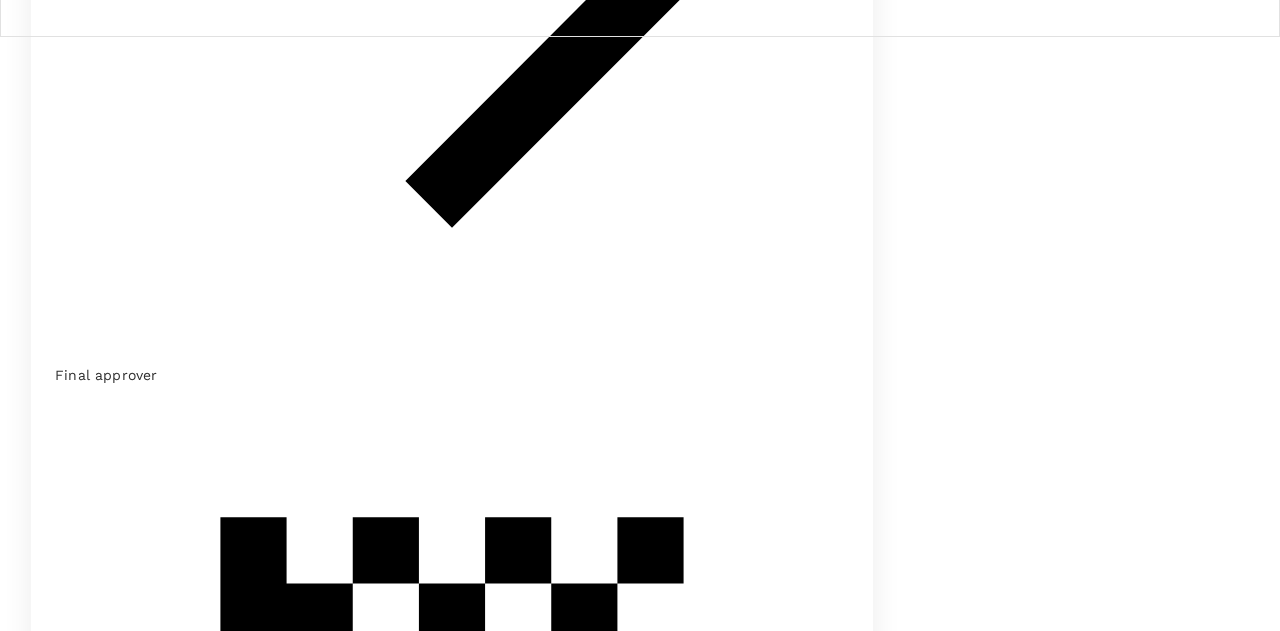 click at bounding box center [317, 2402] 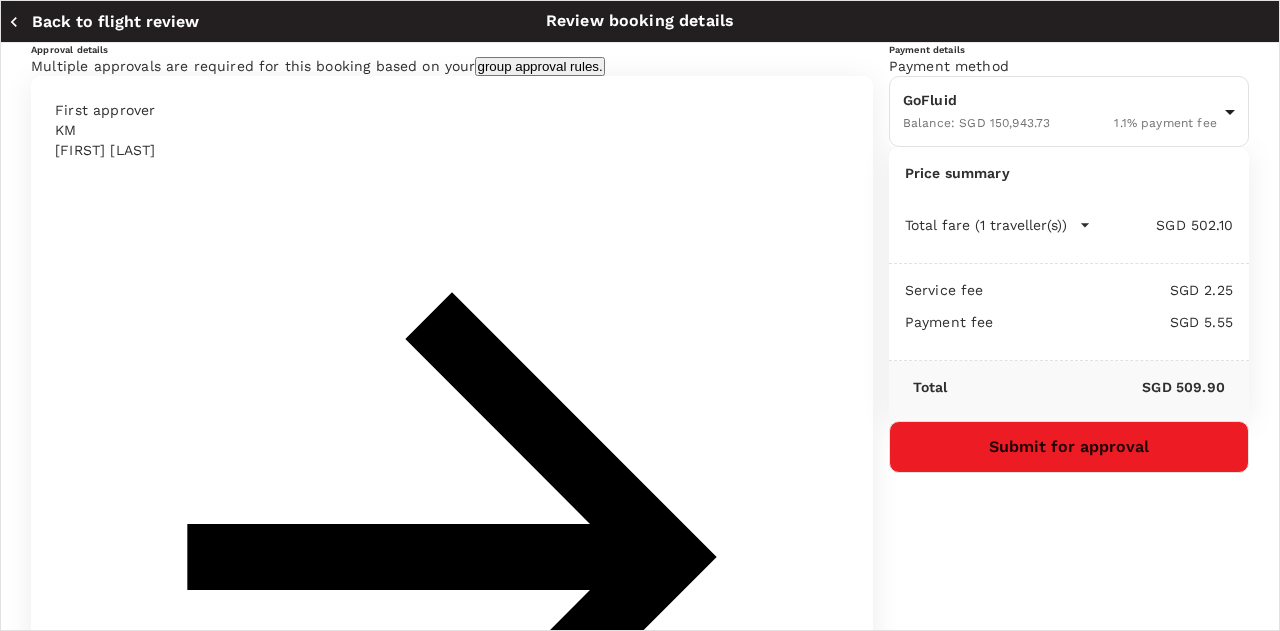 scroll, scrollTop: 300, scrollLeft: 0, axis: vertical 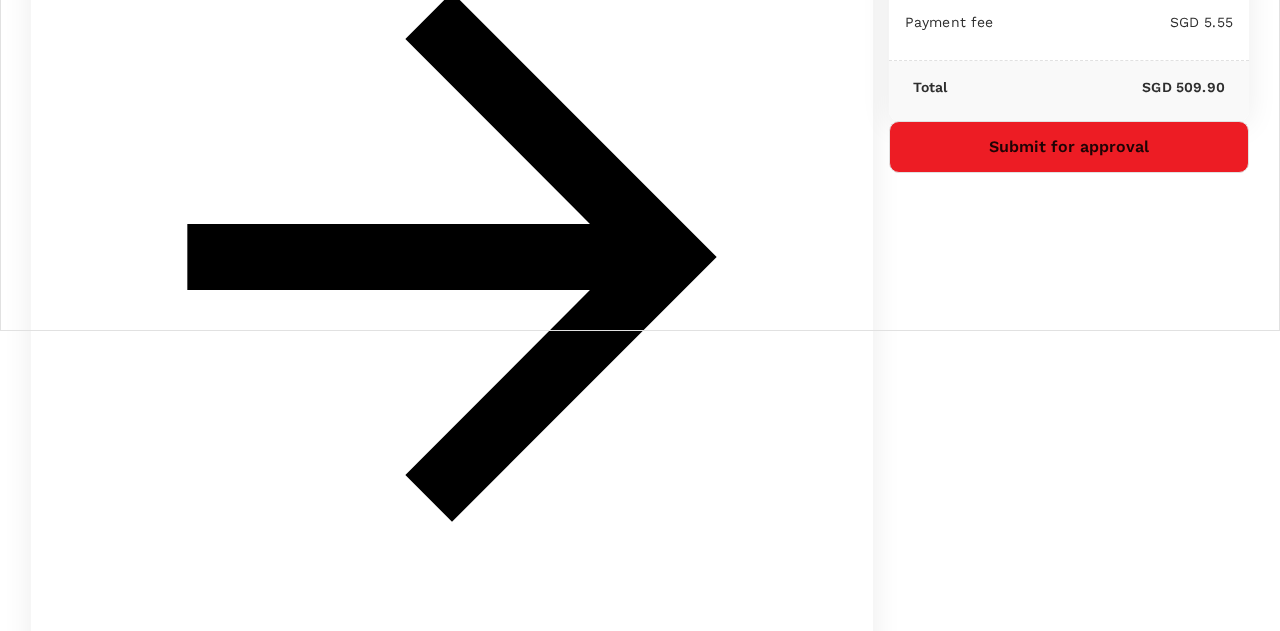 click on "Submit for approval" at bounding box center (1069, 147) 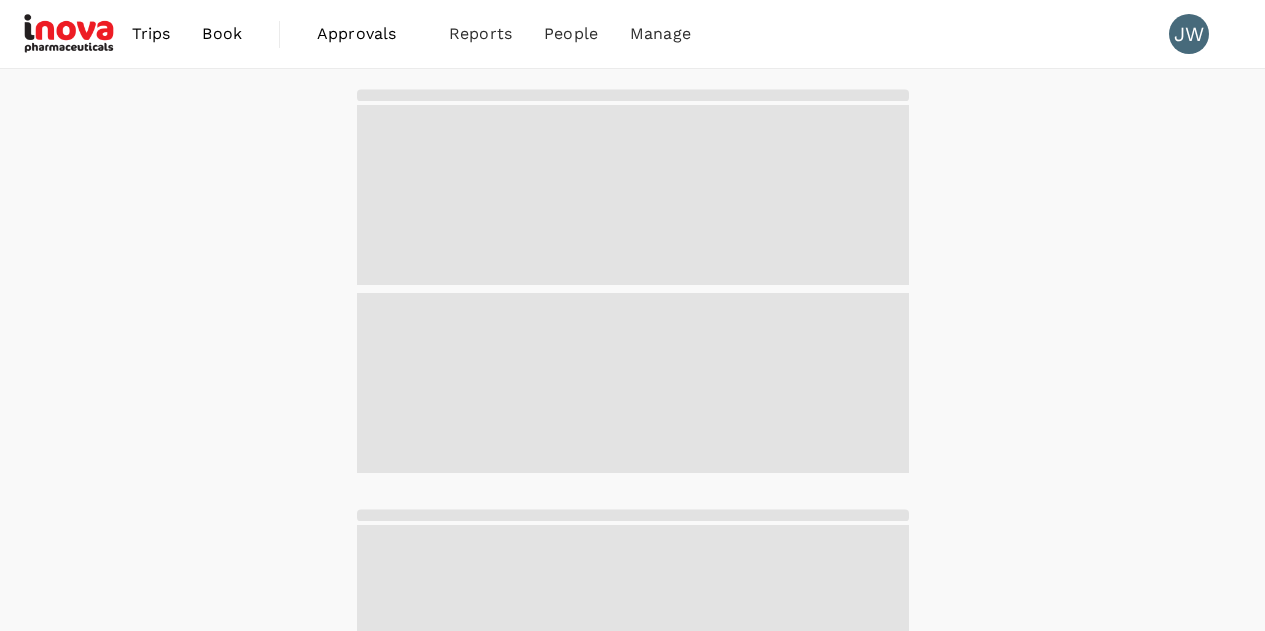 scroll, scrollTop: 0, scrollLeft: 0, axis: both 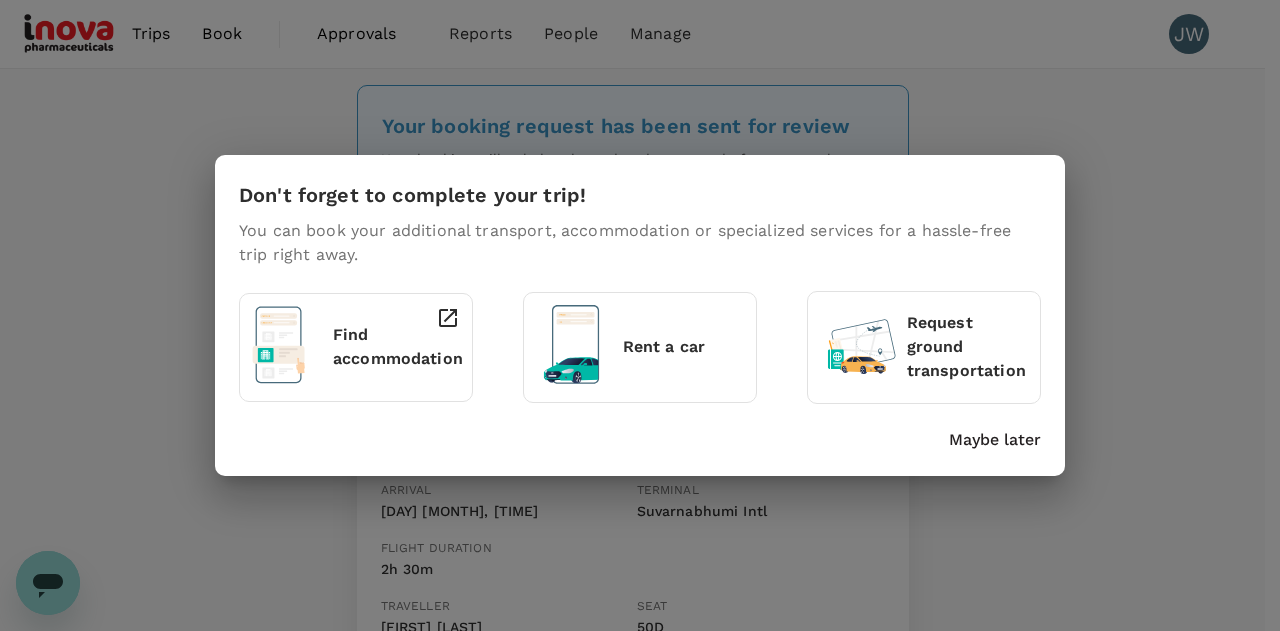 click on "Maybe later" at bounding box center (995, 440) 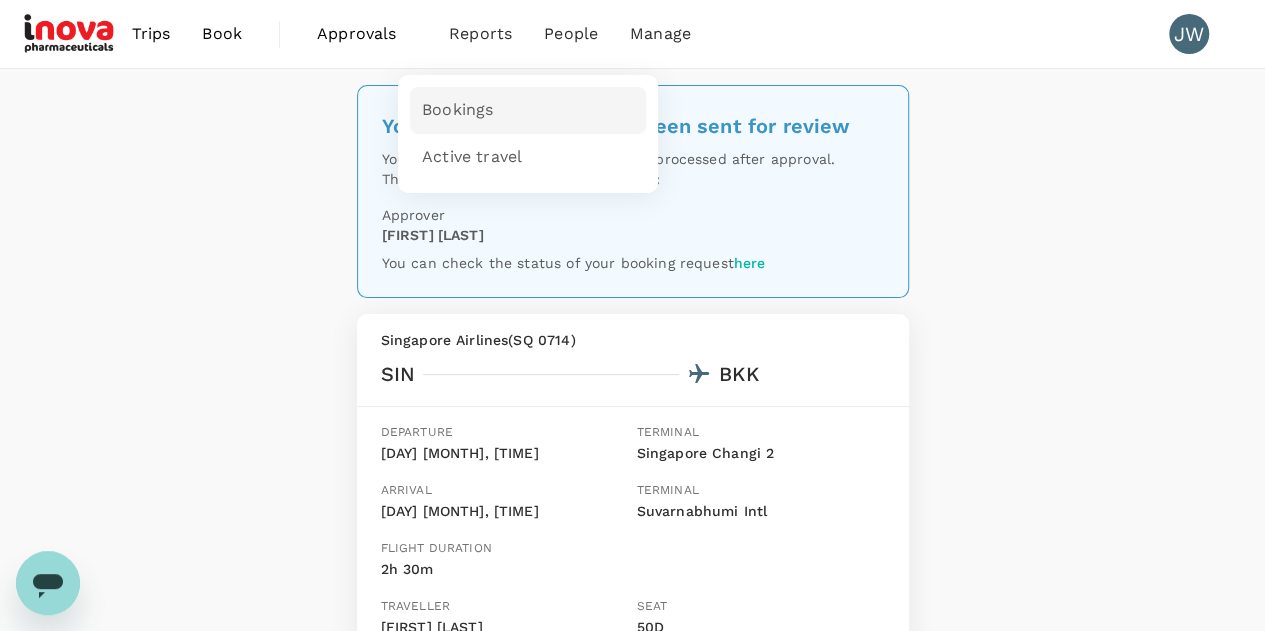 click on "Bookings" at bounding box center (457, 110) 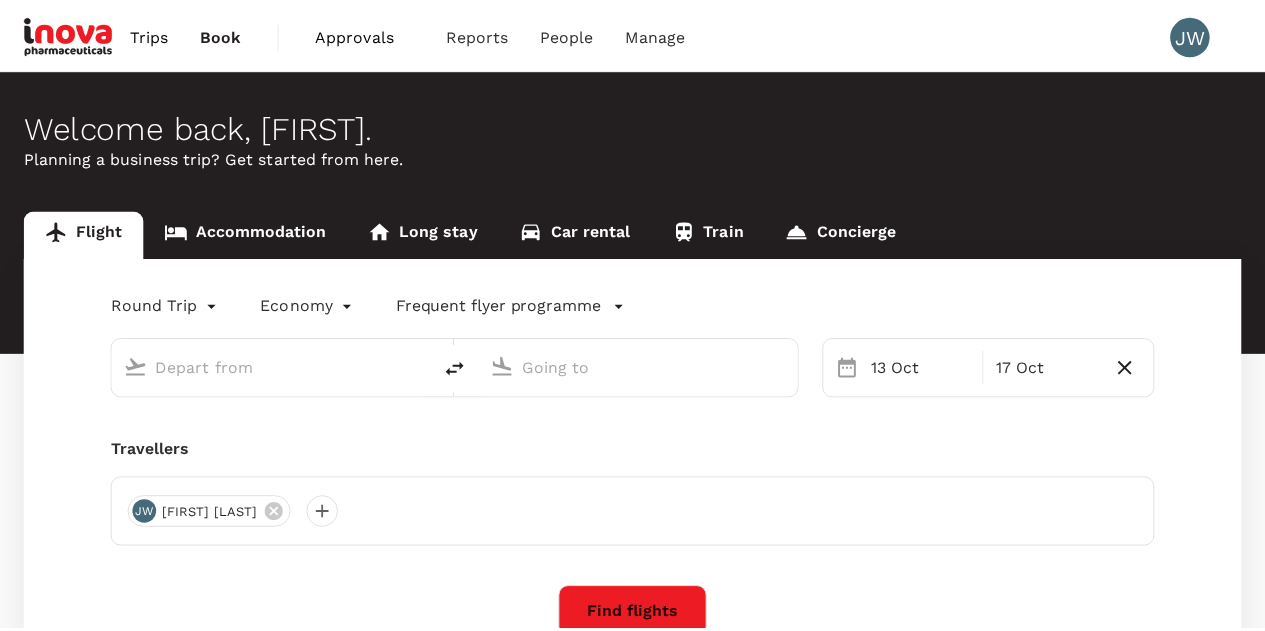 scroll, scrollTop: 0, scrollLeft: 0, axis: both 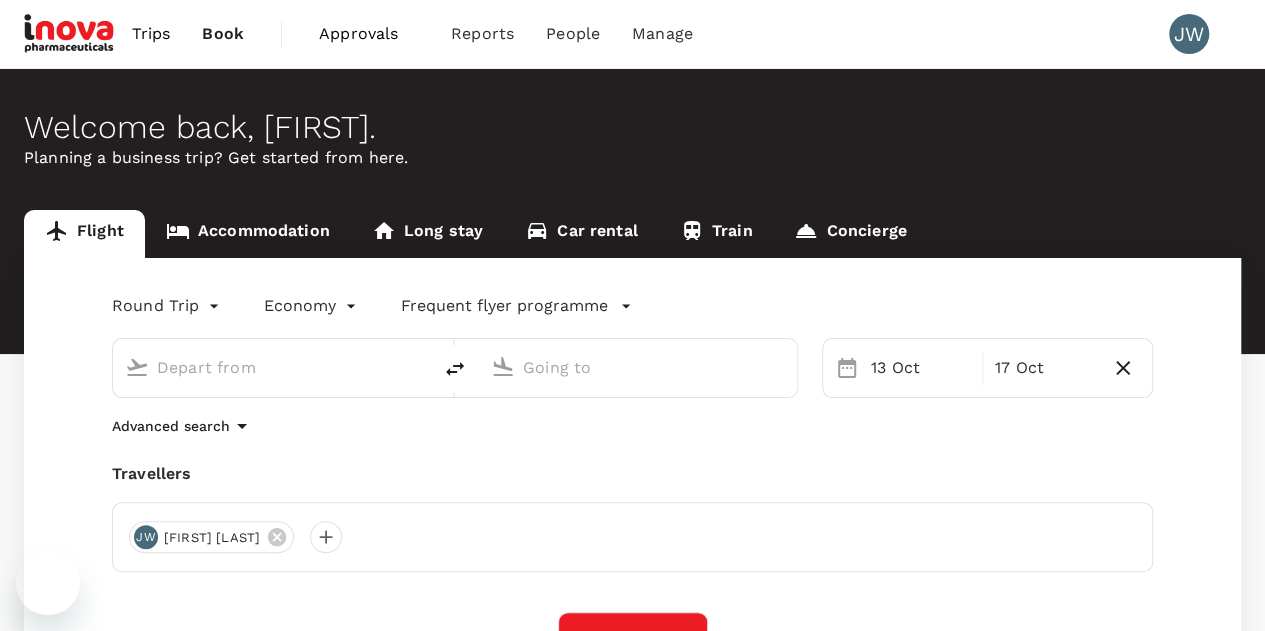 type on "Singapore Changi (SIN)" 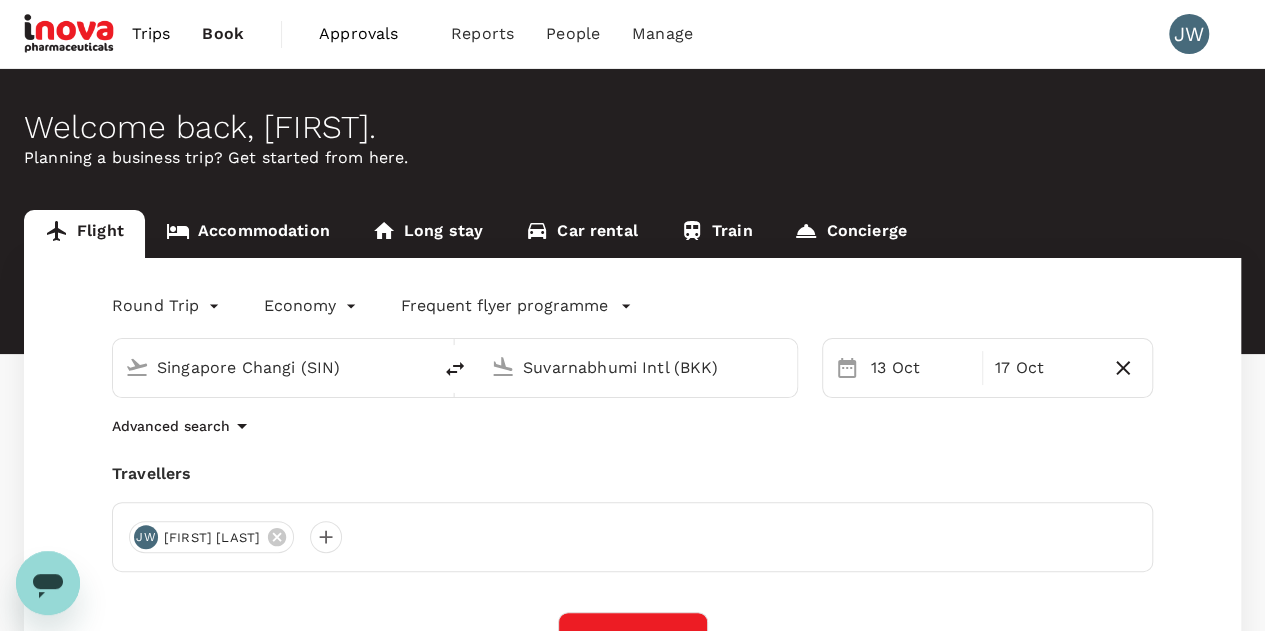 type 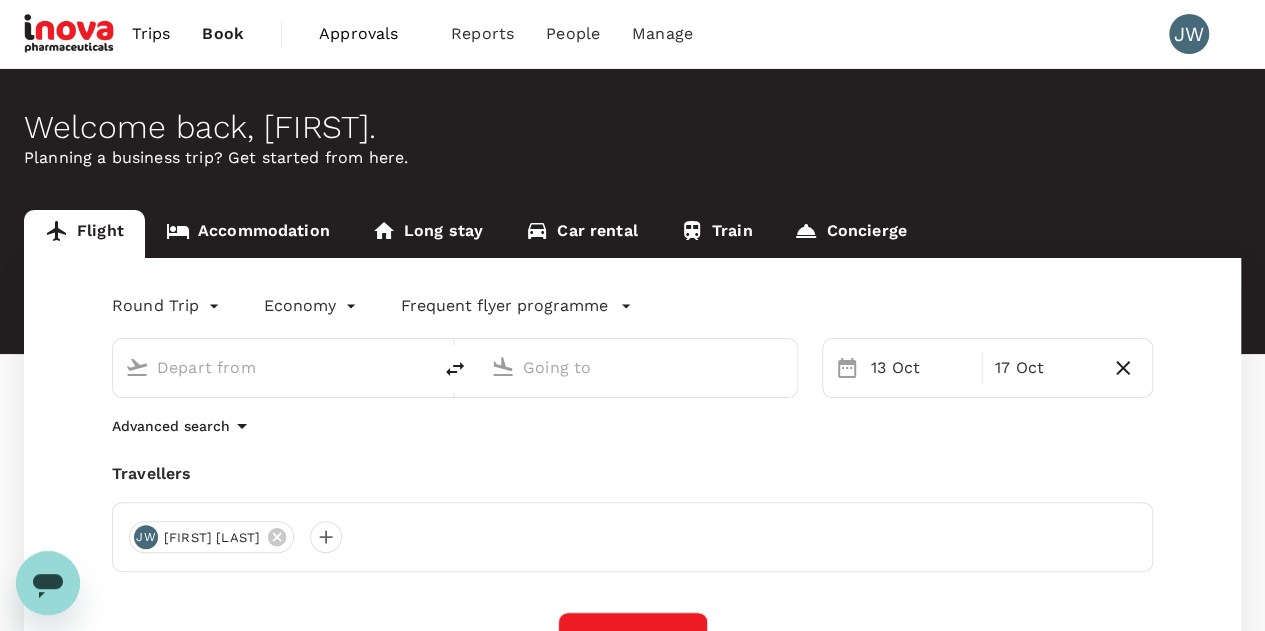 scroll, scrollTop: 0, scrollLeft: 0, axis: both 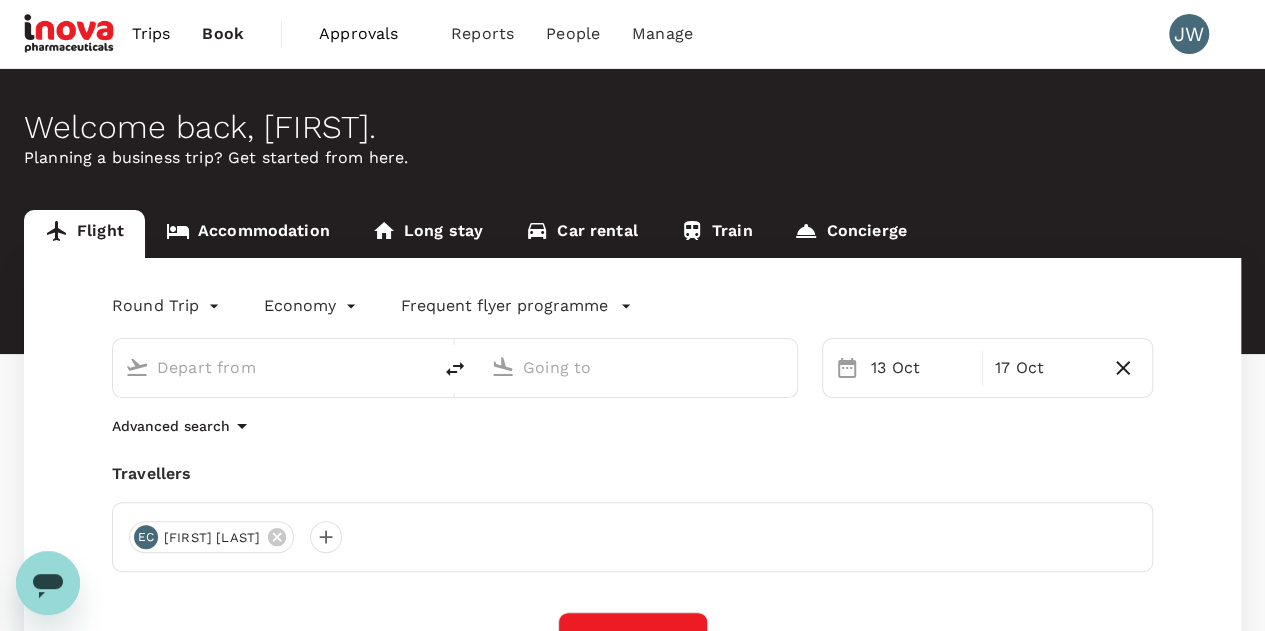 type on "Singapore Changi (SIN)" 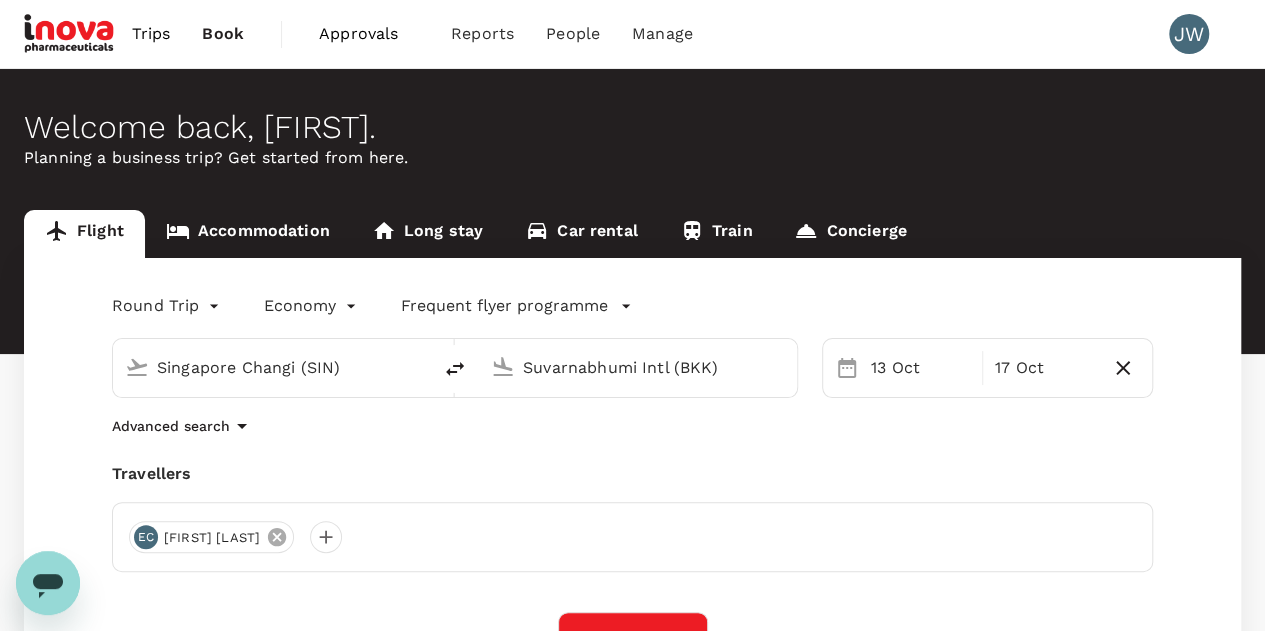 click 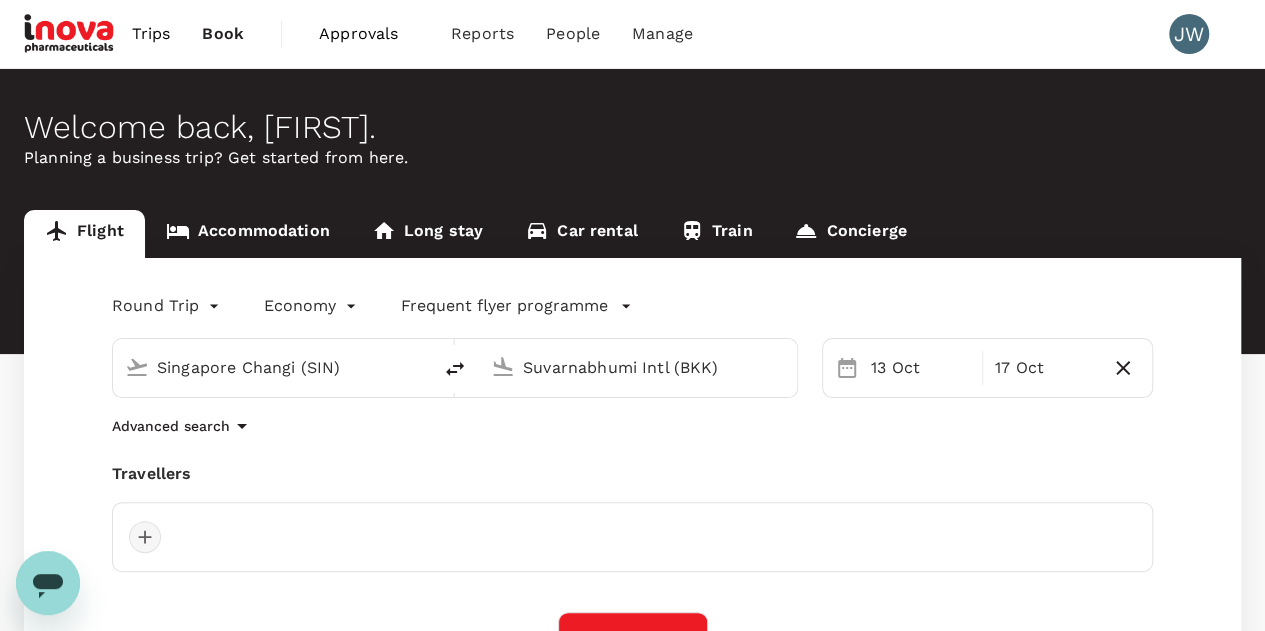 click at bounding box center (145, 537) 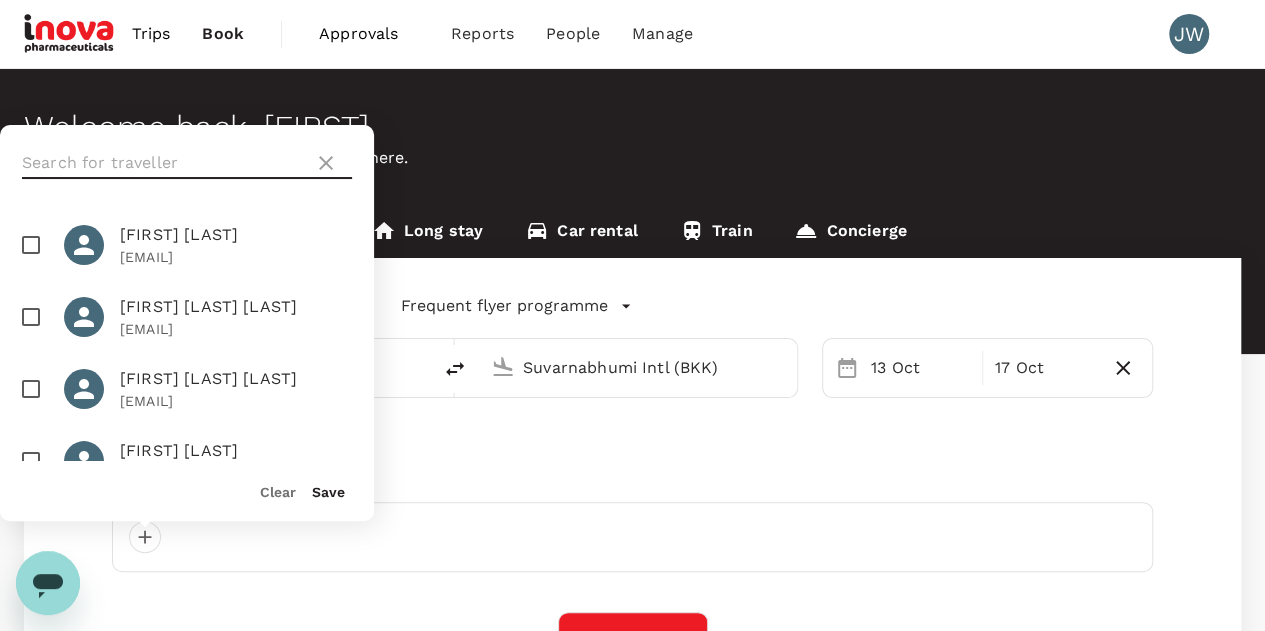 click at bounding box center (164, 163) 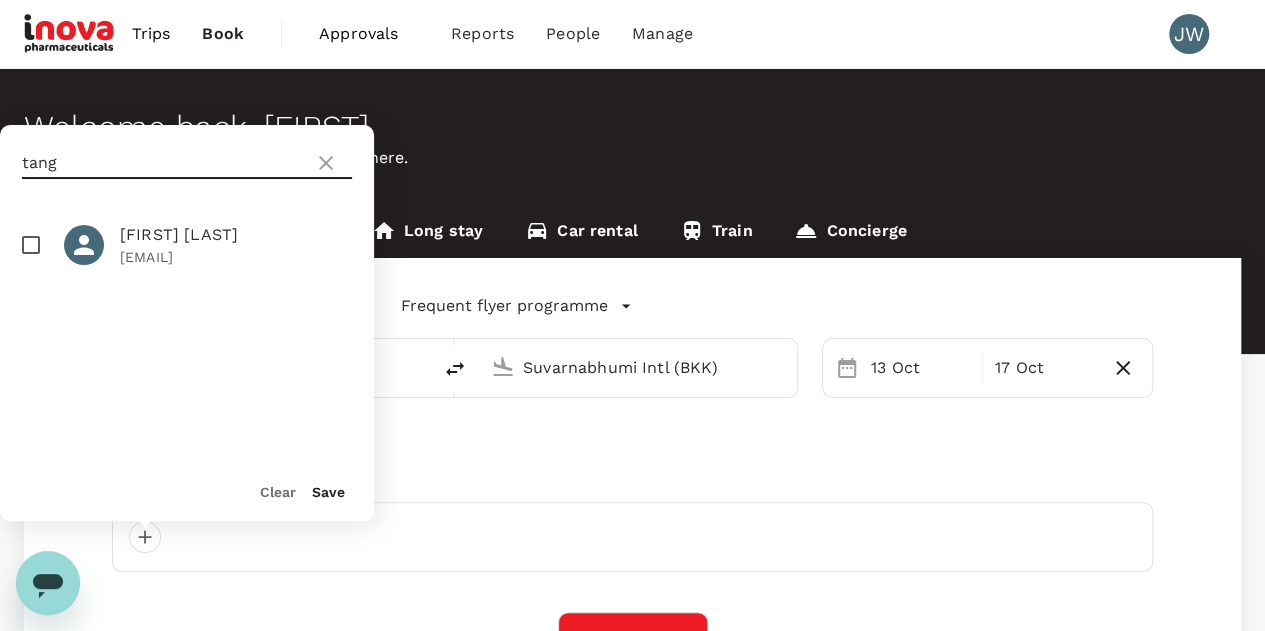type on "tang" 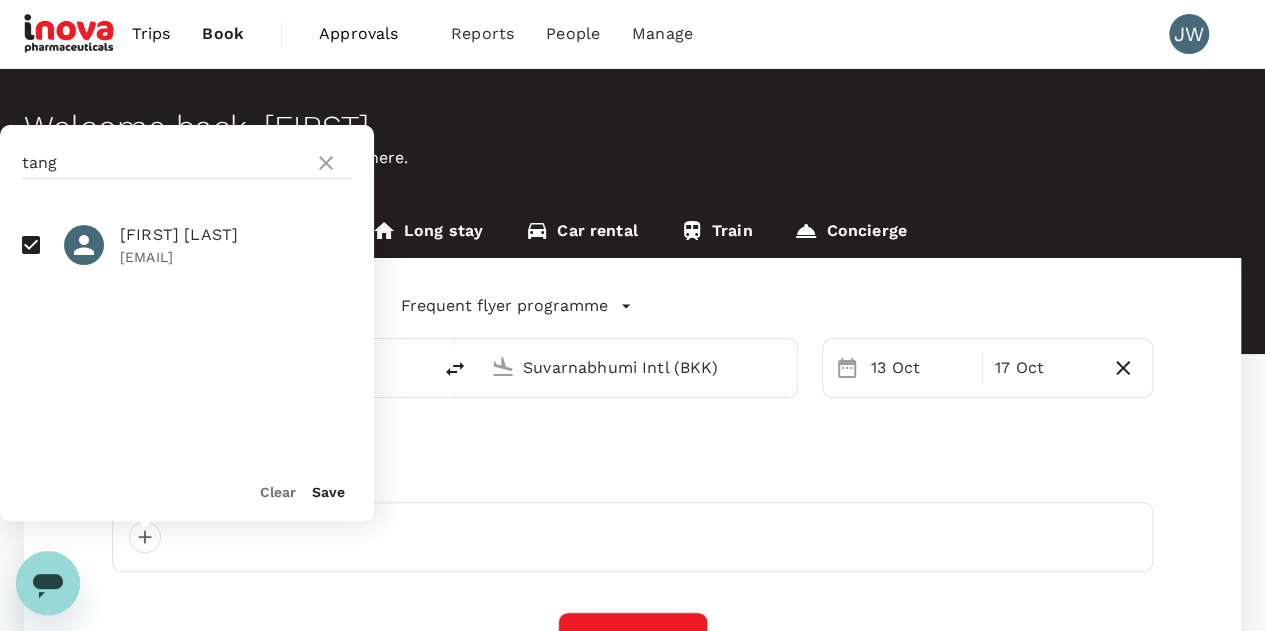 click on "Save" at bounding box center (328, 492) 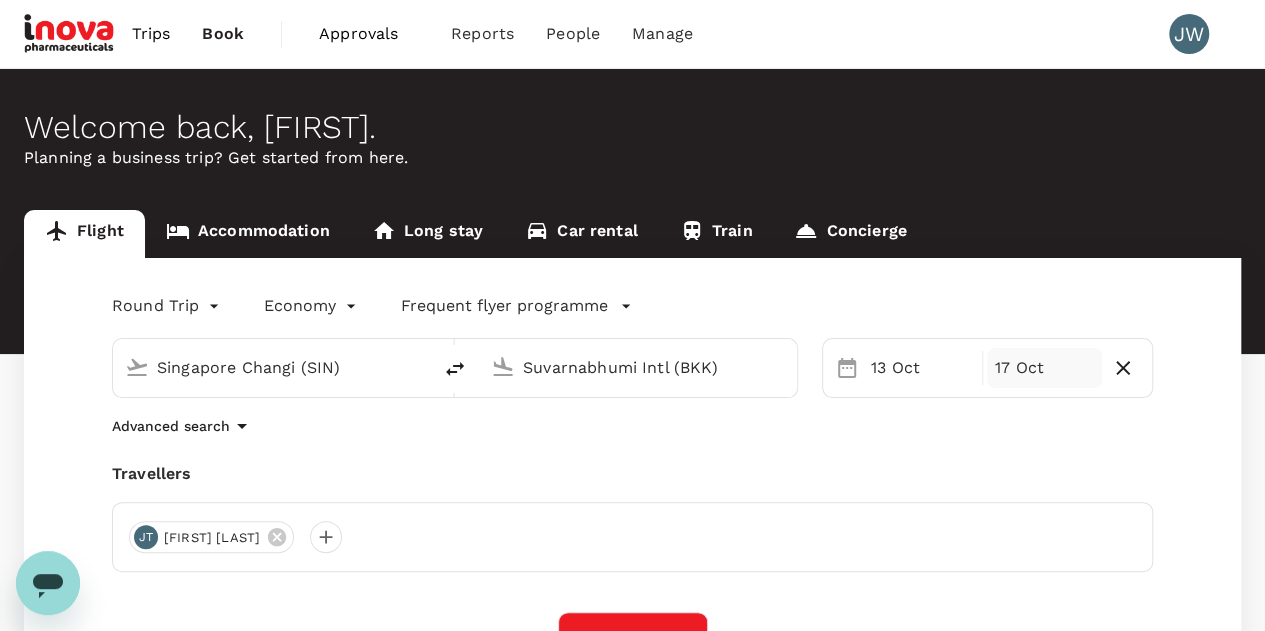 click on "17 Oct" at bounding box center (1044, 368) 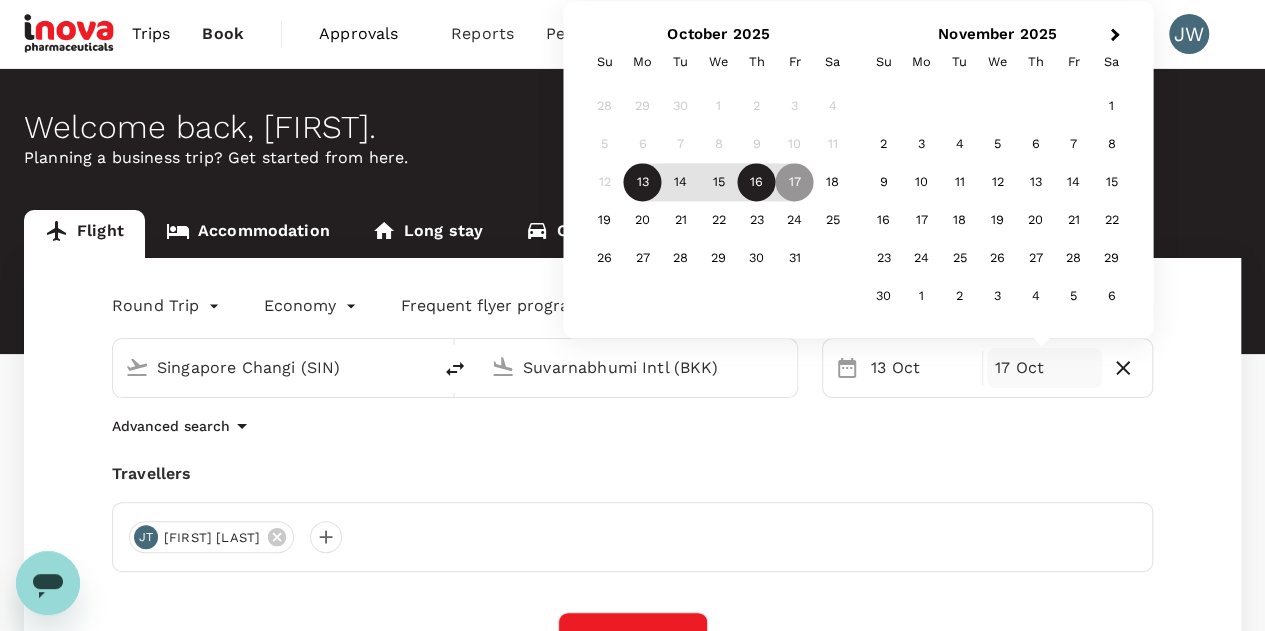 click on "16" at bounding box center [757, 183] 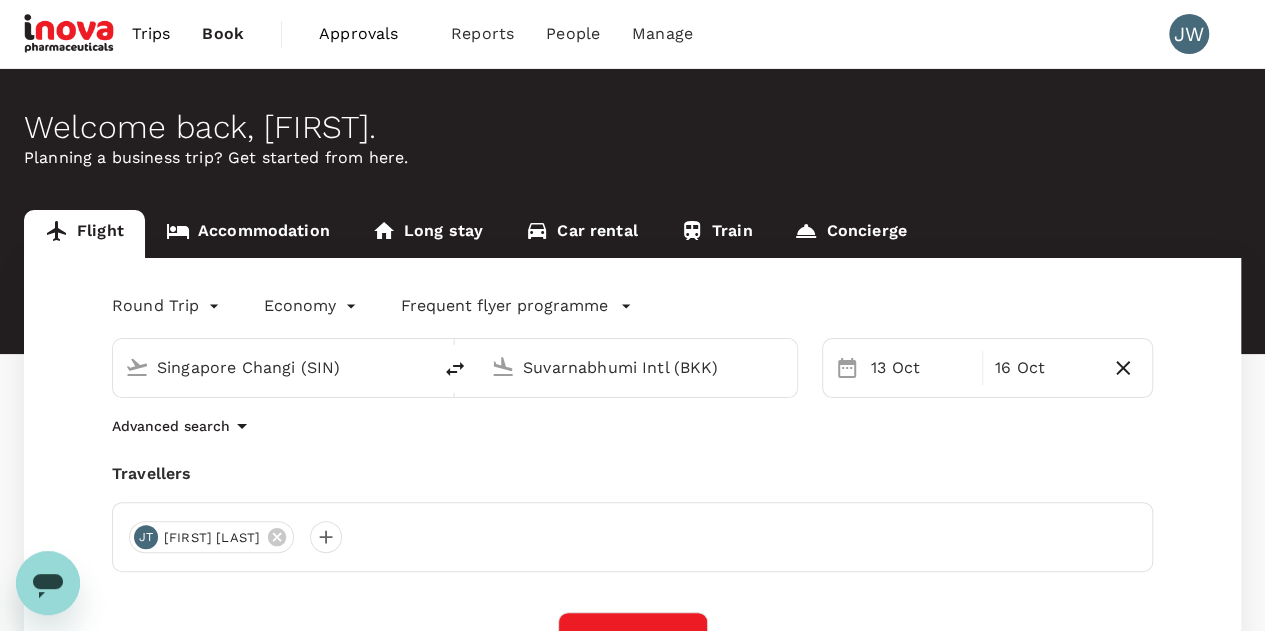click on "Advanced search" at bounding box center [632, 426] 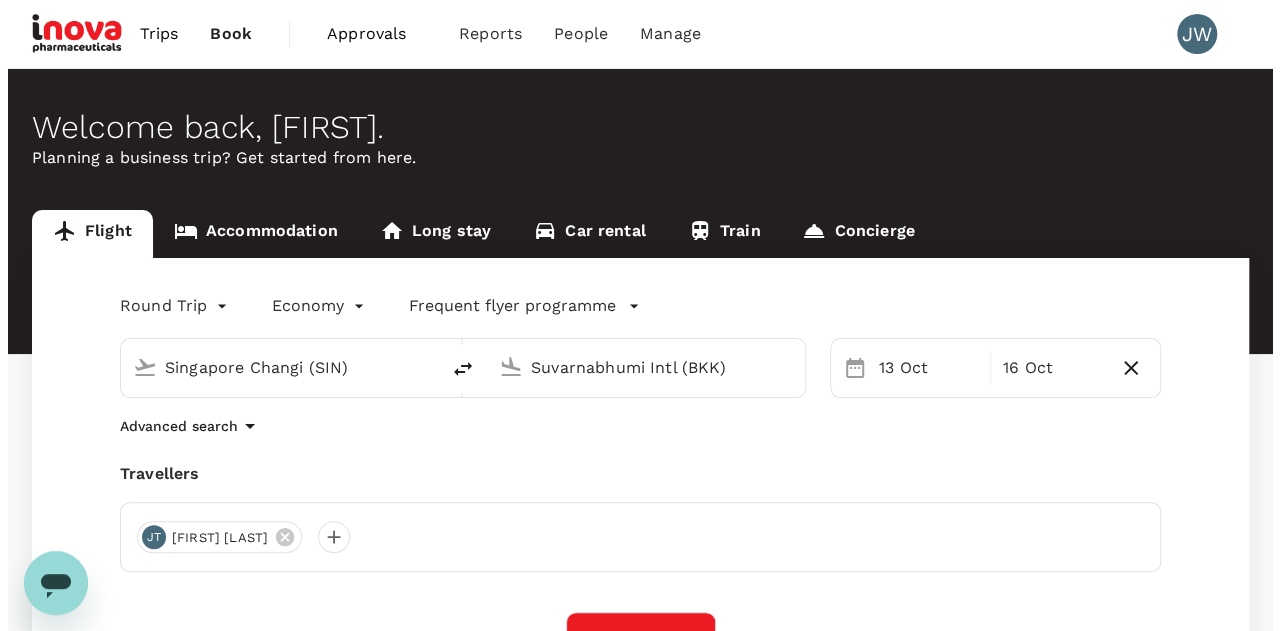 scroll, scrollTop: 300, scrollLeft: 0, axis: vertical 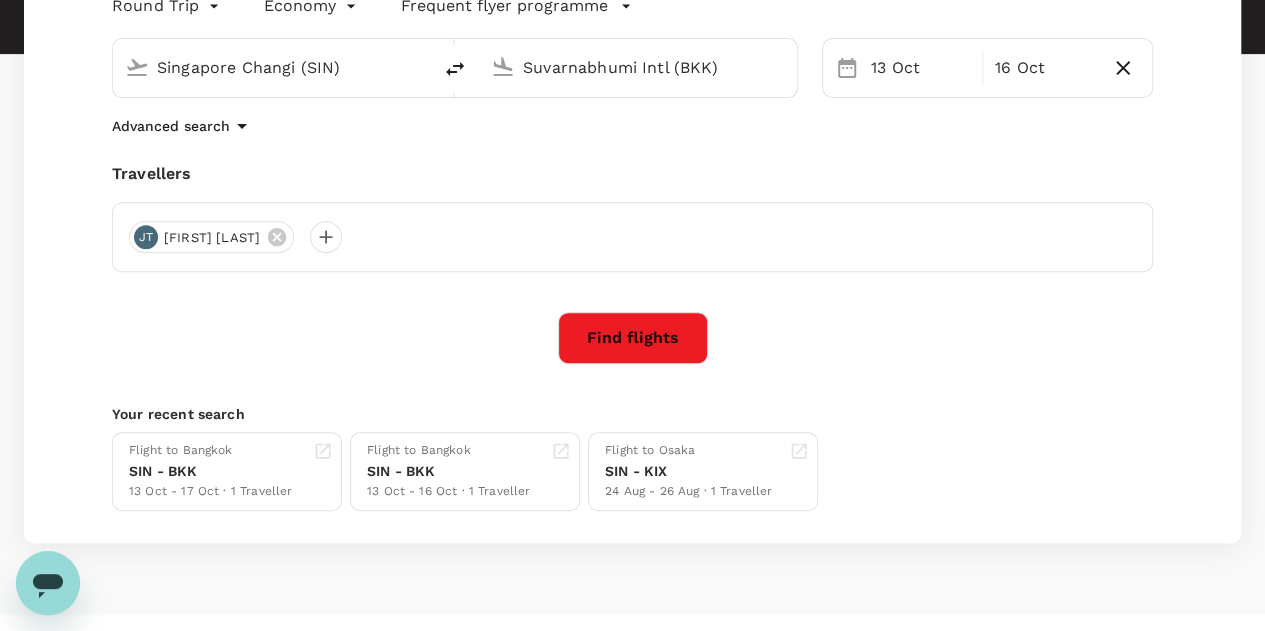 click on "Find flights" at bounding box center [633, 338] 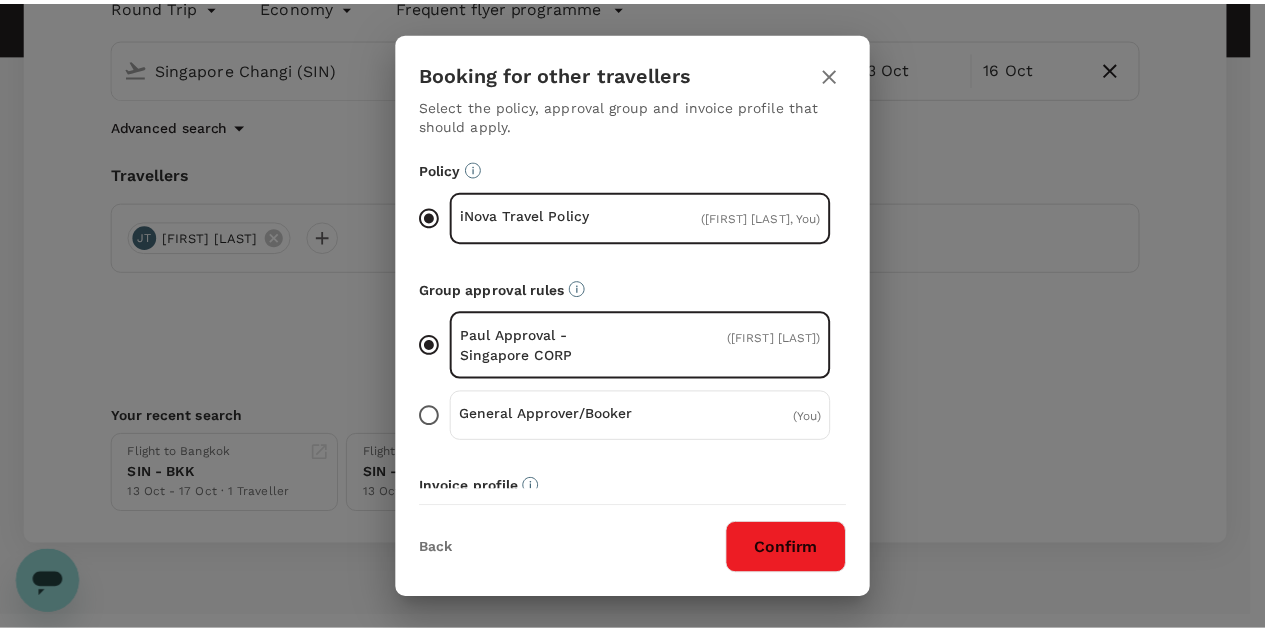 scroll, scrollTop: 136, scrollLeft: 0, axis: vertical 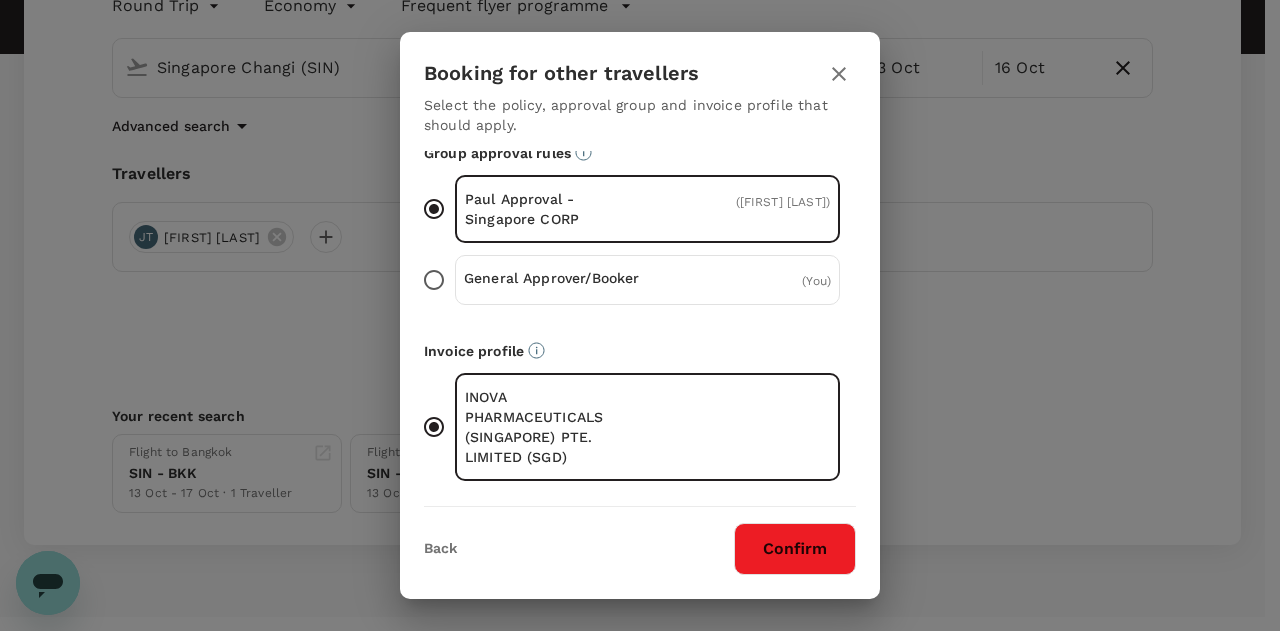 click on "Confirm" at bounding box center [795, 549] 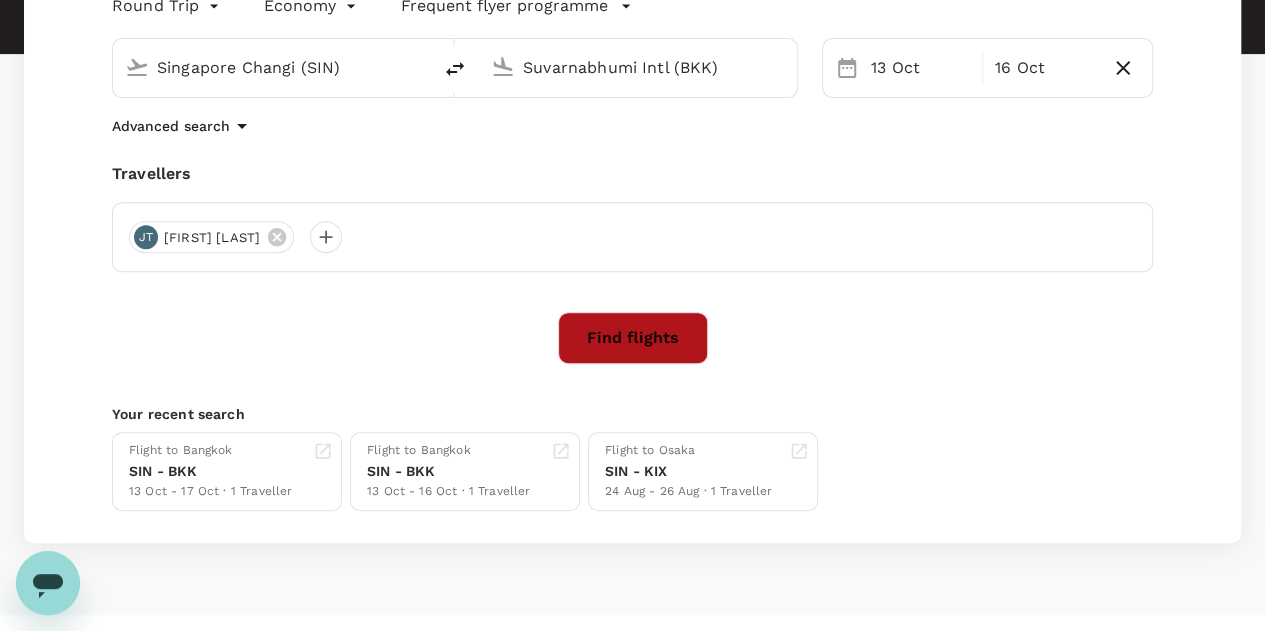 click on "Find flights" at bounding box center [633, 338] 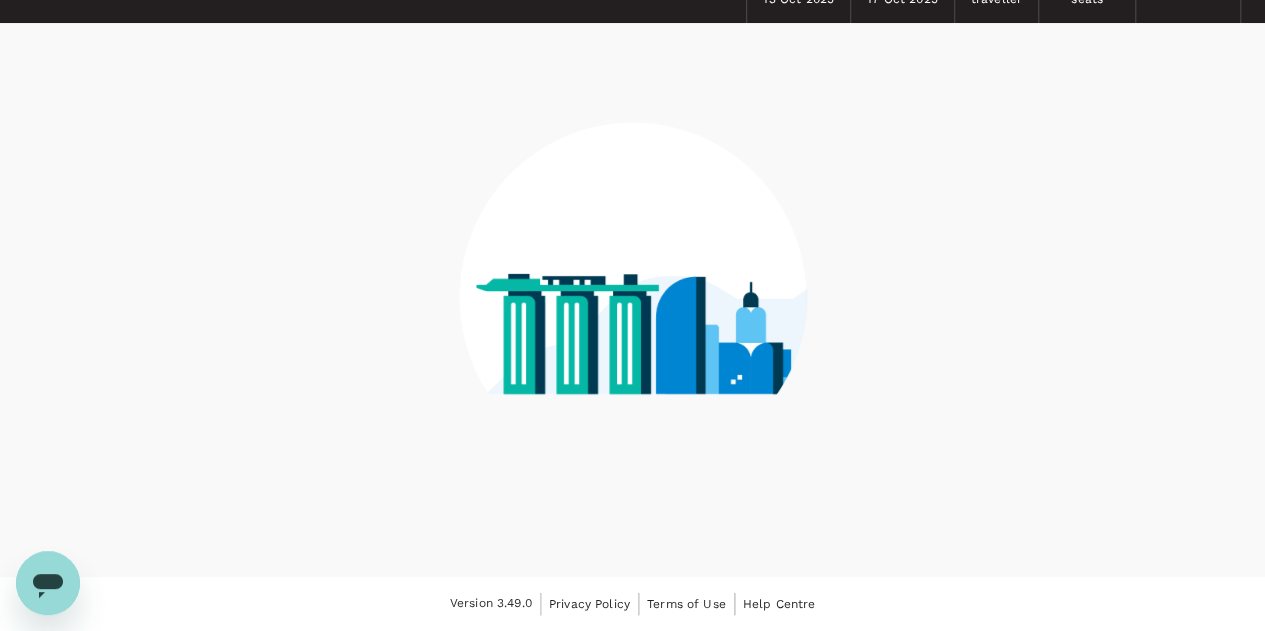 scroll, scrollTop: 0, scrollLeft: 0, axis: both 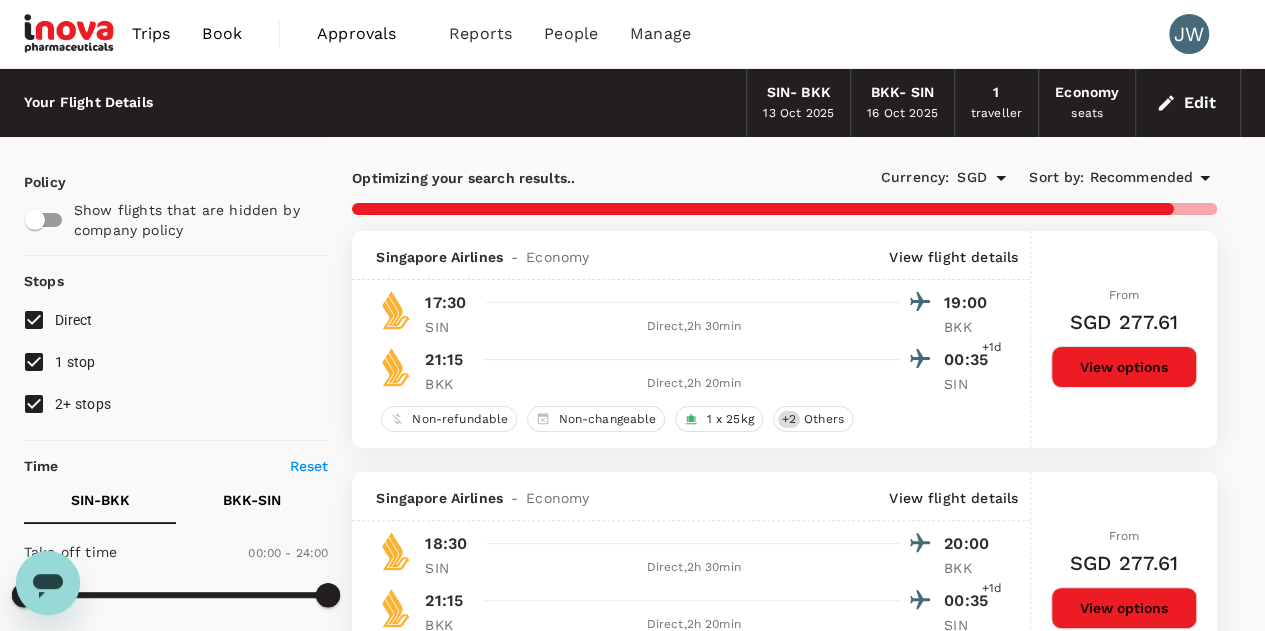 drag, startPoint x: 45, startPoint y: 409, endPoint x: 45, endPoint y: 392, distance: 17 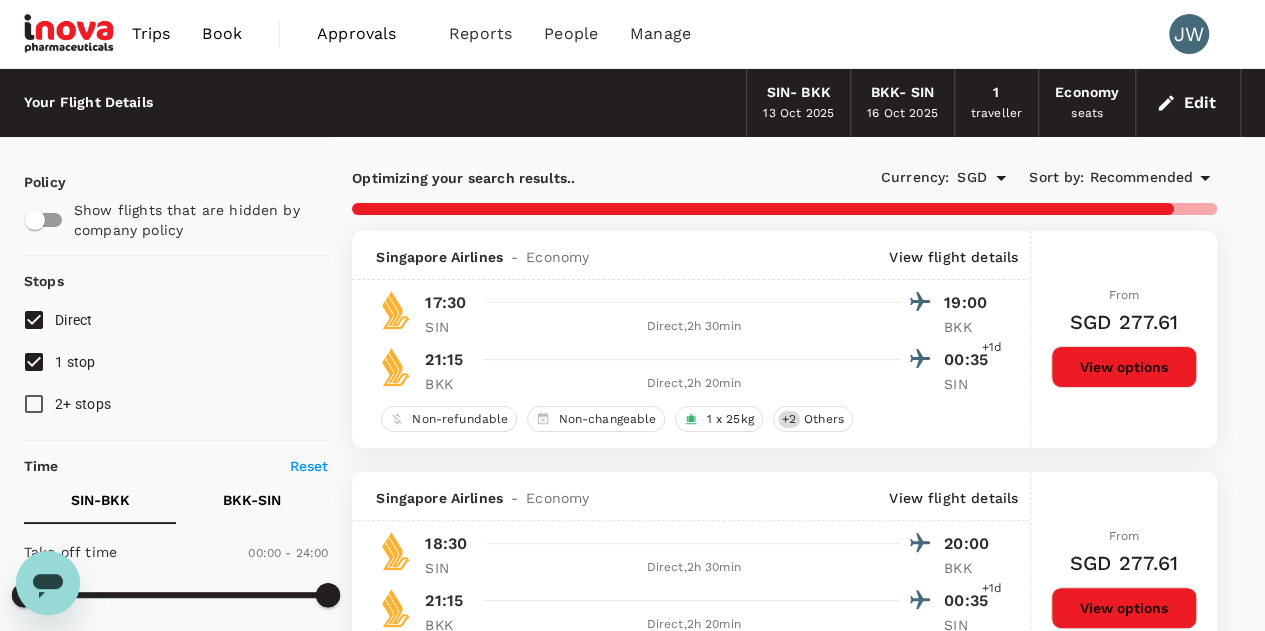 click on "1 stop" at bounding box center (34, 362) 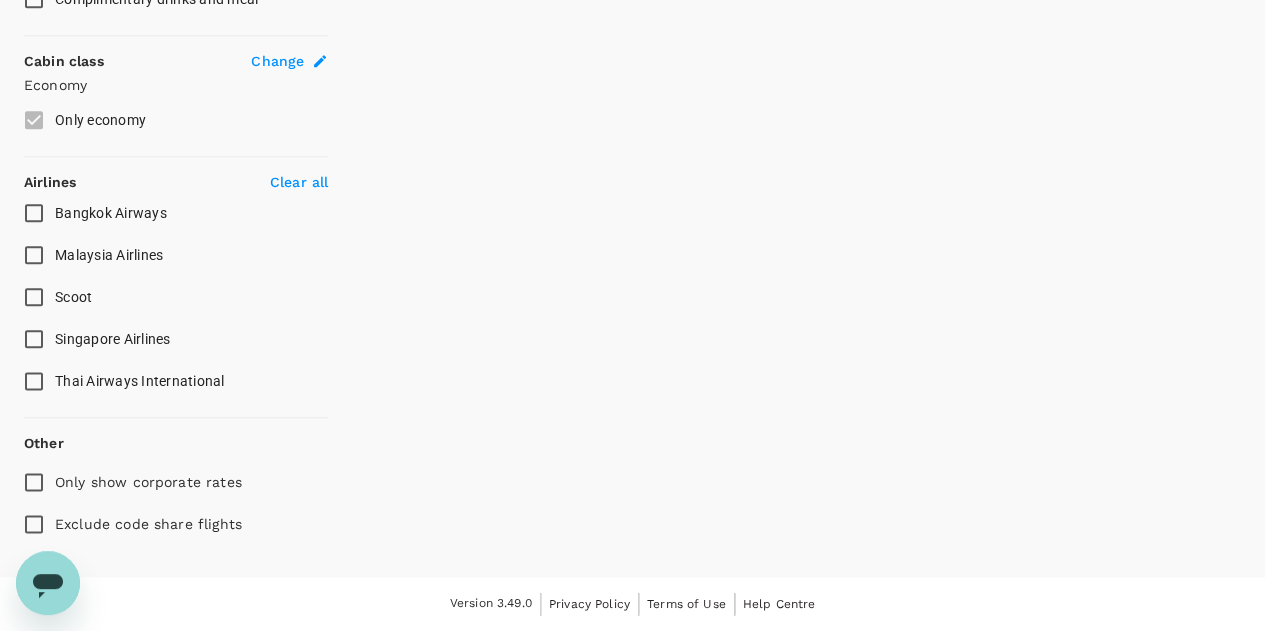 scroll, scrollTop: 1057, scrollLeft: 0, axis: vertical 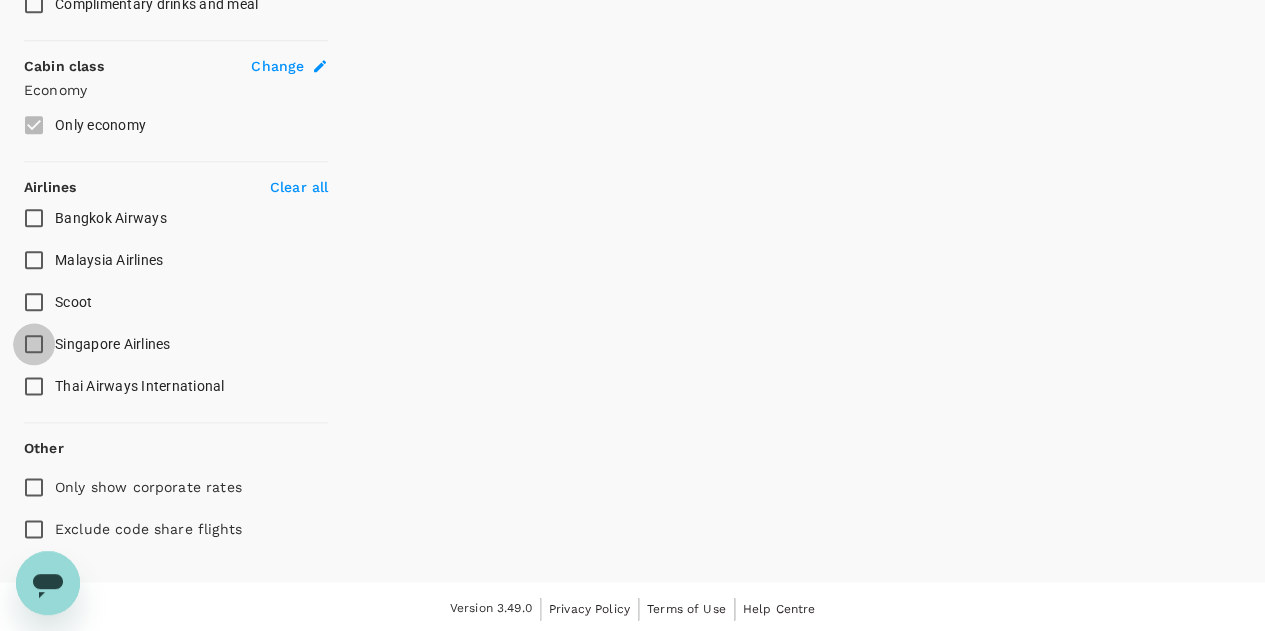 click on "Singapore Airlines" at bounding box center [34, 344] 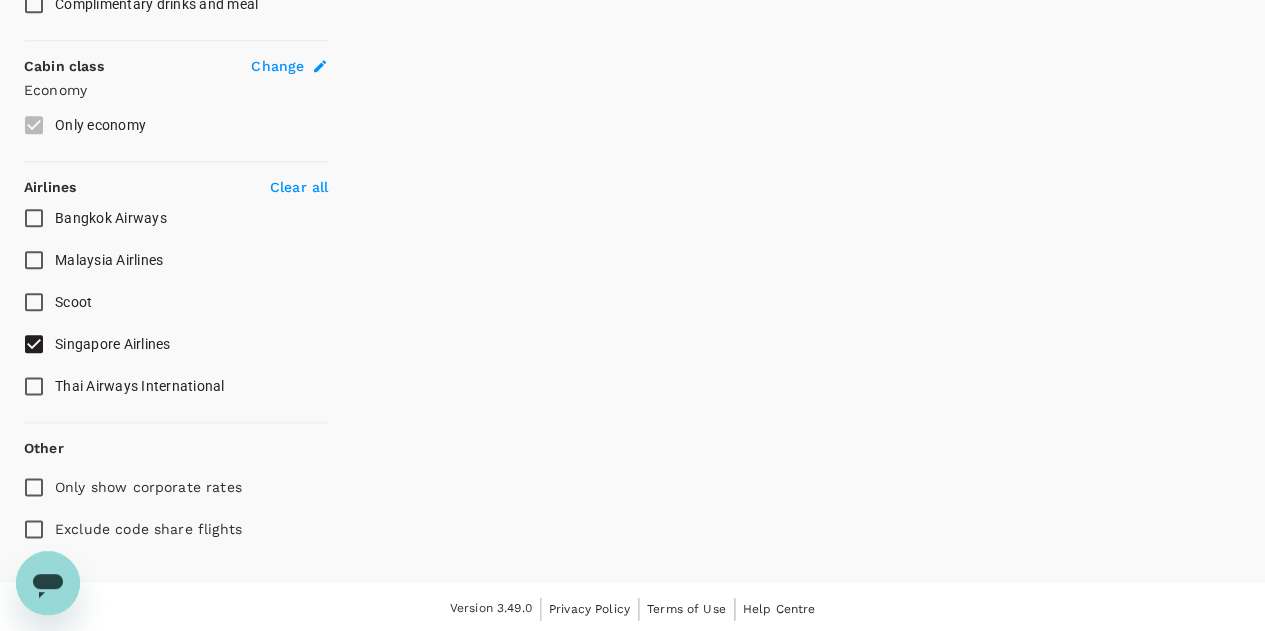 click on "Exclude code share flights" at bounding box center [34, 529] 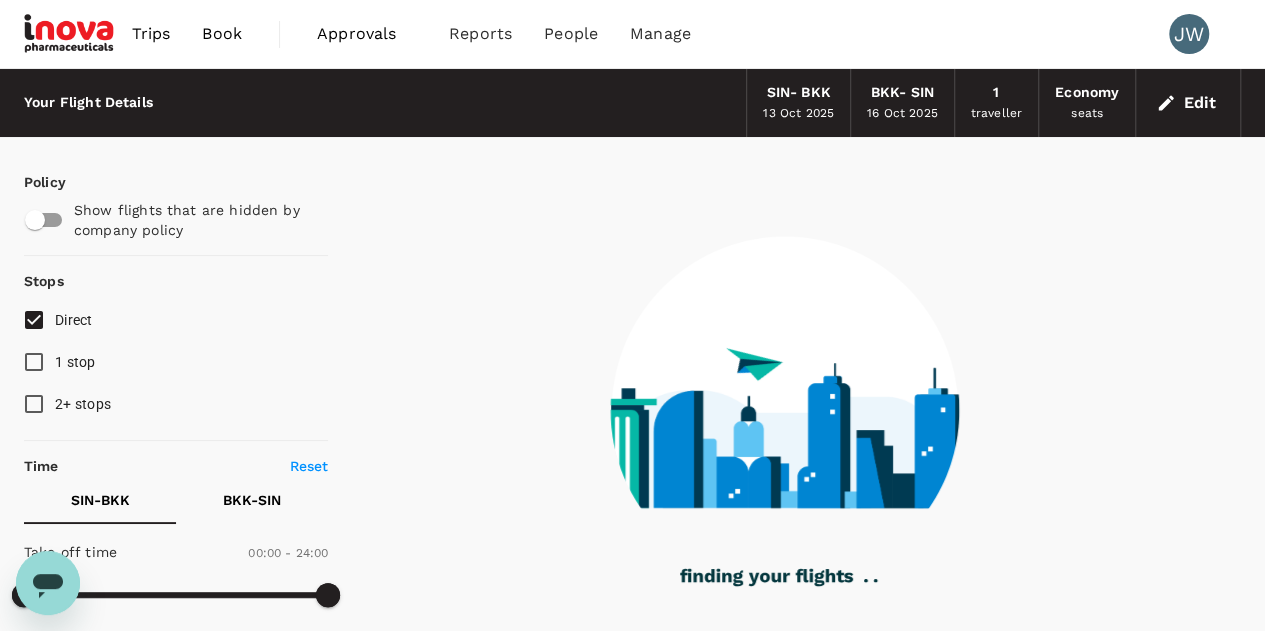 scroll, scrollTop: 300, scrollLeft: 0, axis: vertical 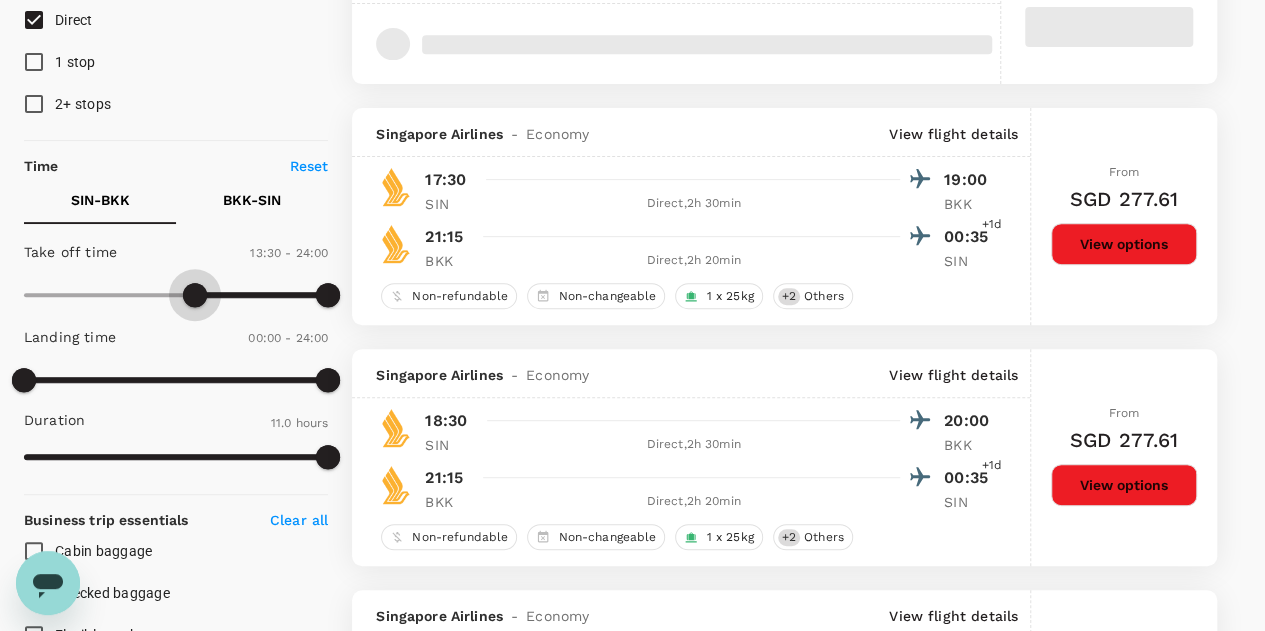 type on "840" 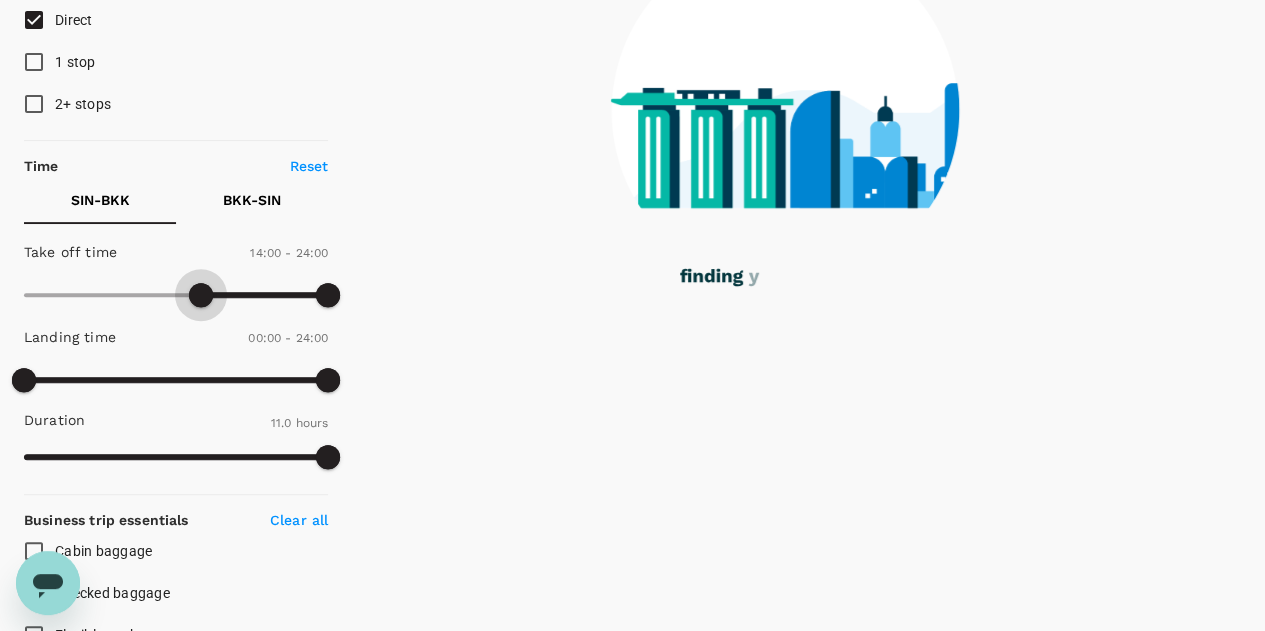 drag, startPoint x: 24, startPoint y: 295, endPoint x: 201, endPoint y: 302, distance: 177.13837 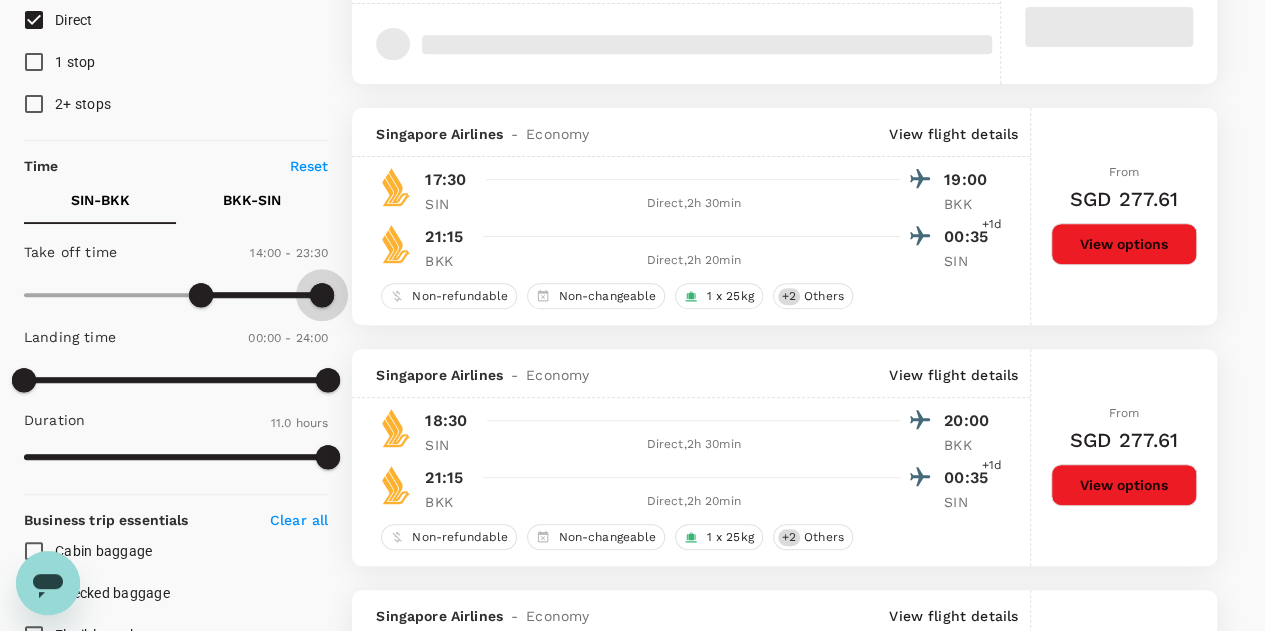 type on "1230" 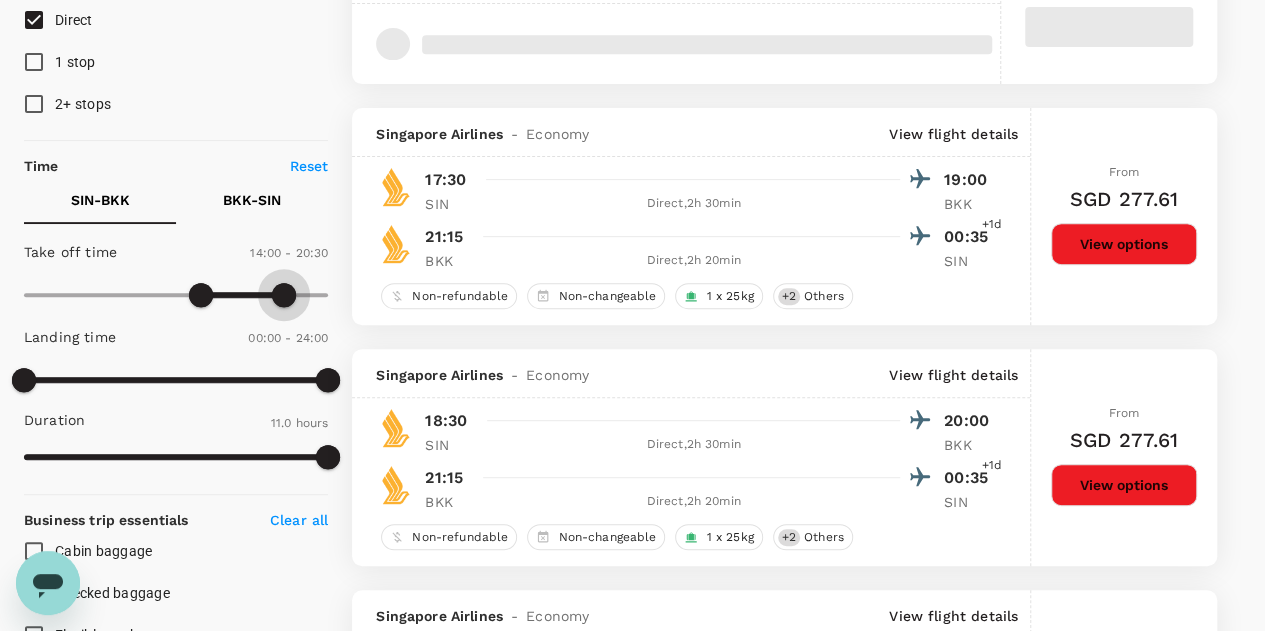 drag, startPoint x: 324, startPoint y: 298, endPoint x: 282, endPoint y: 302, distance: 42.190044 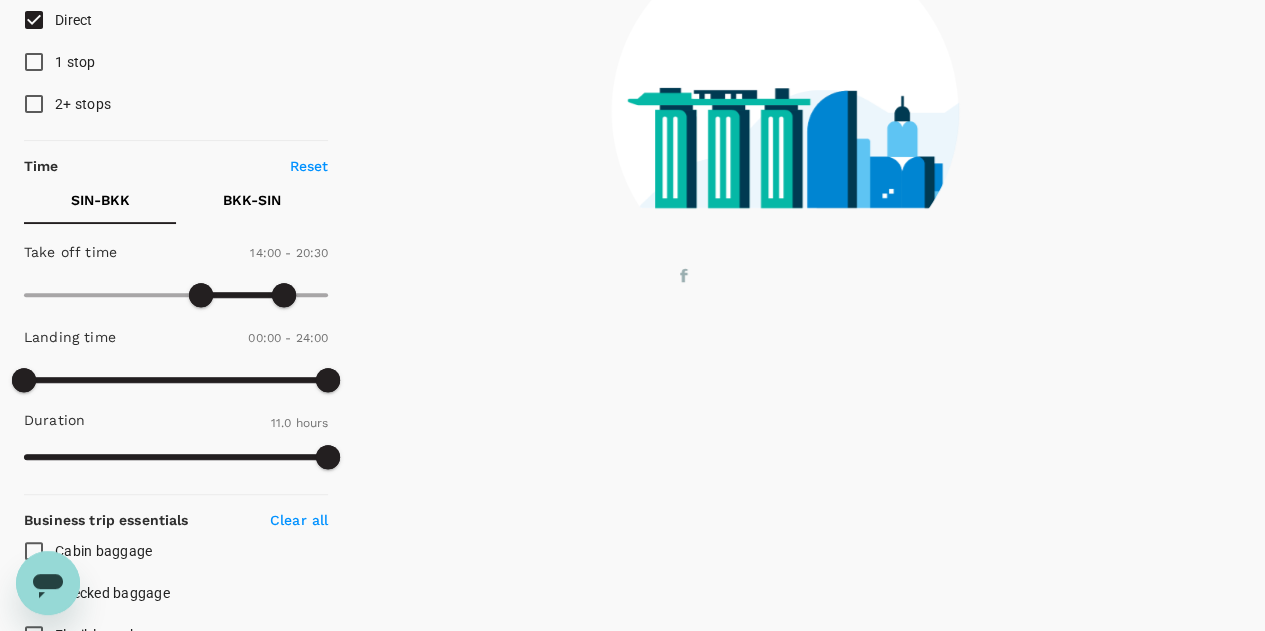 click on "BKK - SIN" at bounding box center (252, 200) 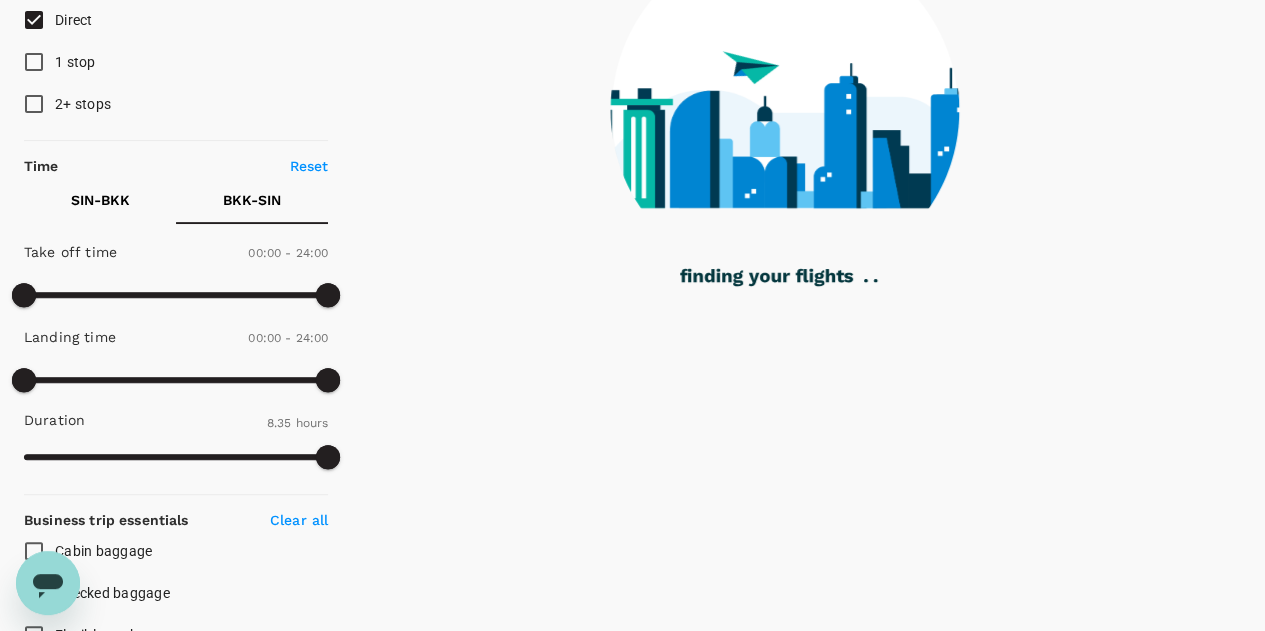 type on "770" 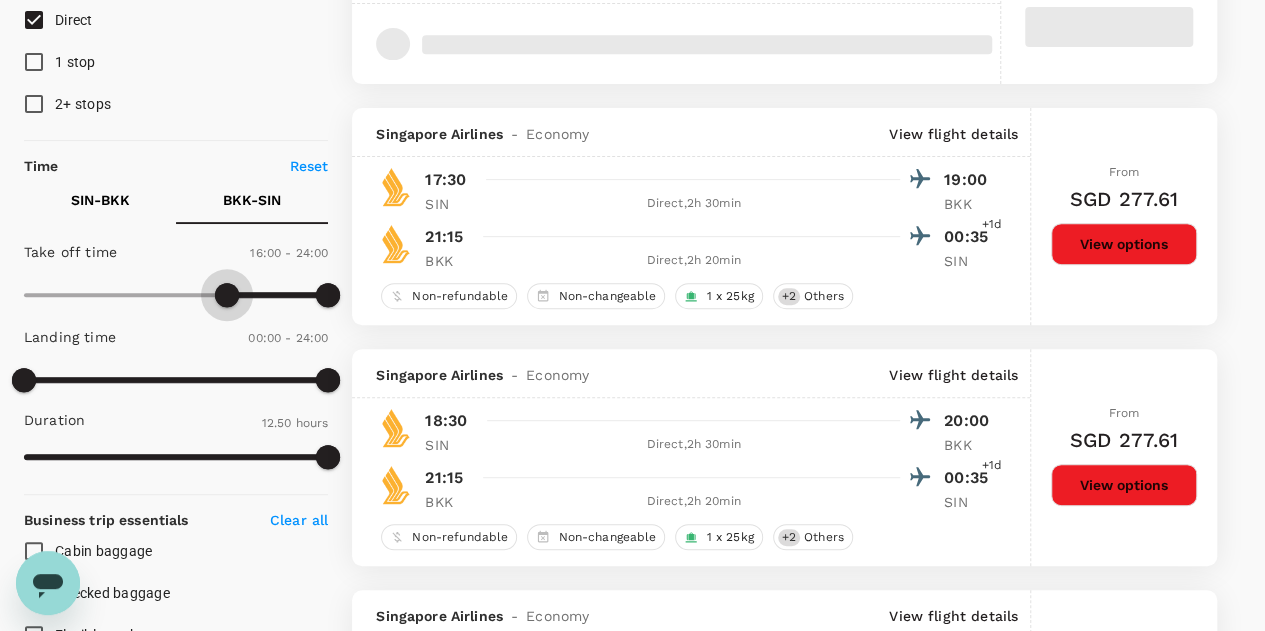 type on "990" 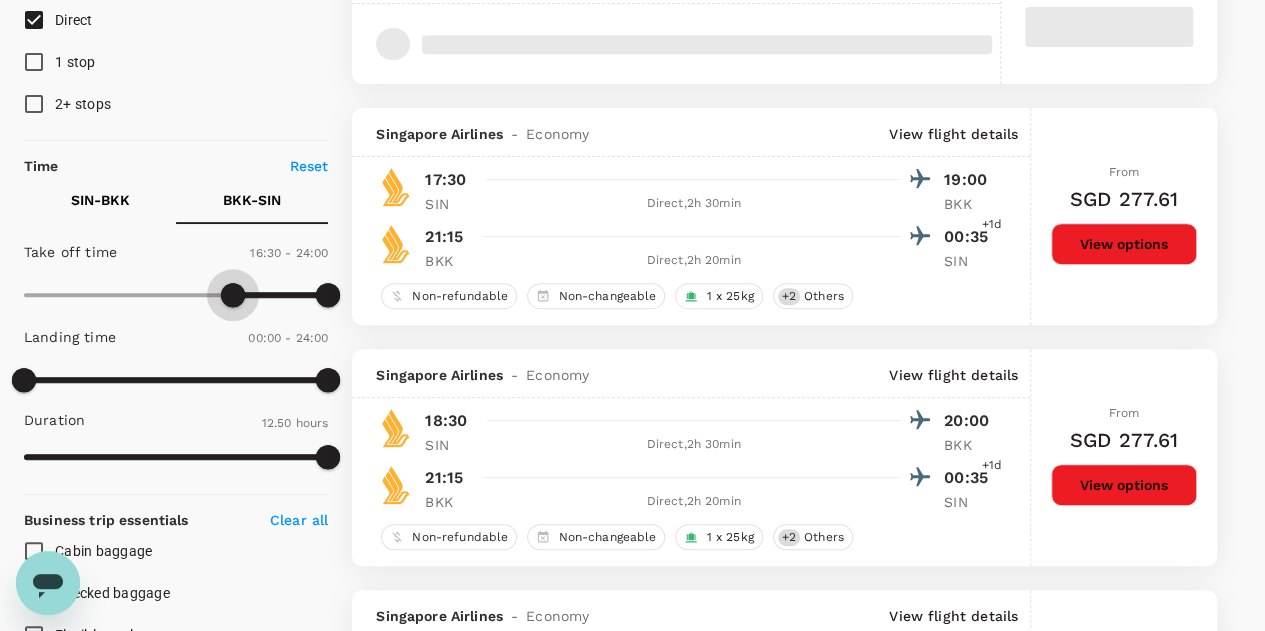 drag, startPoint x: 28, startPoint y: 290, endPoint x: 232, endPoint y: 288, distance: 204.0098 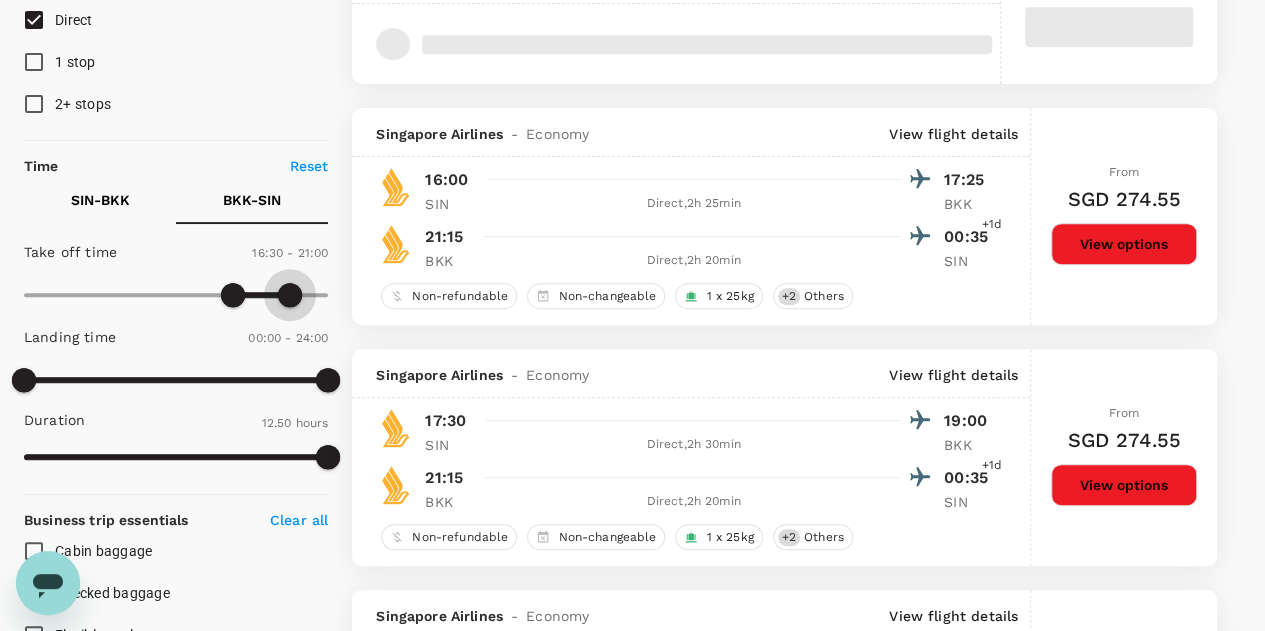 type on "1230" 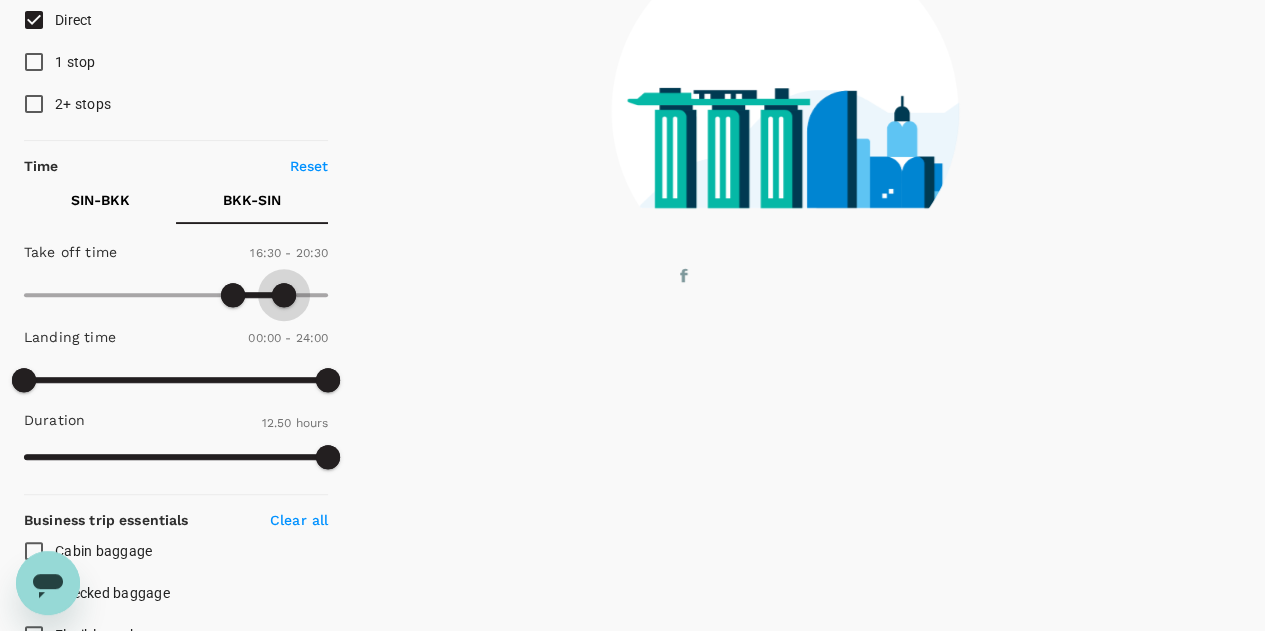 drag, startPoint x: 326, startPoint y: 299, endPoint x: 285, endPoint y: 305, distance: 41.4367 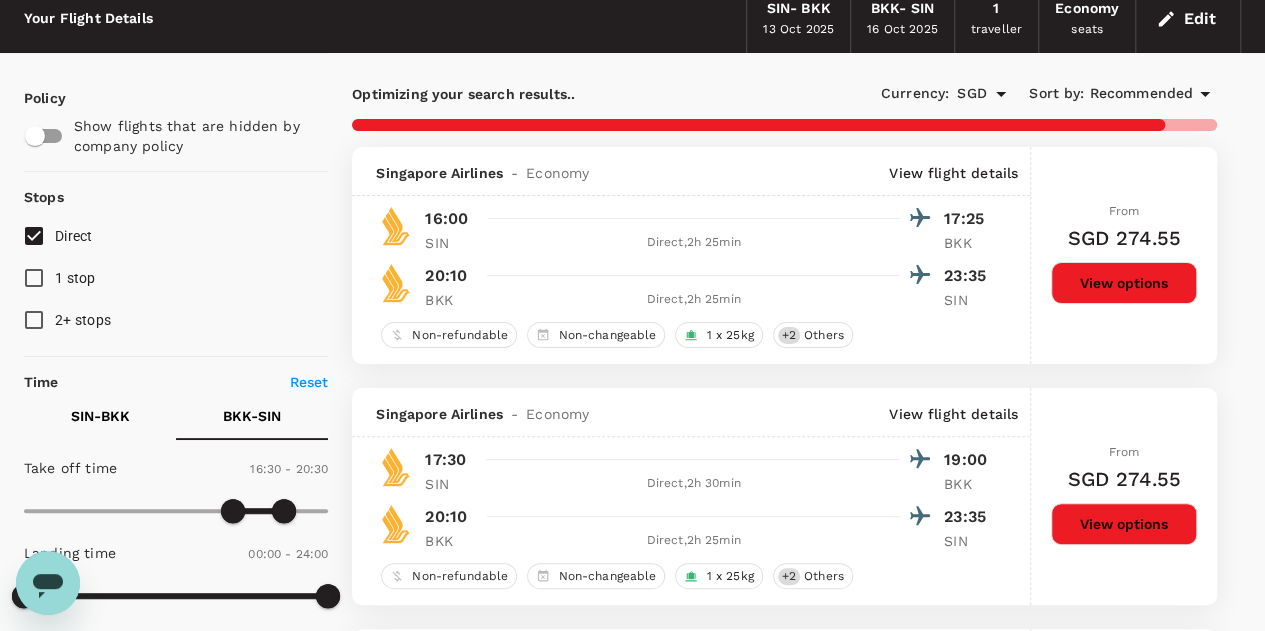 scroll, scrollTop: 0, scrollLeft: 0, axis: both 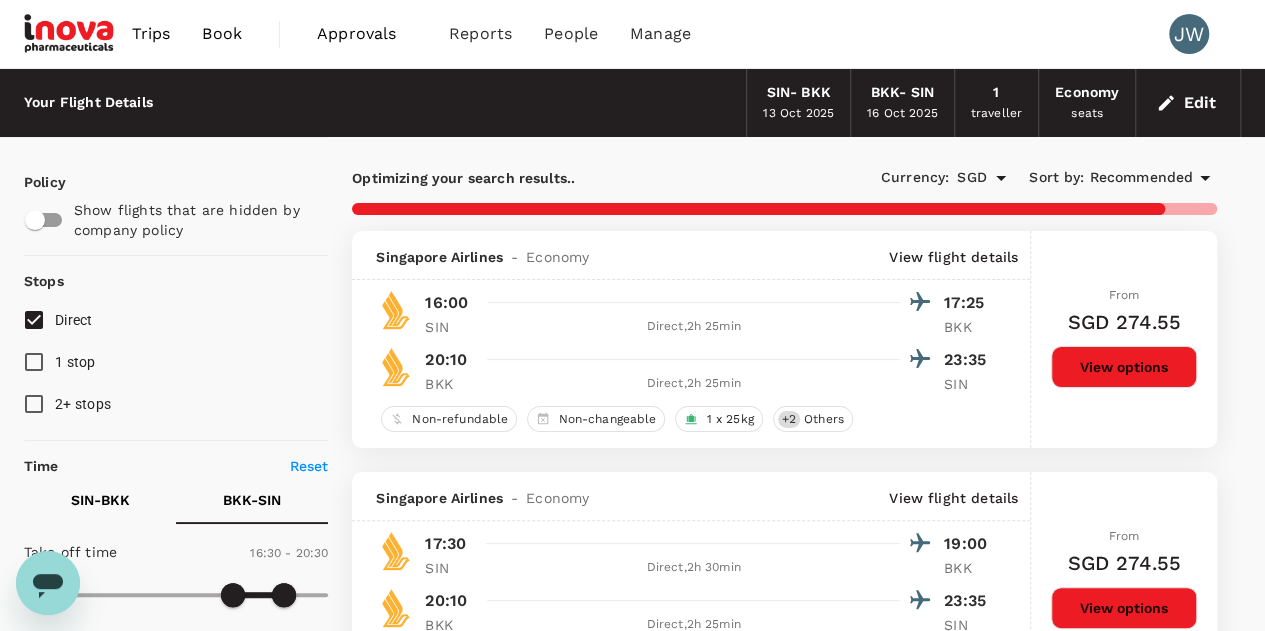 checkbox on "false" 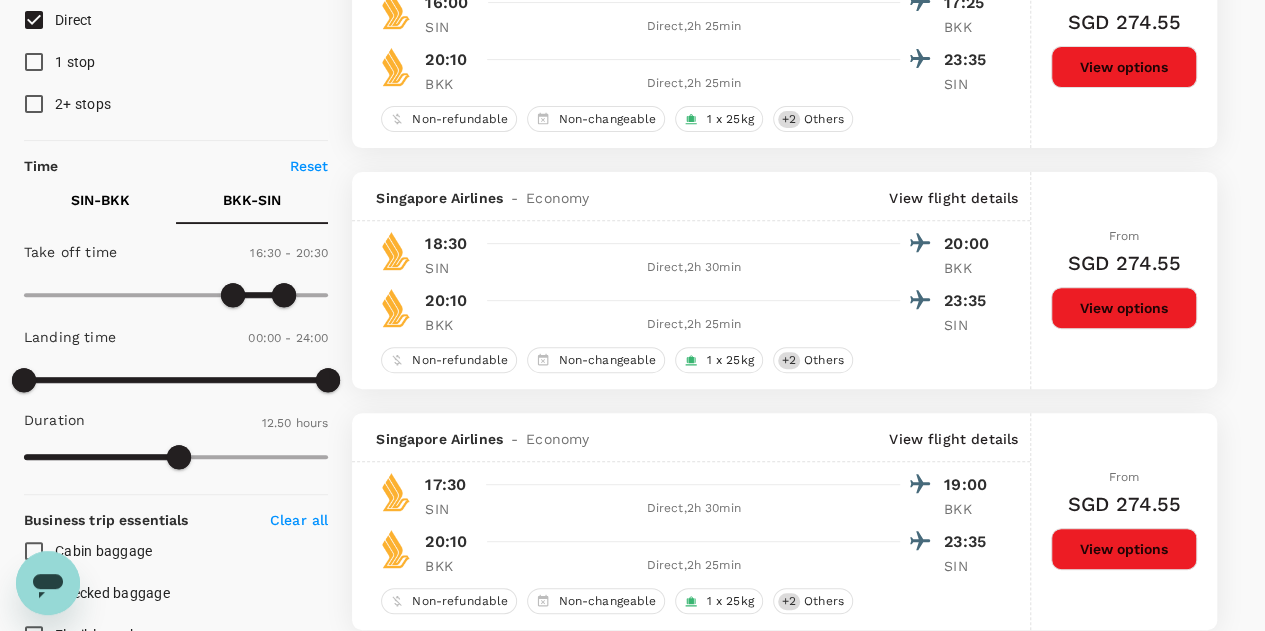 scroll, scrollTop: 0, scrollLeft: 0, axis: both 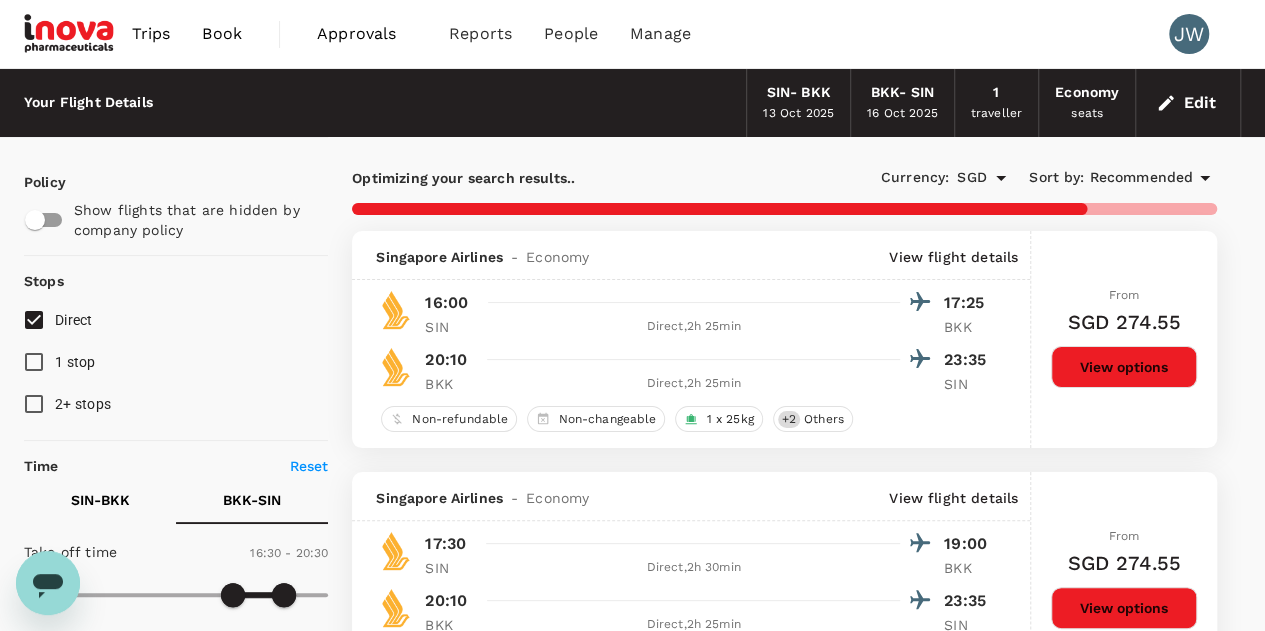 click on "Recommended" at bounding box center [1141, 178] 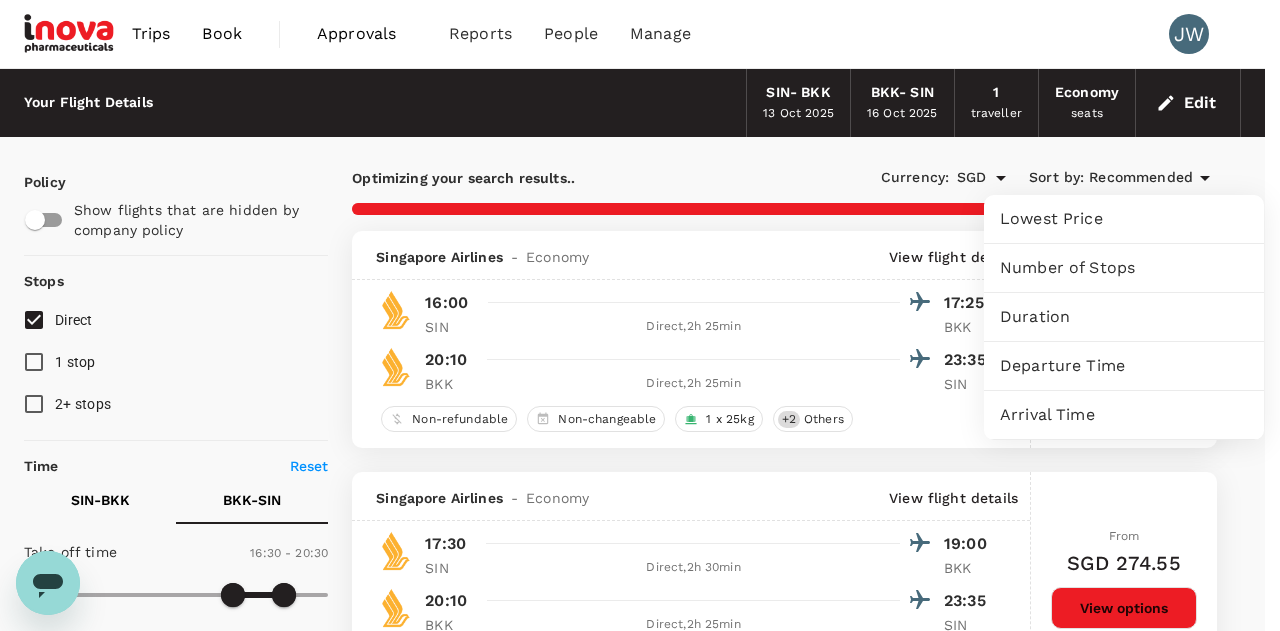 click on "Lowest Price" at bounding box center [1124, 219] 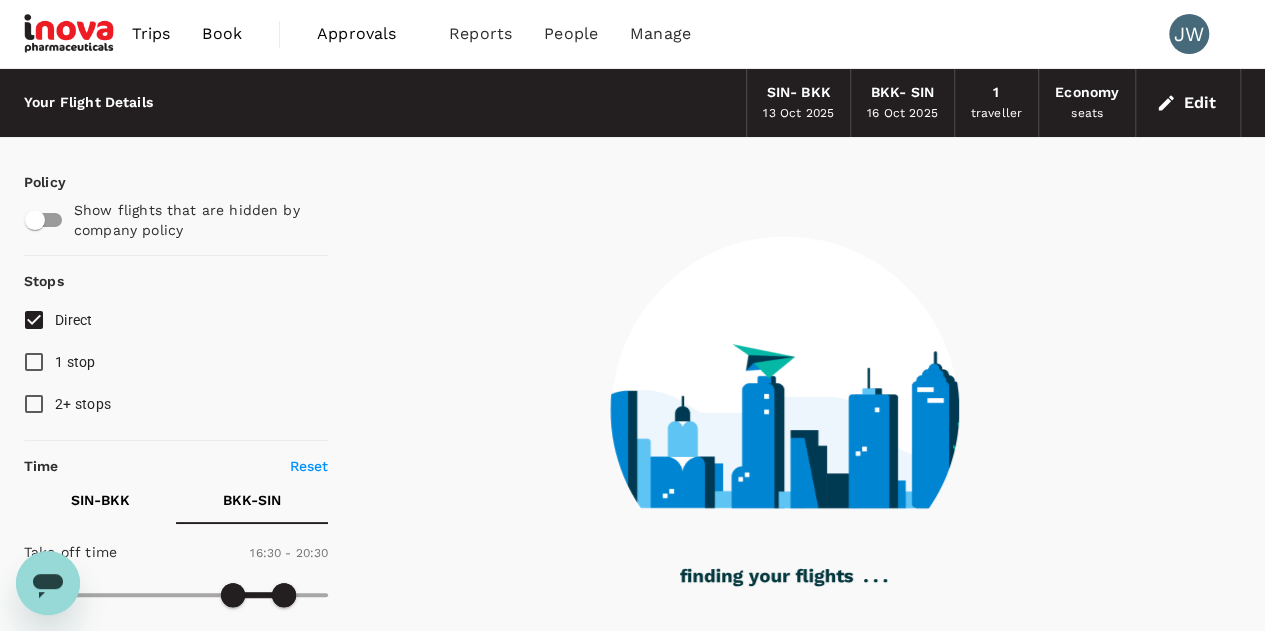 checkbox on "false" 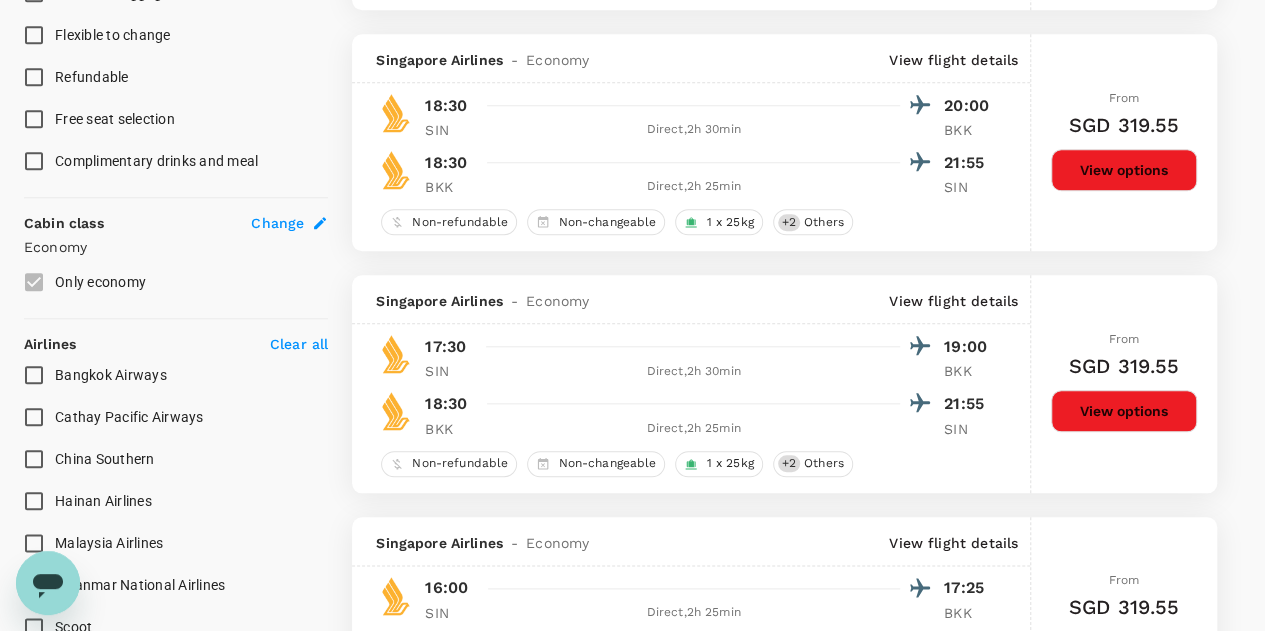 scroll, scrollTop: 1200, scrollLeft: 0, axis: vertical 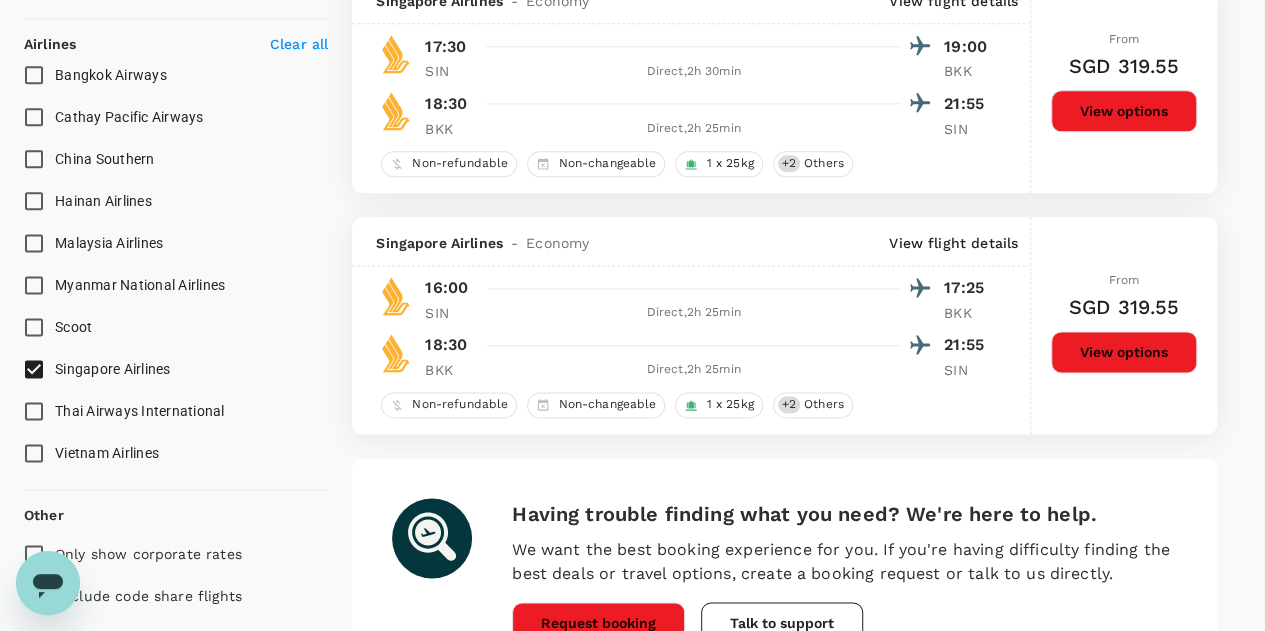 click on "View options" at bounding box center [1124, 352] 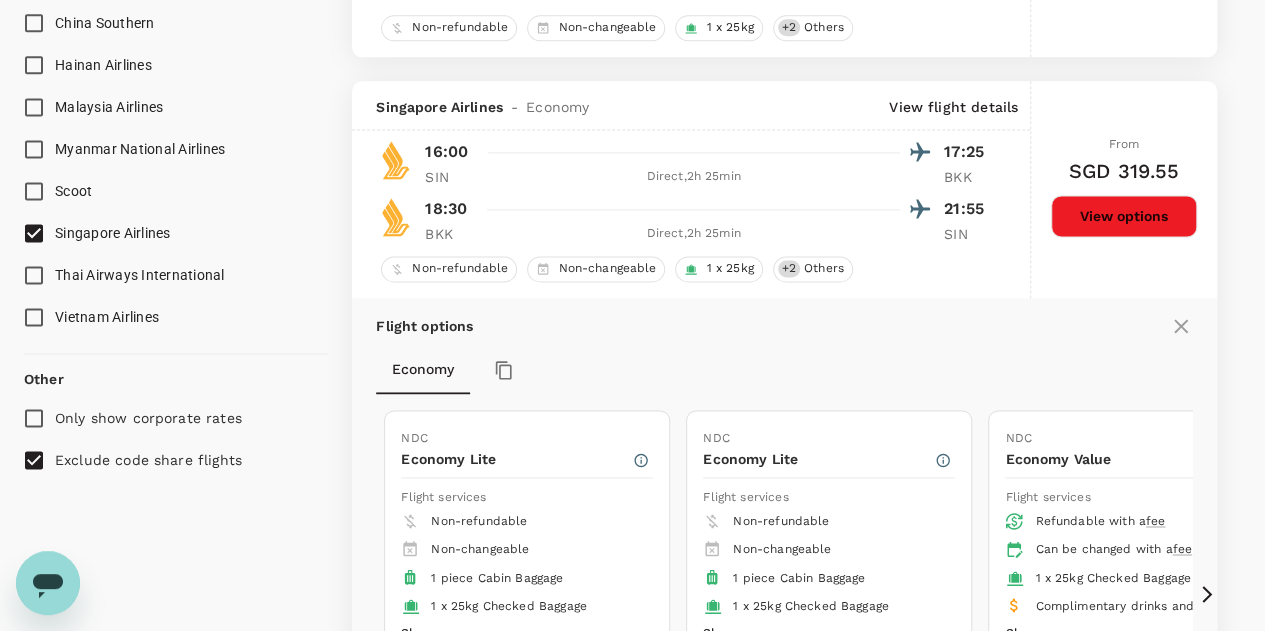 scroll, scrollTop: 1714, scrollLeft: 0, axis: vertical 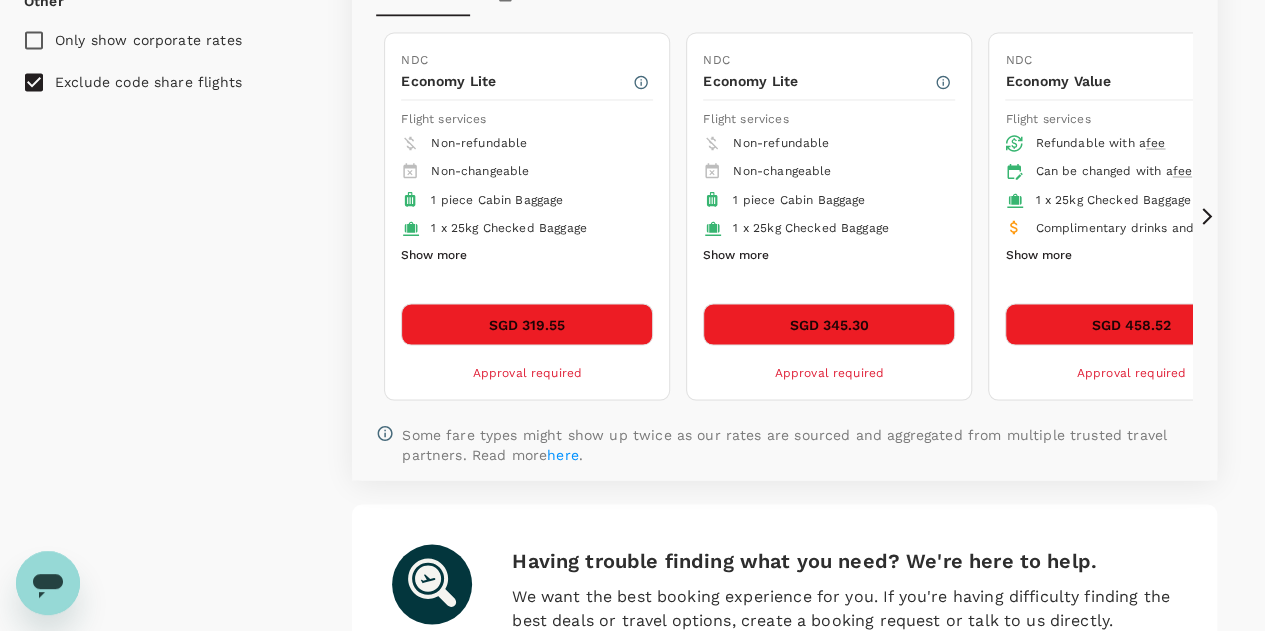 click on "SGD 458.52" at bounding box center (1131, 324) 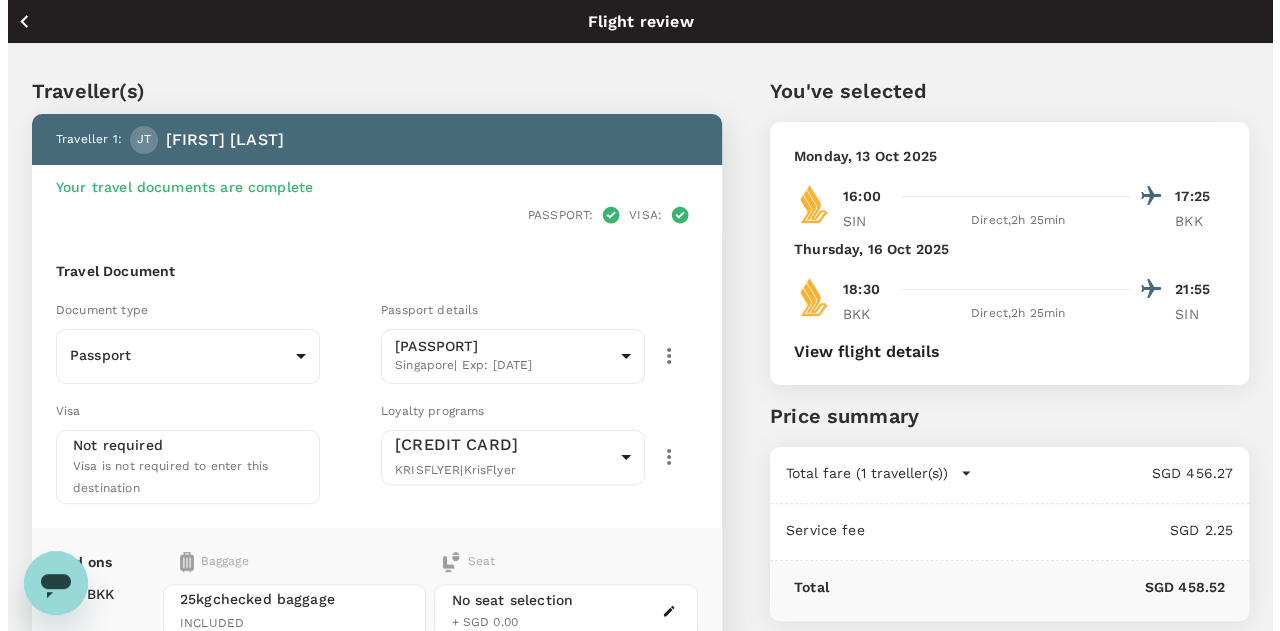 scroll, scrollTop: 300, scrollLeft: 0, axis: vertical 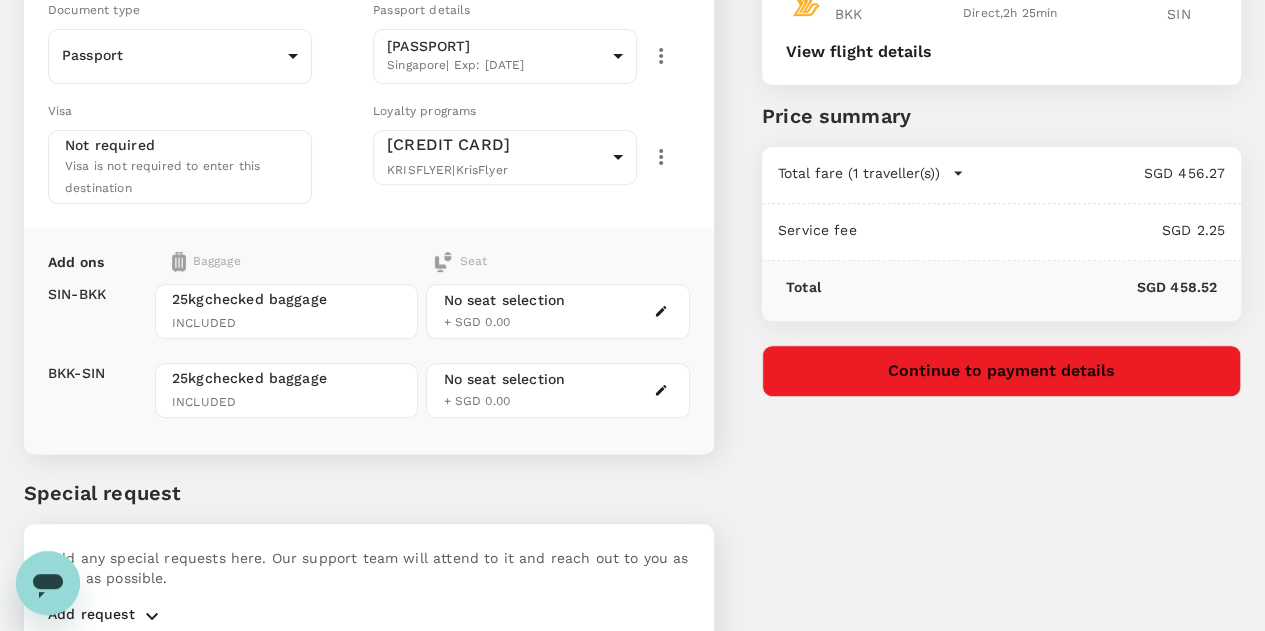 click on "No seat selection + SGD 0.00" at bounding box center (557, 311) 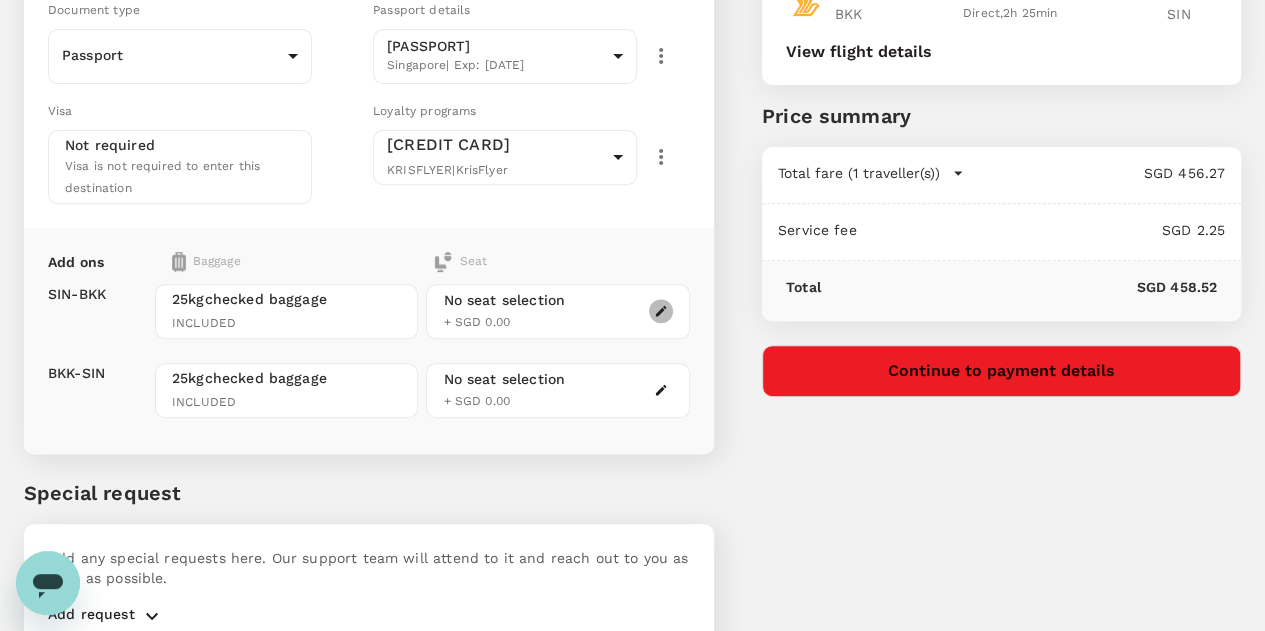 click 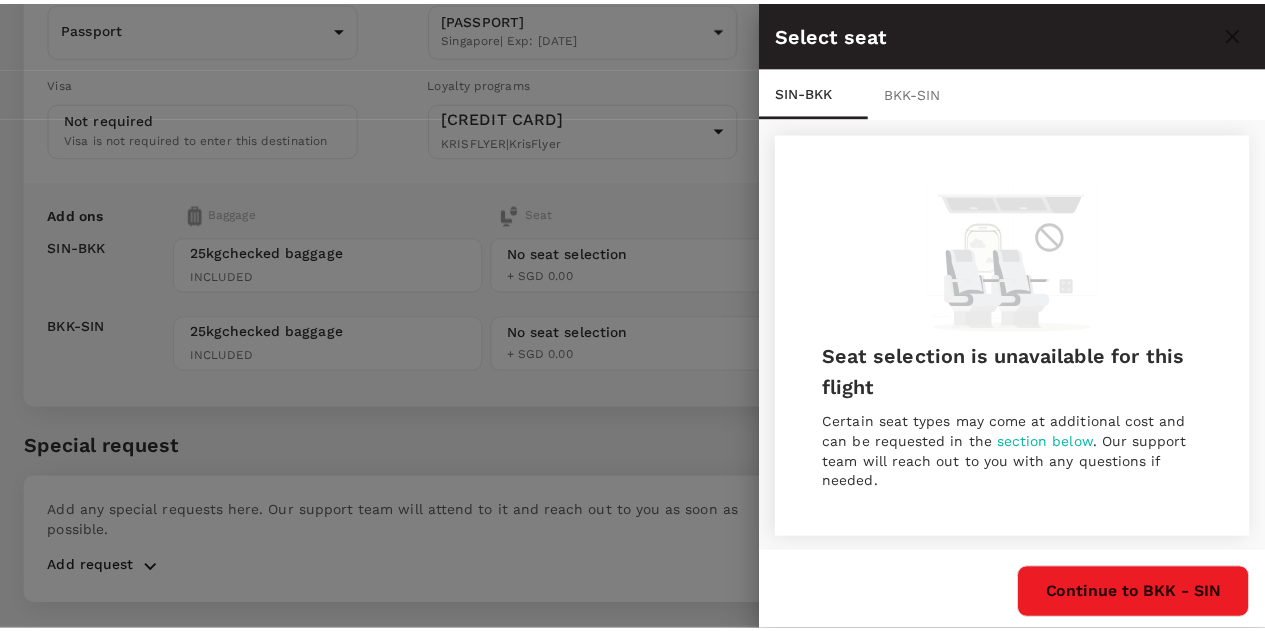scroll, scrollTop: 2, scrollLeft: 0, axis: vertical 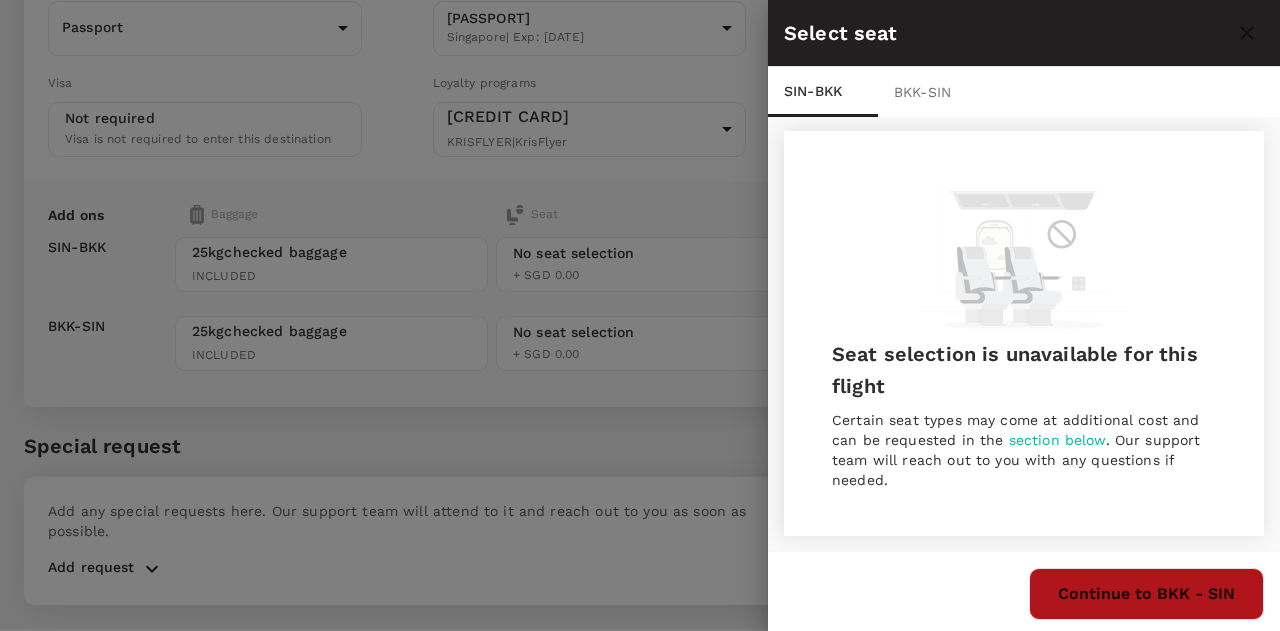 click on "Continue to   BKK - SIN" at bounding box center (1146, 594) 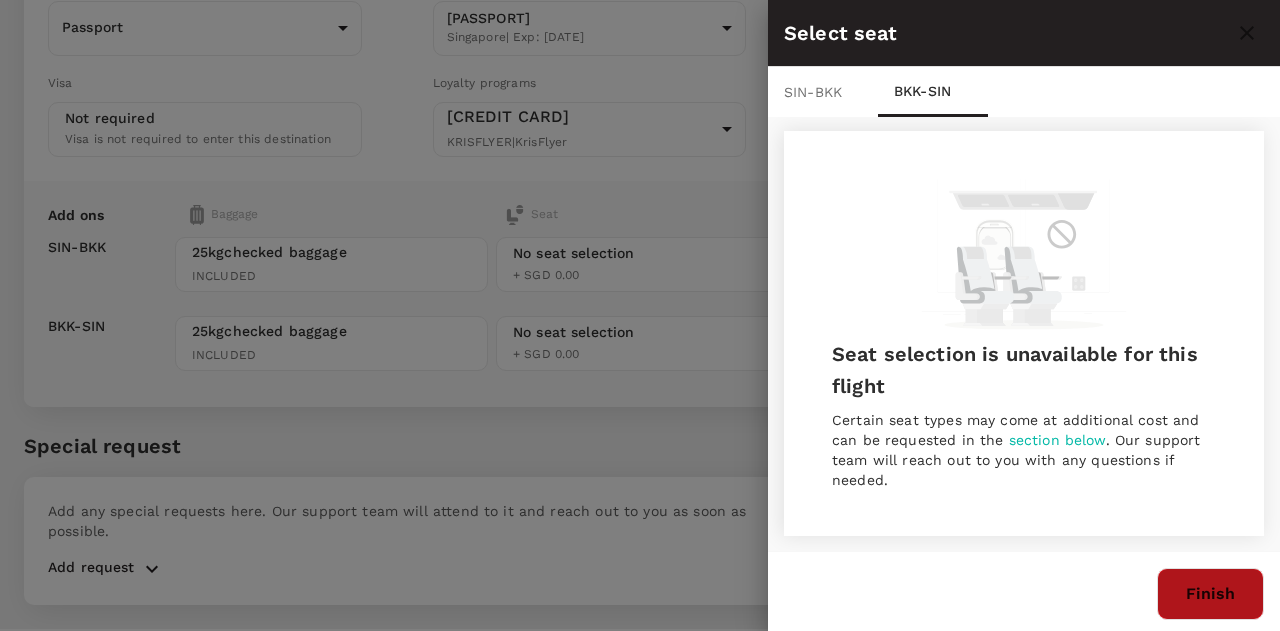 click on "Finish" at bounding box center (1210, 594) 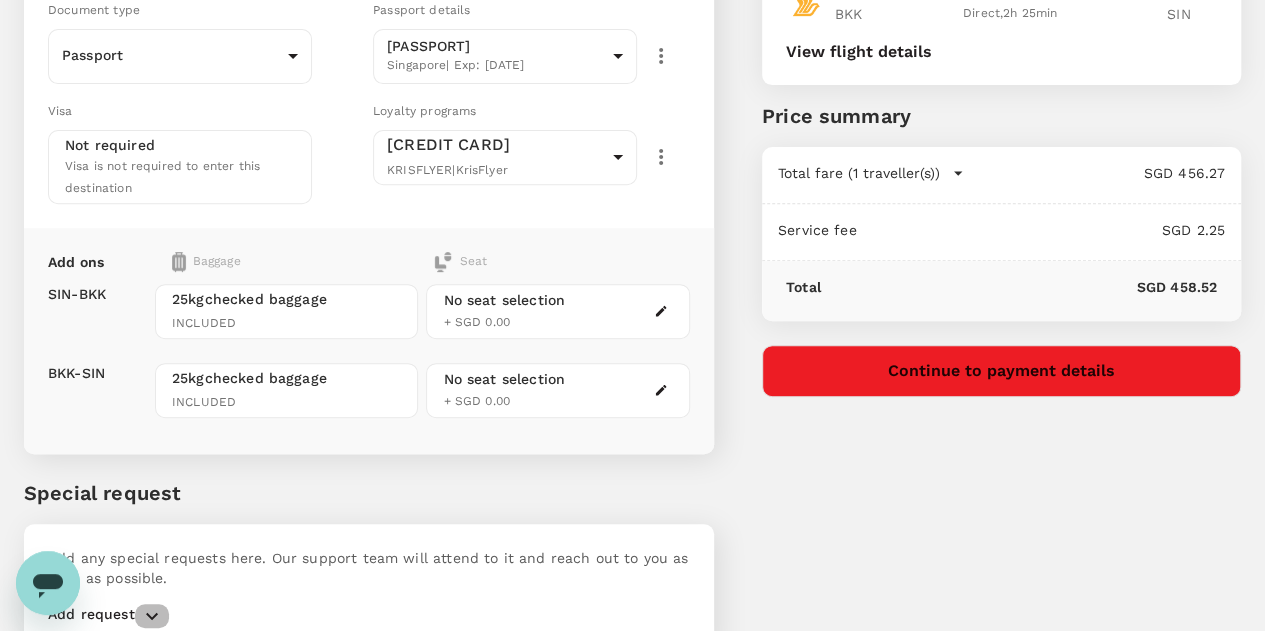 click 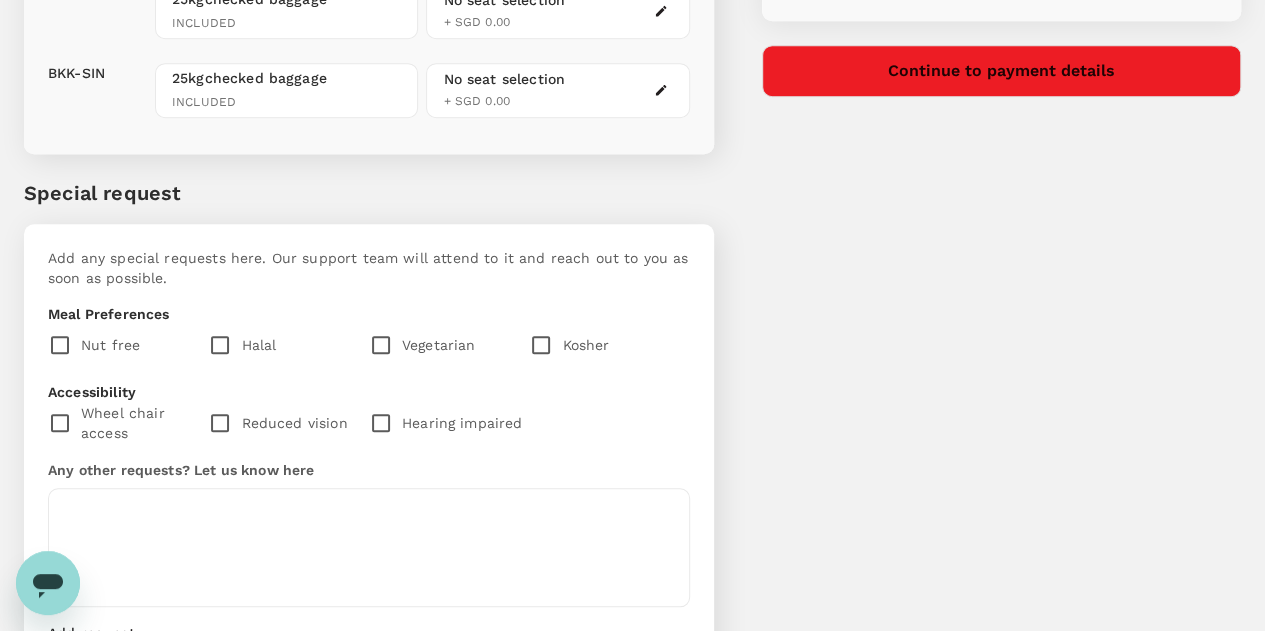 scroll, scrollTop: 646, scrollLeft: 0, axis: vertical 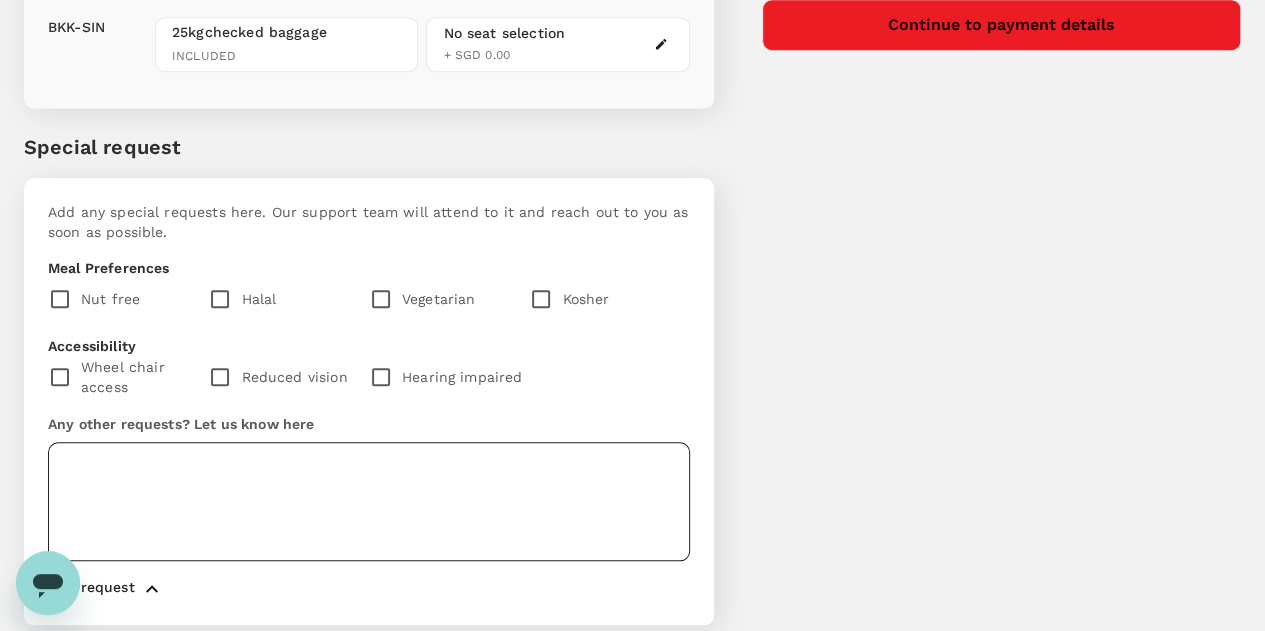 click at bounding box center (369, 501) 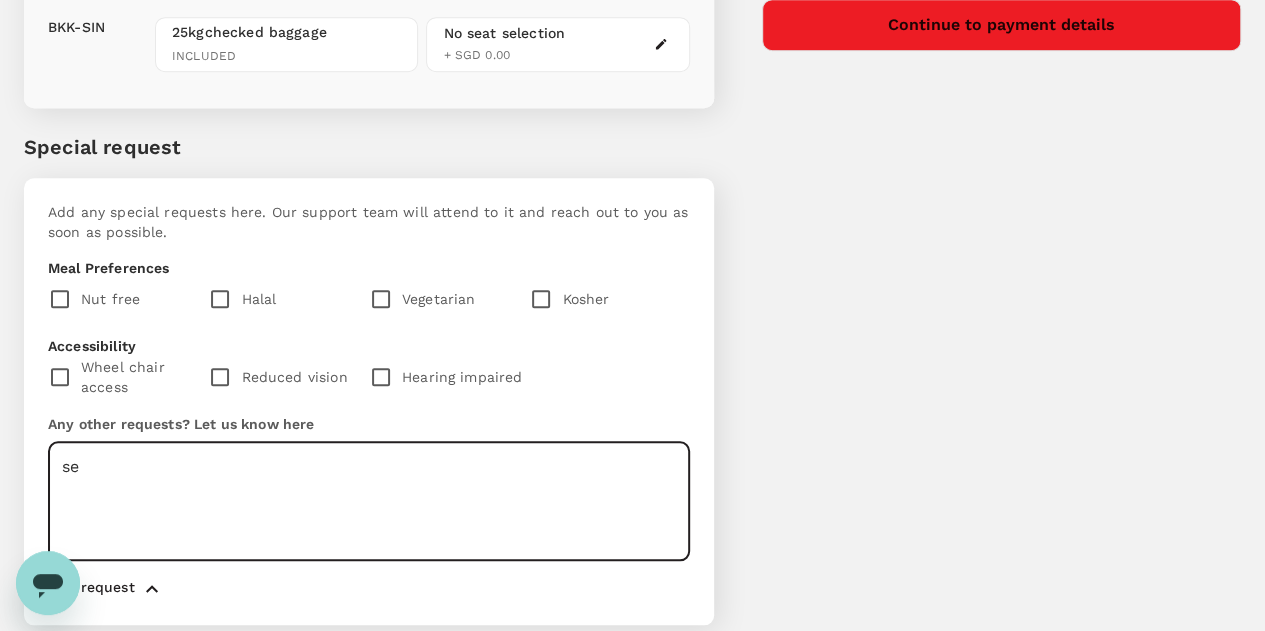 type on "s" 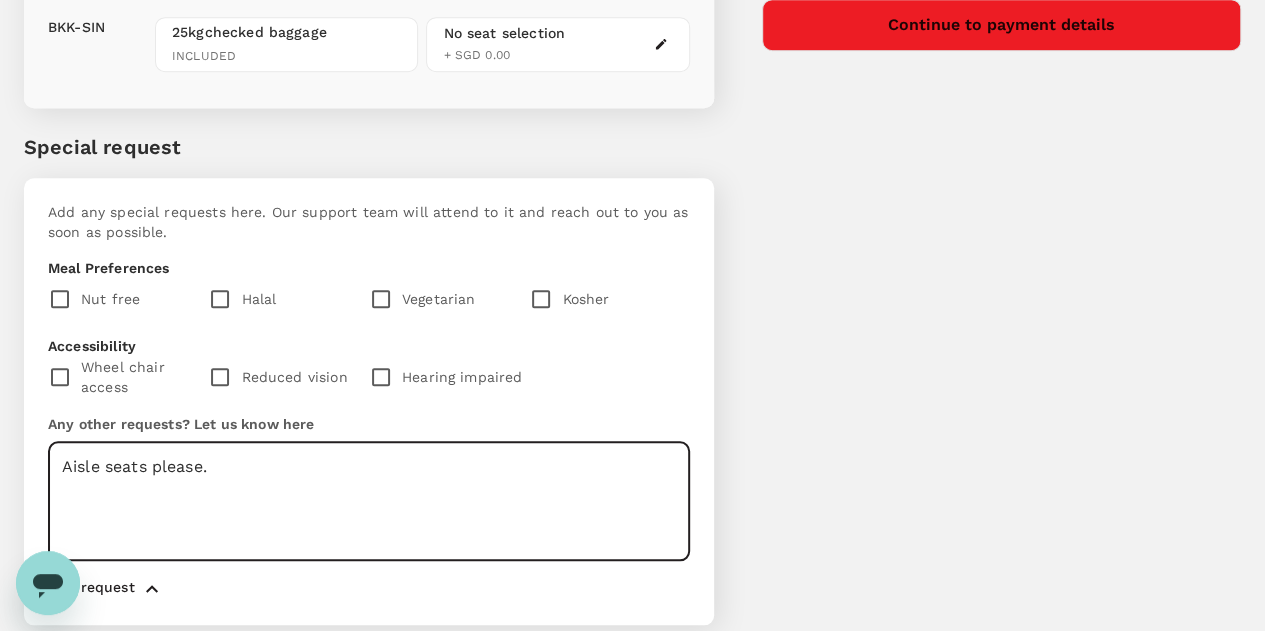 type on "Aisle seats please." 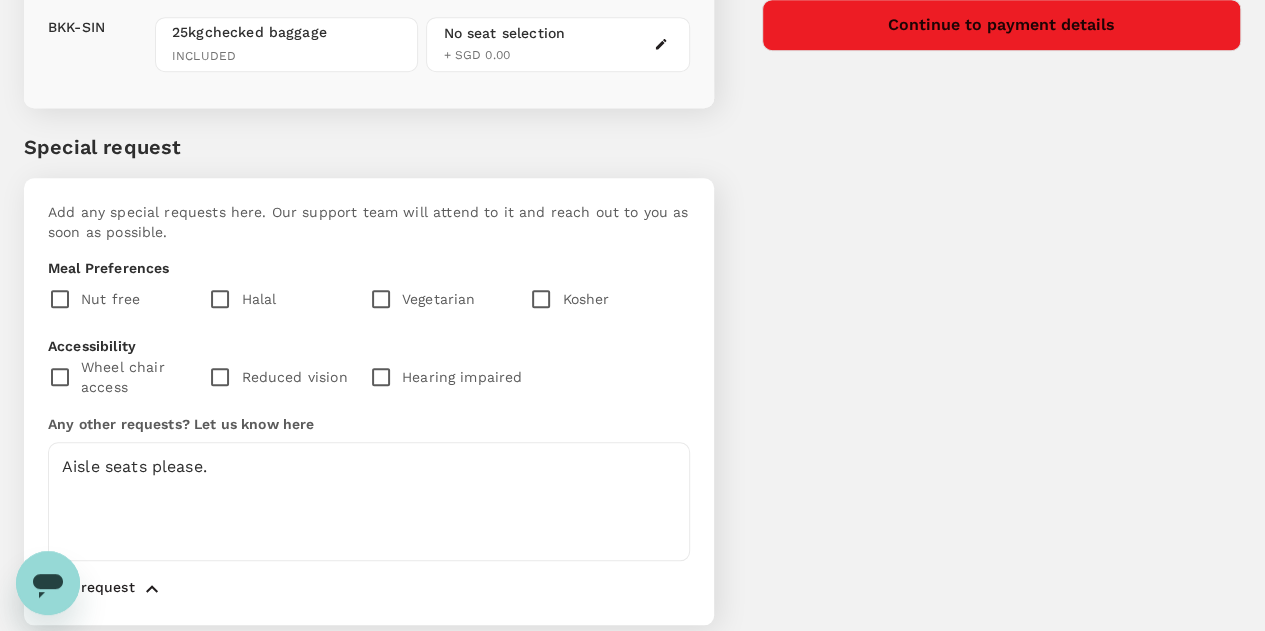 drag, startPoint x: 981, startPoint y: 361, endPoint x: 992, endPoint y: 361, distance: 11 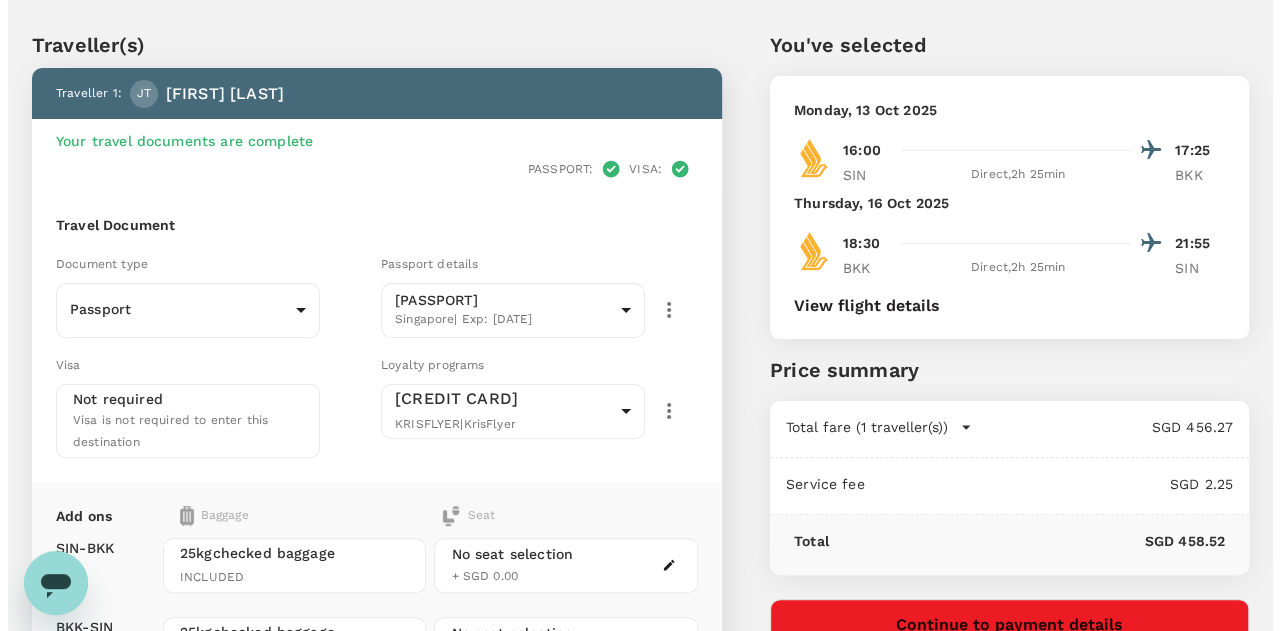 scroll, scrollTop: 346, scrollLeft: 0, axis: vertical 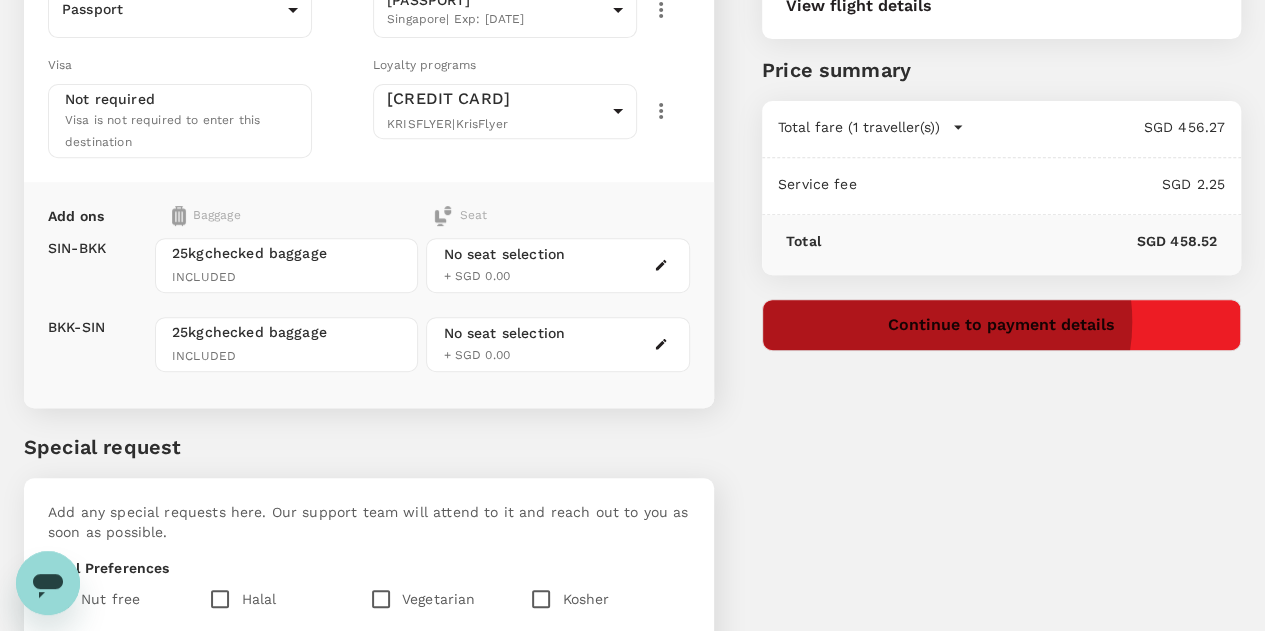 click on "Continue to payment details" at bounding box center [1001, 325] 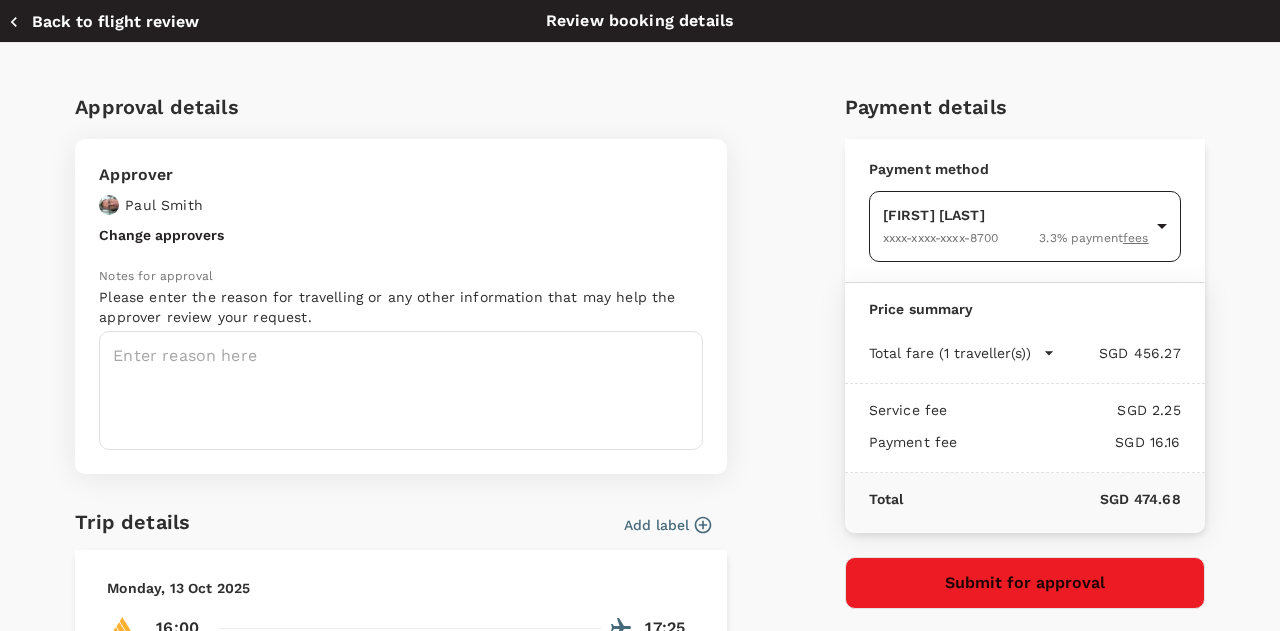 click on "Back to flight results Flight review Traveller(s) Traveller   1 : JT Jean   Tang Your travel documents are complete Passport : Visa : Travel Document Document type Passport Passport ​ Passport details ######36A Singapore  | Exp:   20 Dec 2032 82466a55-fe1f-489e-b1bf-43355c535328 ​ Visa Not required Visa is not required to enter this destination Loyalty programs #######574 KRISFLYER |  KrisFlyer d675c917-536c-470b-bb62-7e0582261572 ​ Add ons Baggage Seat SIN  -  BKK BKK  -  SIN 25kg  checked baggage INCLUDED 25kg  checked baggage INCLUDED No seat selection + SGD 0.00 No seat selection + SGD 0.00 Special request Add any special requests here. Our support team will attend to it and reach out to you as soon as possible. Meal Preferences Nut free Halal Vegetarian Kosher Accessibility Wheel chair access Reduced vision Hearing impaired Any other requests? Let us know here Aisle seats please. x ​ Add request You've selected Monday, 13 Oct 2025 16:00 17:25 SIN Direct ,  2h 25min BKK Thursday, 16 Oct 2025 18:30" at bounding box center [640, 305] 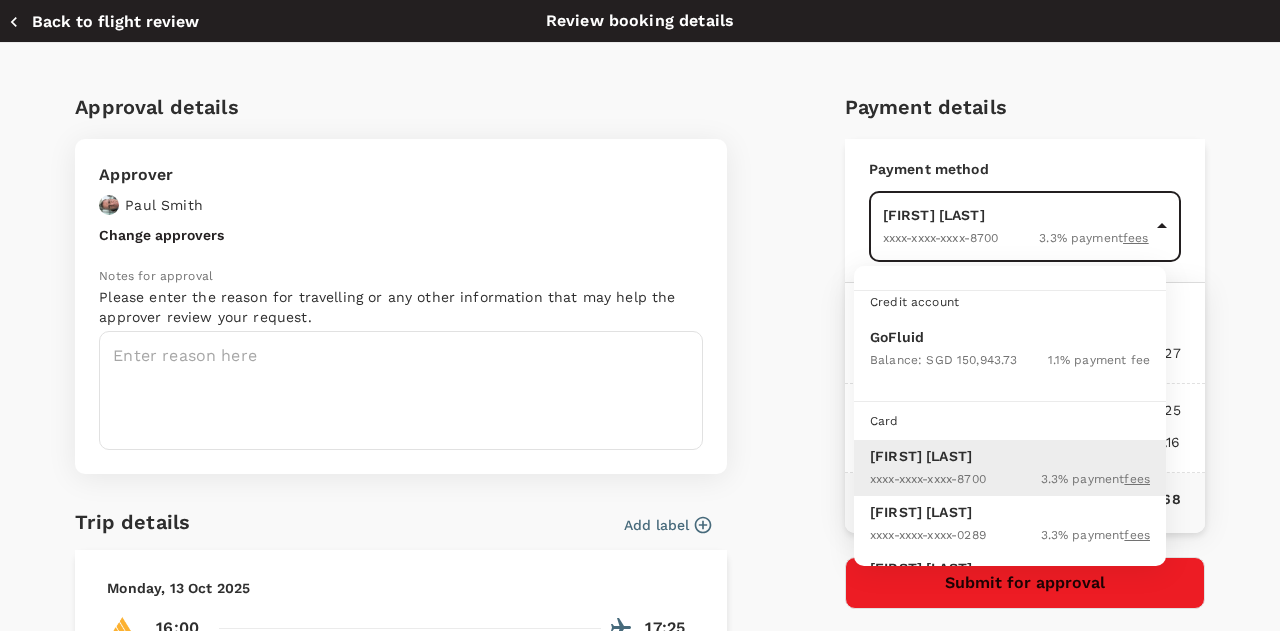 click on "GoFluid" at bounding box center [1010, 337] 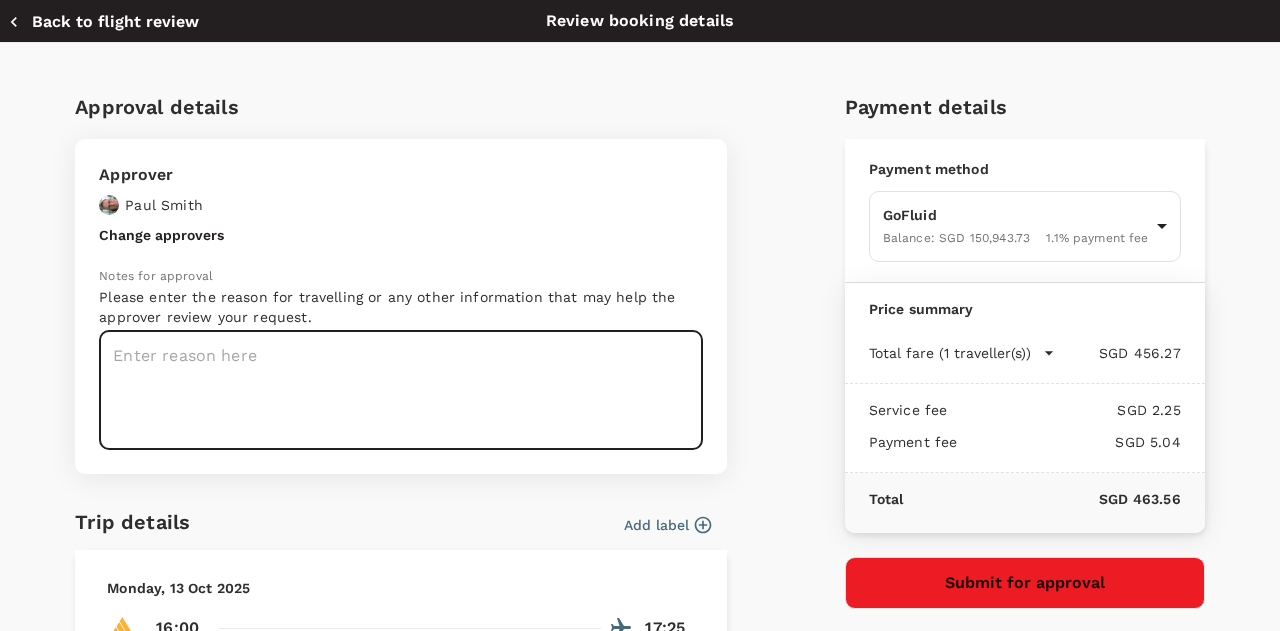 click at bounding box center (401, 390) 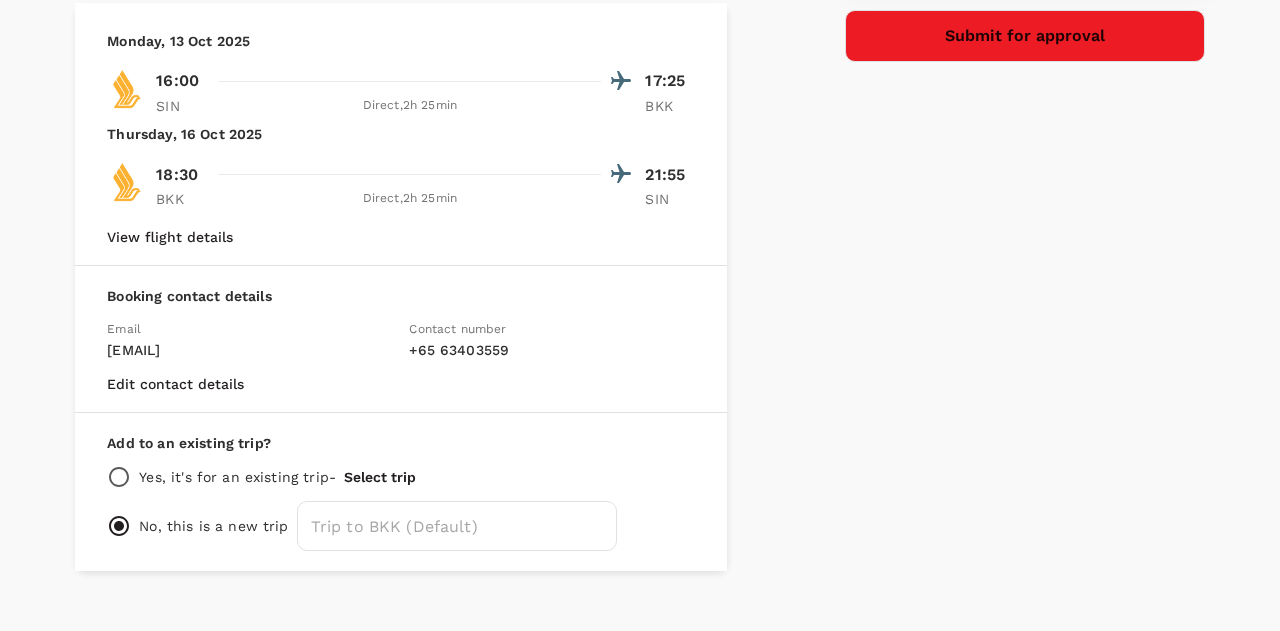 scroll, scrollTop: 575, scrollLeft: 0, axis: vertical 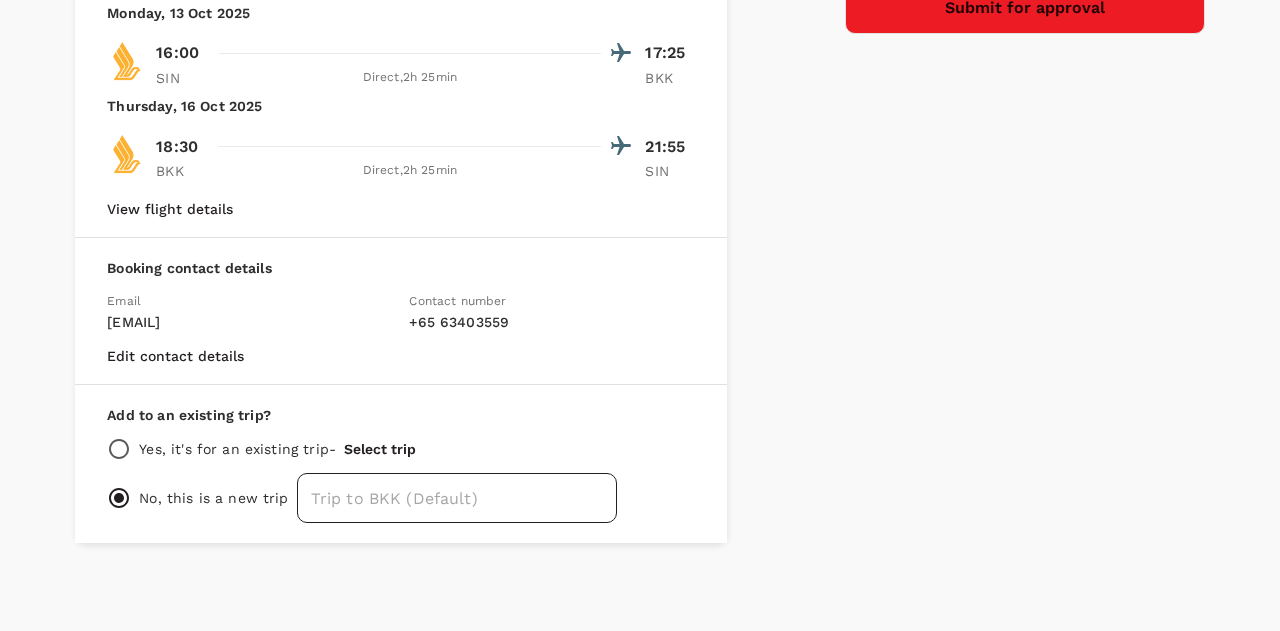 type on "Attend AMENA LT Meeting in Bangkok, 14-16 Oct." 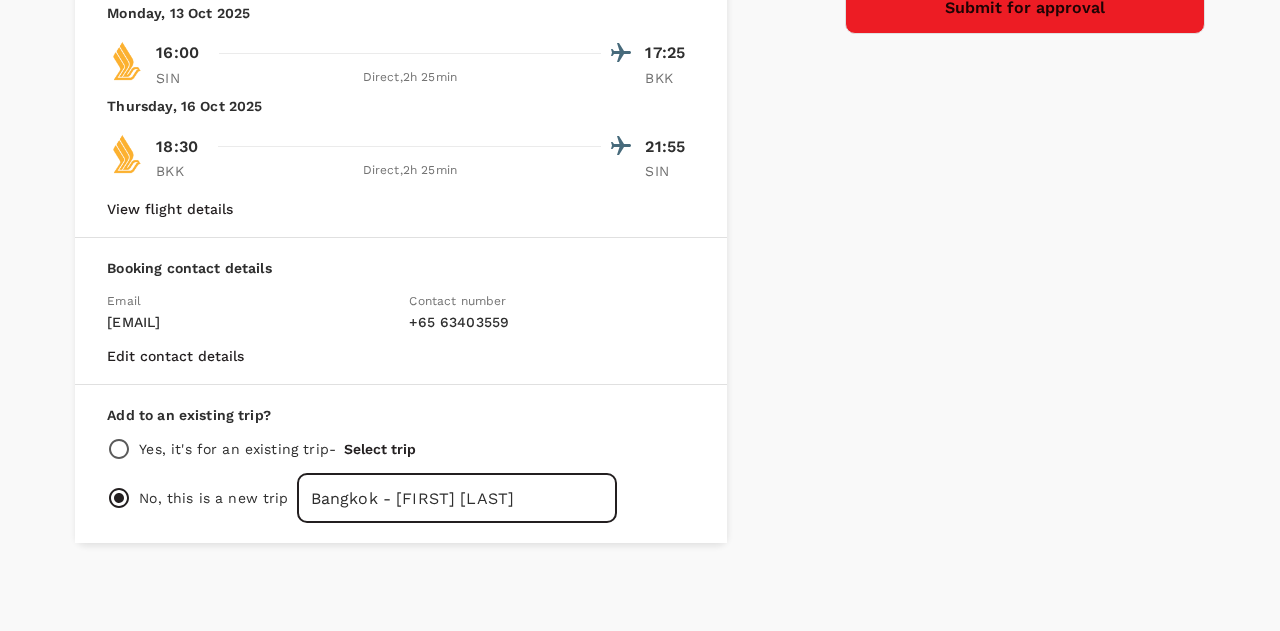 type on "Bangkok - Jean Tang" 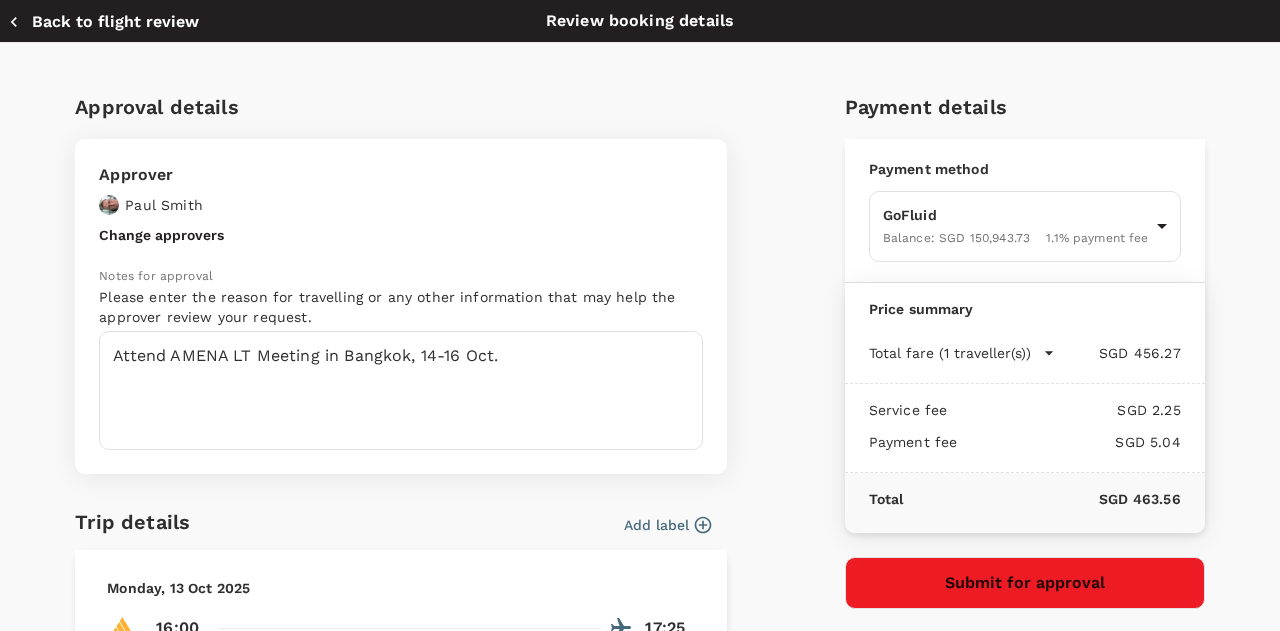 scroll, scrollTop: 300, scrollLeft: 0, axis: vertical 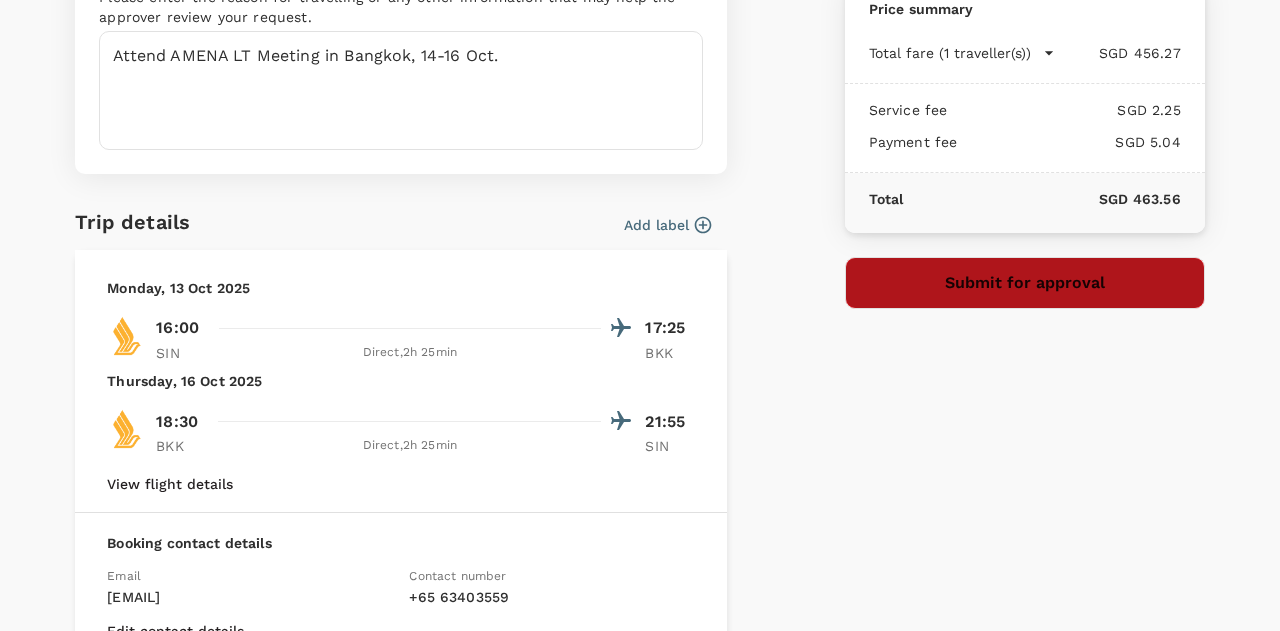 click on "Submit for approval" at bounding box center [1025, 283] 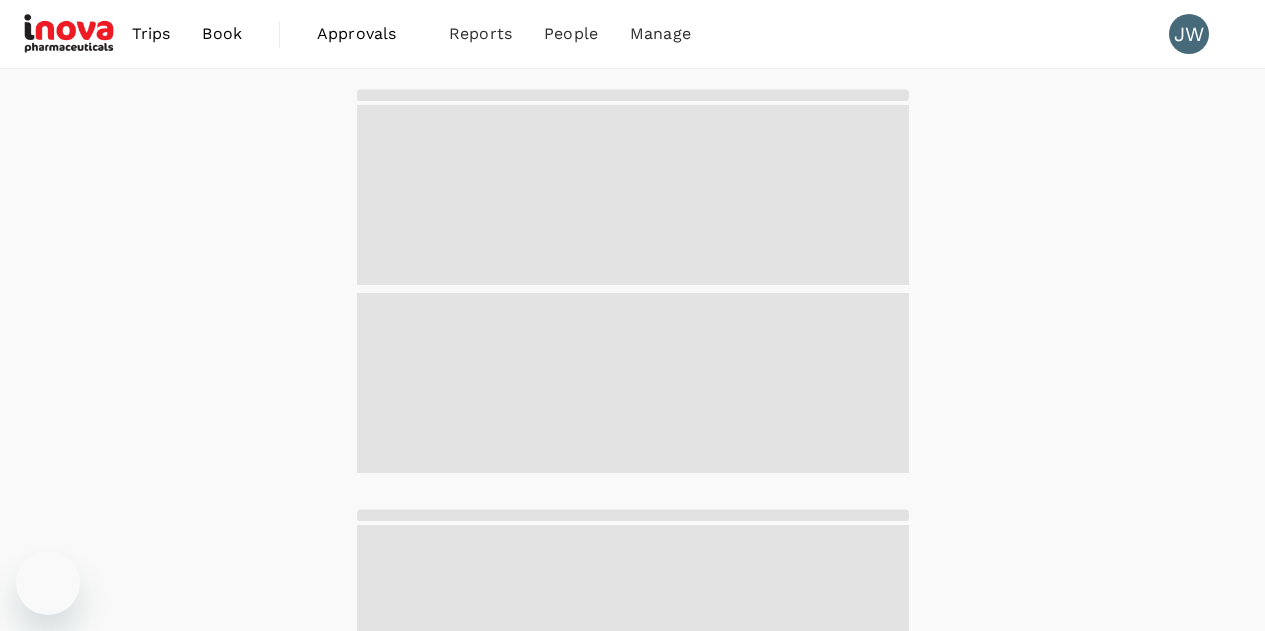 scroll, scrollTop: 0, scrollLeft: 0, axis: both 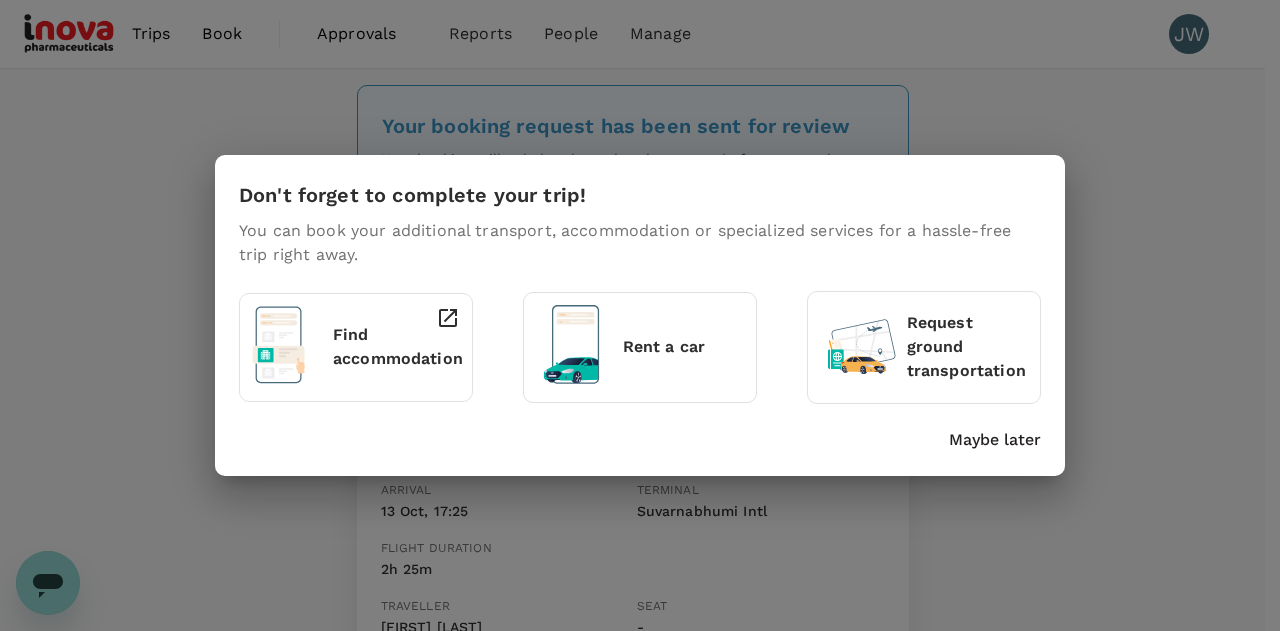 click on "Maybe later" at bounding box center [995, 440] 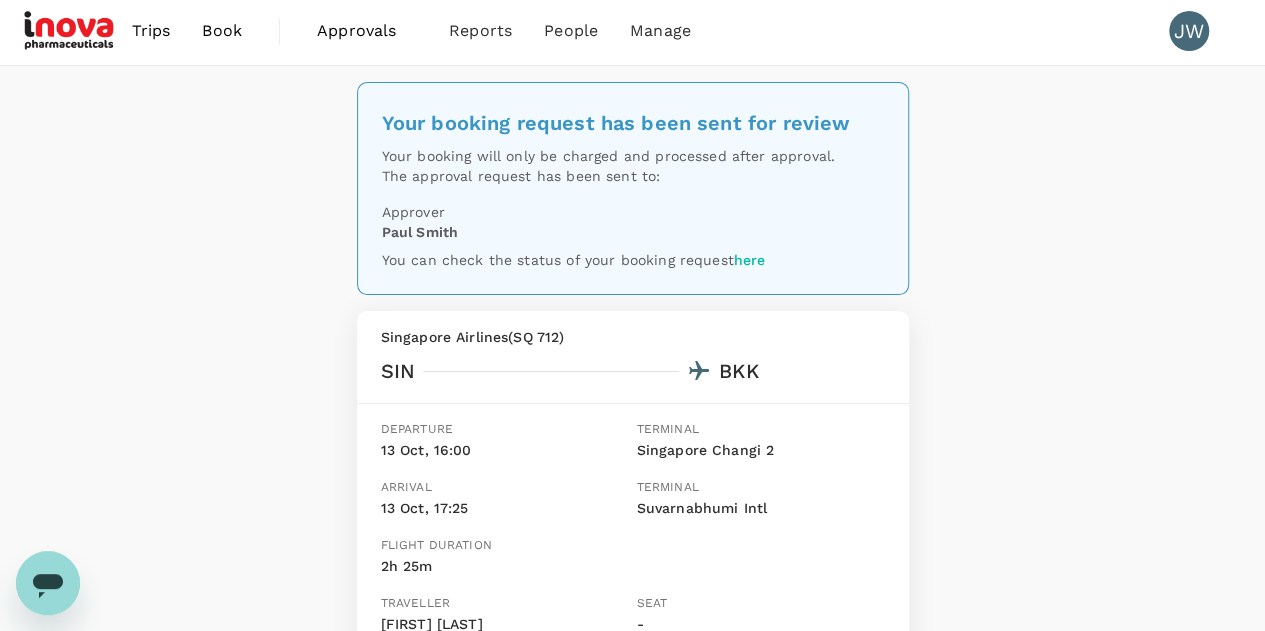 scroll, scrollTop: 0, scrollLeft: 0, axis: both 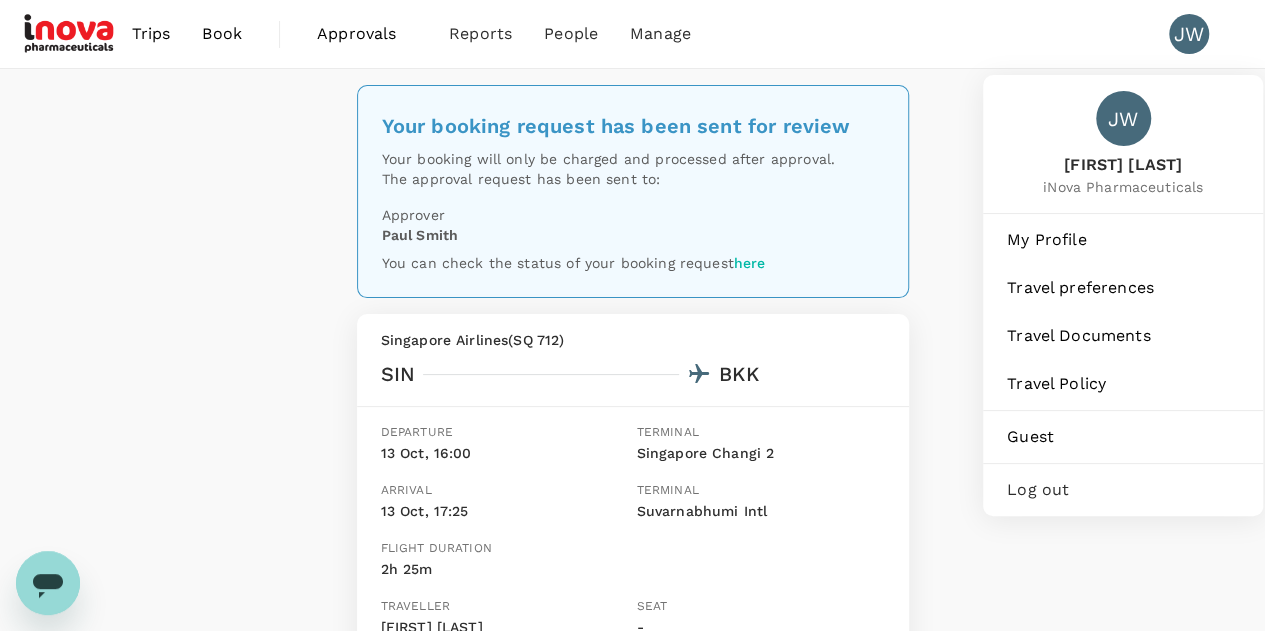 click on "JW" at bounding box center [1197, 34] 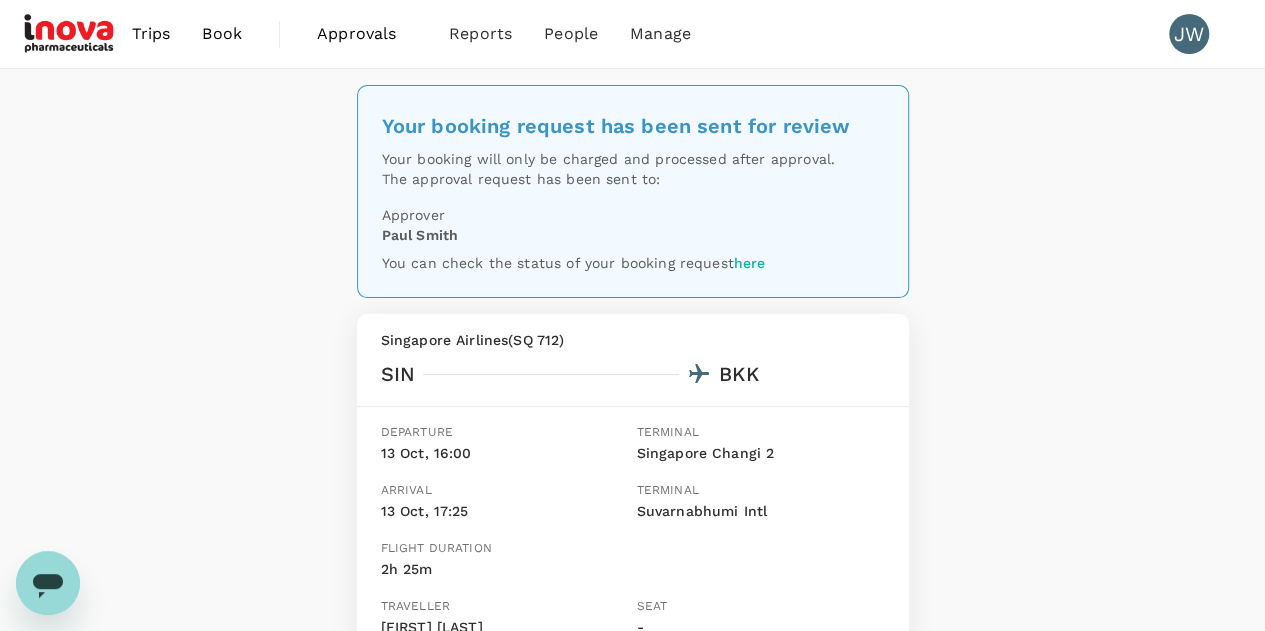 click on "JW" at bounding box center [1189, 34] 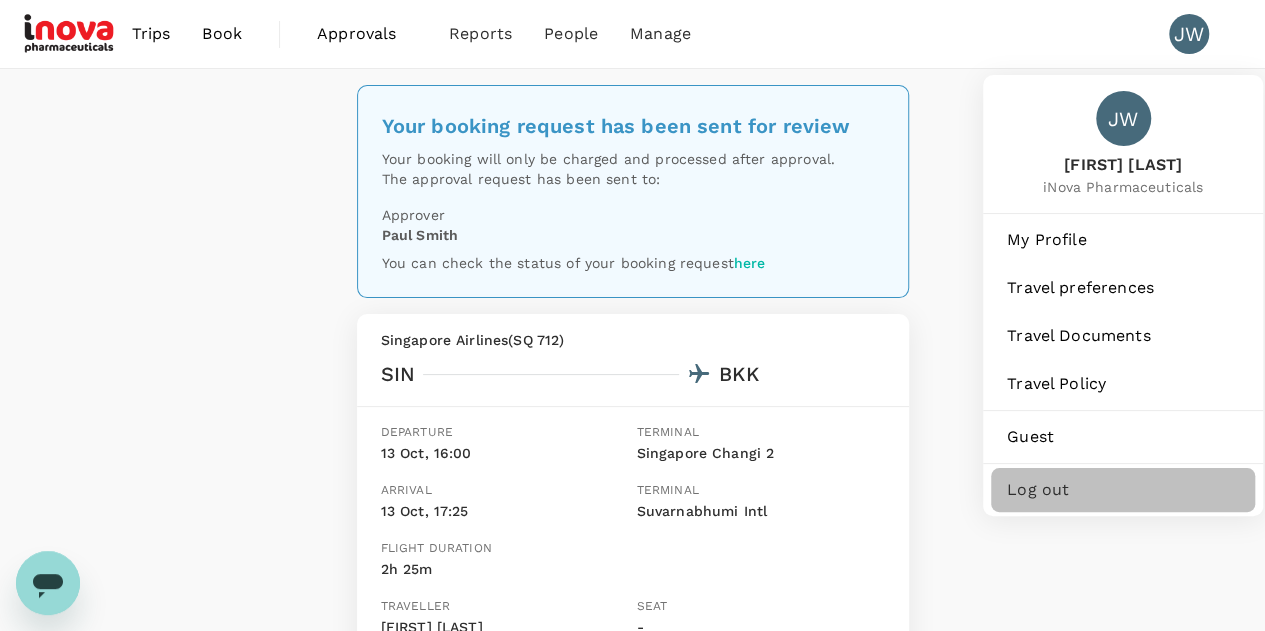 click on "Log out" at bounding box center [1123, 490] 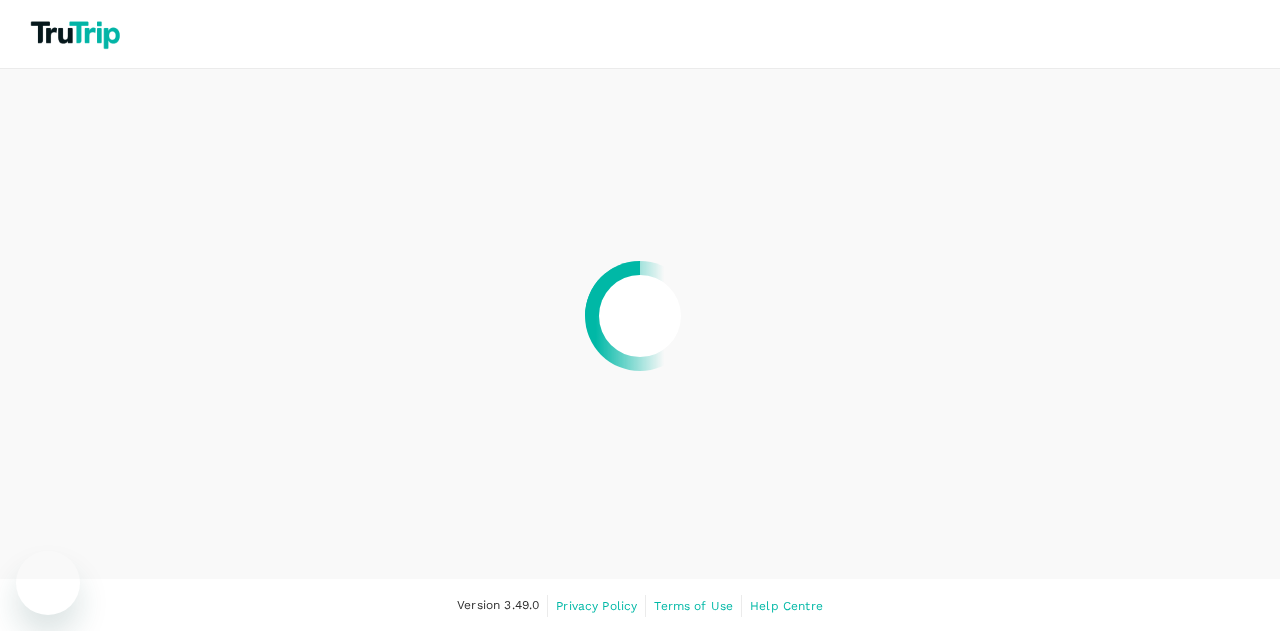 scroll, scrollTop: 0, scrollLeft: 0, axis: both 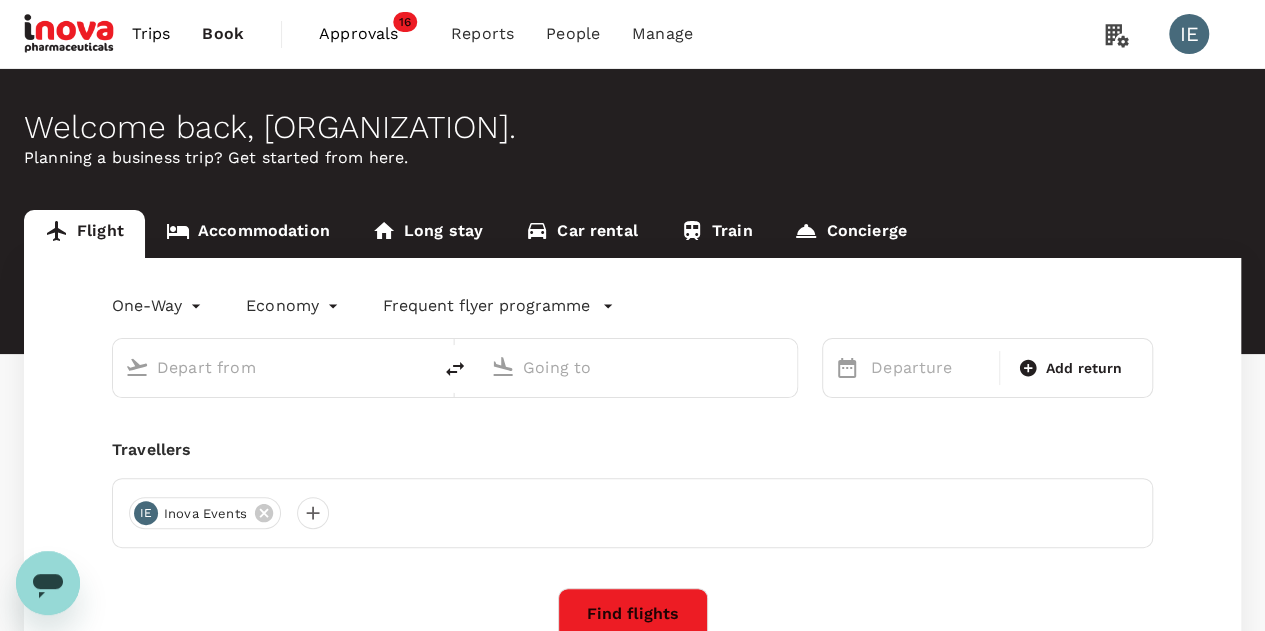 type on "roundtrip" 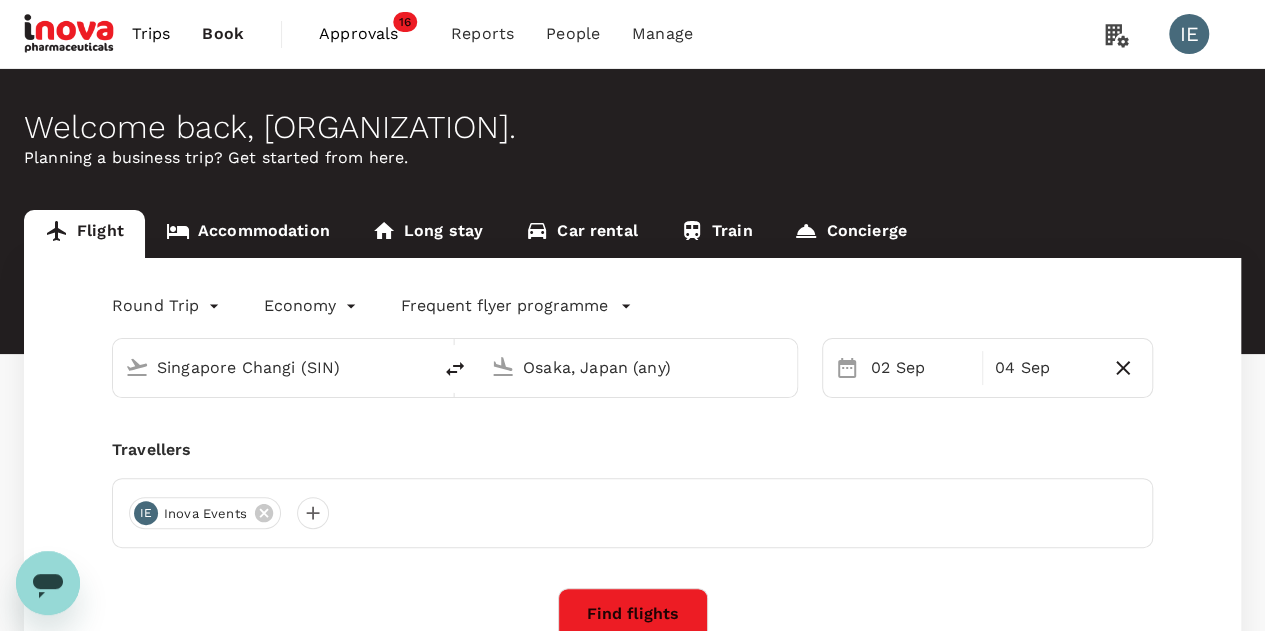 type 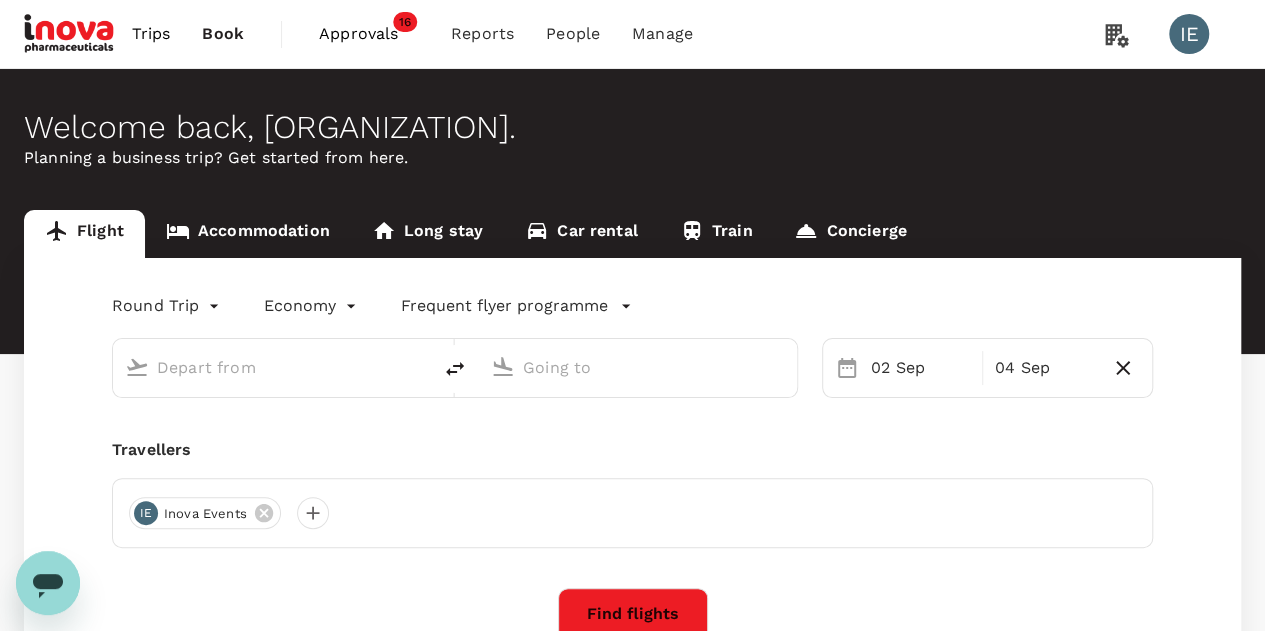 type on "Singapore Changi (SIN)" 